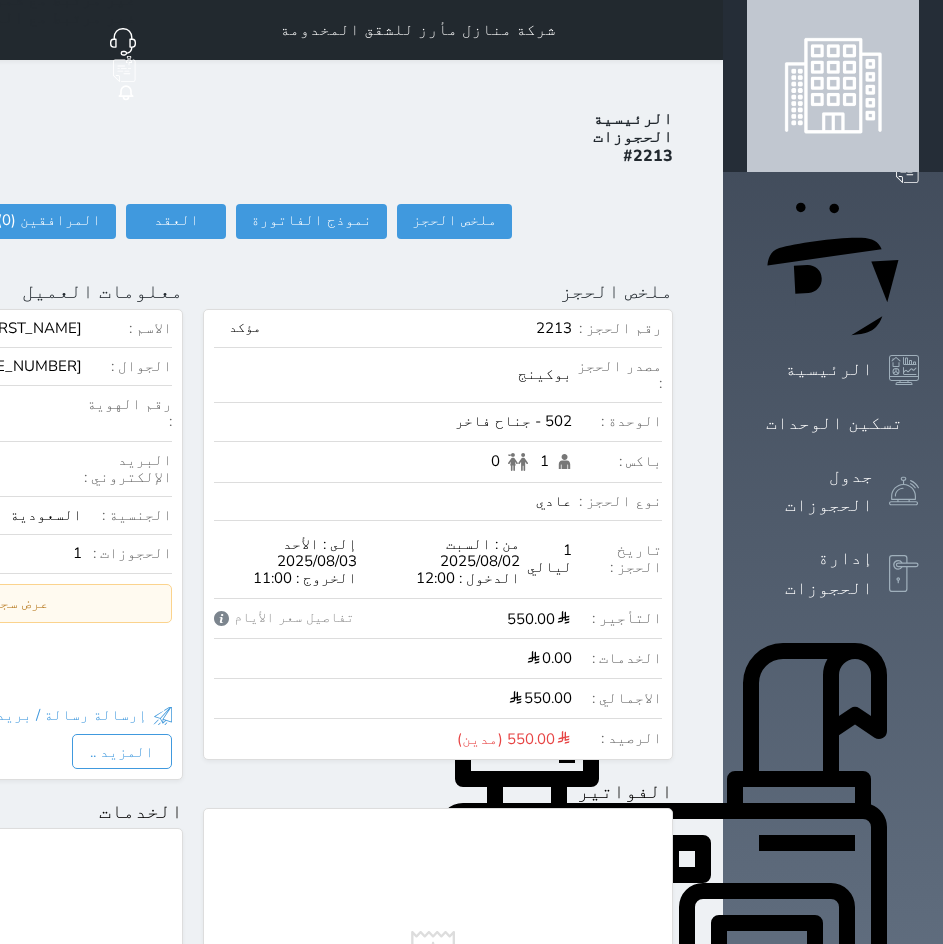 scroll, scrollTop: 0, scrollLeft: 0, axis: both 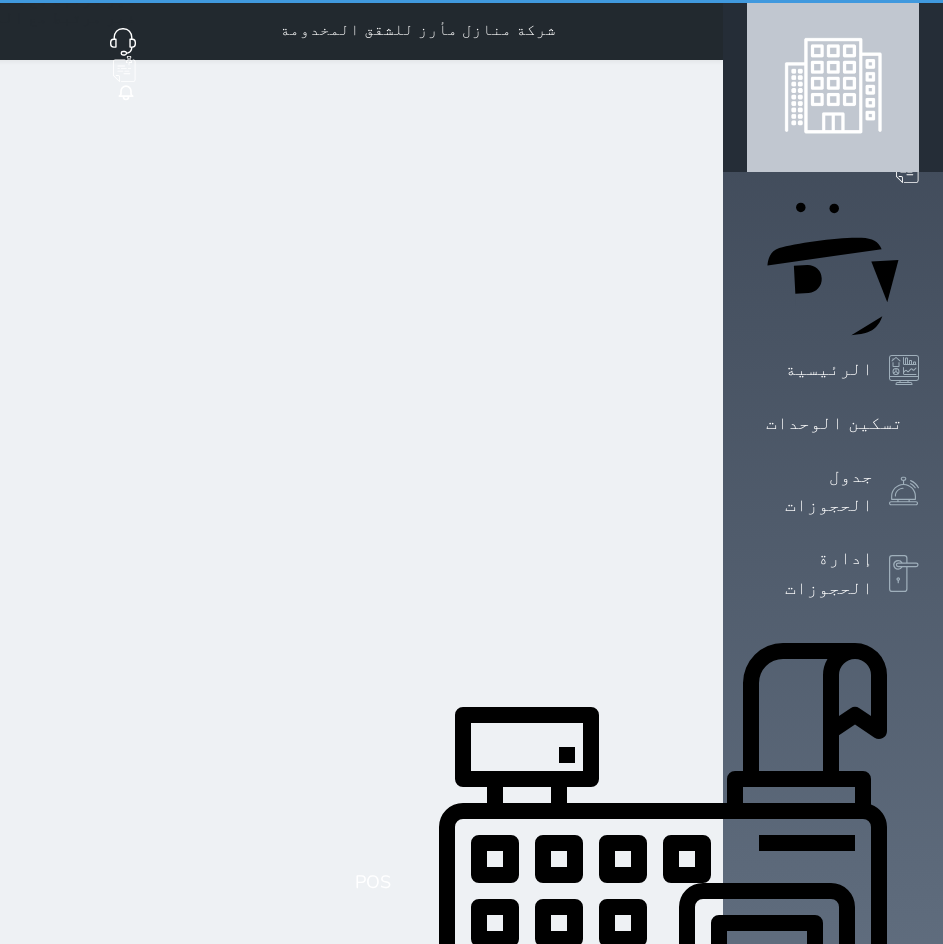 select on "1" 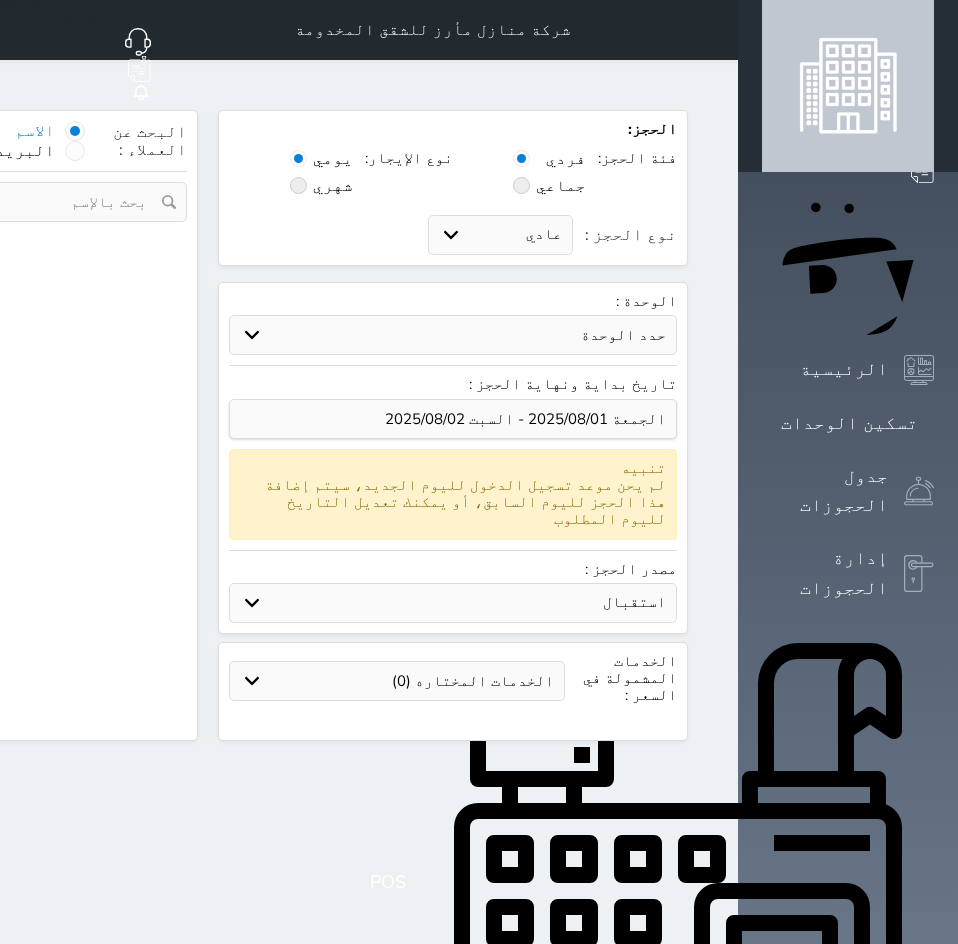 select 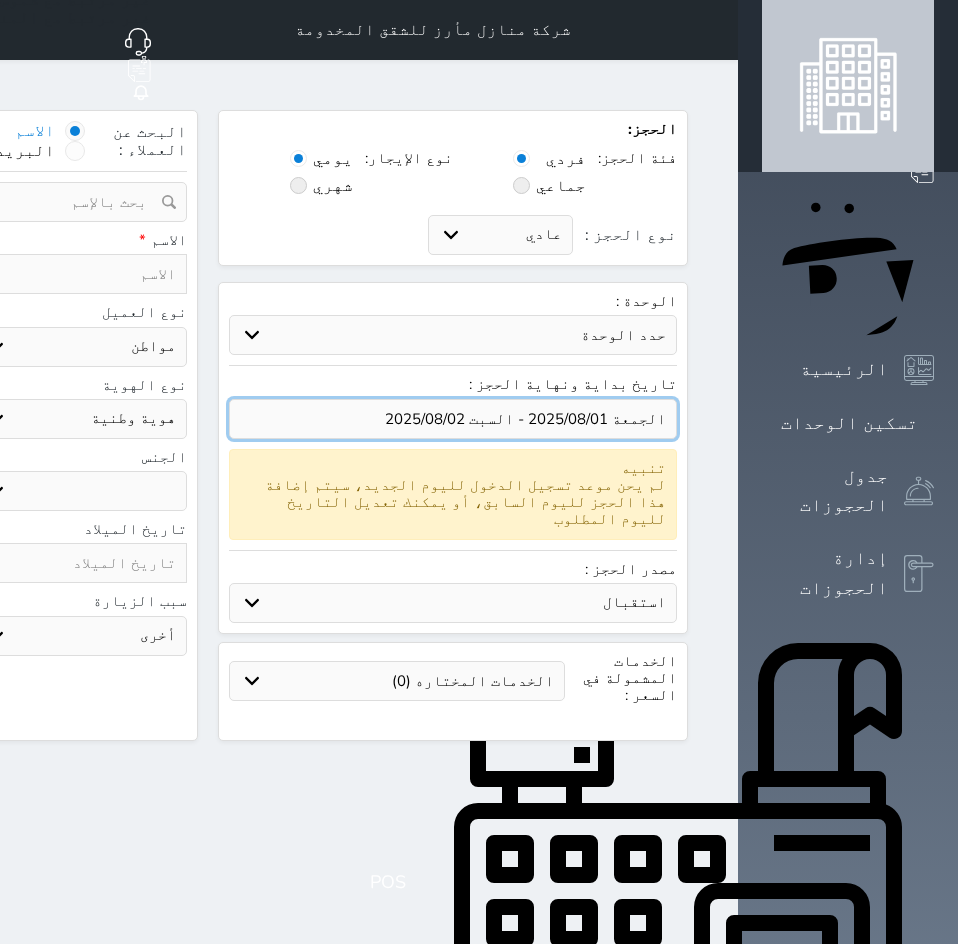 click at bounding box center (453, 419) 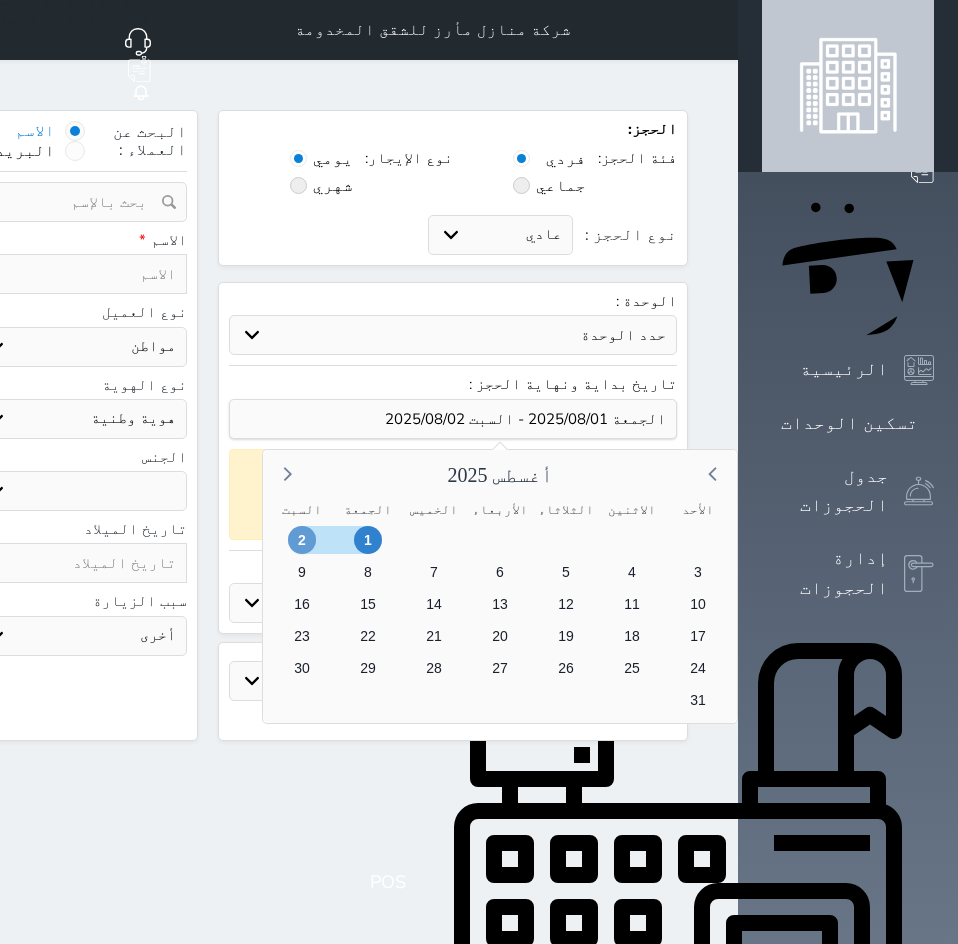 click on "2" at bounding box center (302, 540) 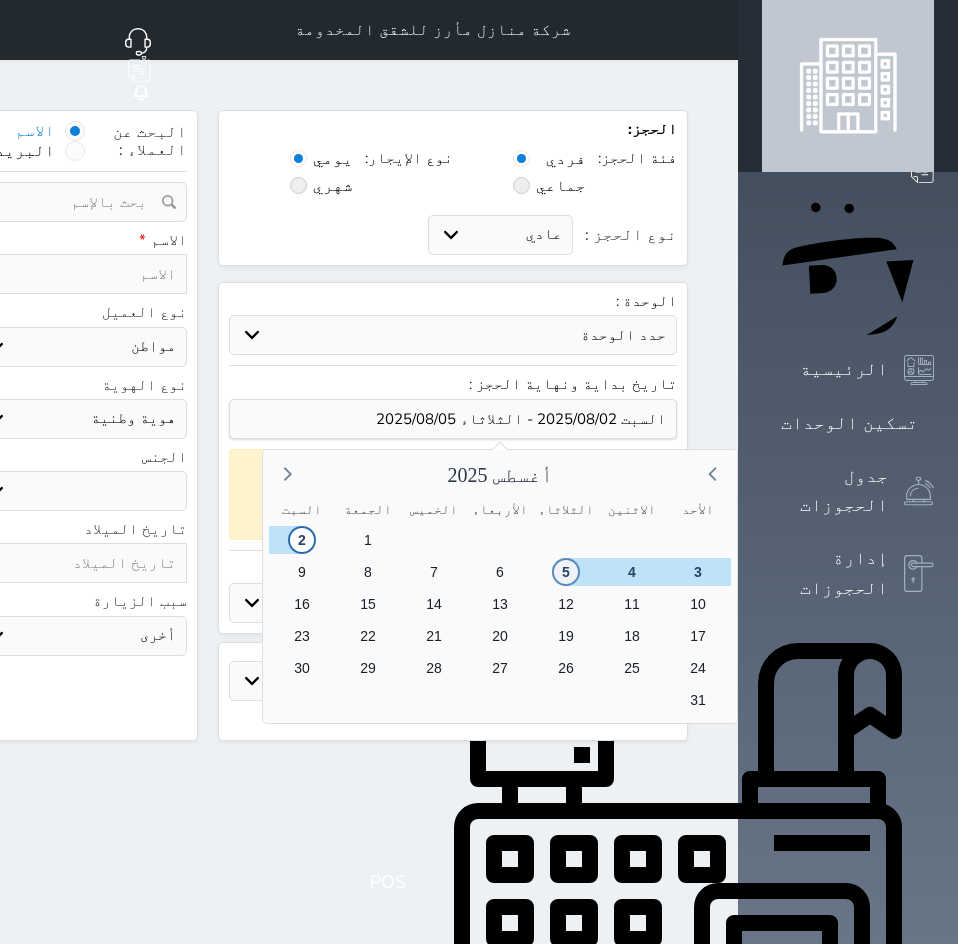 click on "5" at bounding box center [566, 572] 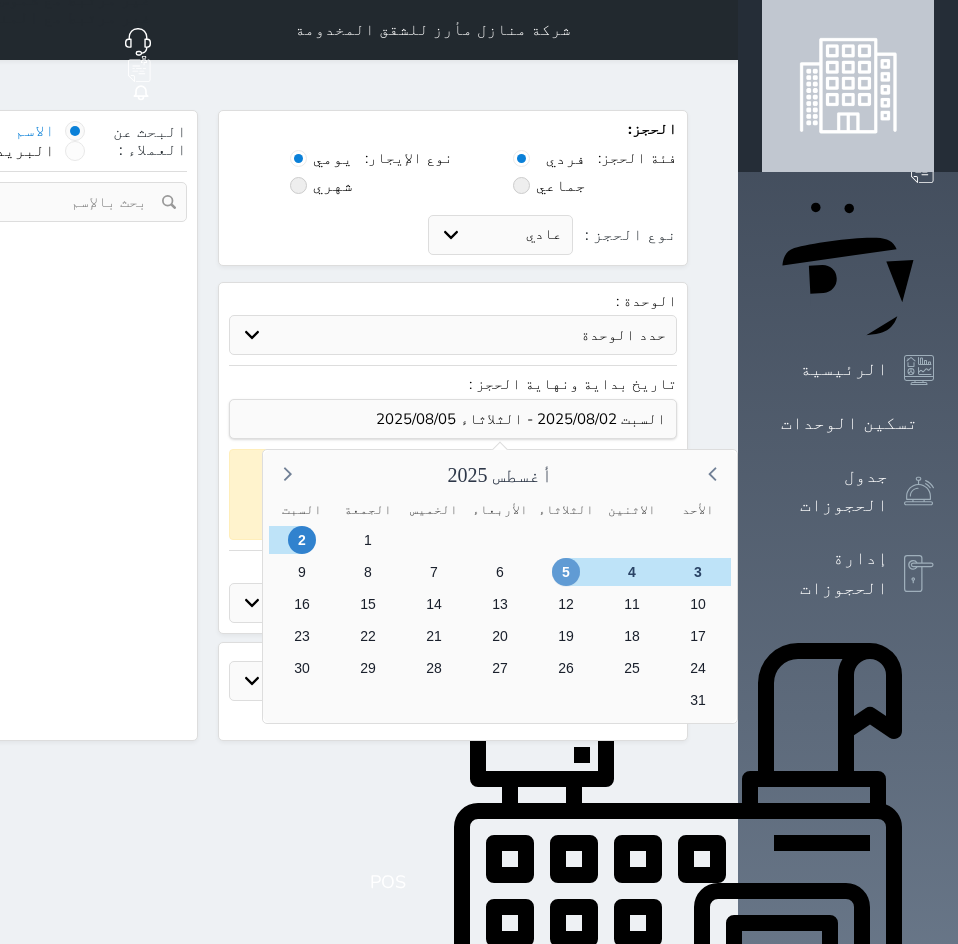 select 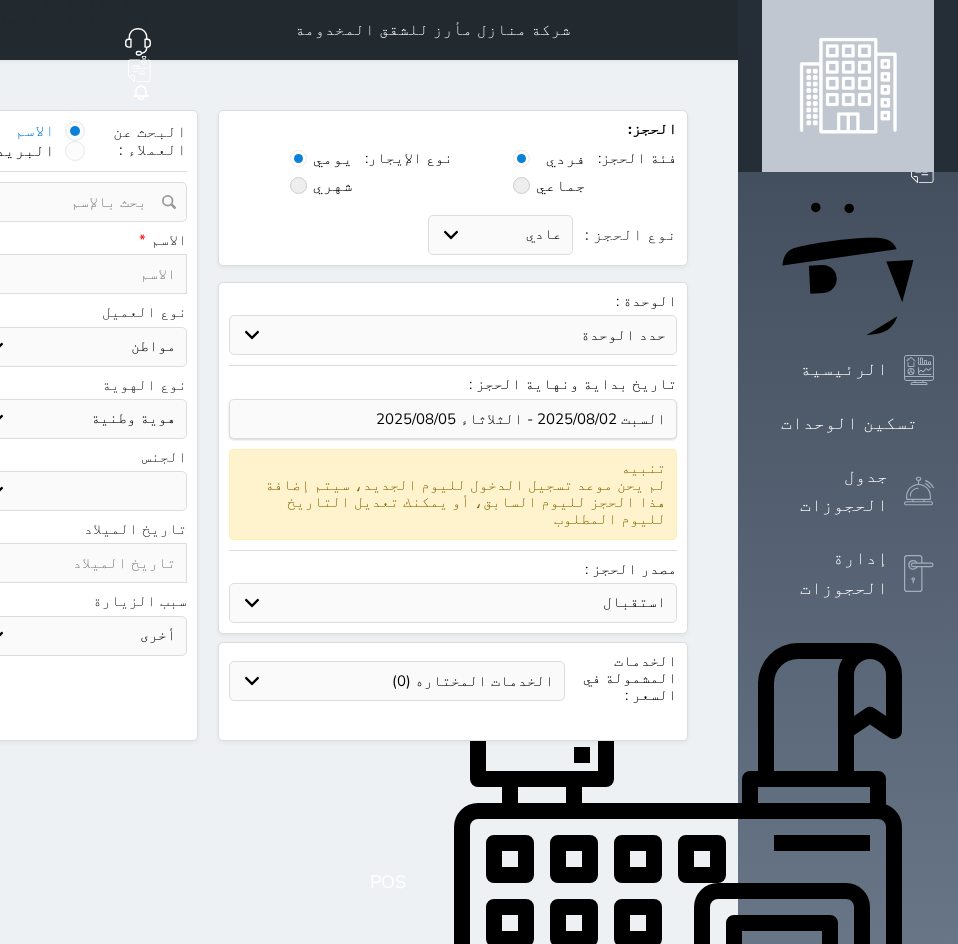 click on "حدد الوحدة
#402A - [ROOM_TYPE]
#302B - [ROOM_TYPE]
#302A - [ROOM_TYPE]
#201B - [ROOM_TYPE]
#201A - [ROOM_TYPE]
#102B - [ROOM_TYPE]
#102A - [ROOM_TYPE]" at bounding box center (453, 335) 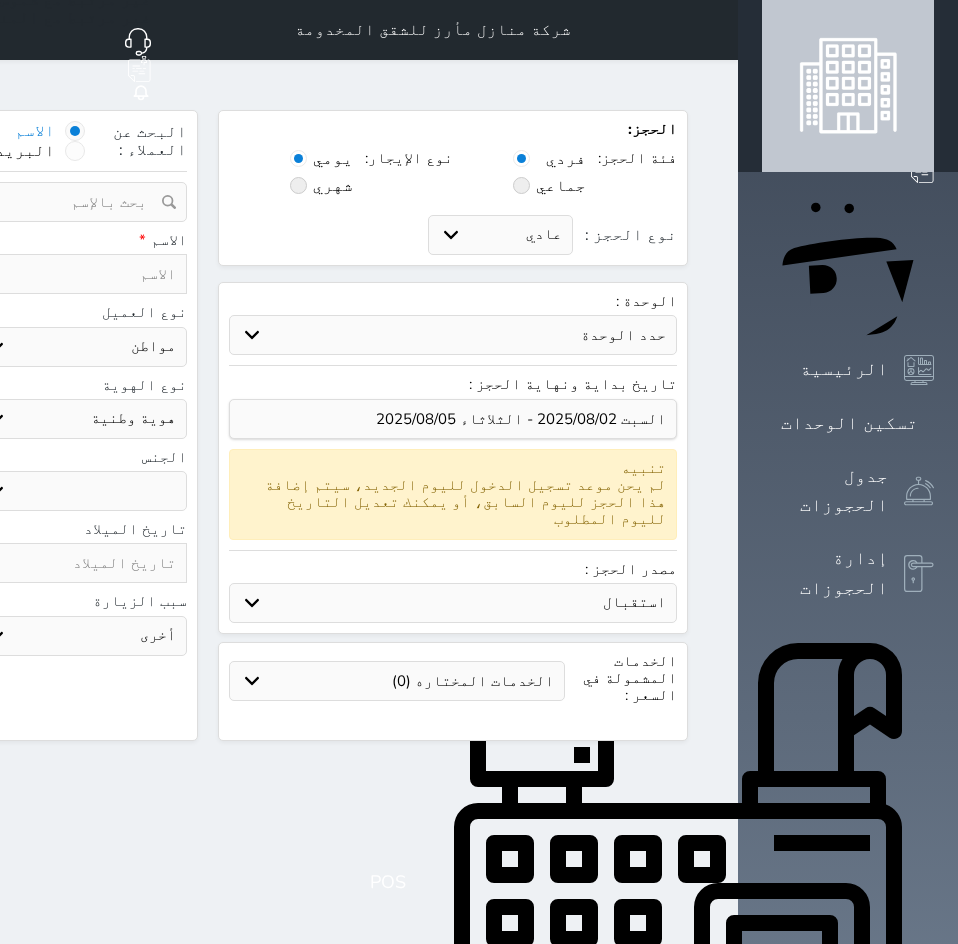 select on "57340" 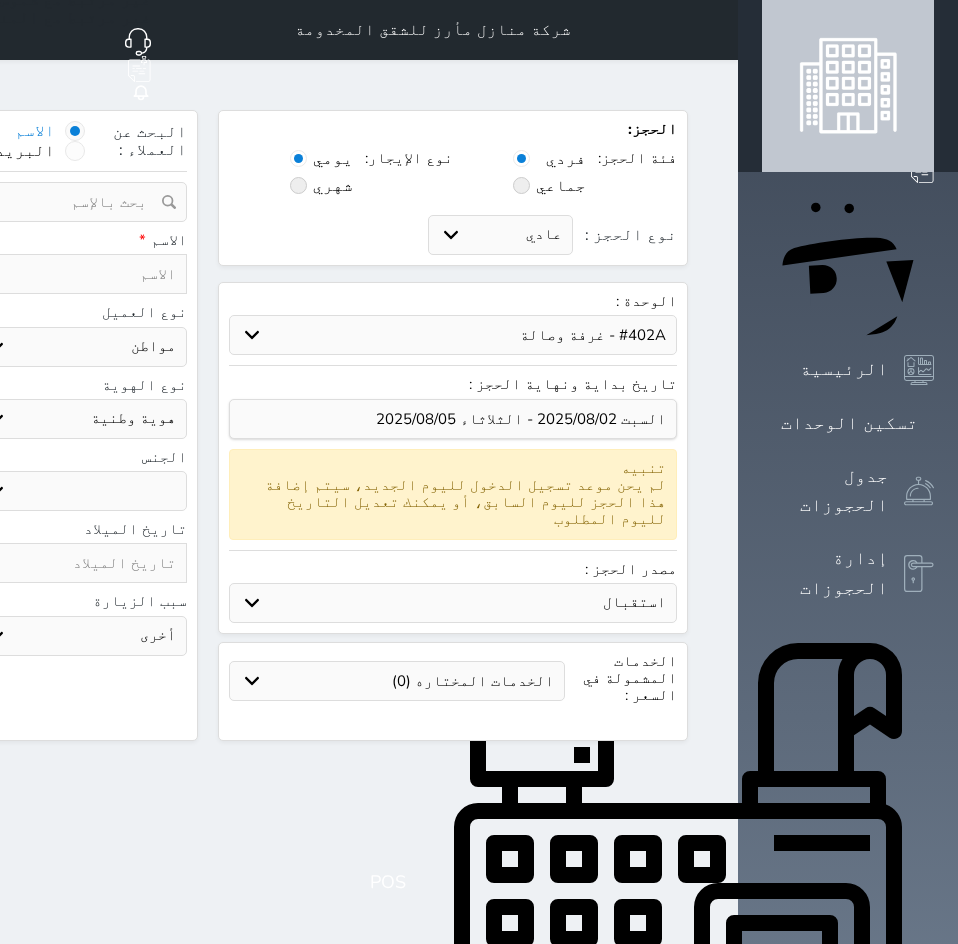 click on "حدد الوحدة
#402A - [ROOM_TYPE]
#302B - [ROOM_TYPE]
#302A - [ROOM_TYPE]
#201B - [ROOM_TYPE]
#201A - [ROOM_TYPE]
#102B - [ROOM_TYPE]
#102A - [ROOM_TYPE]" at bounding box center [453, 335] 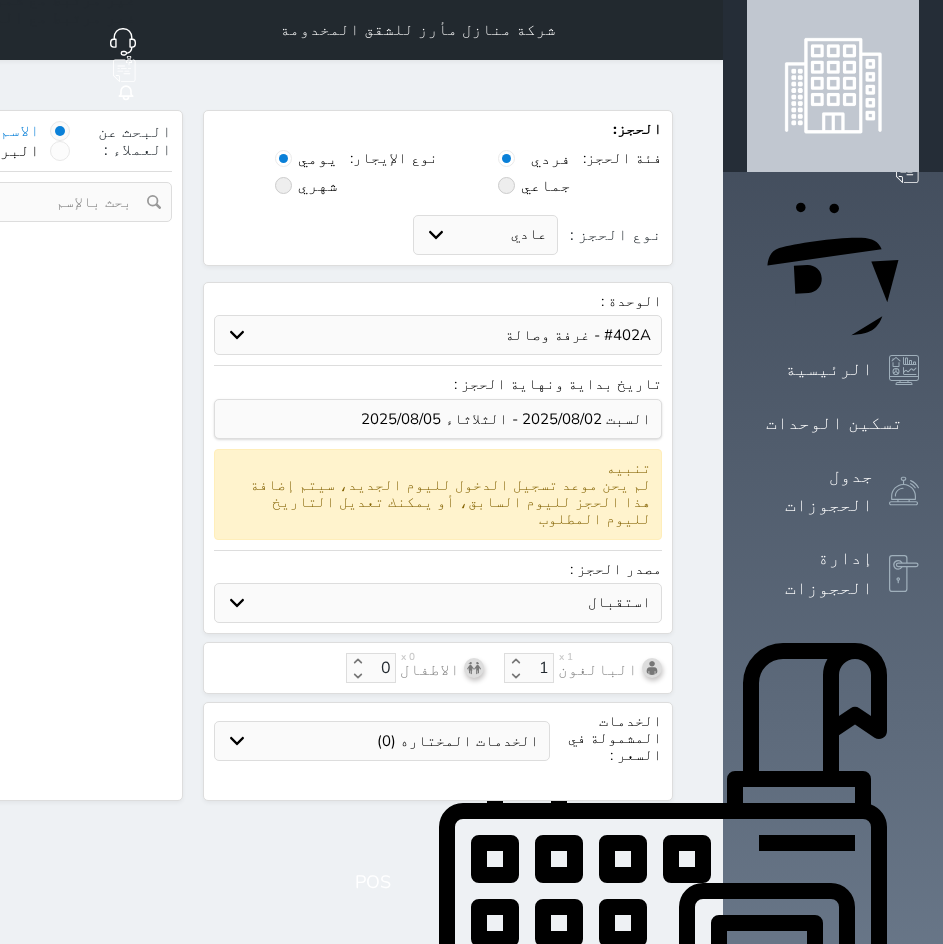 select on "1" 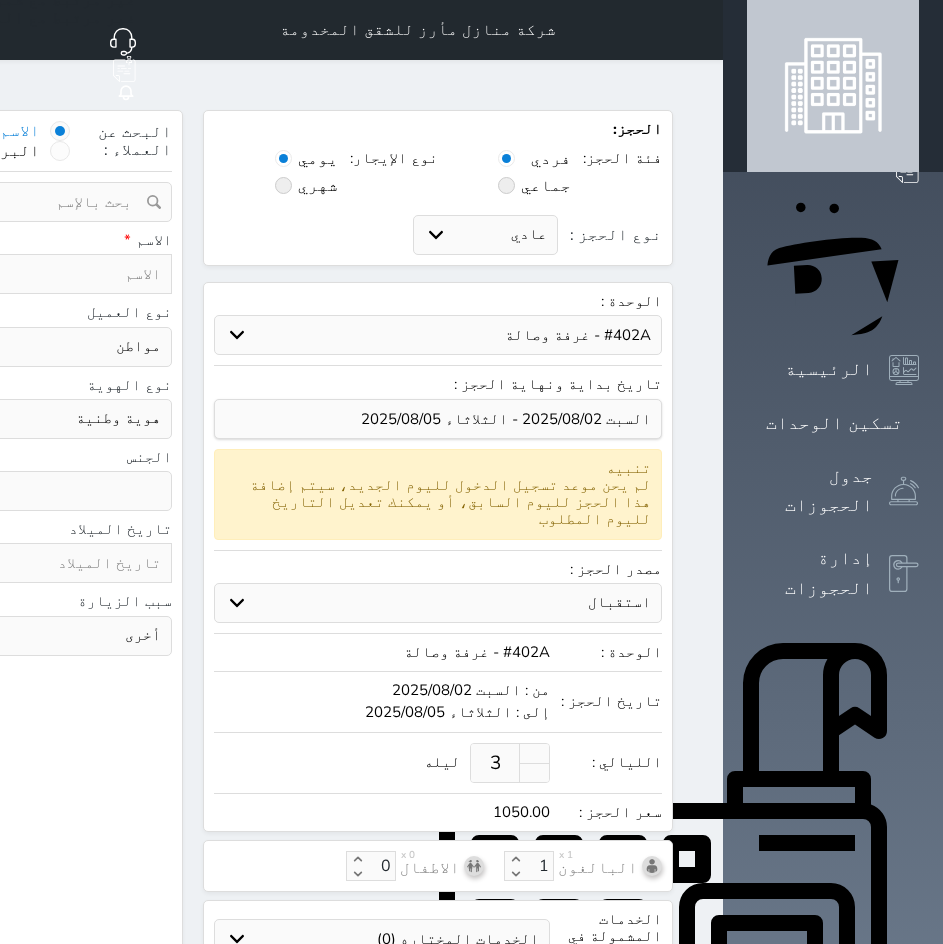 select 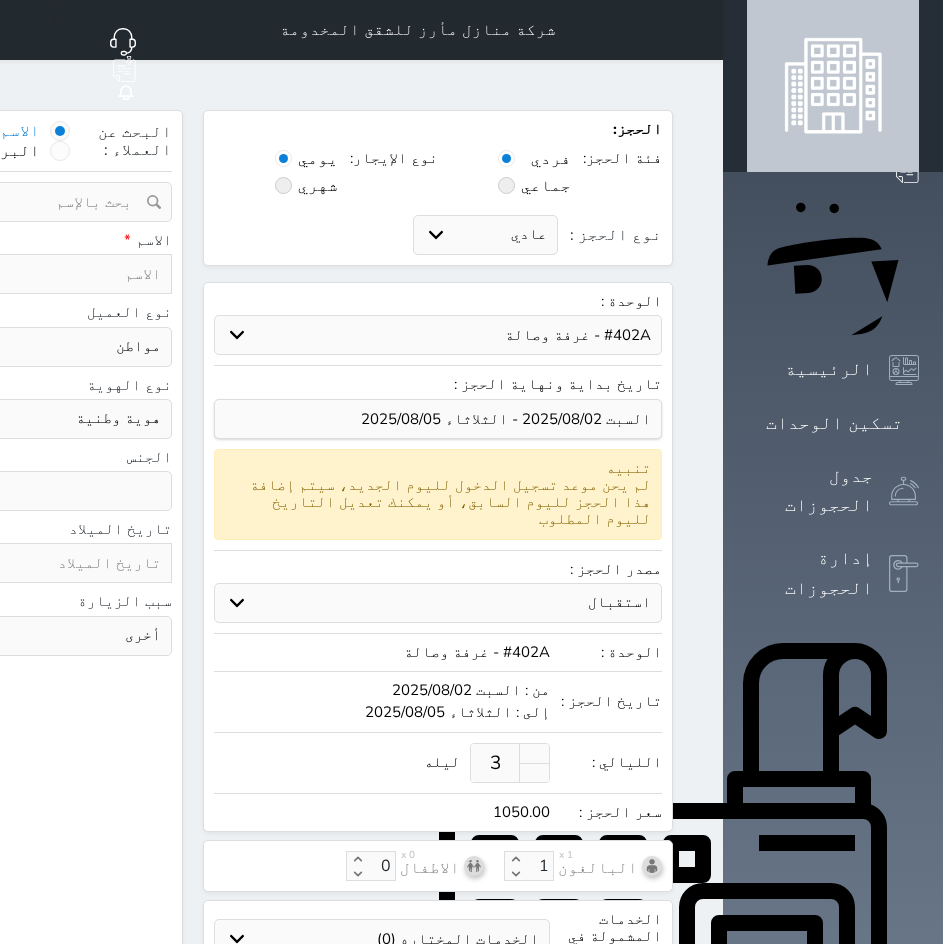 click at bounding box center [65, 274] 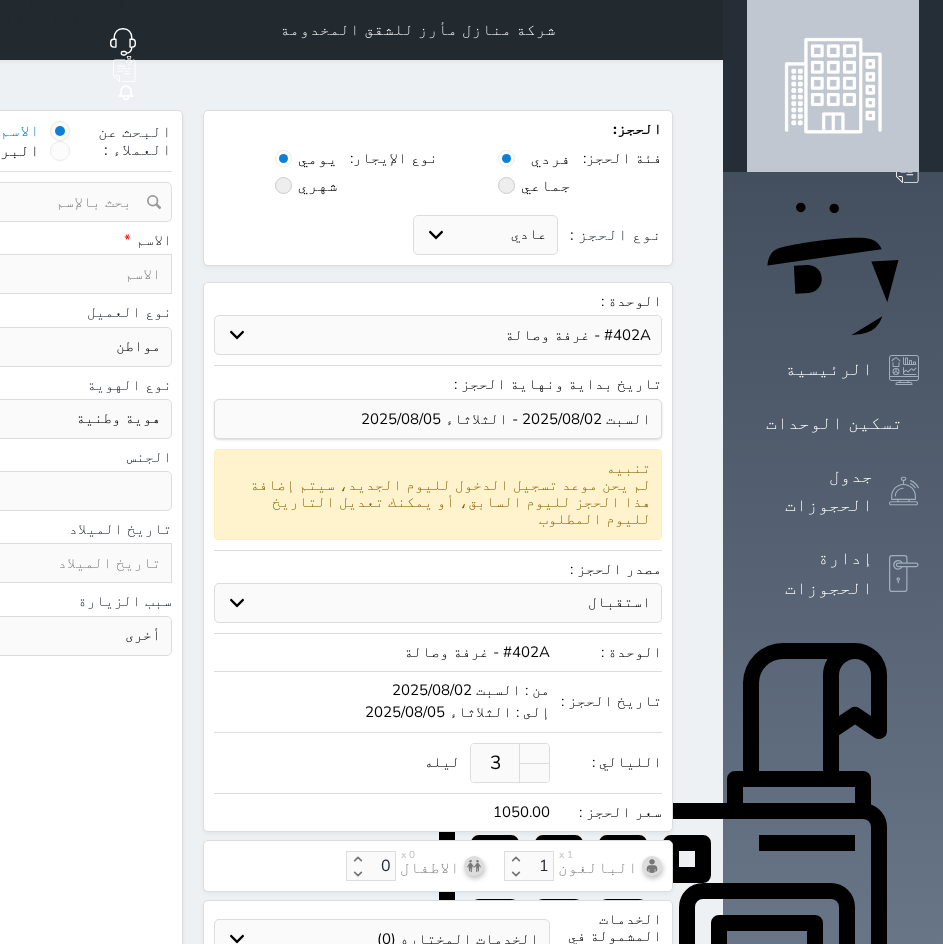 click at bounding box center [65, 274] 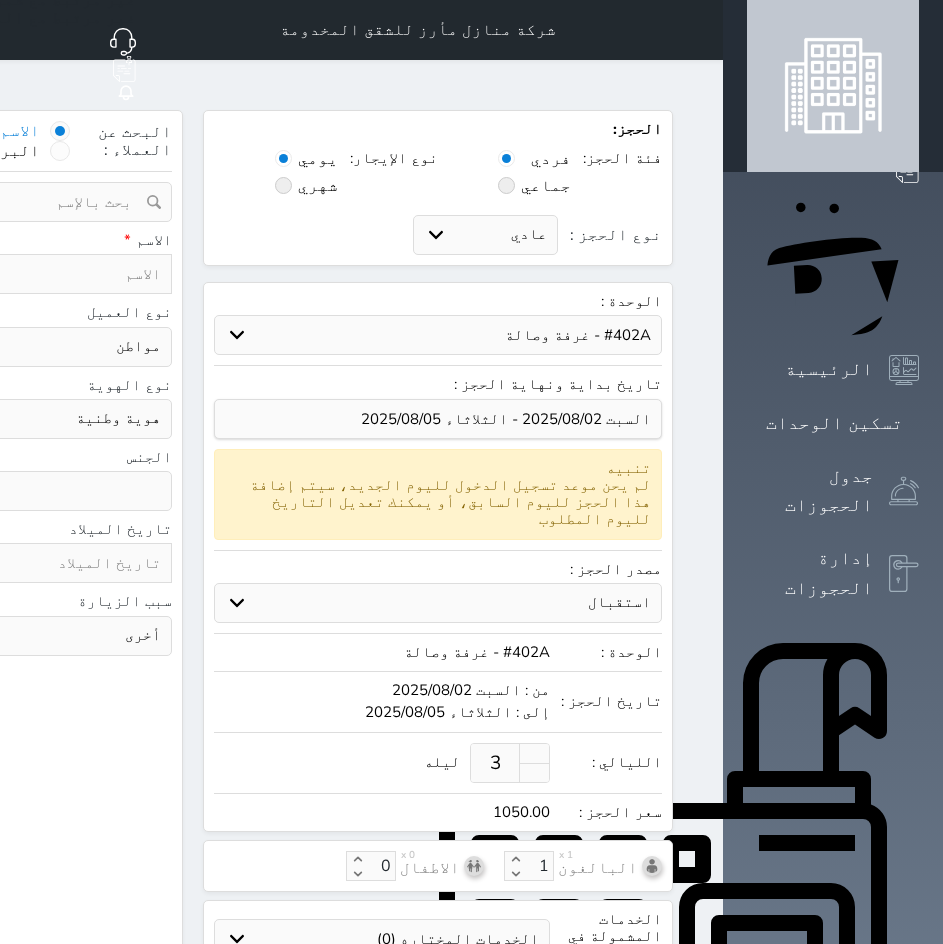 type on "ع" 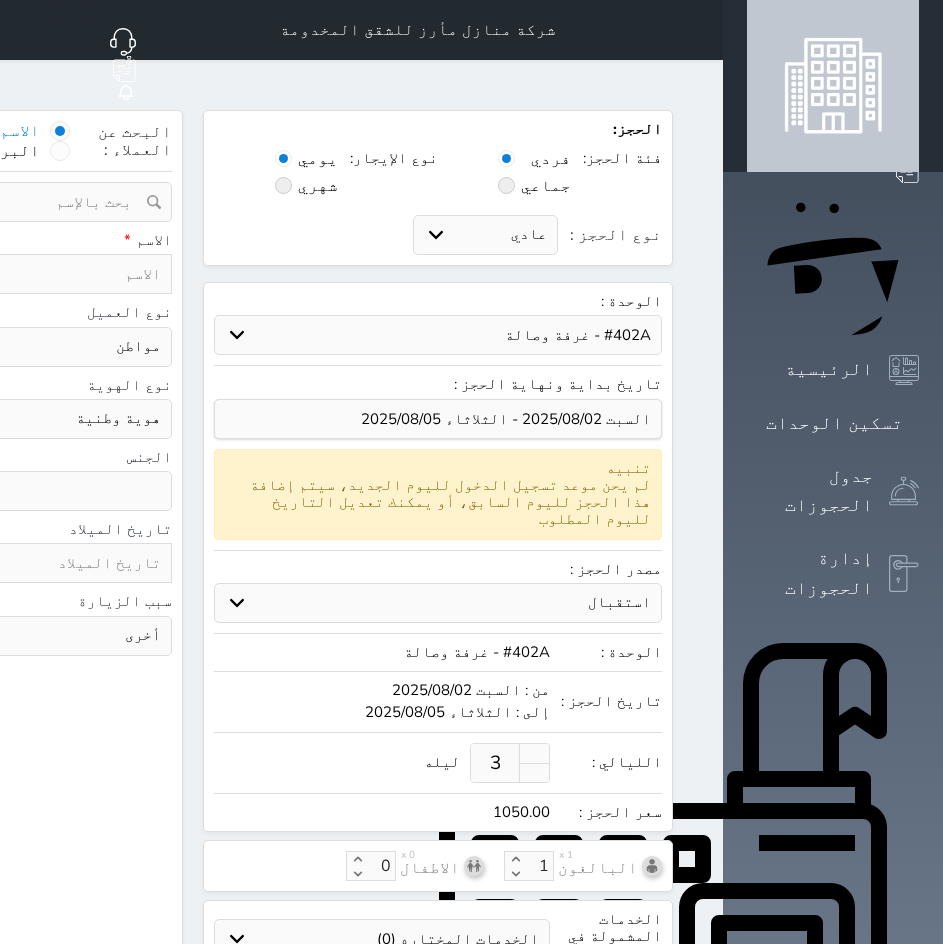 select 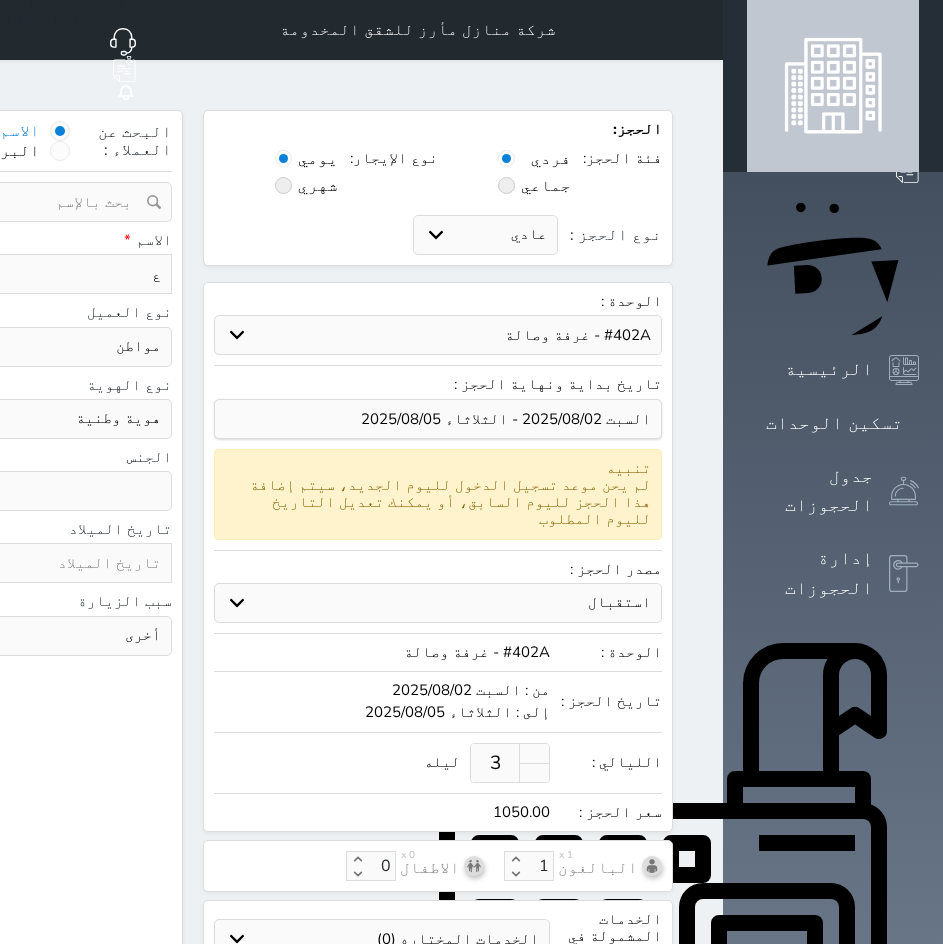 type on "عل" 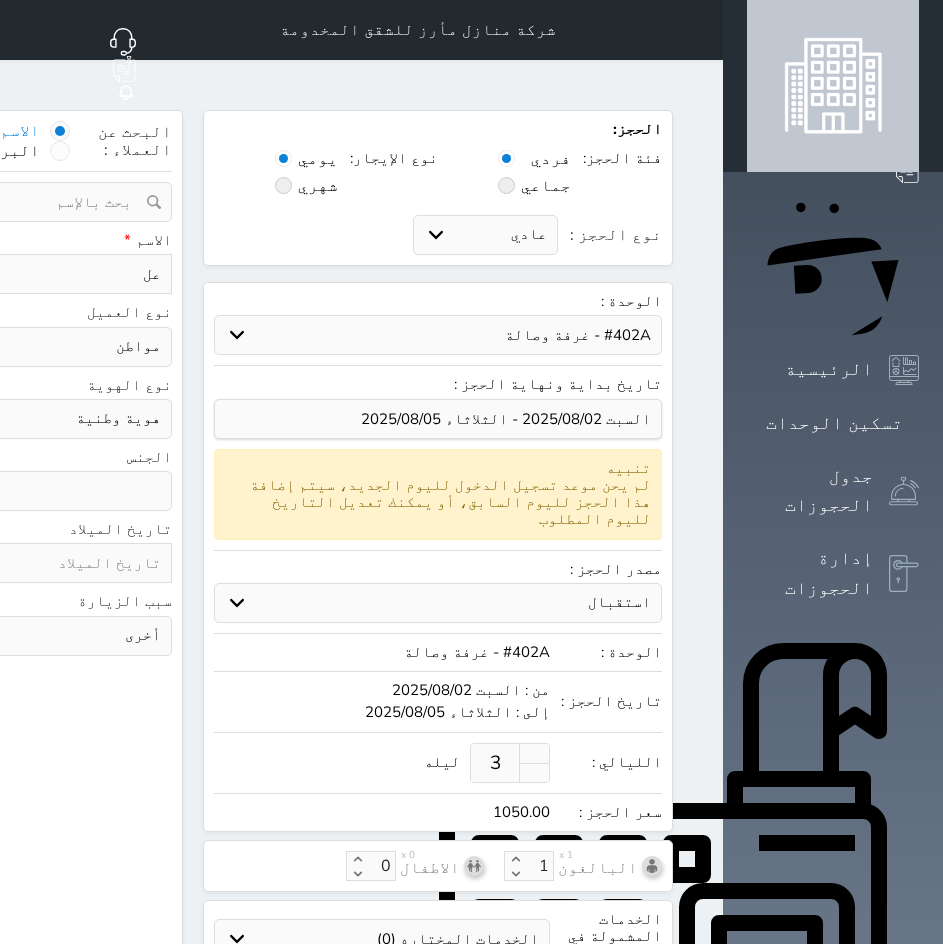 type on "علي" 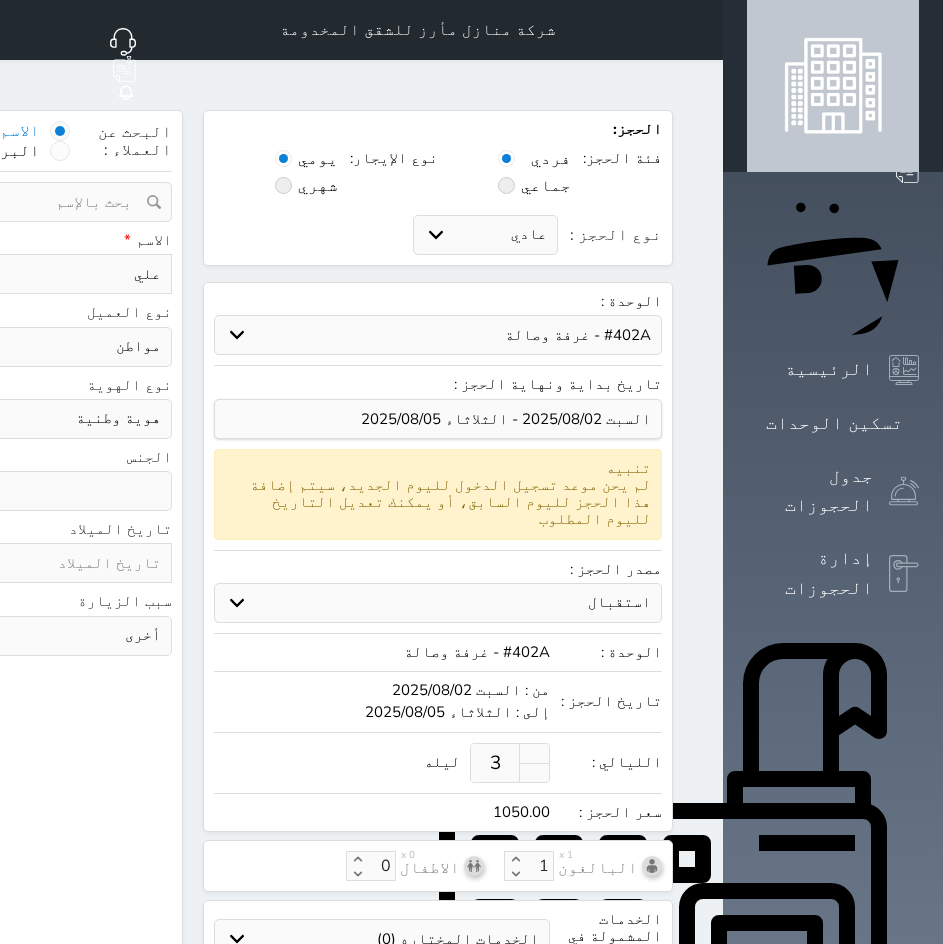 type on "علي" 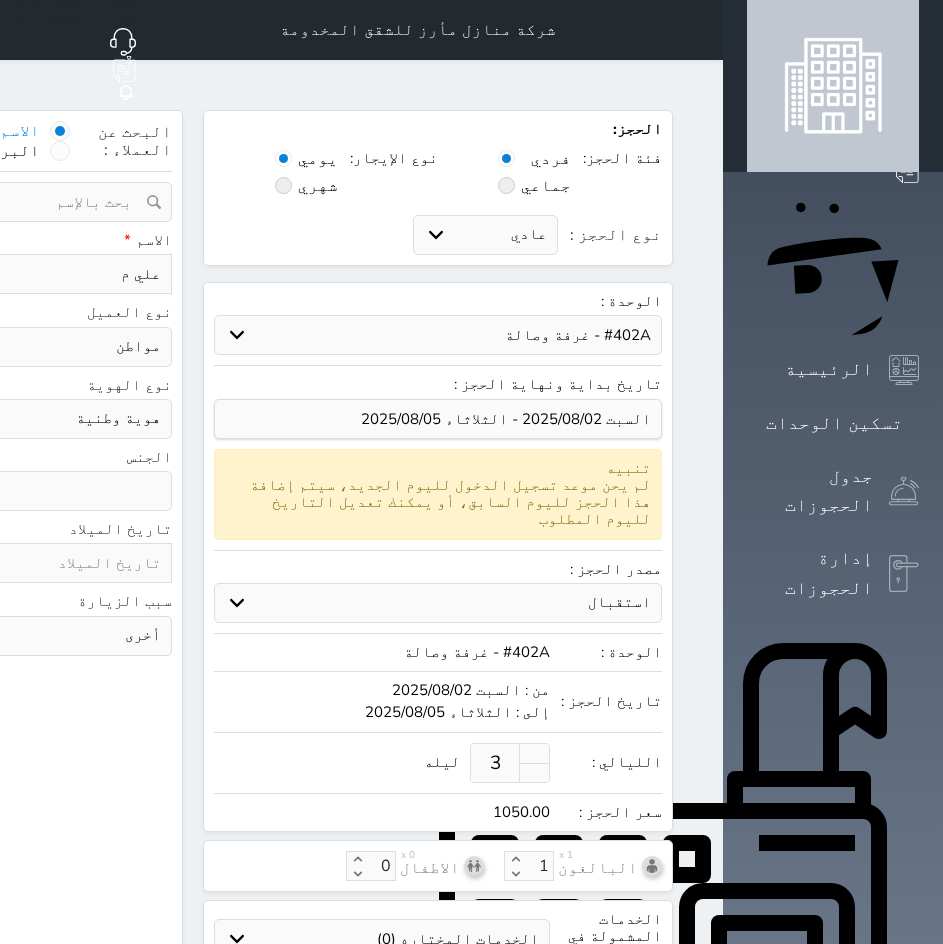 type on "علي مح" 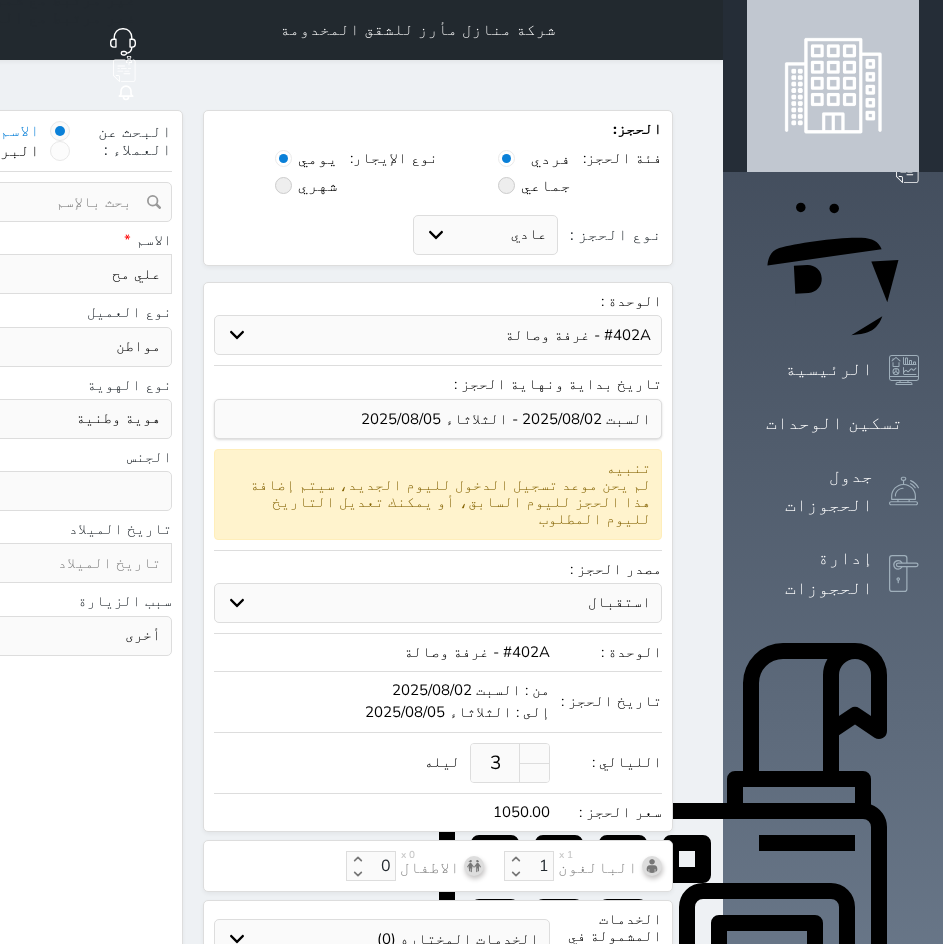type on "[NAME]" 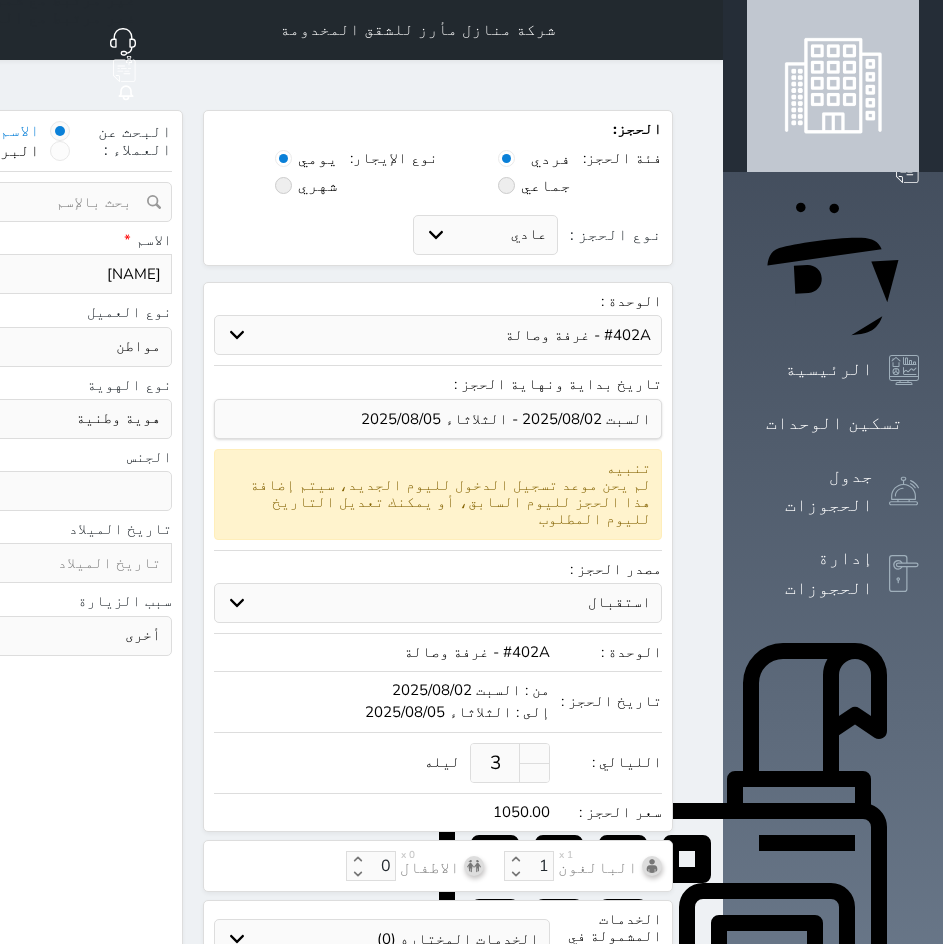 type on "علي محمد" 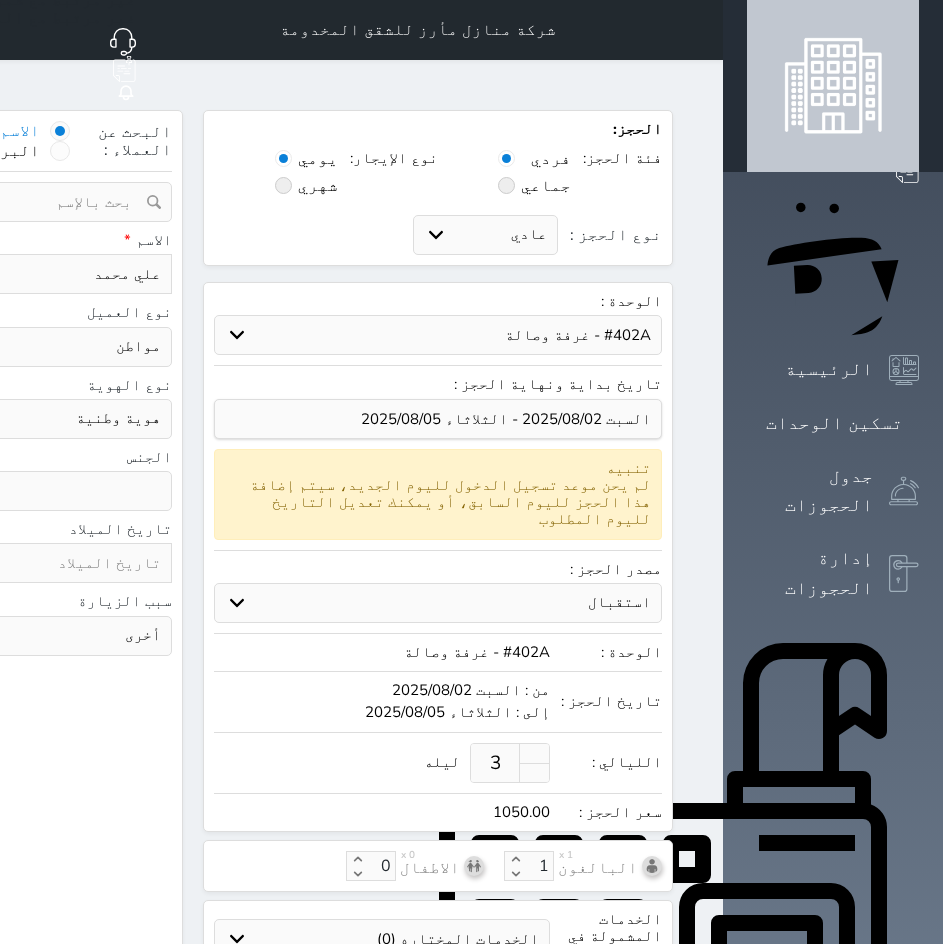 type on "علي محمد" 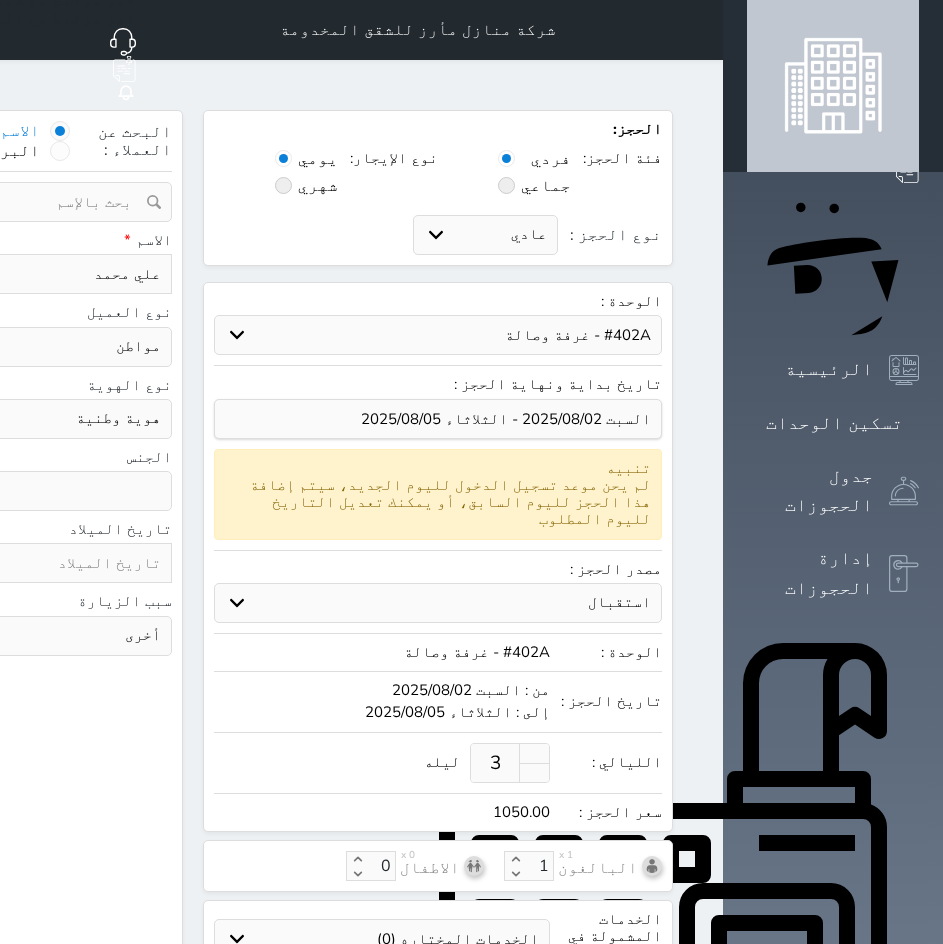 select 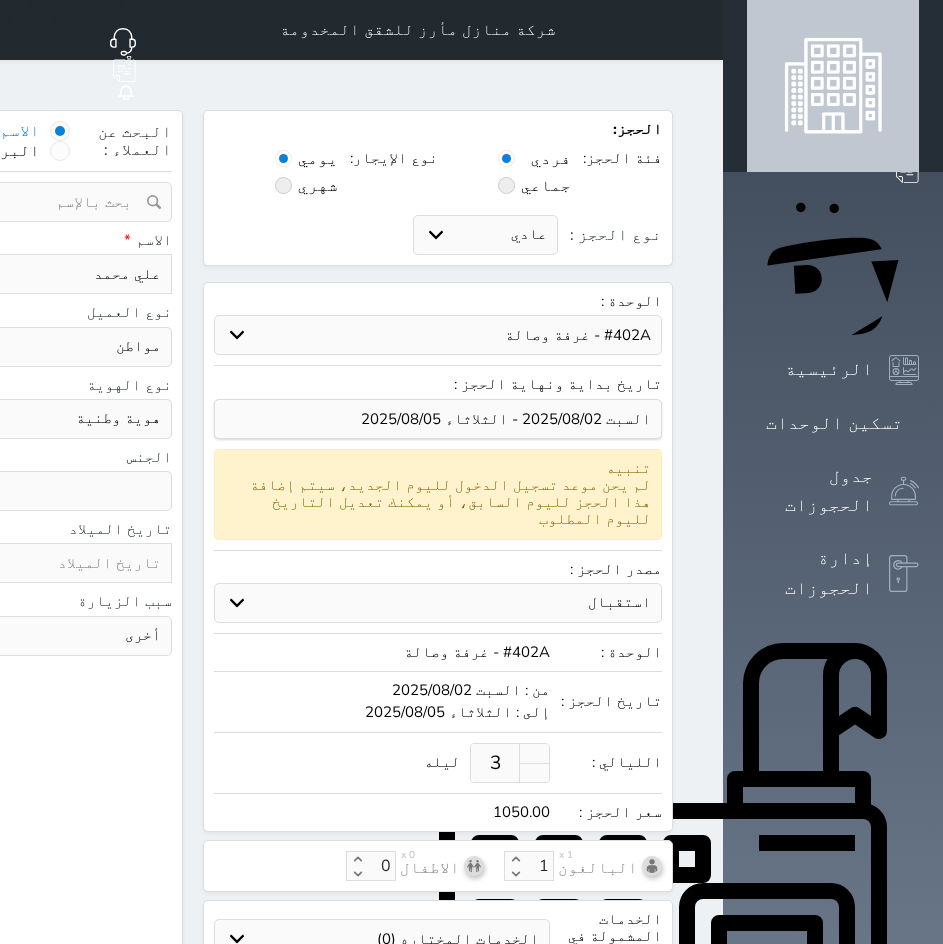 type on "علي محمد ا" 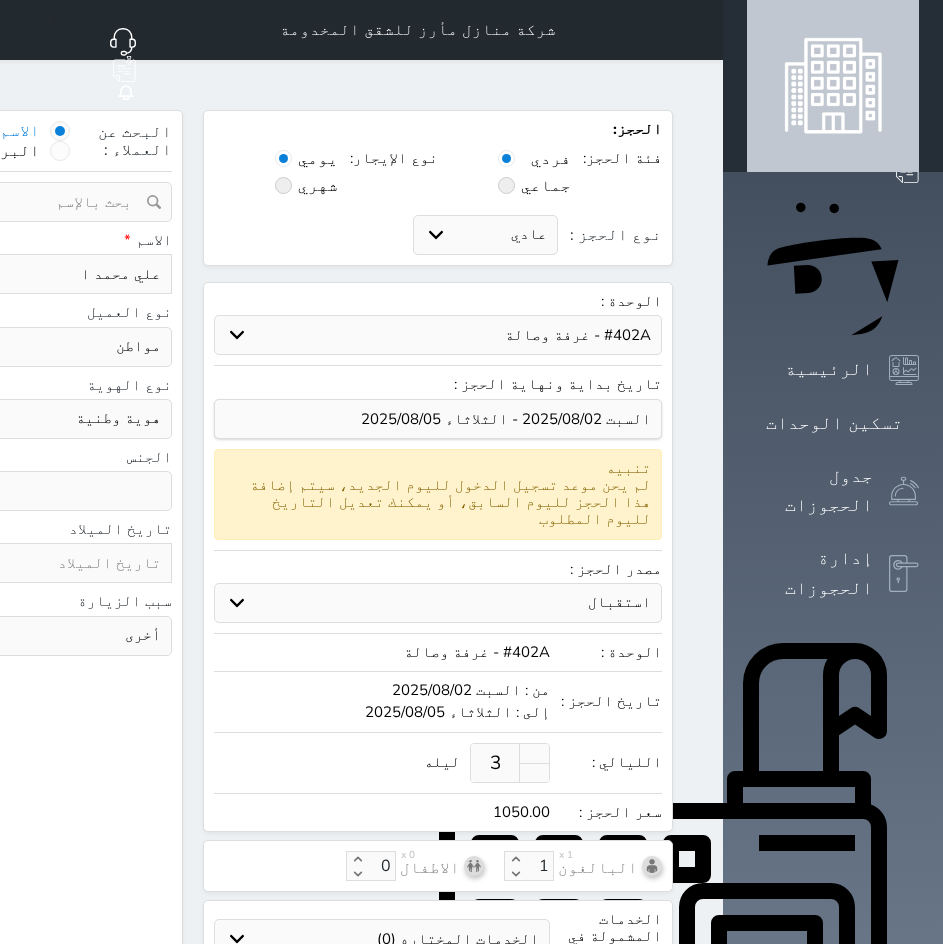 type on "علي محمد ال" 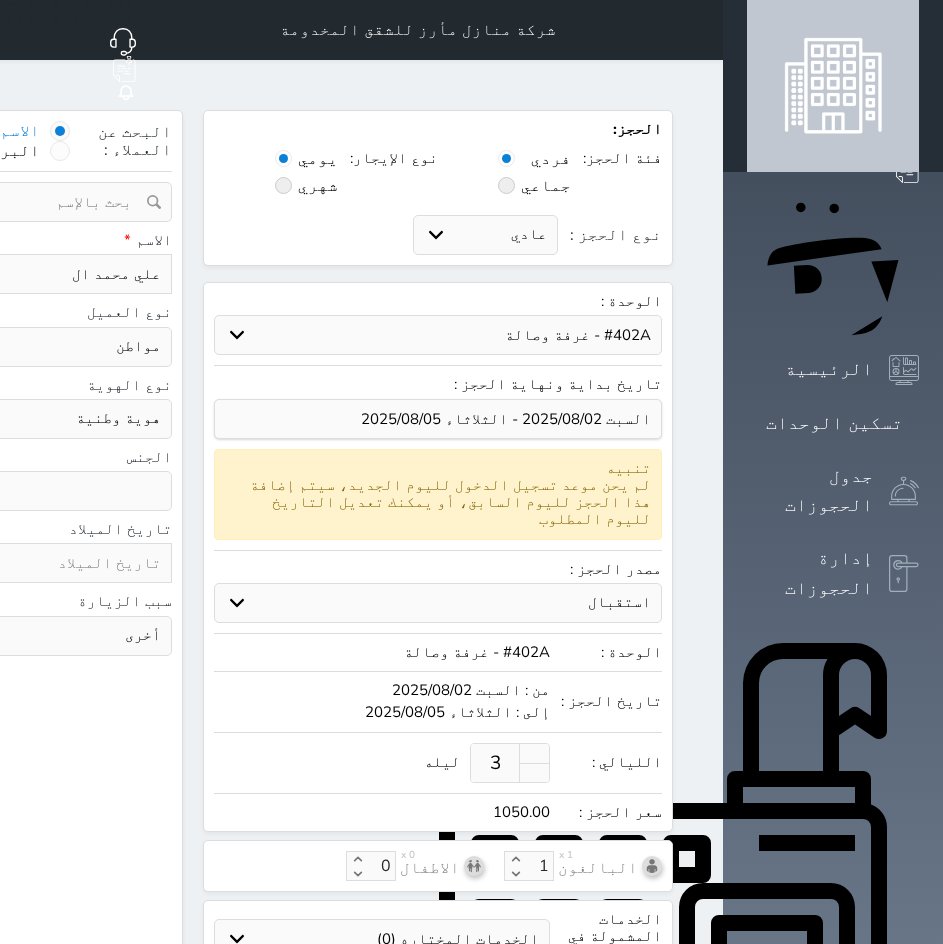 type on "علي محمد اله" 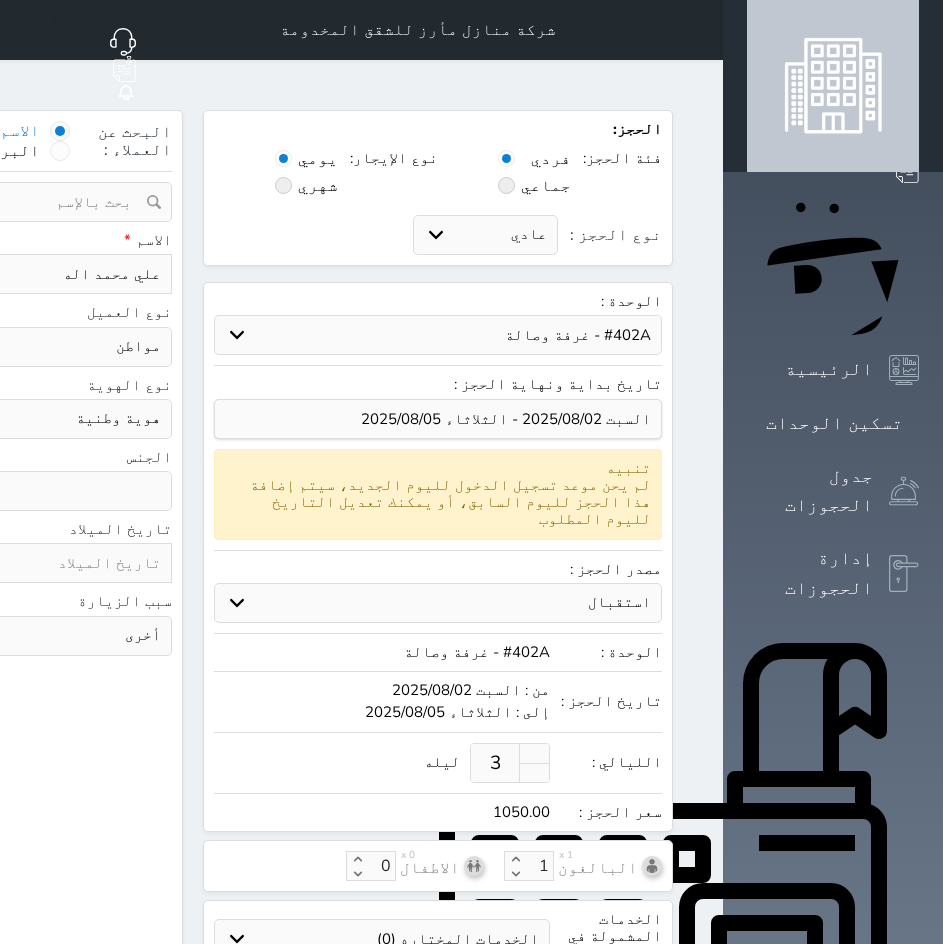 type on "علي محمد الهد" 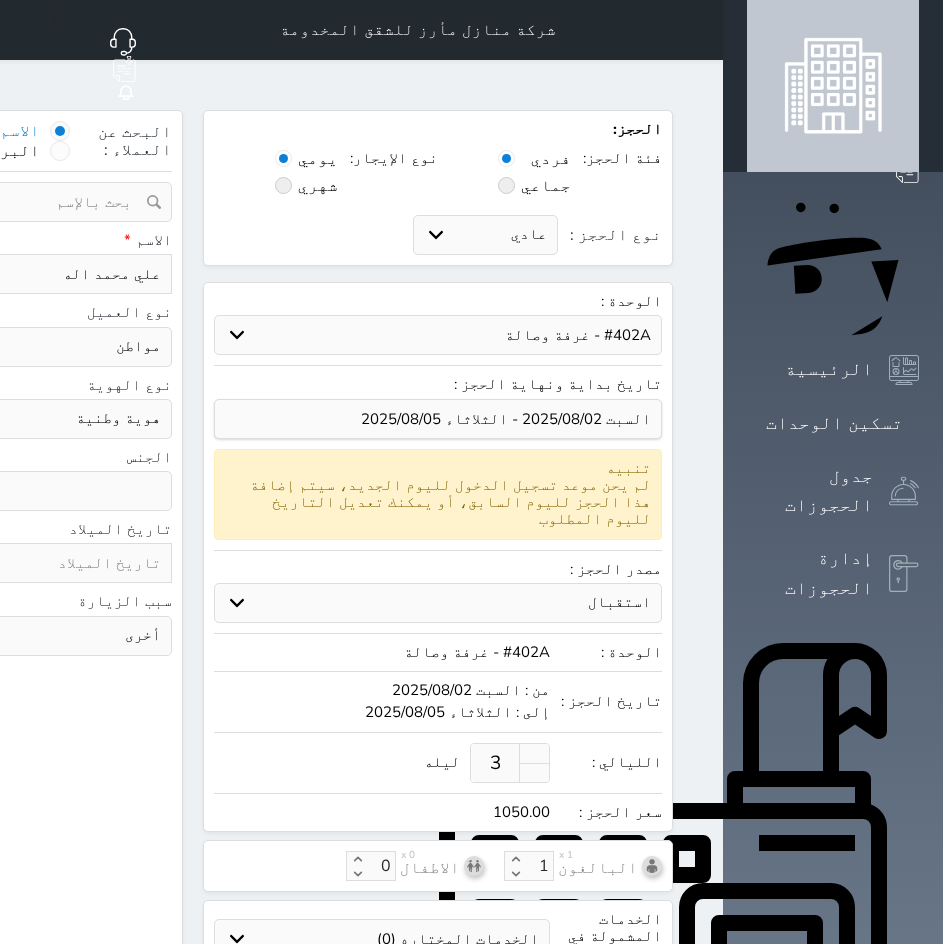 select 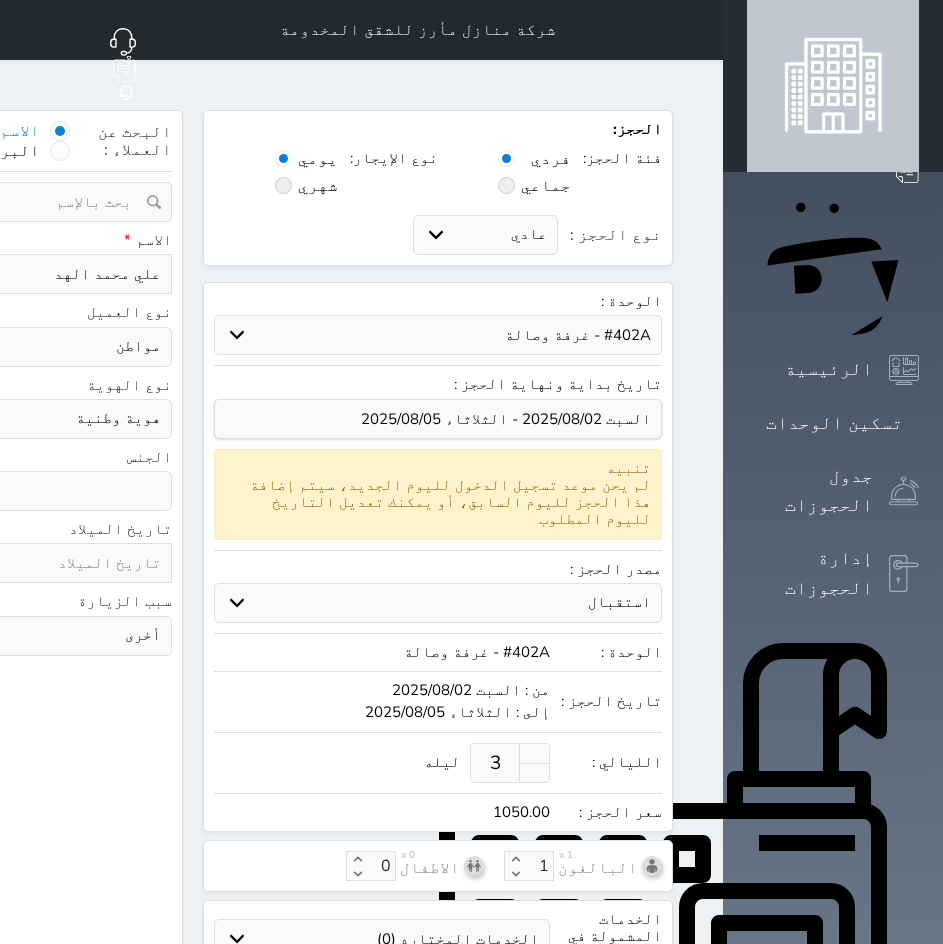 type on "علي محمد الهدي" 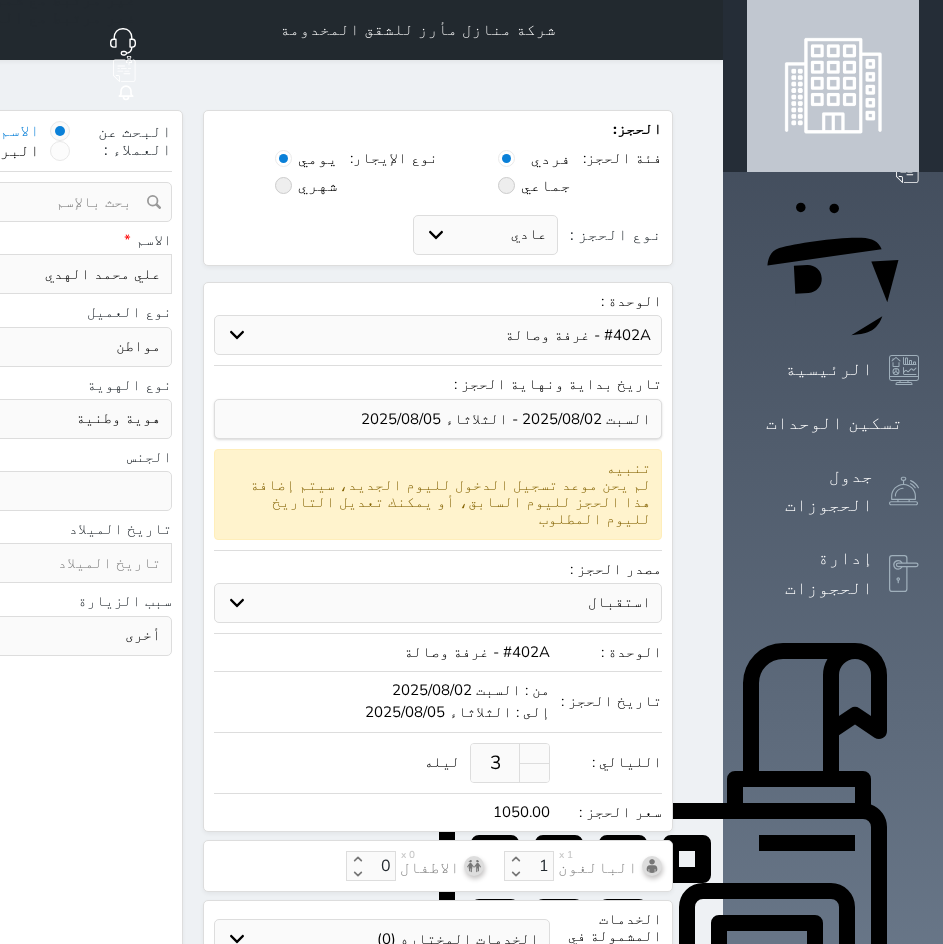 type on "علي محمد الهدية" 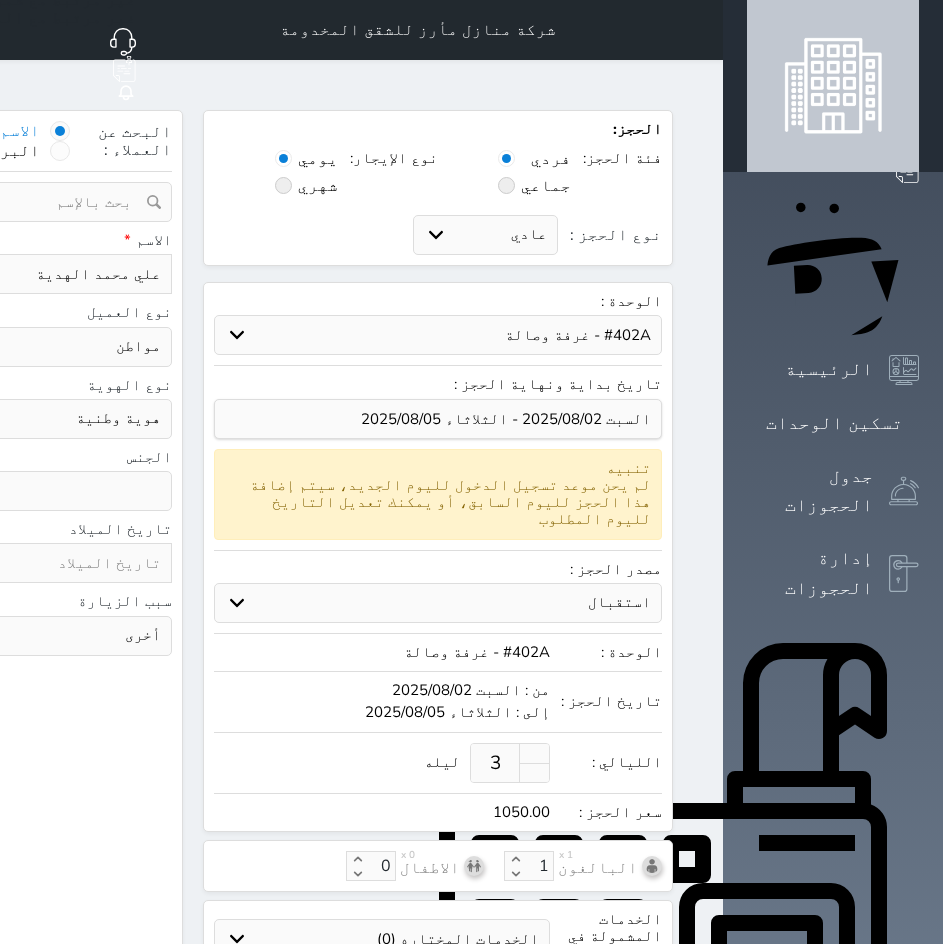 type on "علي محمد الهدية" 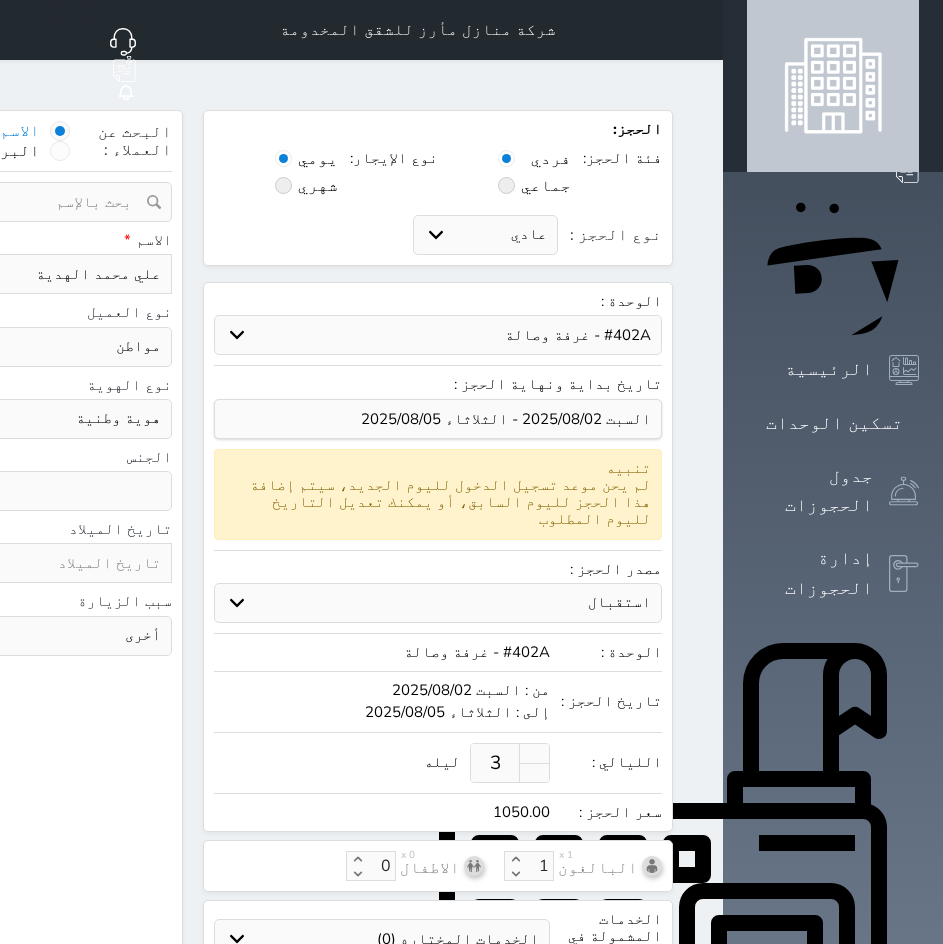 click on "نوع الحجز :" at bounding box center (-201, 274) 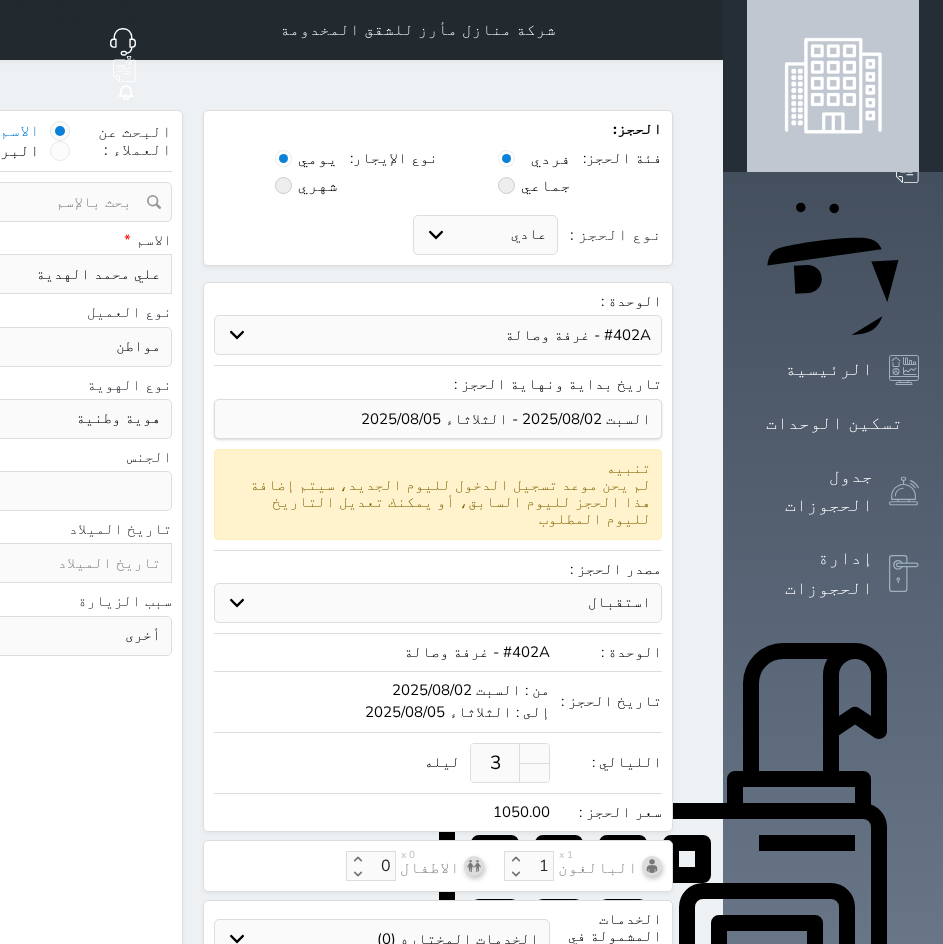 paste on "[PHONE]" 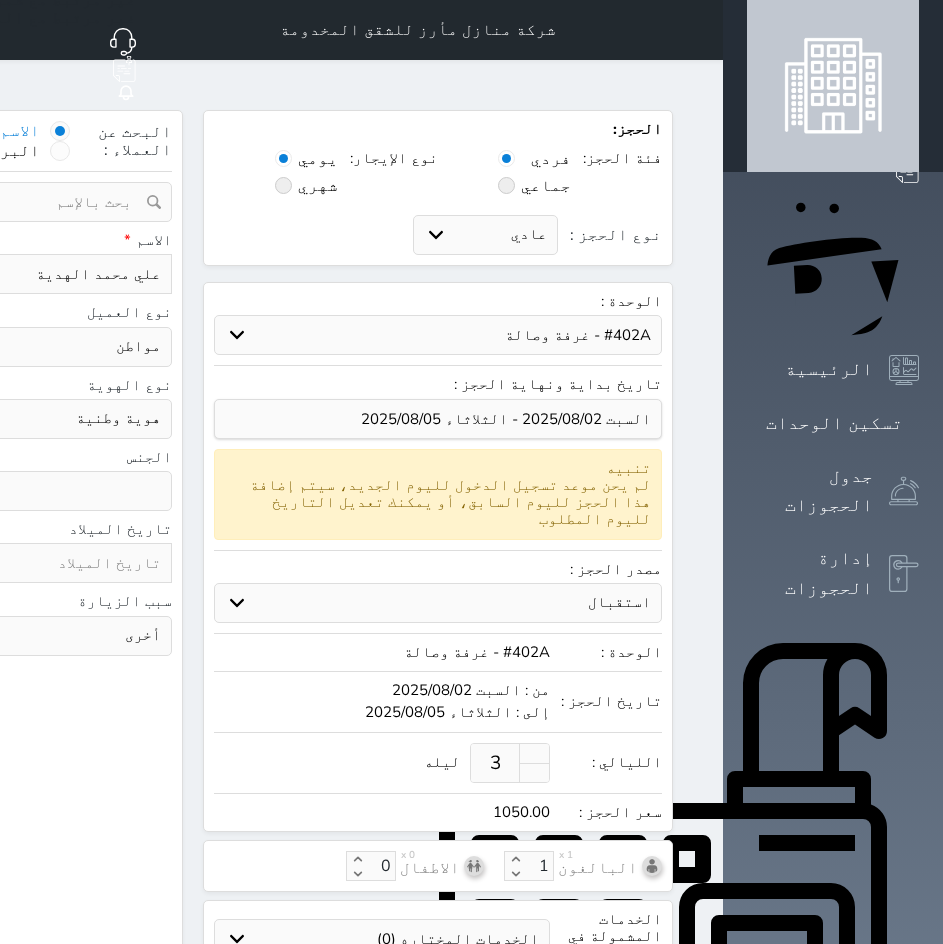 type on "[PHONE]" 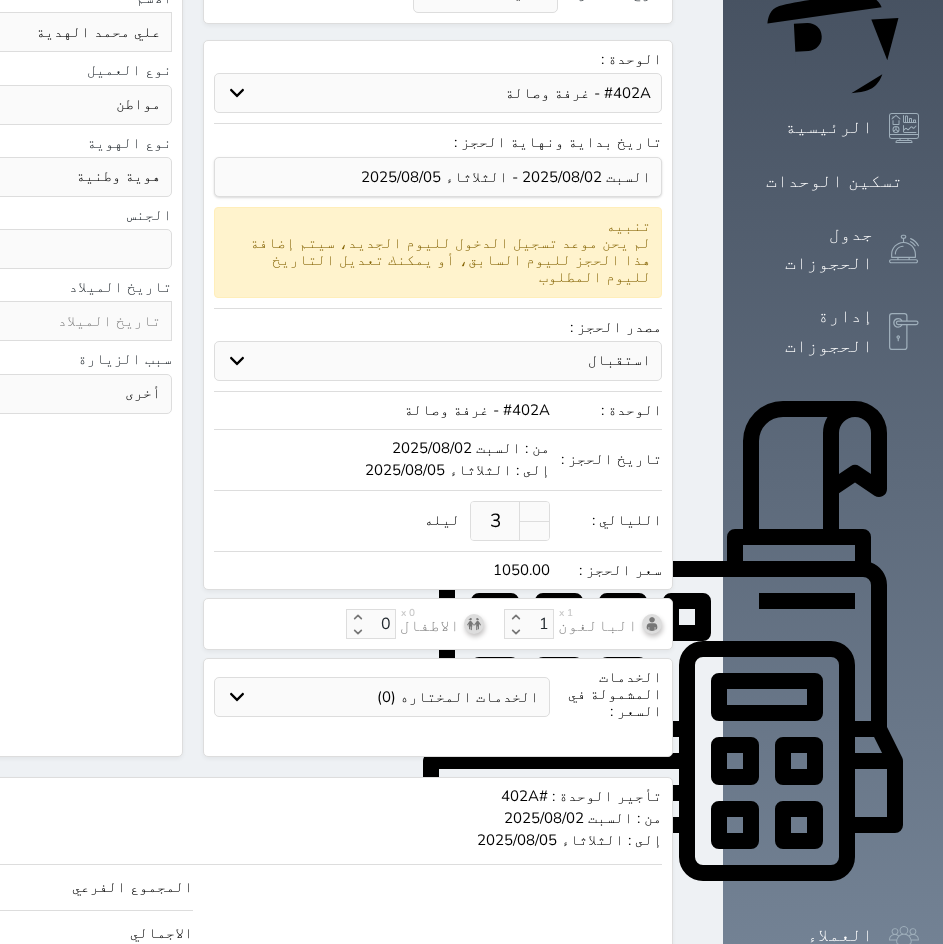 scroll, scrollTop: 262, scrollLeft: 0, axis: vertical 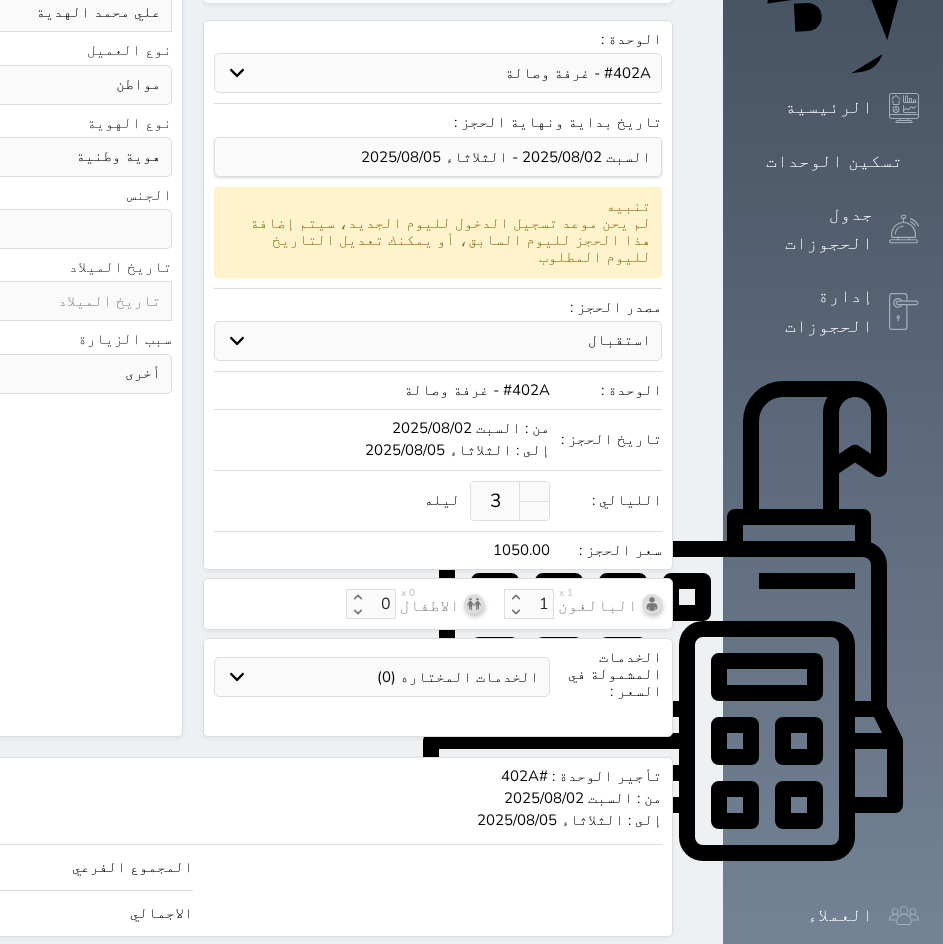 type on "[PHONE]" 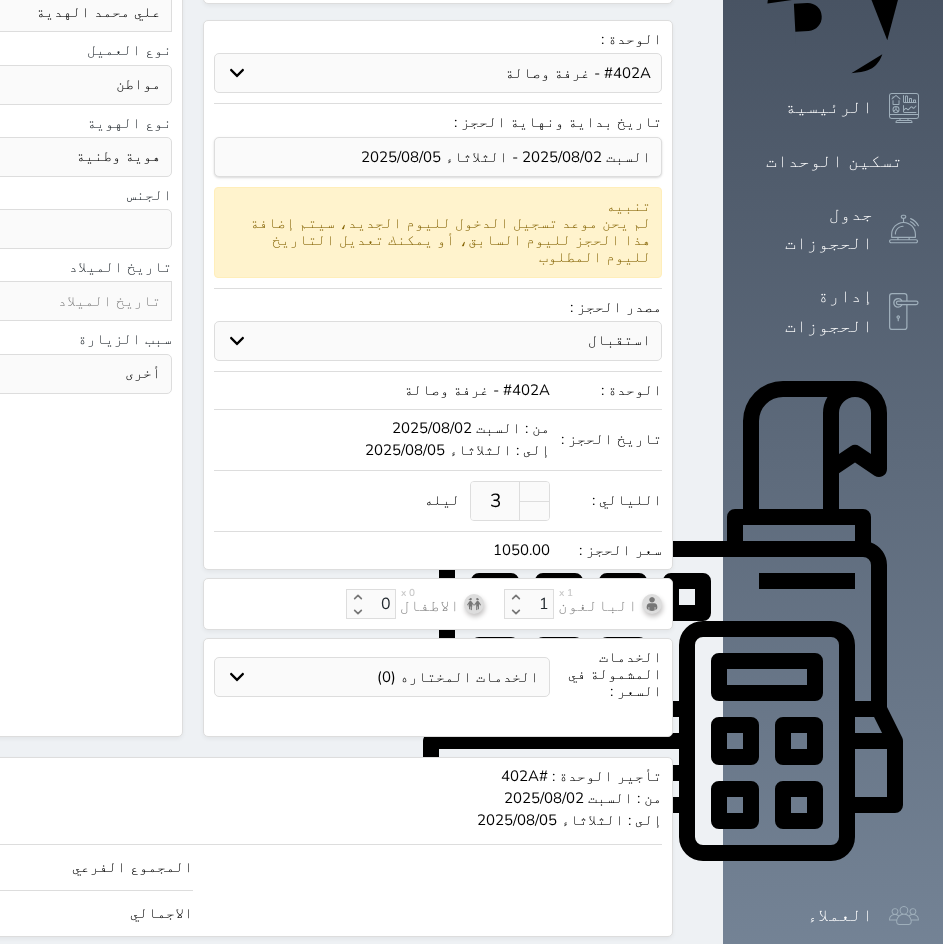 click on "استقبال الموقع الإلكتروني بوكينج المسافر اكسبيديا مواقع التواصل الإجتماعي اويو اخرى" at bounding box center [438, 341] 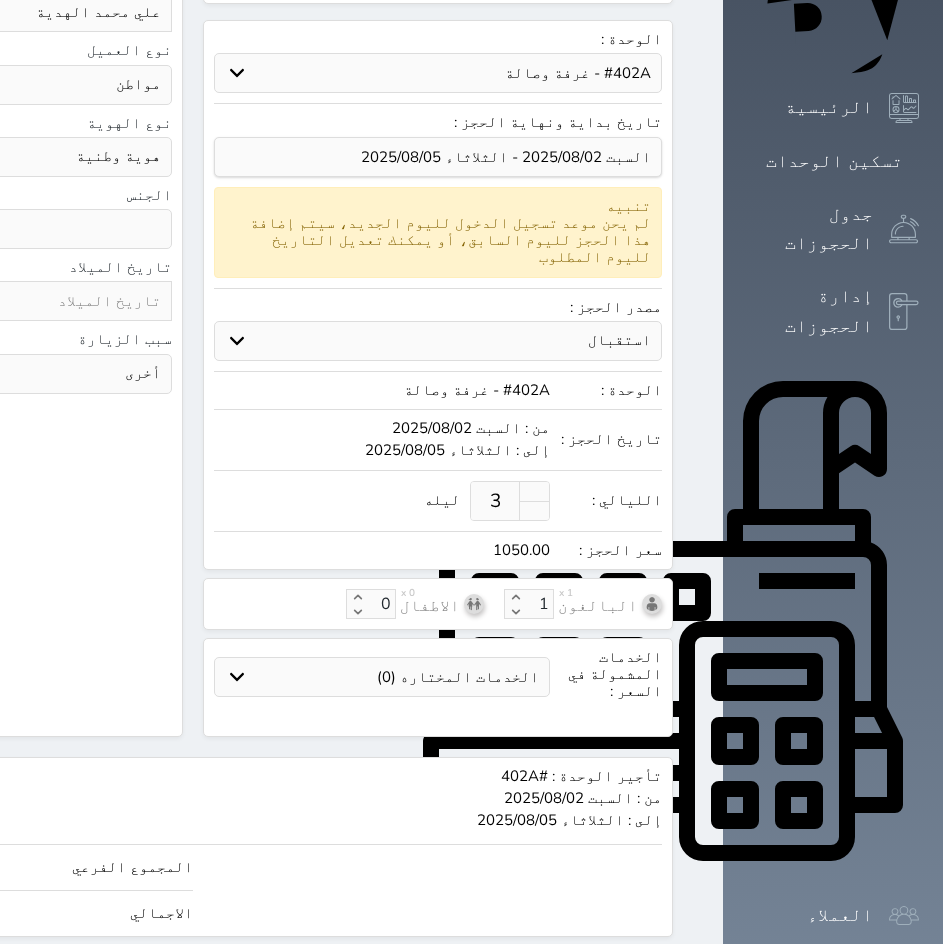 click on "استقبال الموقع الإلكتروني بوكينج المسافر اكسبيديا مواقع التواصل الإجتماعي اويو اخرى" at bounding box center (438, 341) 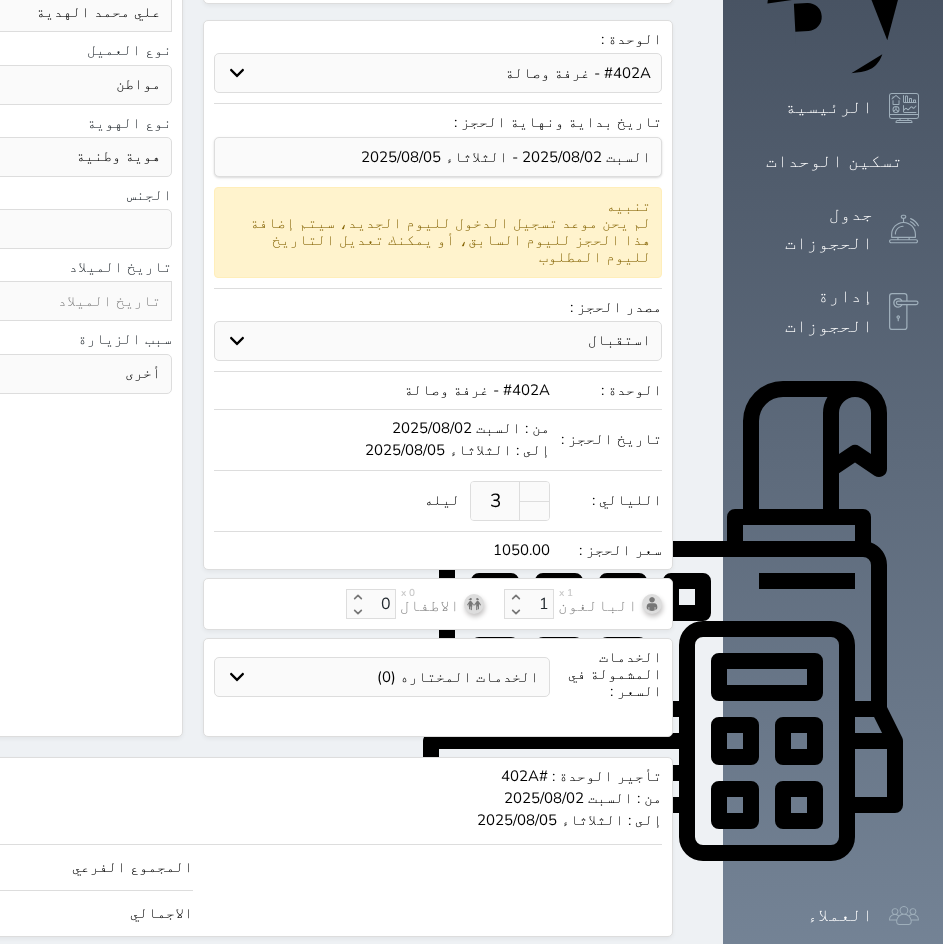 click on "1050.00" at bounding box center (-211, 913) 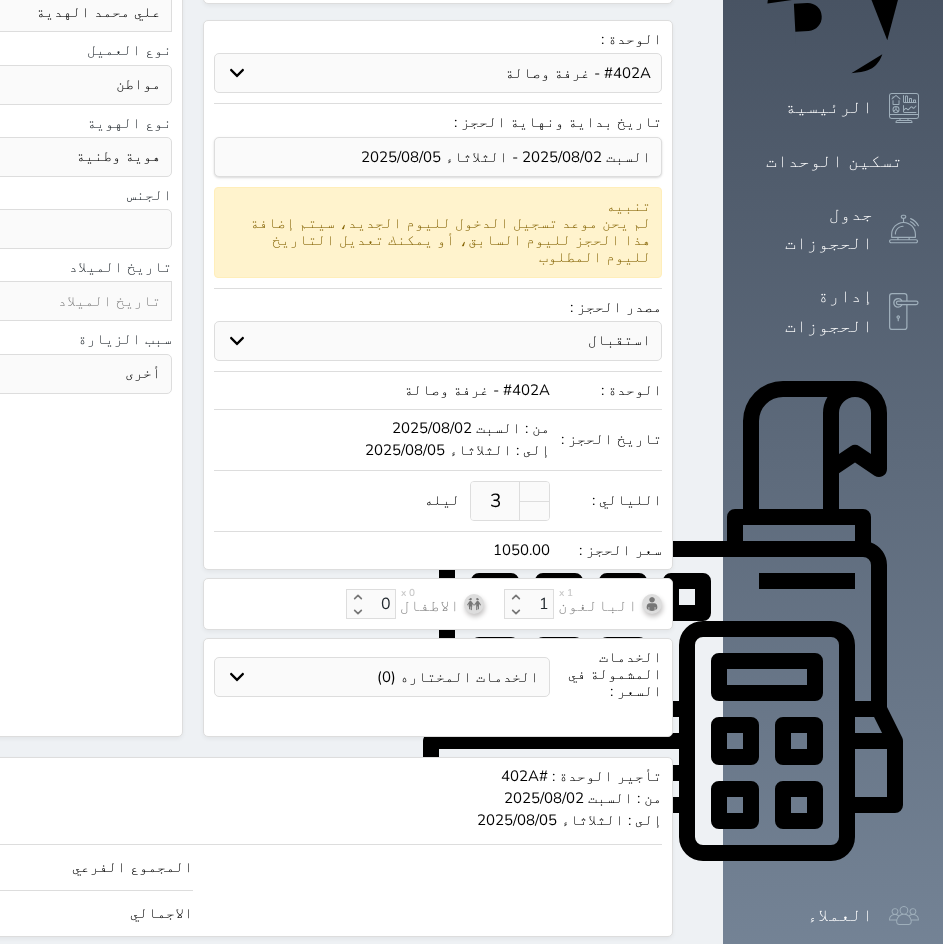 type on "1.00" 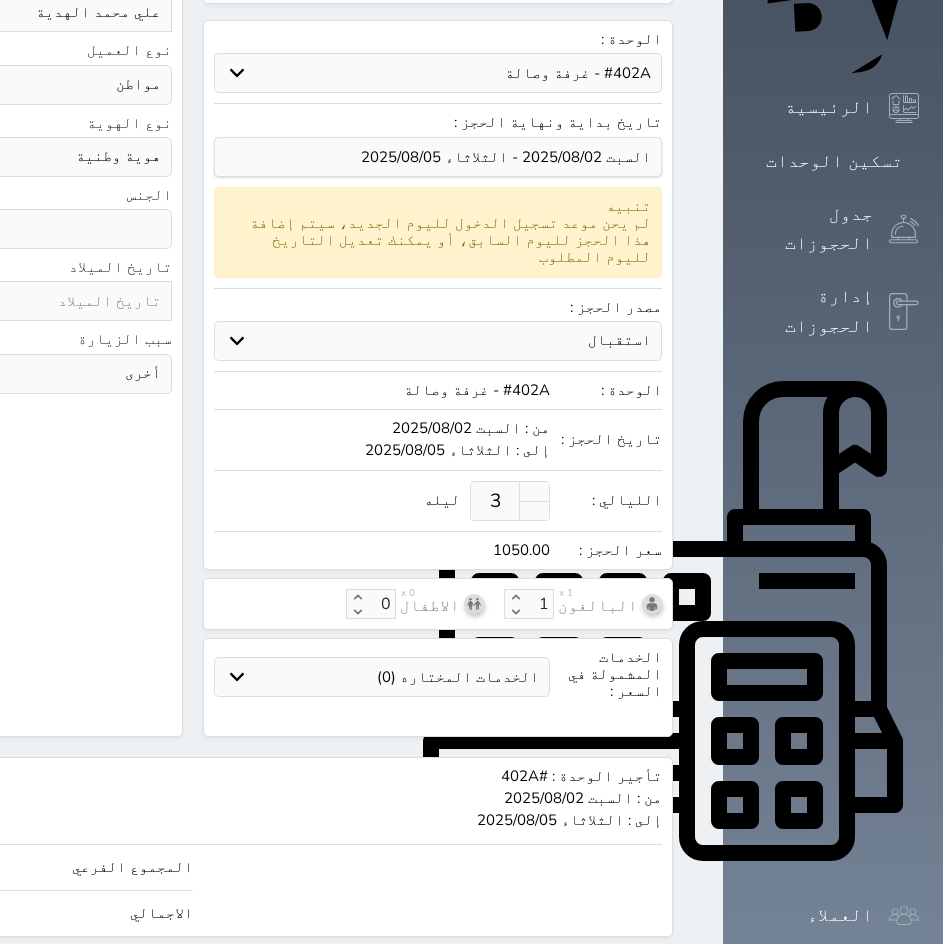 type on "1" 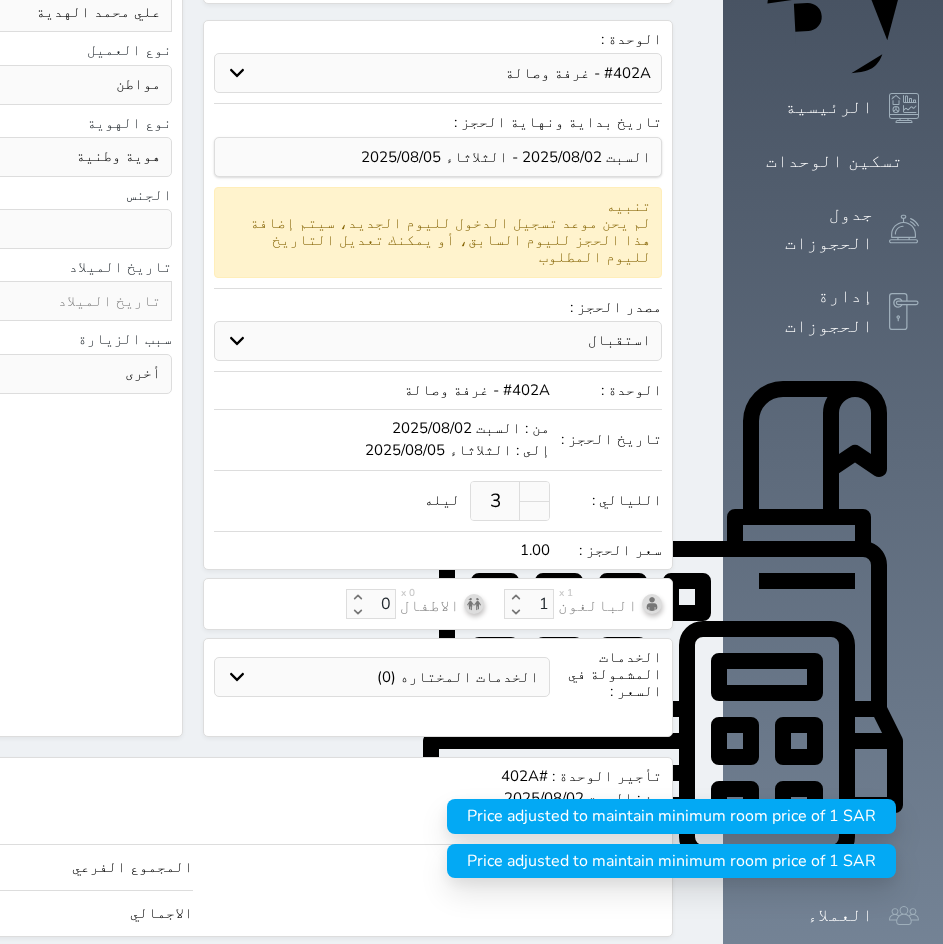 type 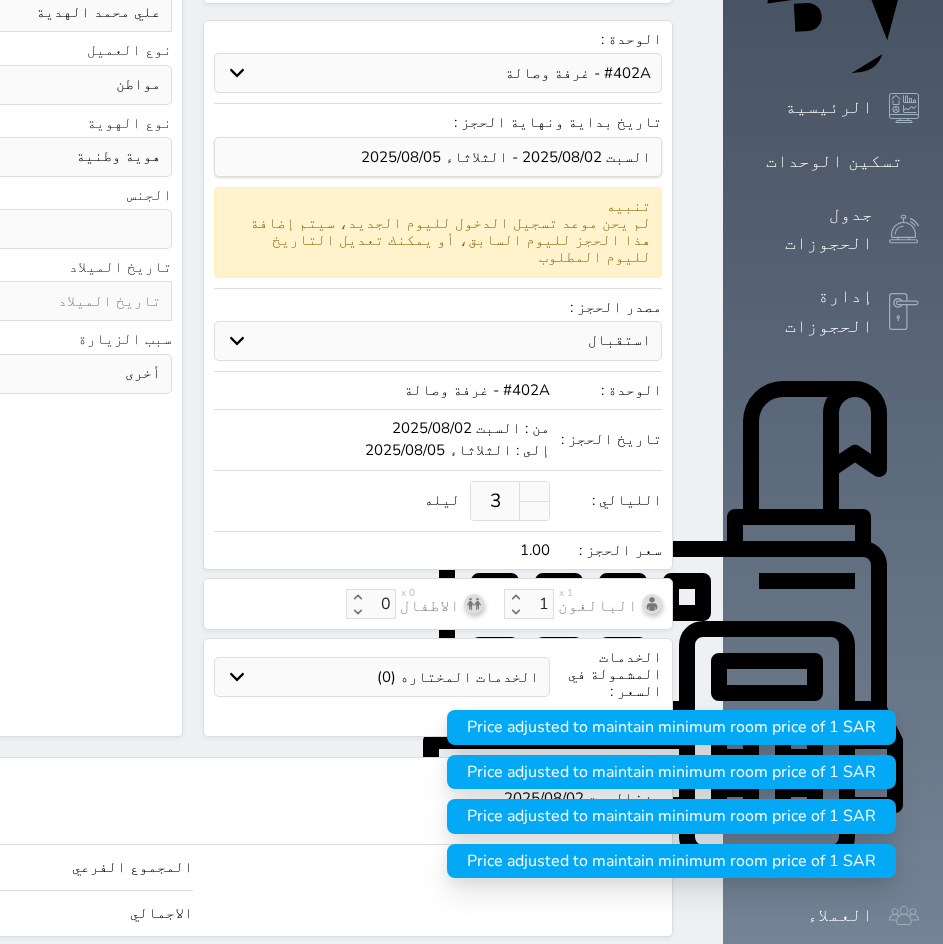 type on "8.00" 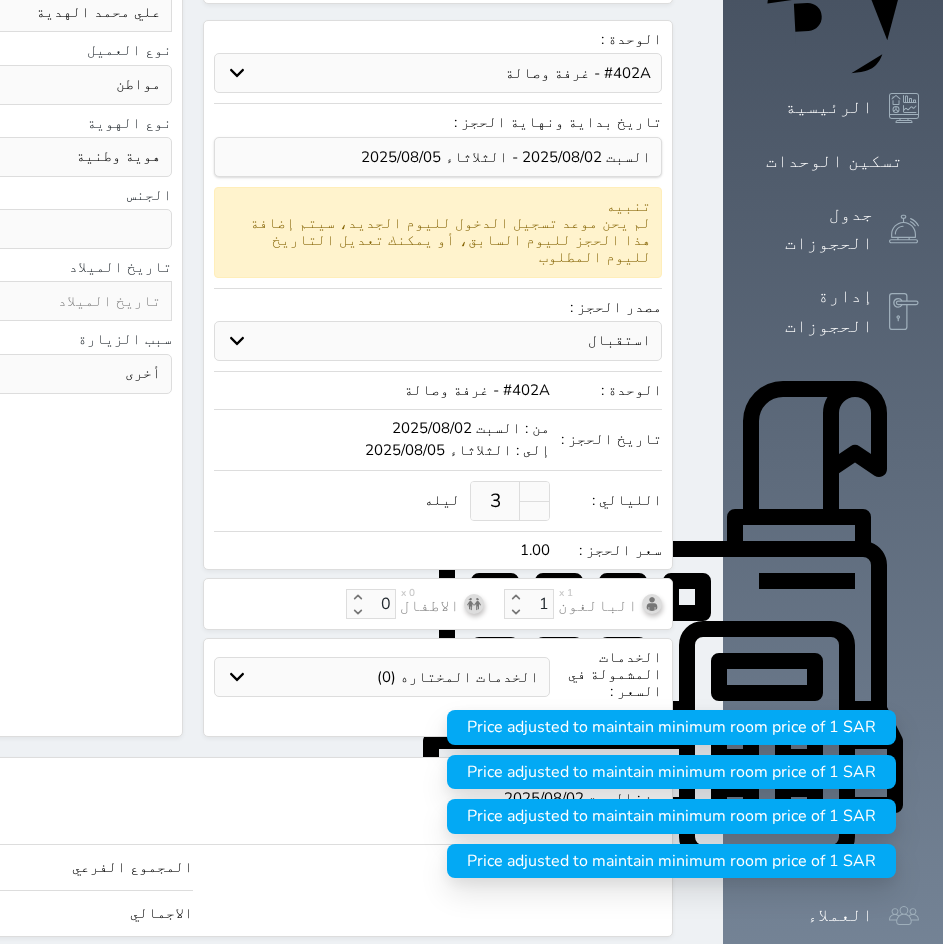 type on "8" 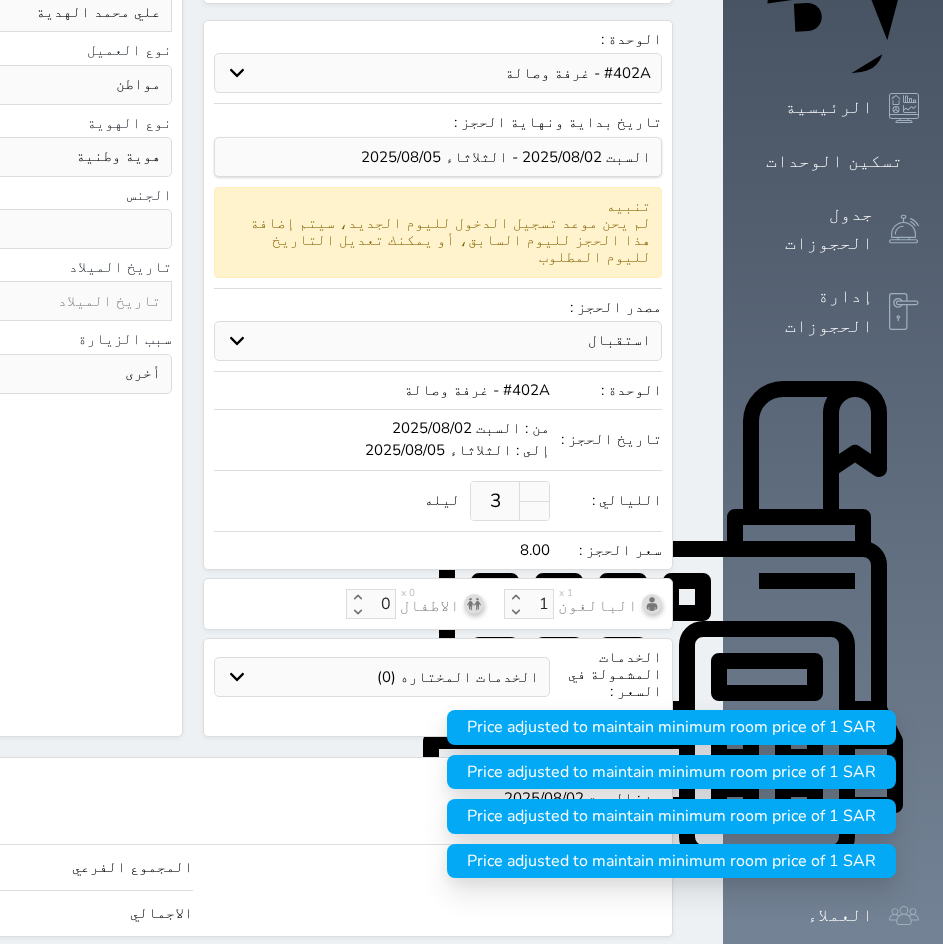 type on "83.00" 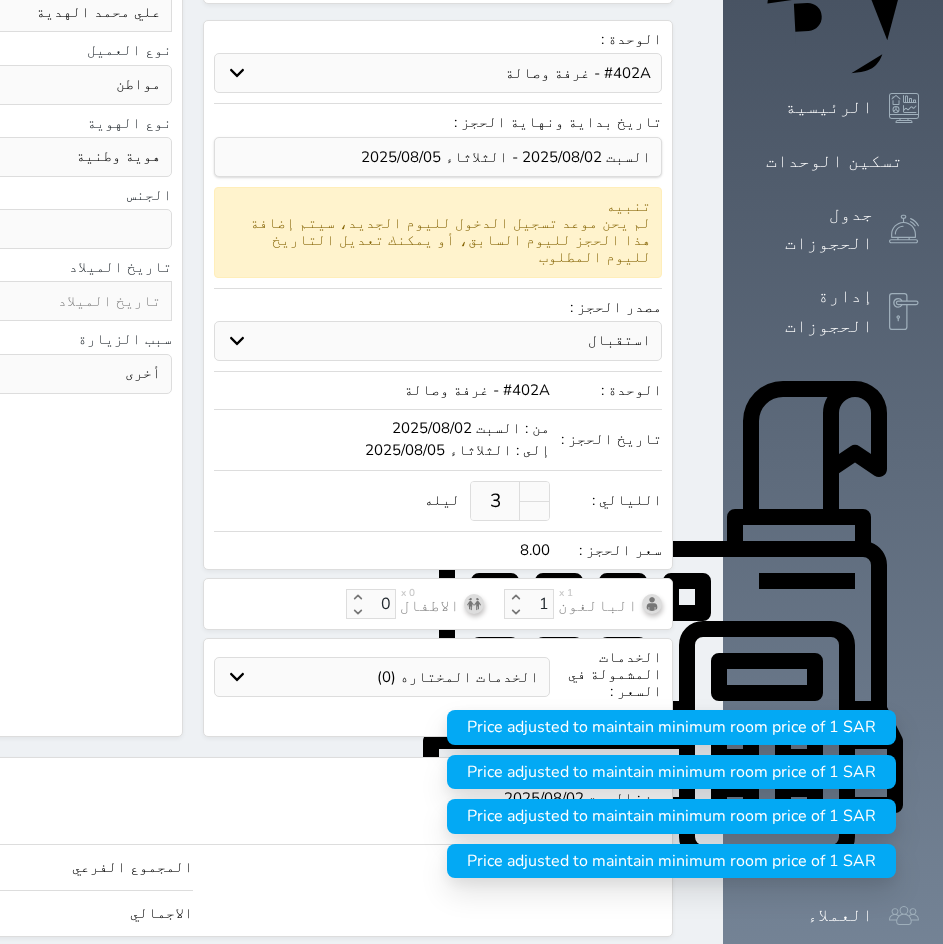 type on "83" 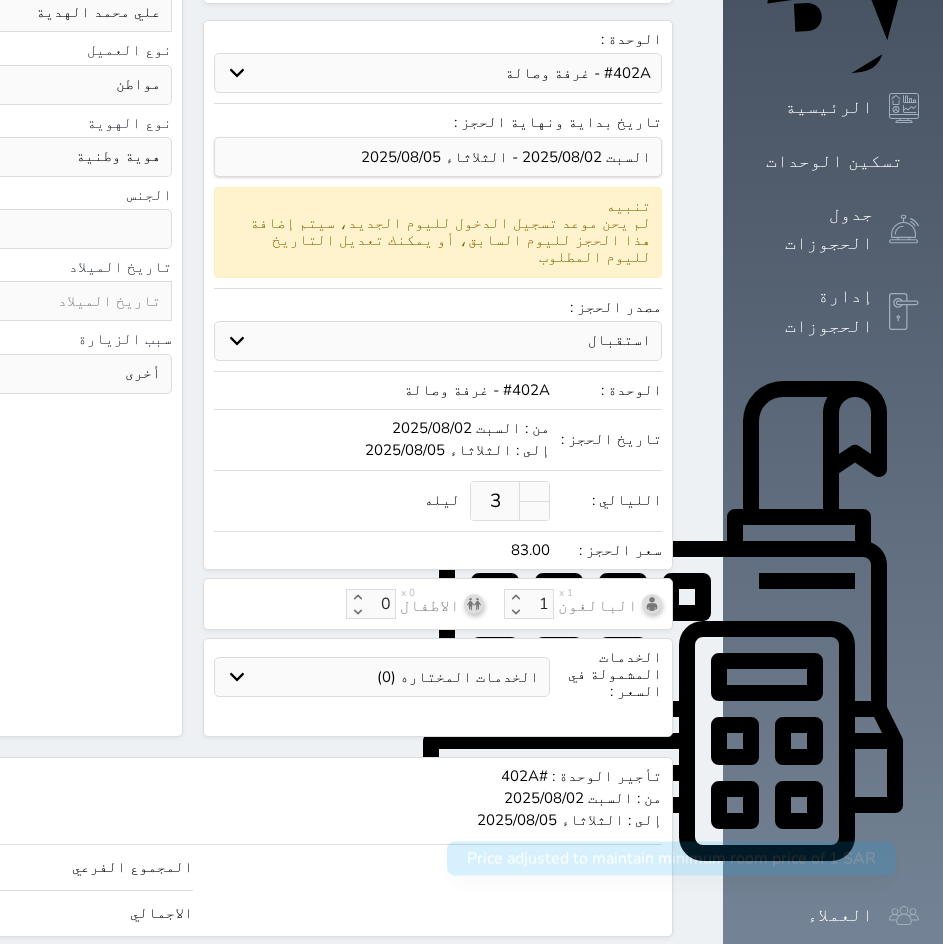 type on "837.00" 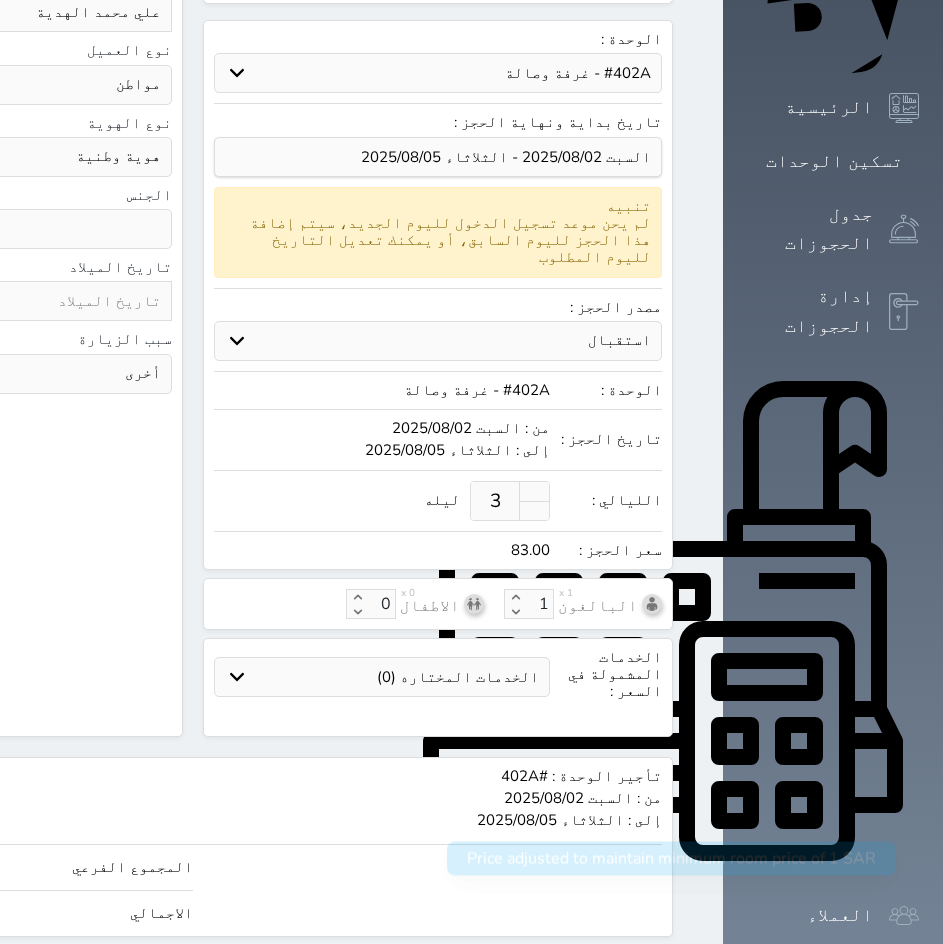 type on "837" 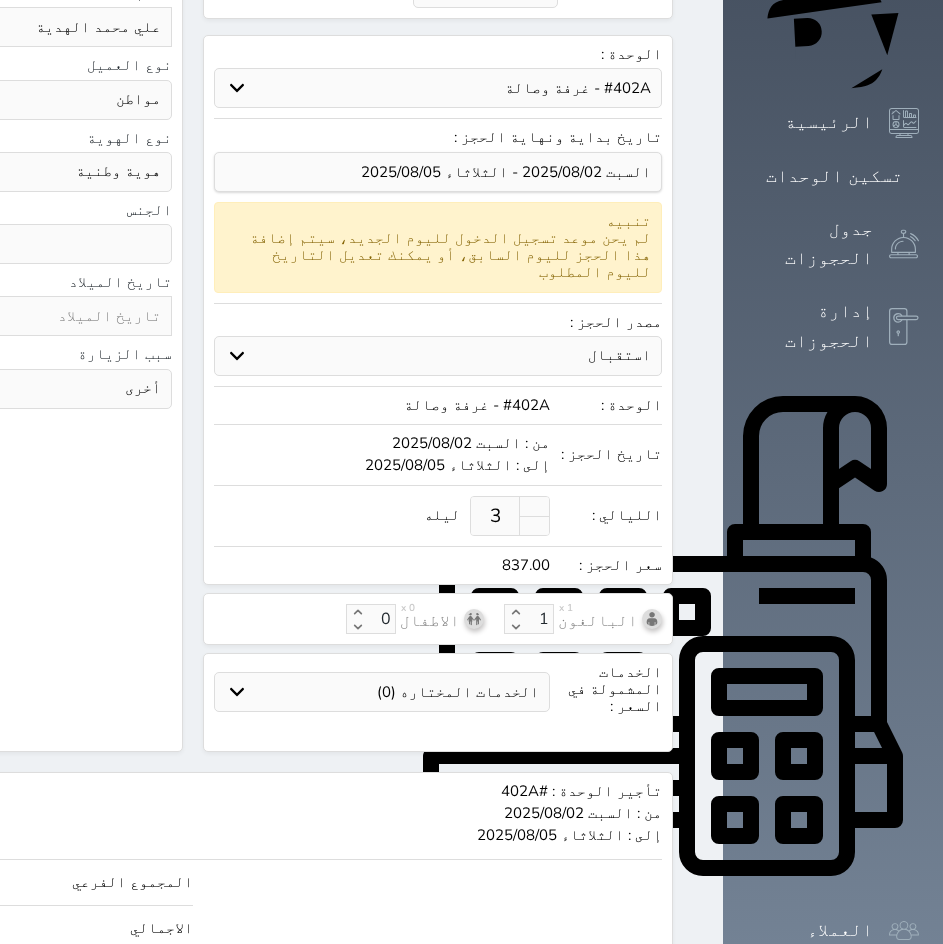scroll, scrollTop: 262, scrollLeft: 0, axis: vertical 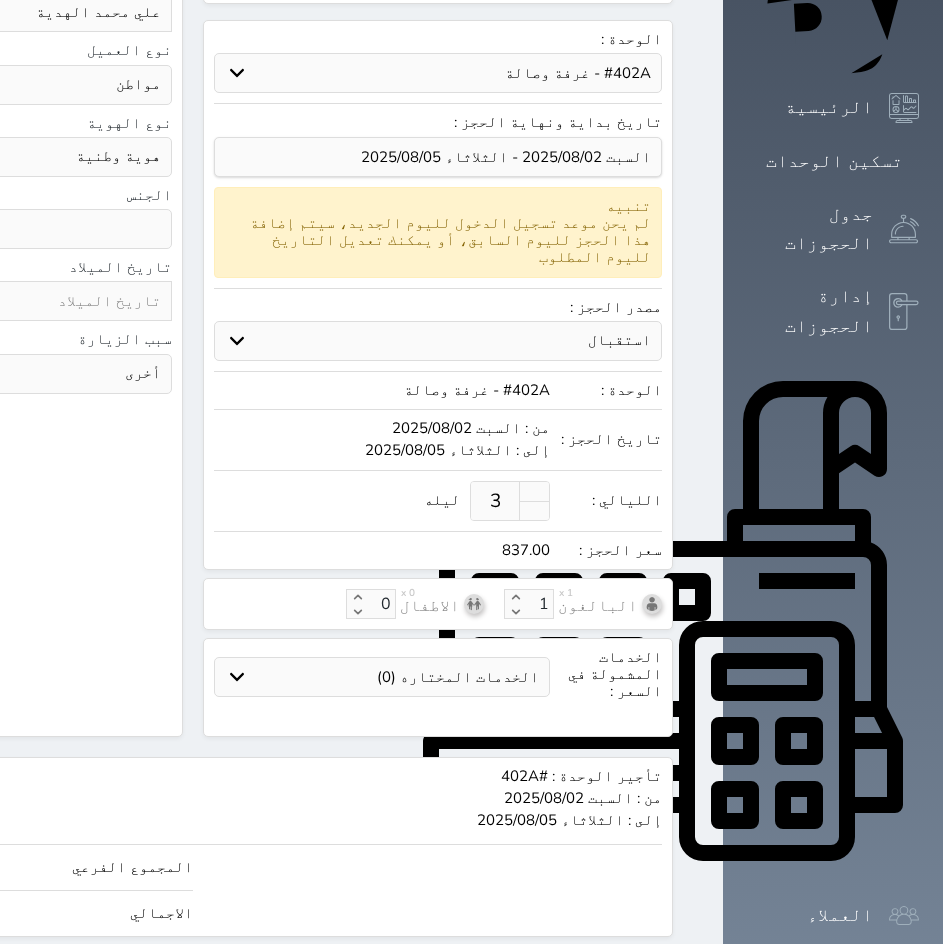 type on "837.00" 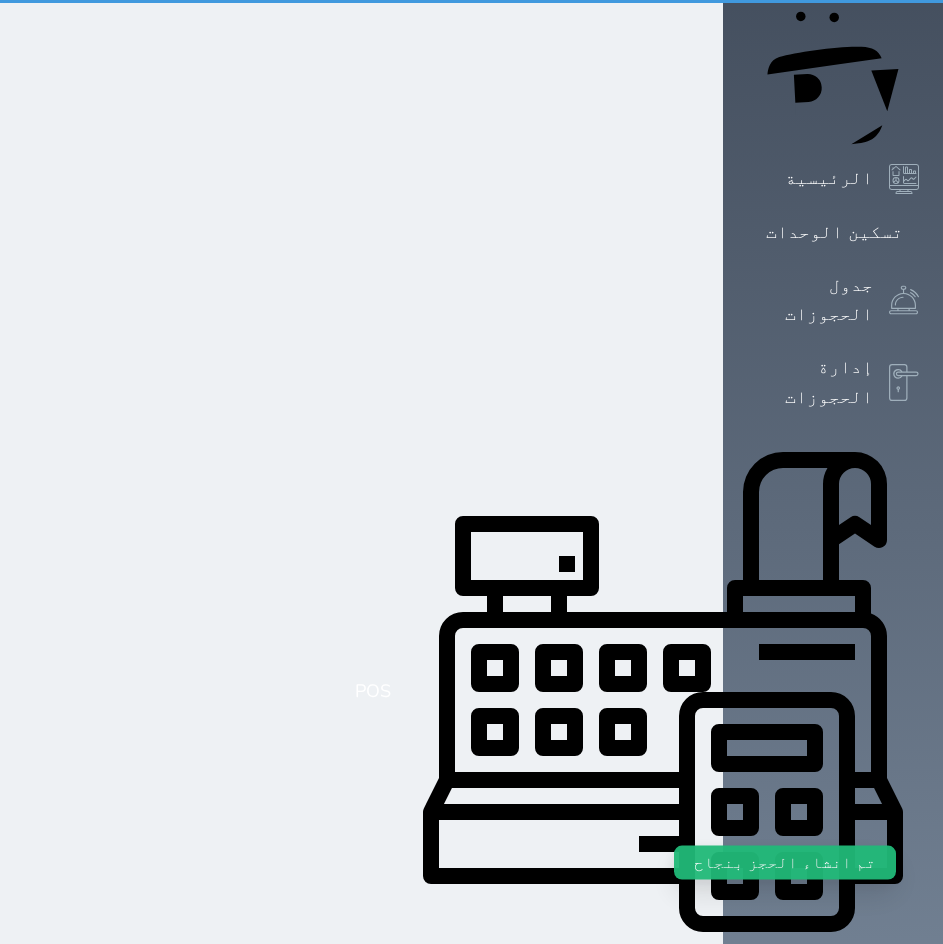 scroll, scrollTop: 0, scrollLeft: 0, axis: both 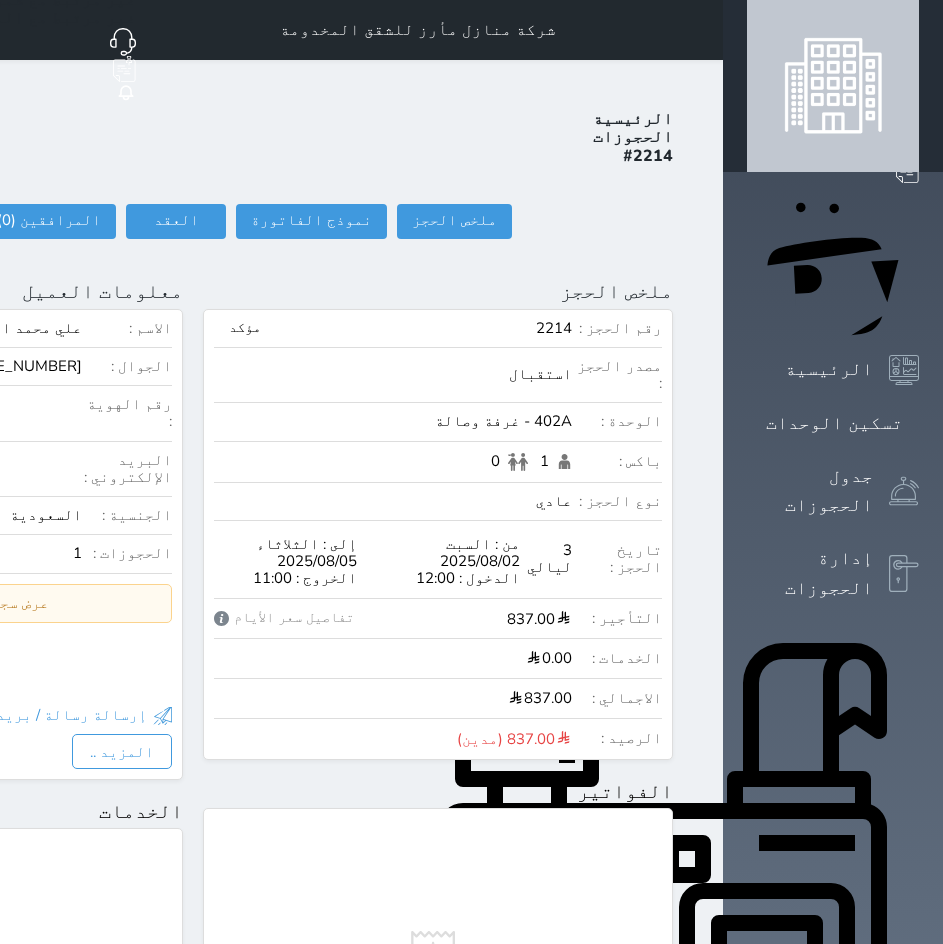 click at bounding box center (699, 30) 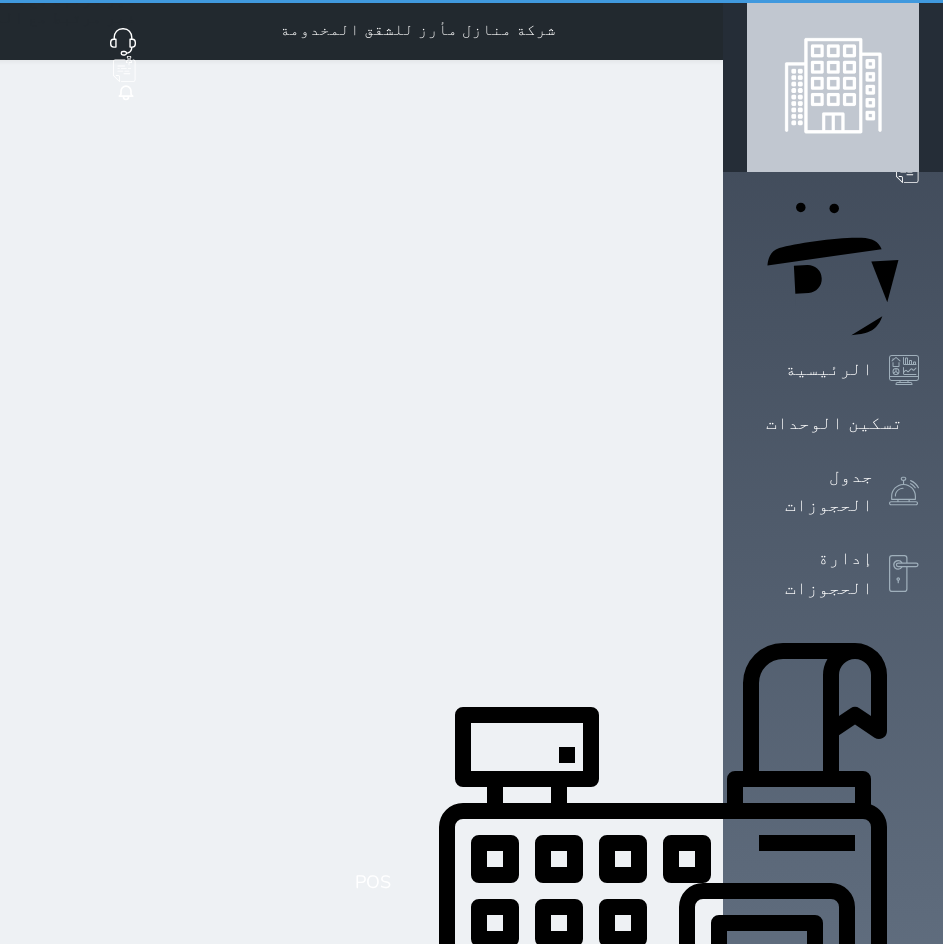 select on "1" 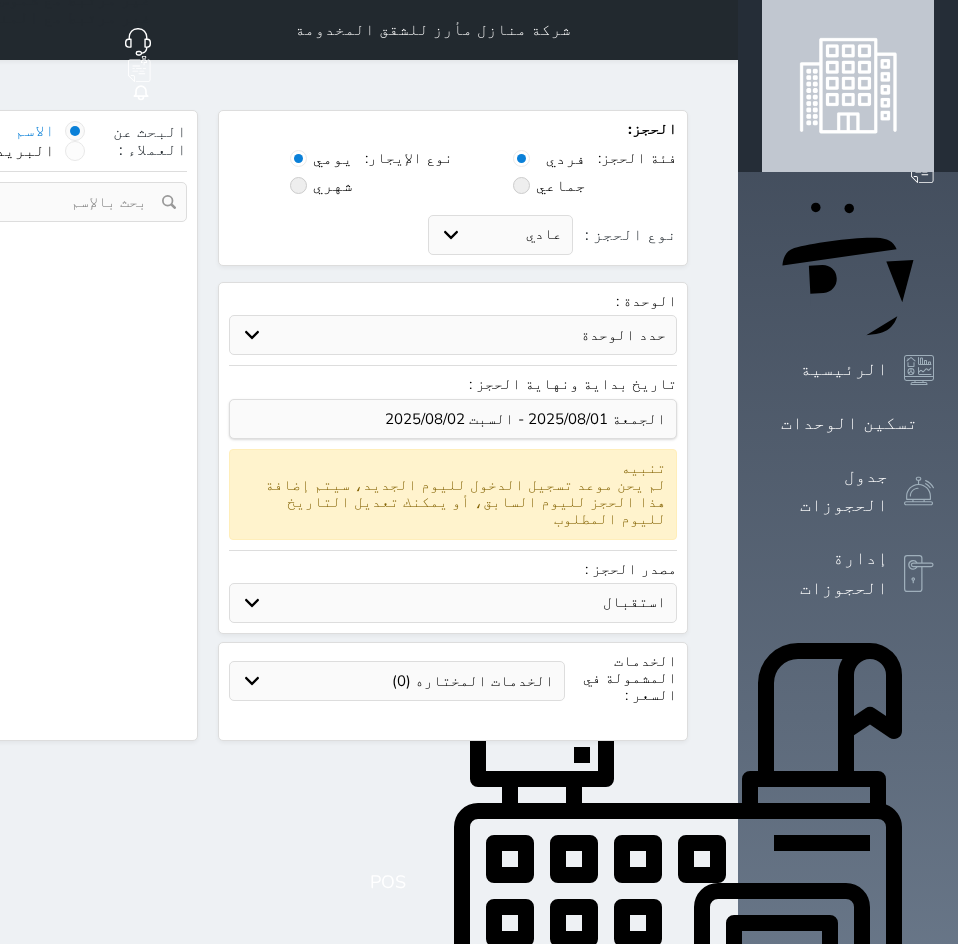 select 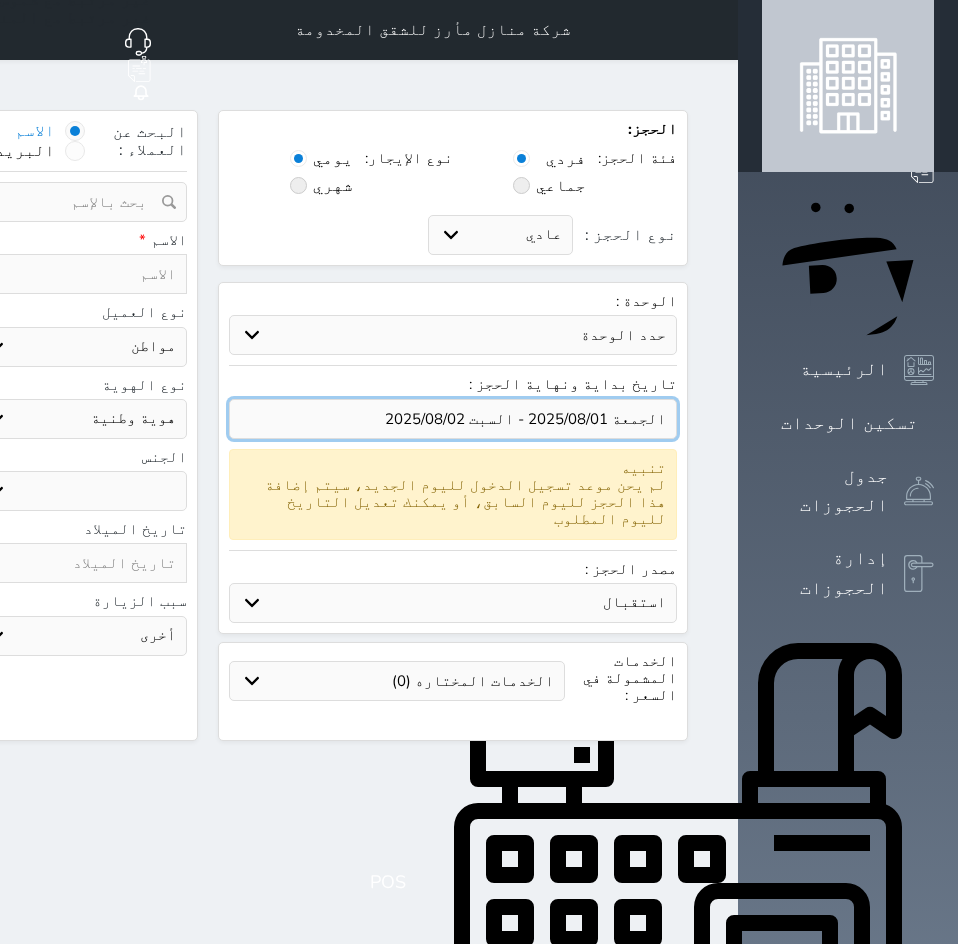 click at bounding box center [453, 419] 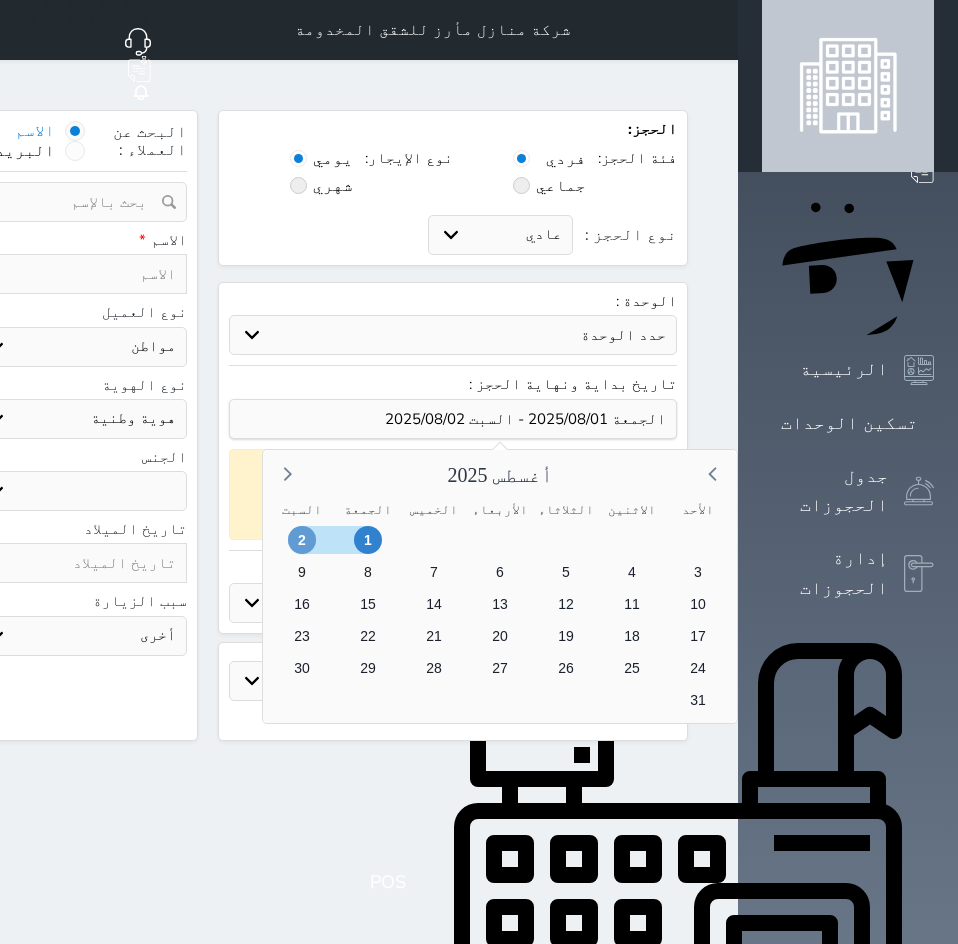click on "2" at bounding box center (302, 540) 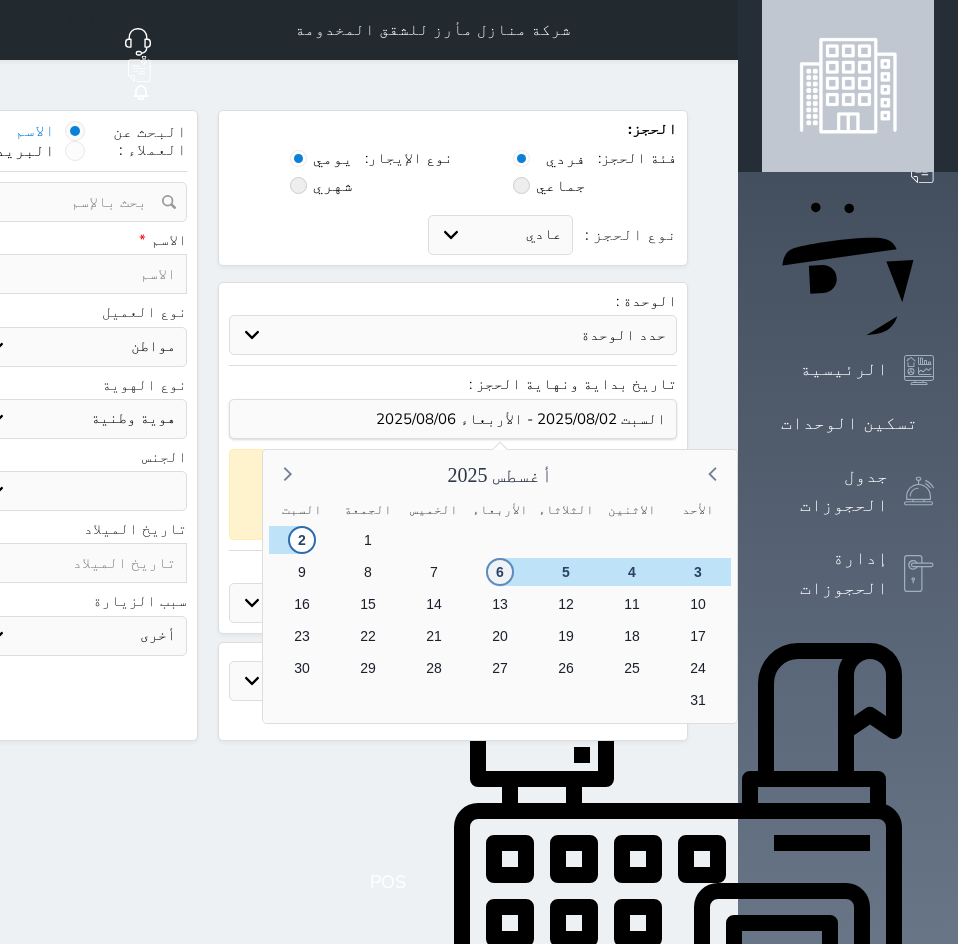 click on "6" at bounding box center (500, 572) 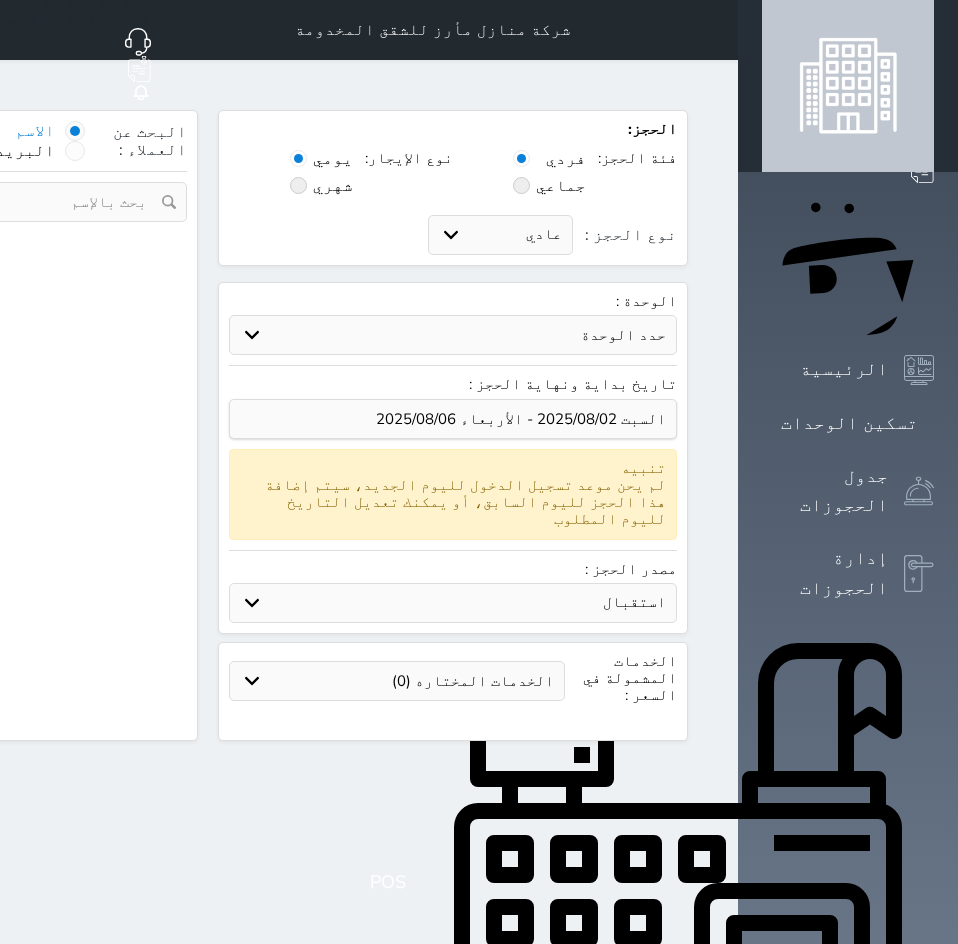 select 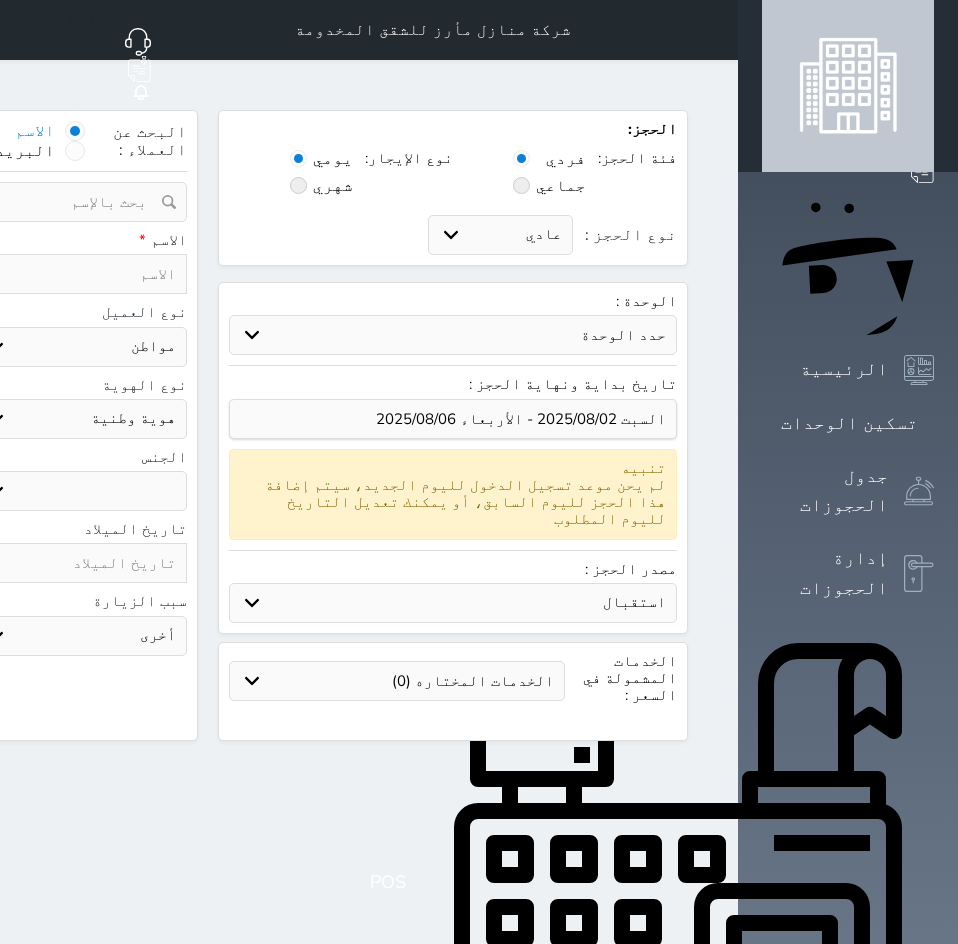 click on "حدد الوحدة
#302B - [ROOM_TYPE]
#302A - [ROOM_TYPE]
#201B - [ROOM_TYPE]
#201A - [ROOM_TYPE]
#102B - [ROOM_TYPE]
#102A - [ROOM_TYPE]" at bounding box center [453, 335] 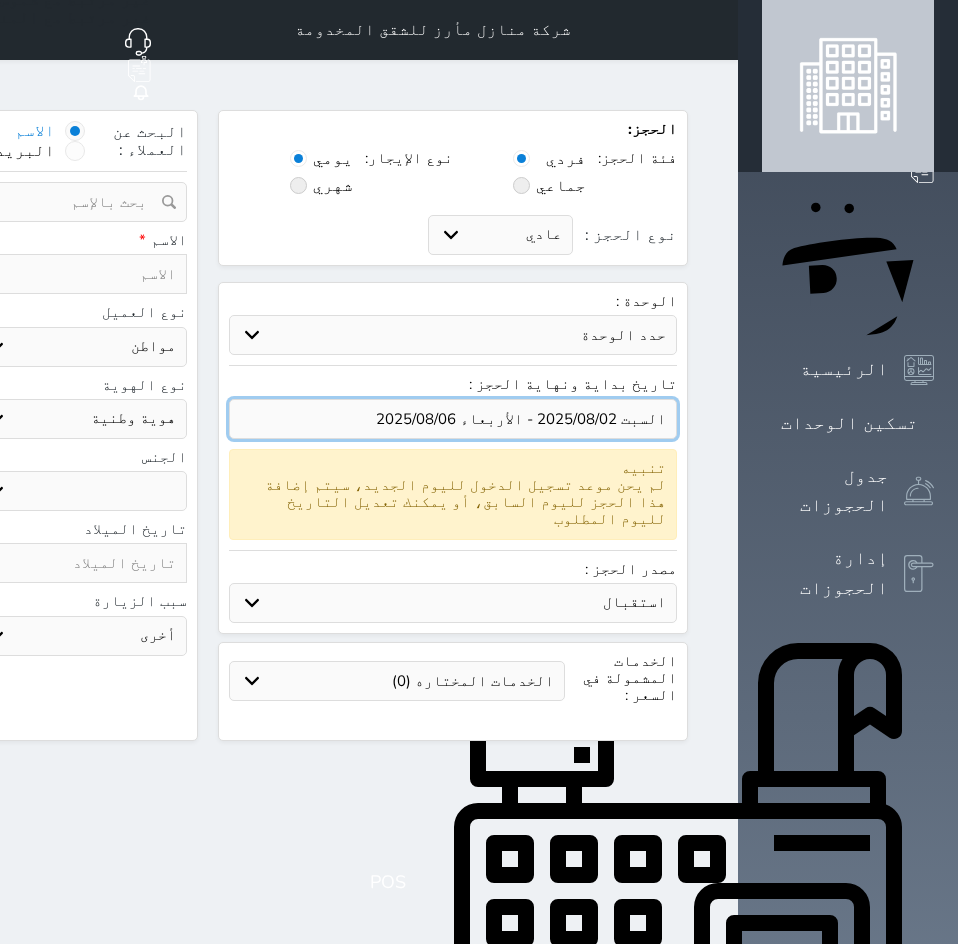 click at bounding box center (453, 419) 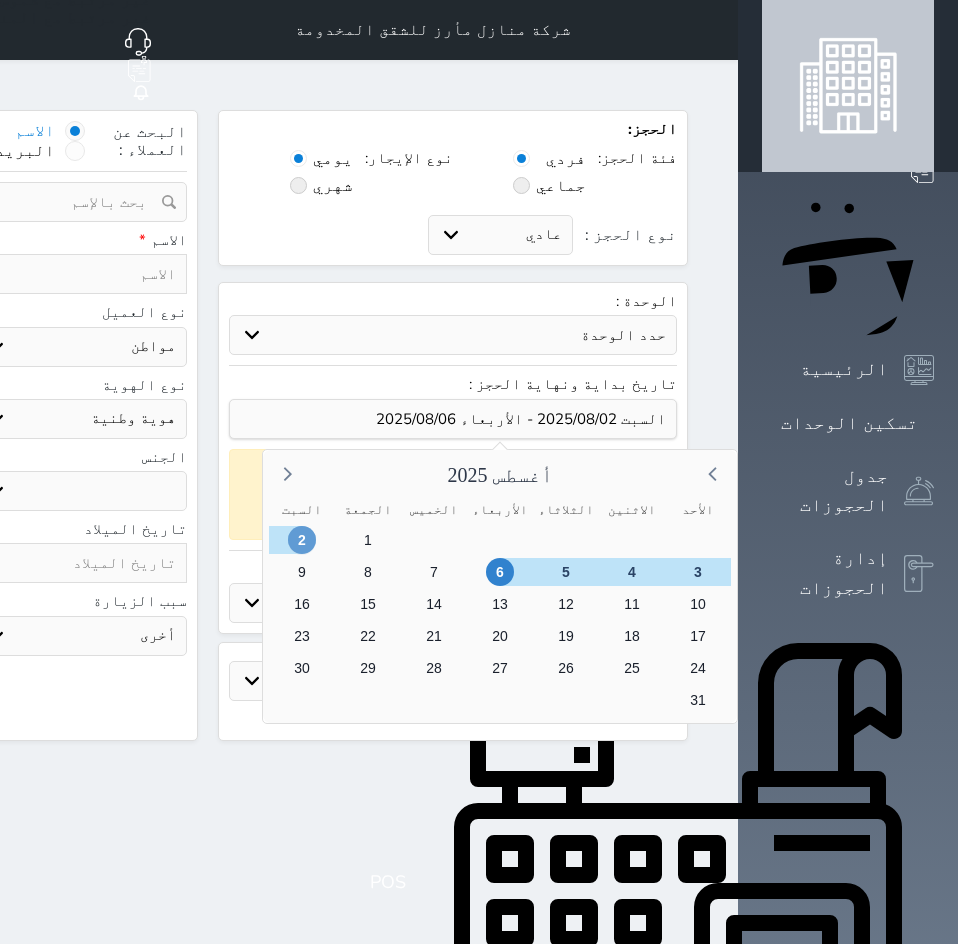 drag, startPoint x: 595, startPoint y: 507, endPoint x: 605, endPoint y: 511, distance: 10.770329 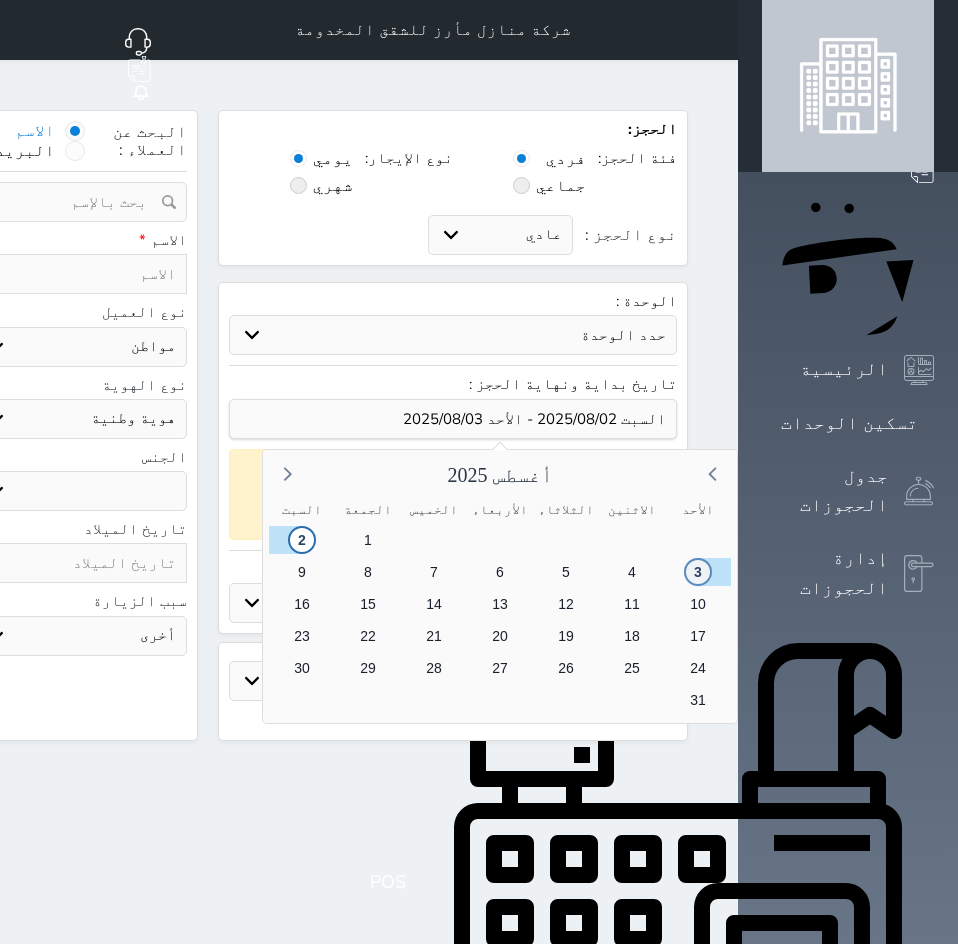 click on "3" at bounding box center [698, 572] 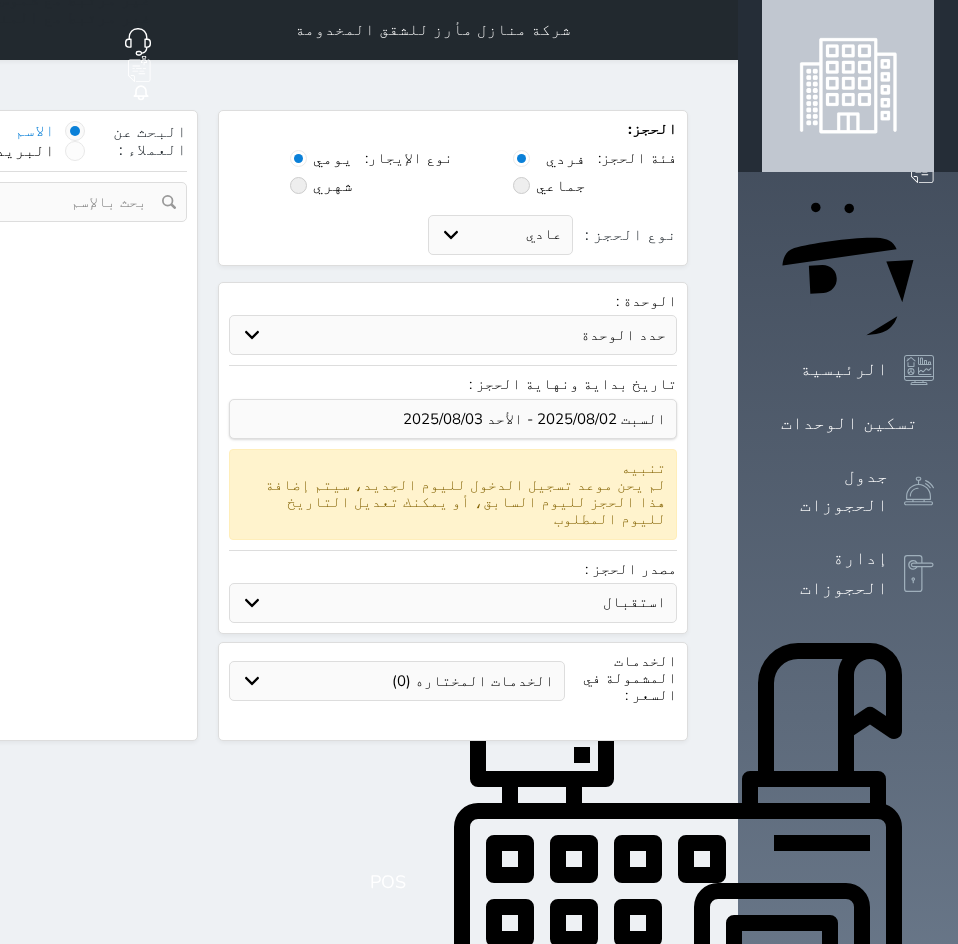 select 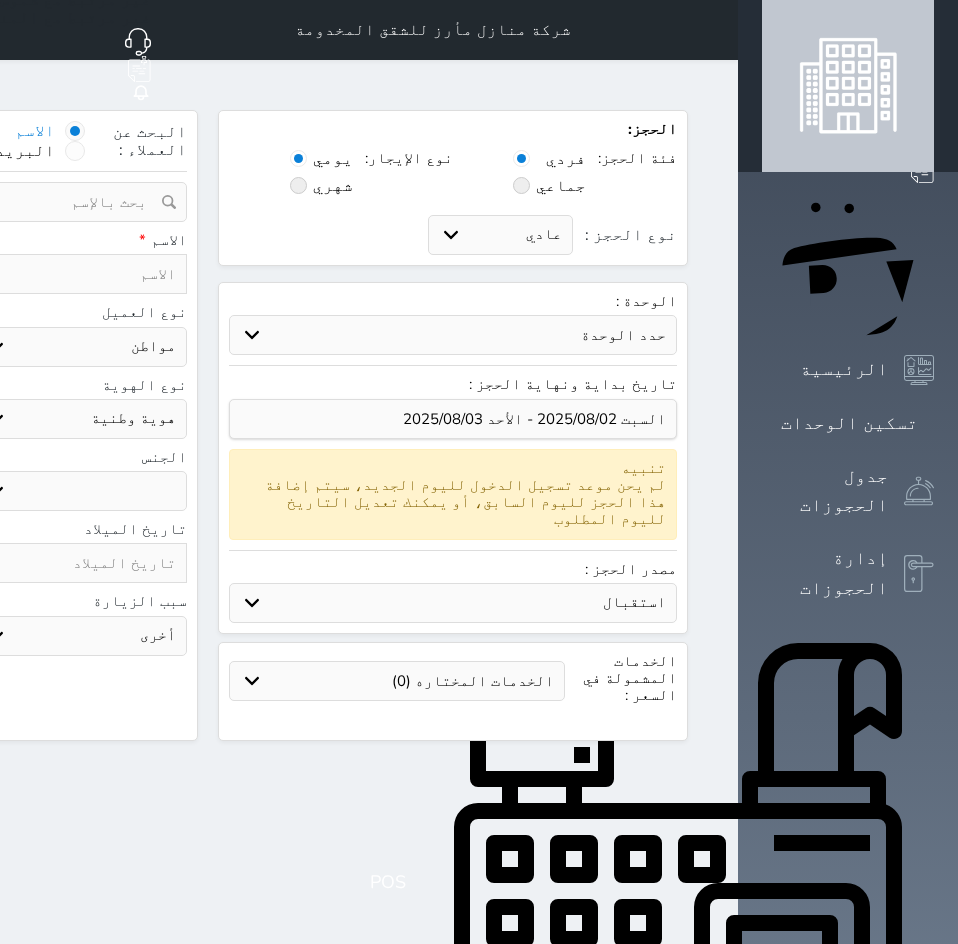 click on "حدد الوحدة
#302B - [ROOM_TYPE]
#302A - [ROOM_TYPE]
#201B - [ROOM_TYPE]
#201A - [ROOM_TYPE]
#102B - [ROOM_TYPE]
#102A - [ROOM_TYPE]" at bounding box center (453, 335) 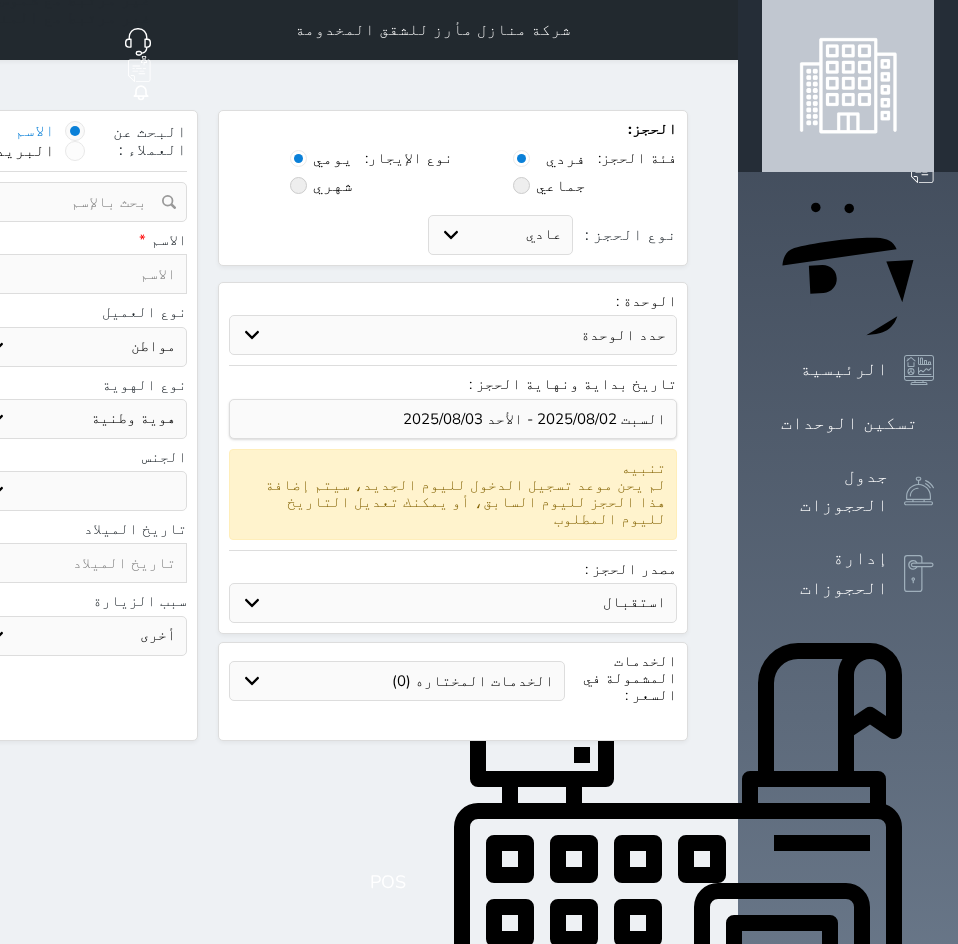click on "الوحدة :   حدد الوحدة
#302B - [ROOM_TYPE]
#302A - [ROOM_TYPE]
#201B - [ROOM_TYPE]
#201A - [ROOM_TYPE]
#102B - [ROOM_TYPE]
#102A - [ROOM_TYPE]
تاريخ بداية ونهاية الحجز :     تنبيه   لم يحن موعد تسجيل الدخول لليوم الجديد، سيتم إضافة هذا الحجز لليوم السابق، أو يمكنك تعديل التاريخ لليوم المطلوب   مصدر الحجز :   استقبال الموقع الإلكتروني بوكينج المسافر اكسبيديا مواقع التواصل الإجتماعي اويو اخرى" at bounding box center (453, 458) 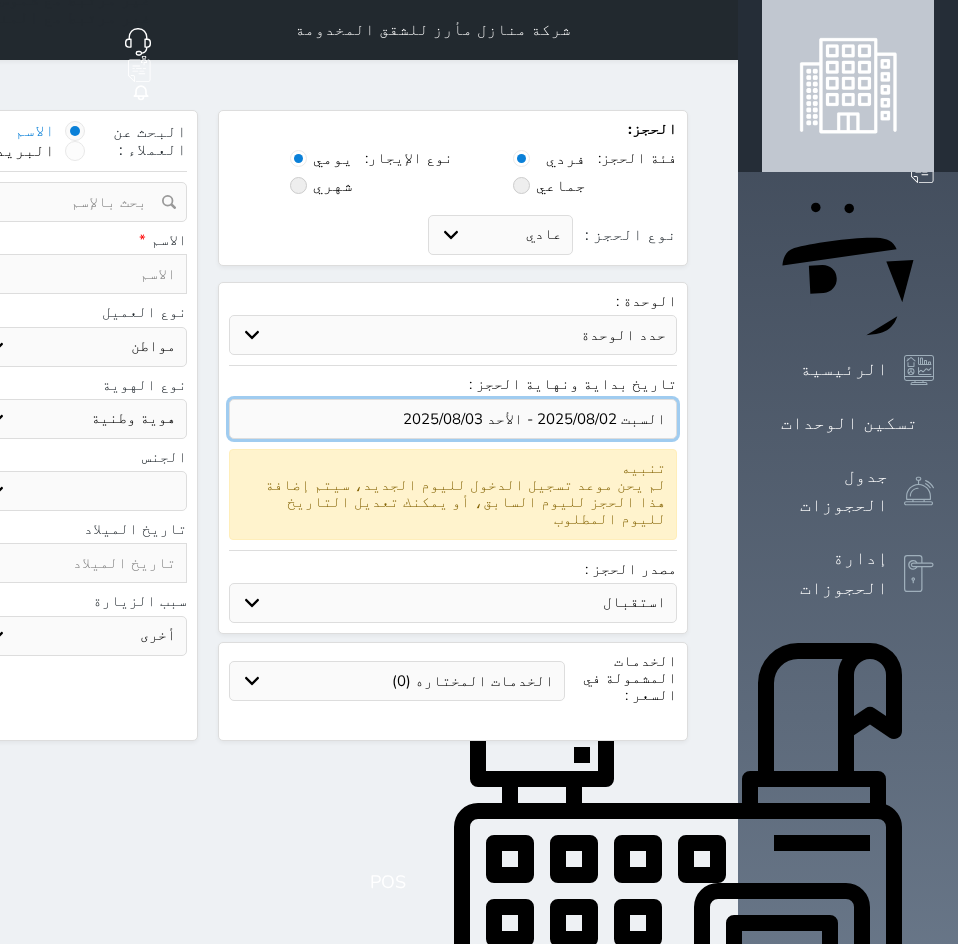 click at bounding box center [453, 419] 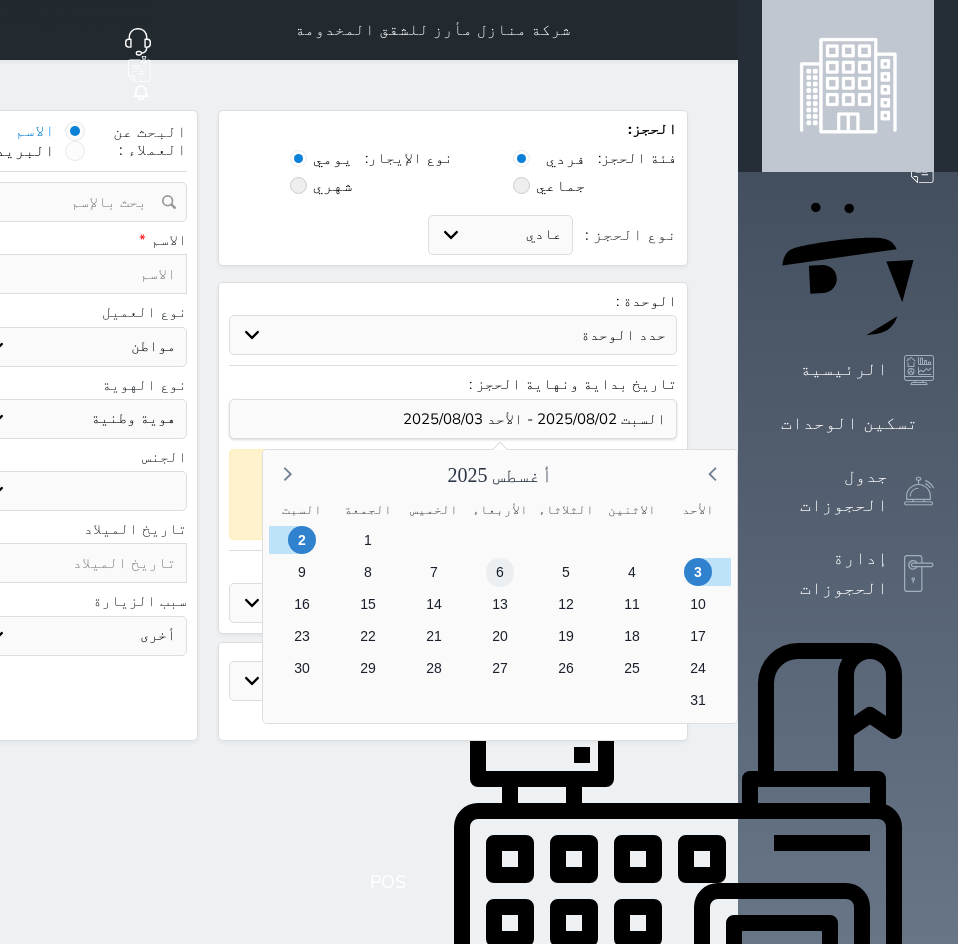 click on "6" at bounding box center [500, 572] 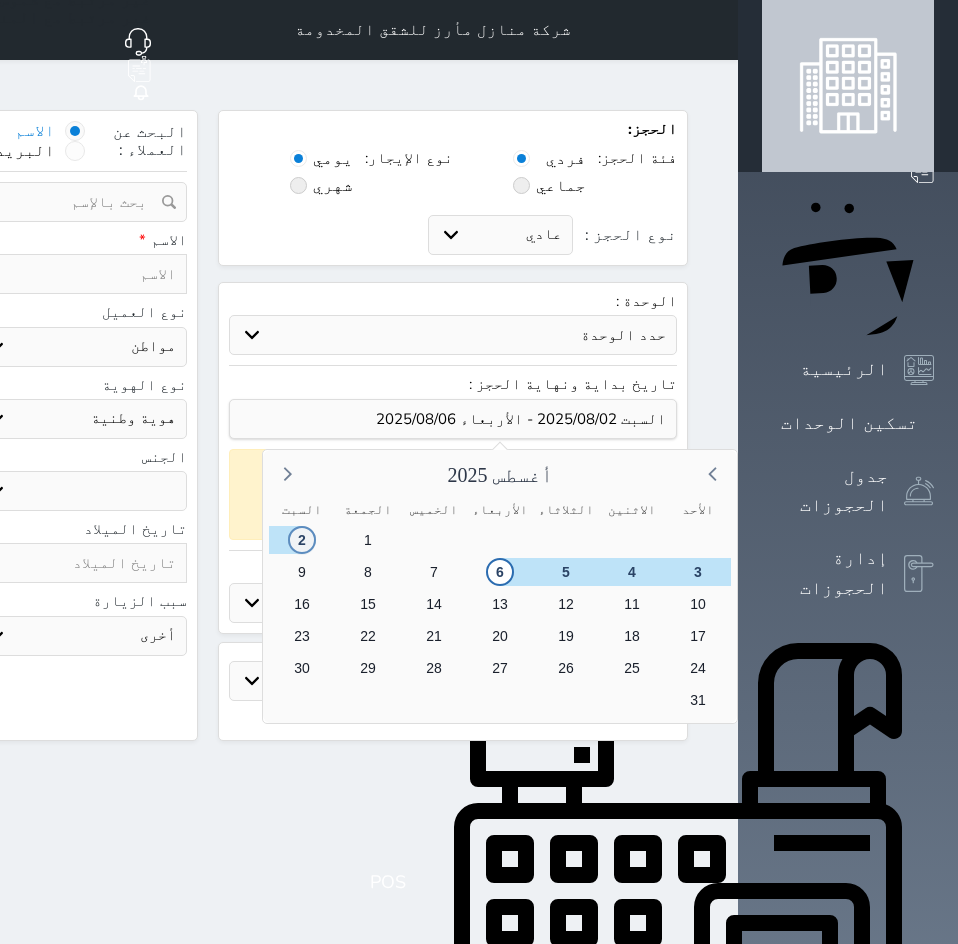 click on "2" at bounding box center (302, 540) 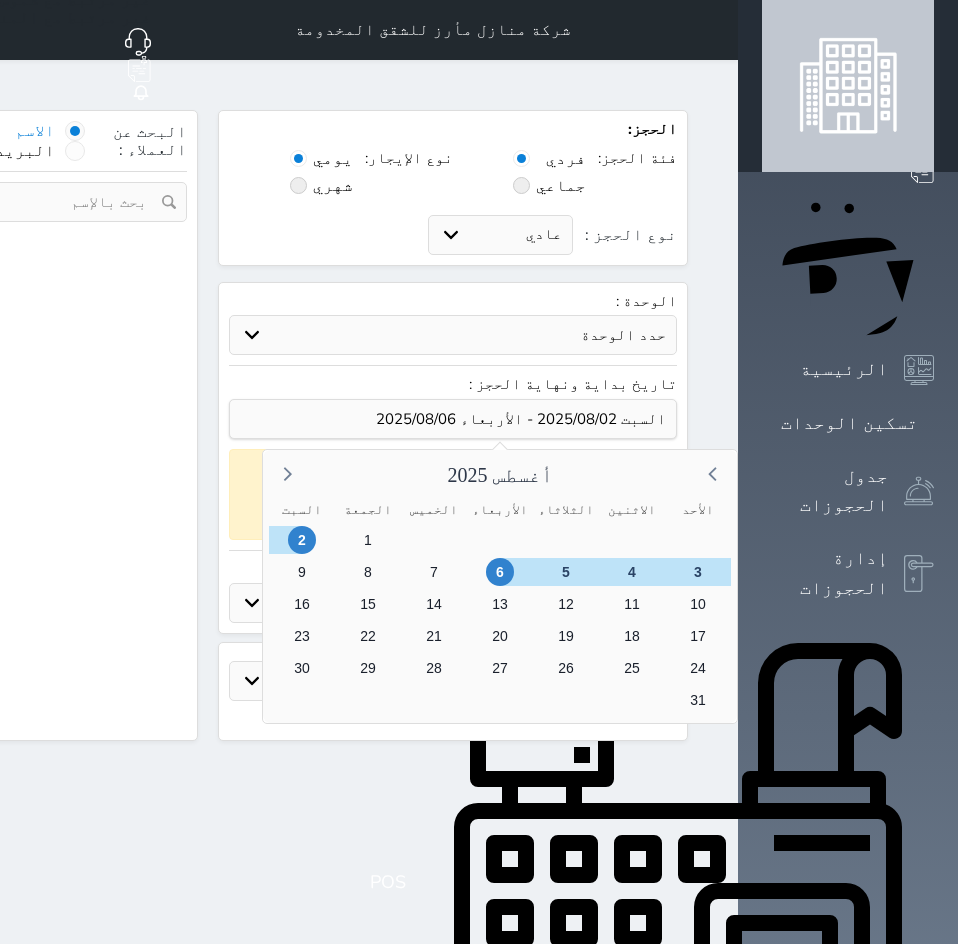 select 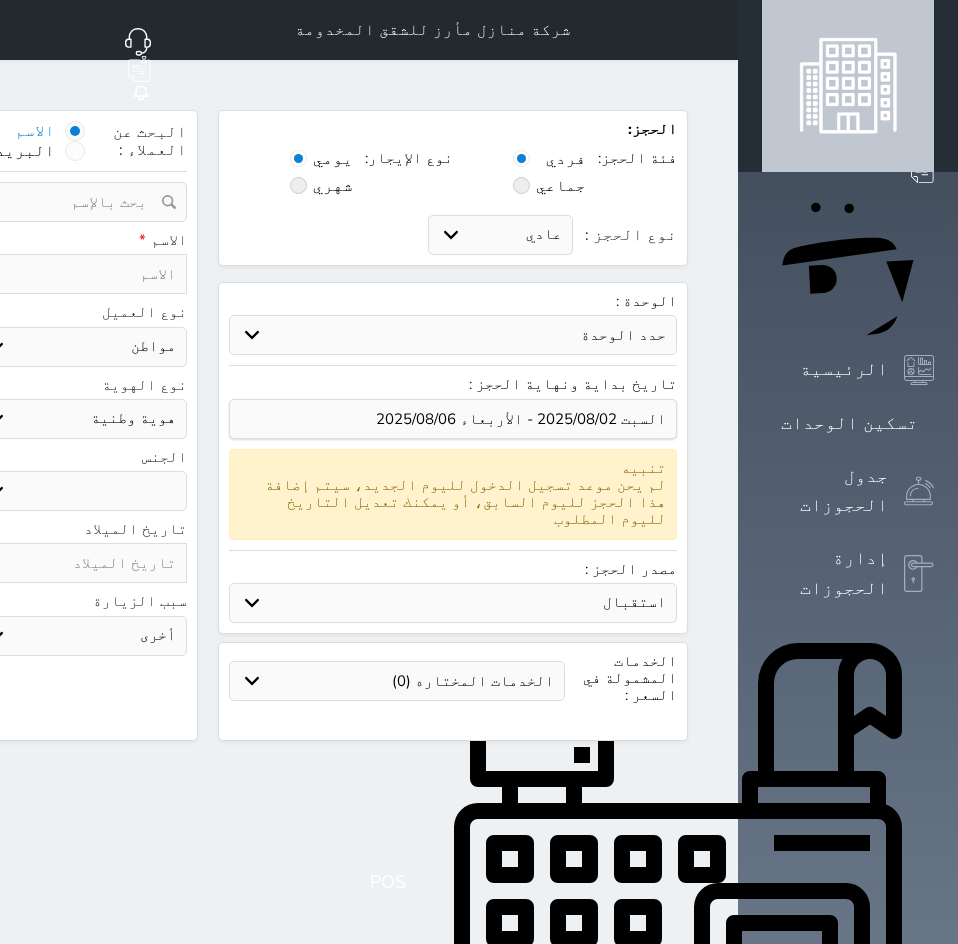 click on "حدد الوحدة
#302B - [ROOM_TYPE]
#302A - [ROOM_TYPE]
#201B - [ROOM_TYPE]
#201A - [ROOM_TYPE]
#102B - [ROOM_TYPE]
#102A - [ROOM_TYPE]" at bounding box center [453, 335] 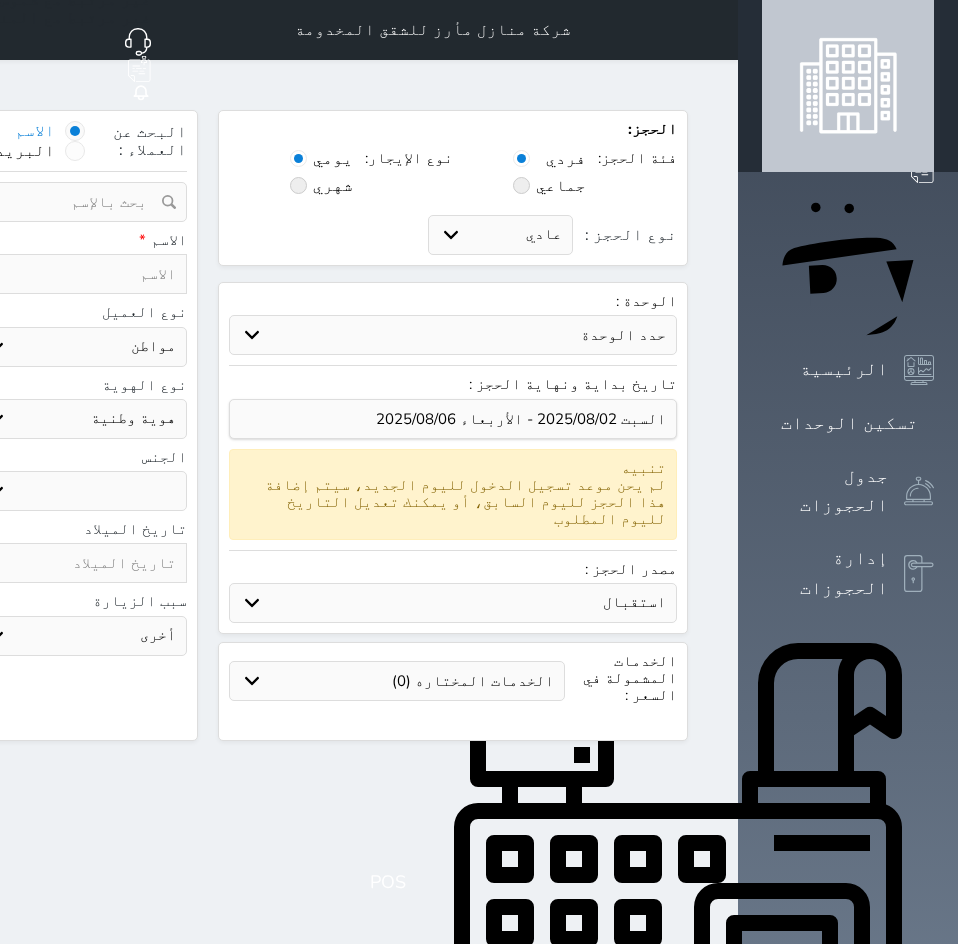 select on "57692" 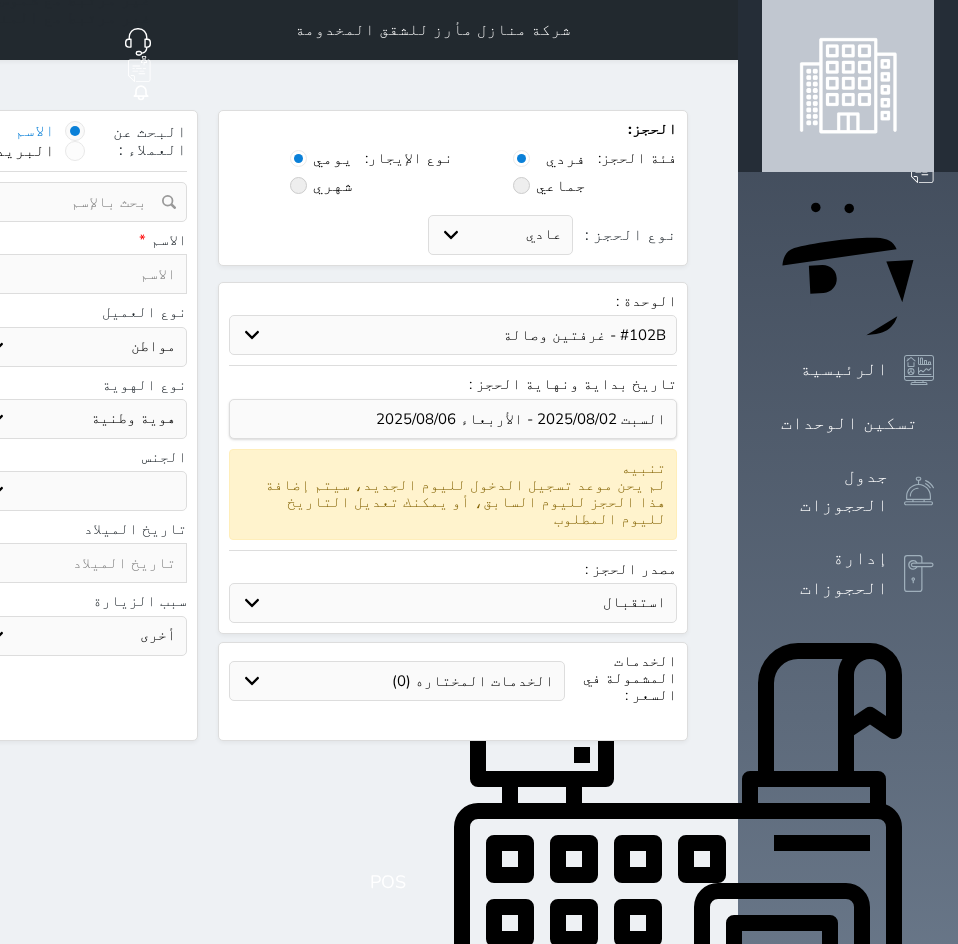 click on "حدد الوحدة
#302B - [ROOM_TYPE]
#302A - [ROOM_TYPE]
#201B - [ROOM_TYPE]
#201A - [ROOM_TYPE]
#102B - [ROOM_TYPE]
#102A - [ROOM_TYPE]" at bounding box center [453, 335] 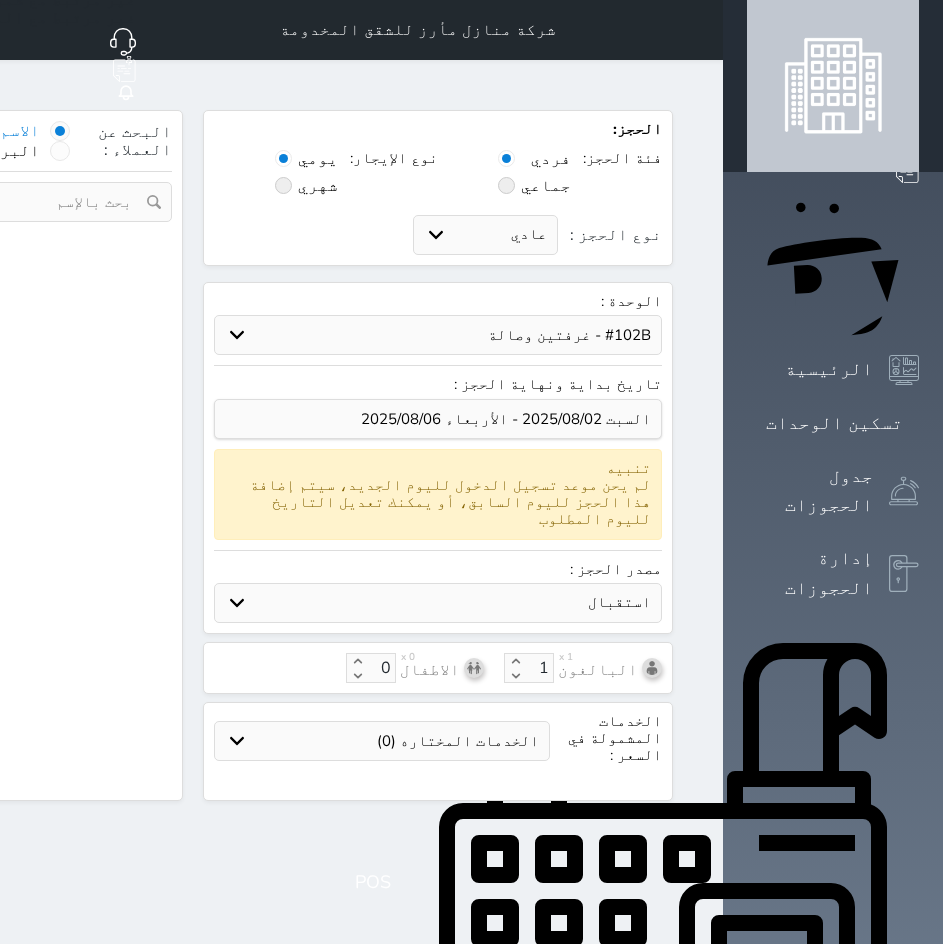 select on "1" 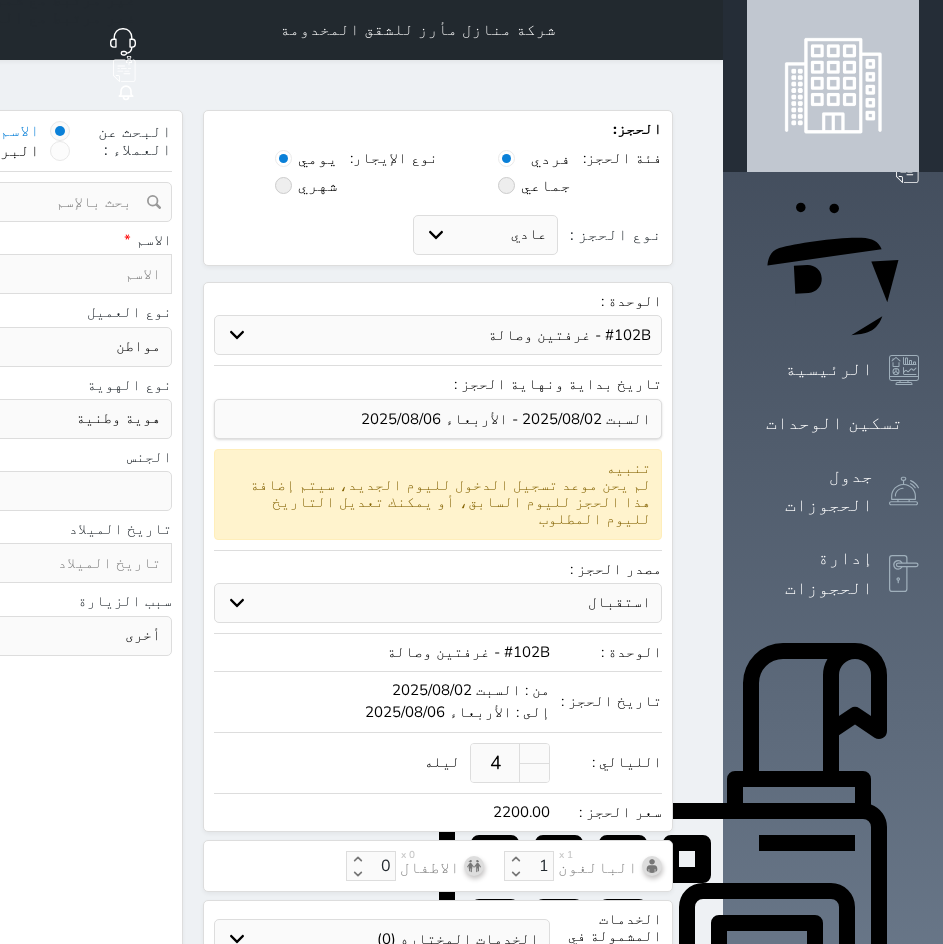 select 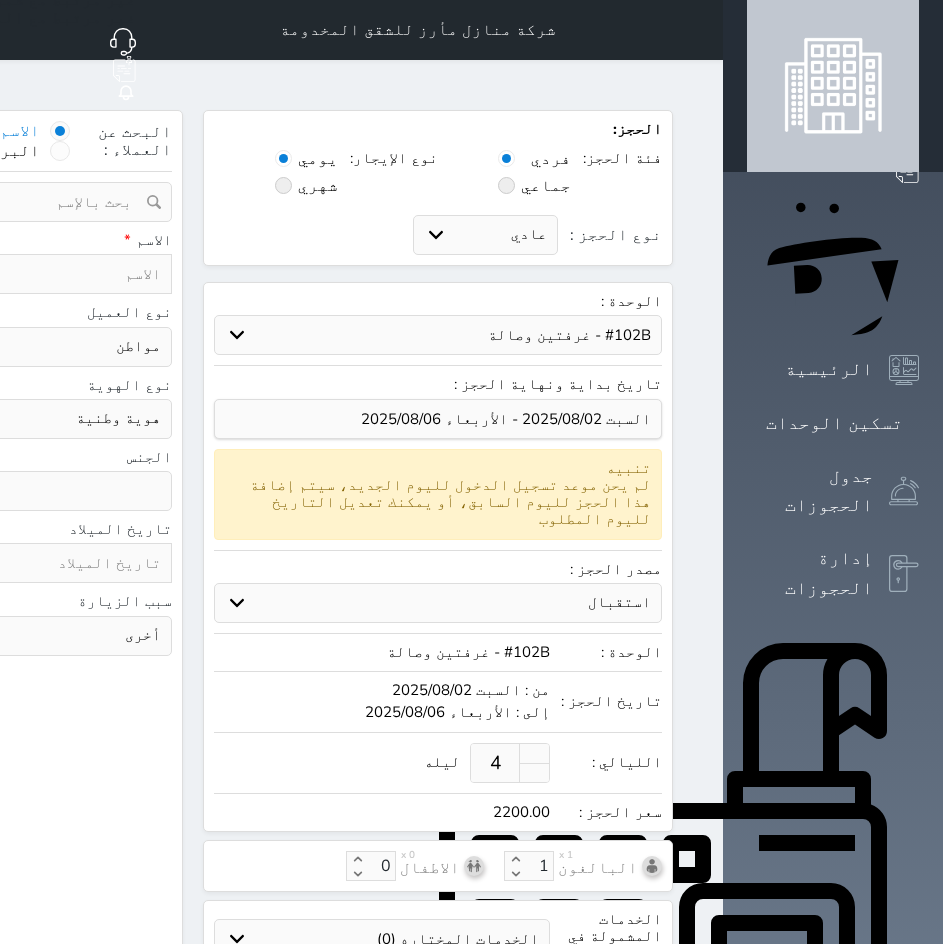 click on "حدد الوحدة
#302B - [ROOM_TYPE]
#302A - [ROOM_TYPE]
#201B - [ROOM_TYPE]
#201A - [ROOM_TYPE]
#102B - [ROOM_TYPE]
#102A - [ROOM_TYPE]" at bounding box center (438, 335) 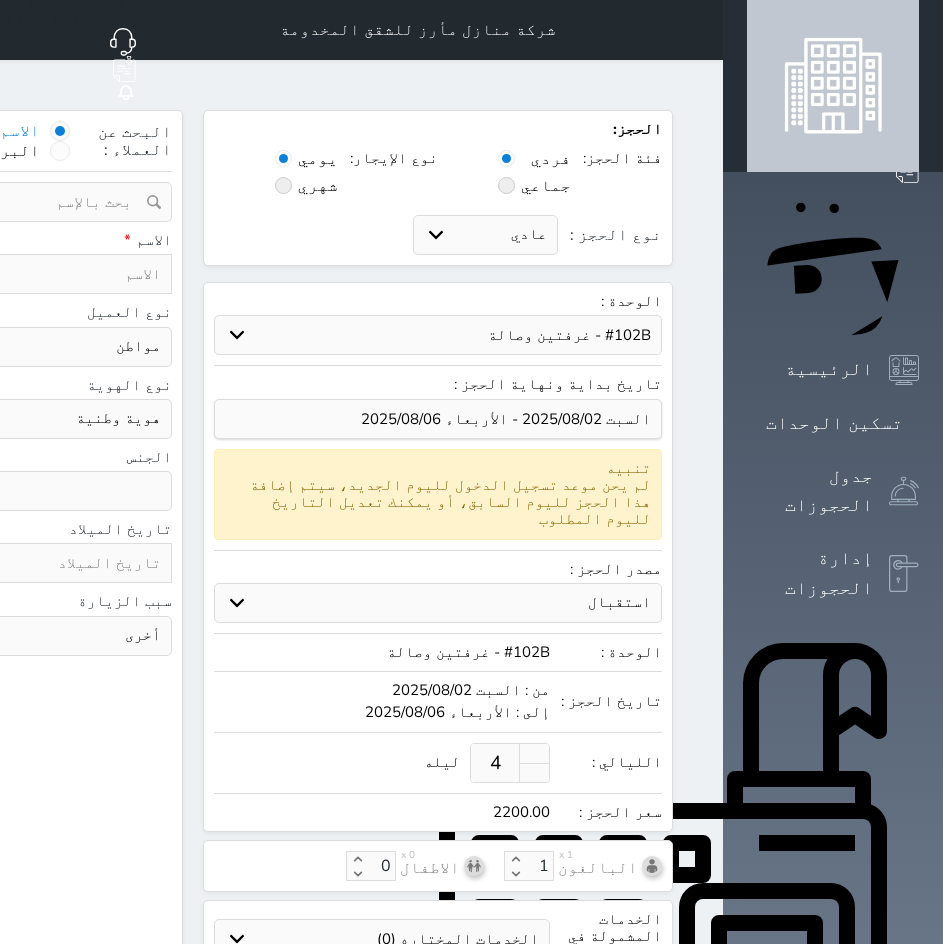 select on "57346" 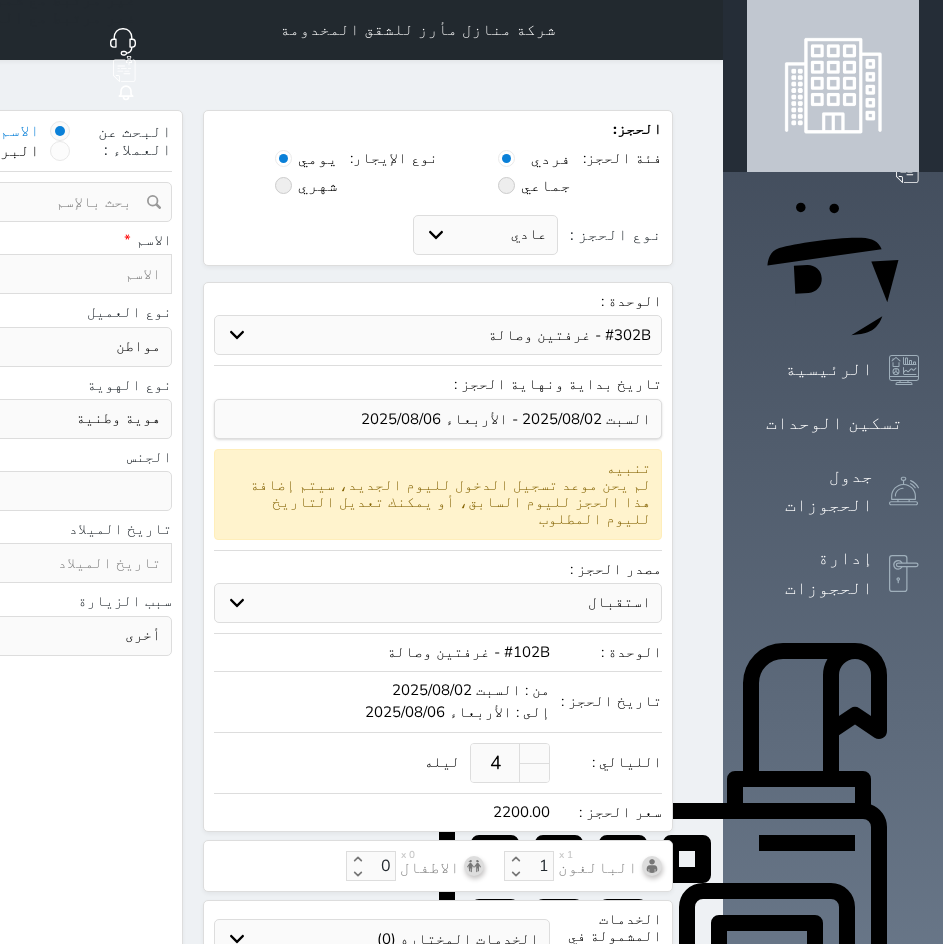 click on "حدد الوحدة
#302B - [ROOM_TYPE]
#302A - [ROOM_TYPE]
#201B - [ROOM_TYPE]
#201A - [ROOM_TYPE]
#102B - [ROOM_TYPE]
#102A - [ROOM_TYPE]" at bounding box center [438, 335] 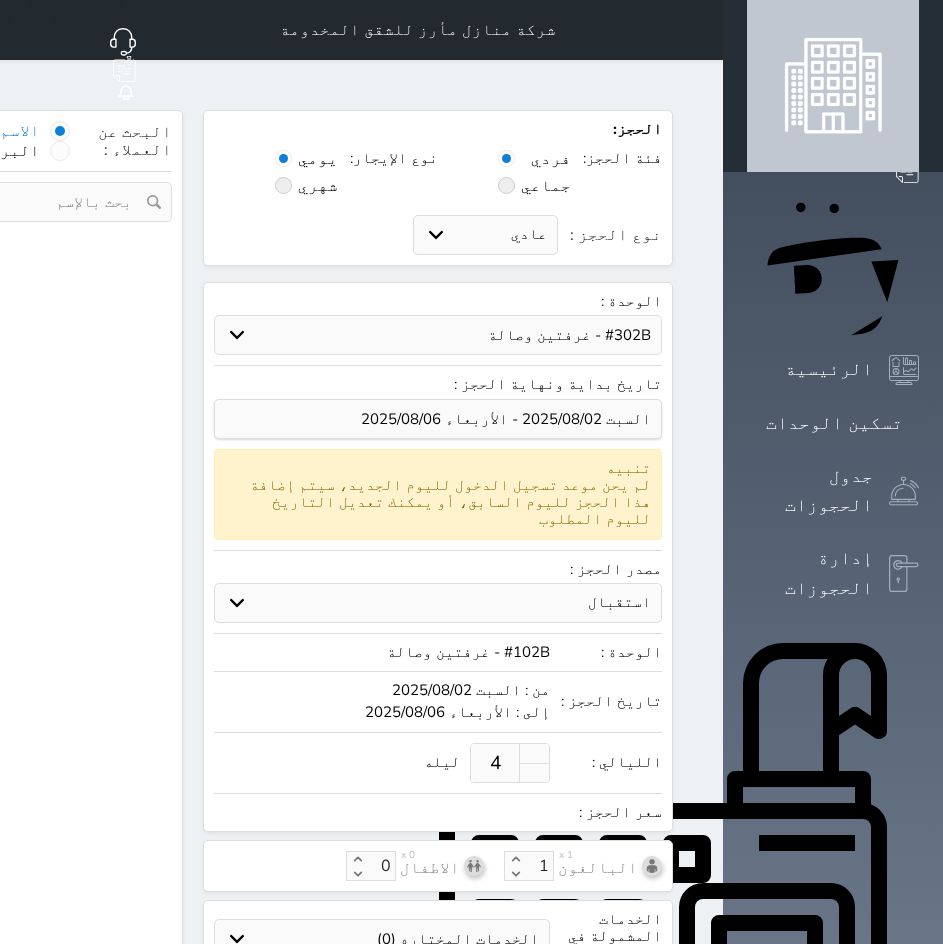 select on "1" 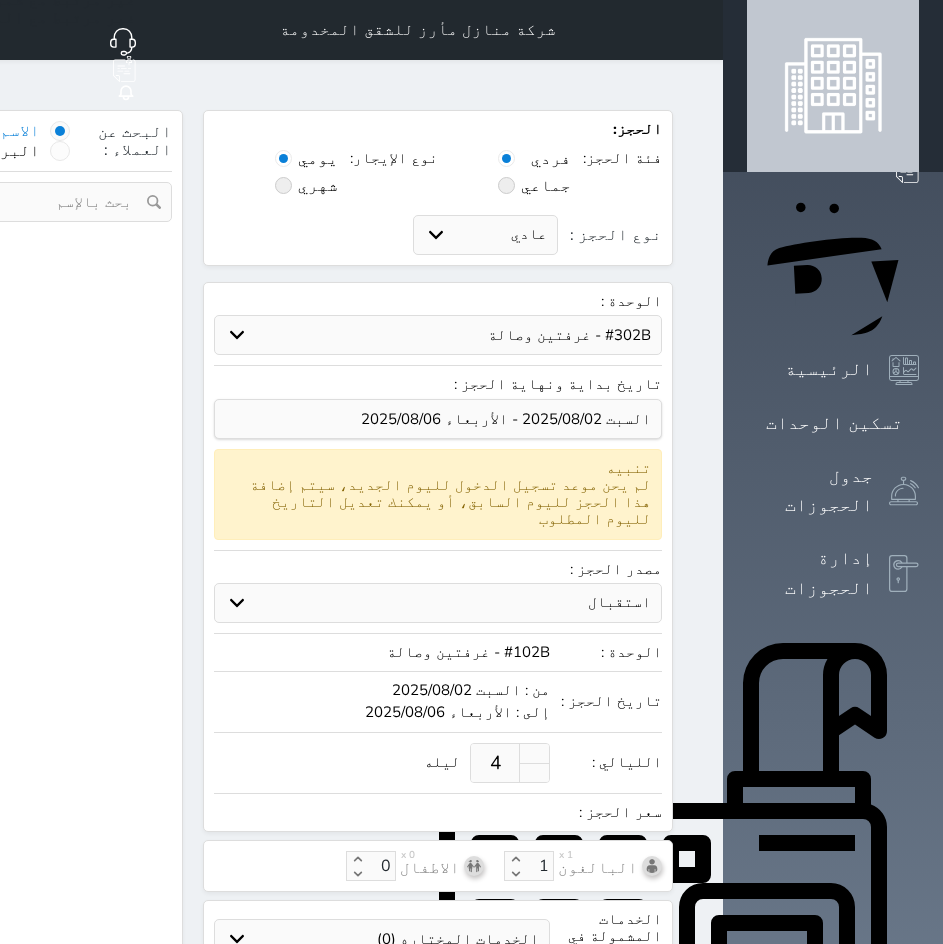select on "113" 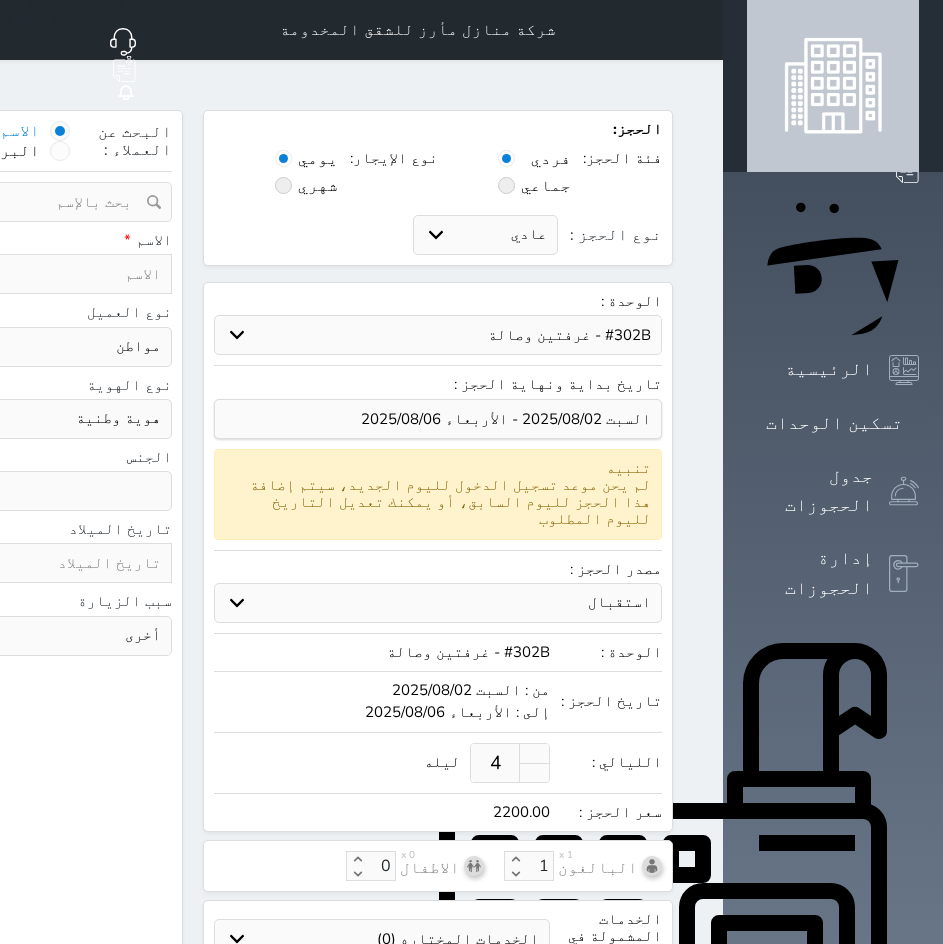 select 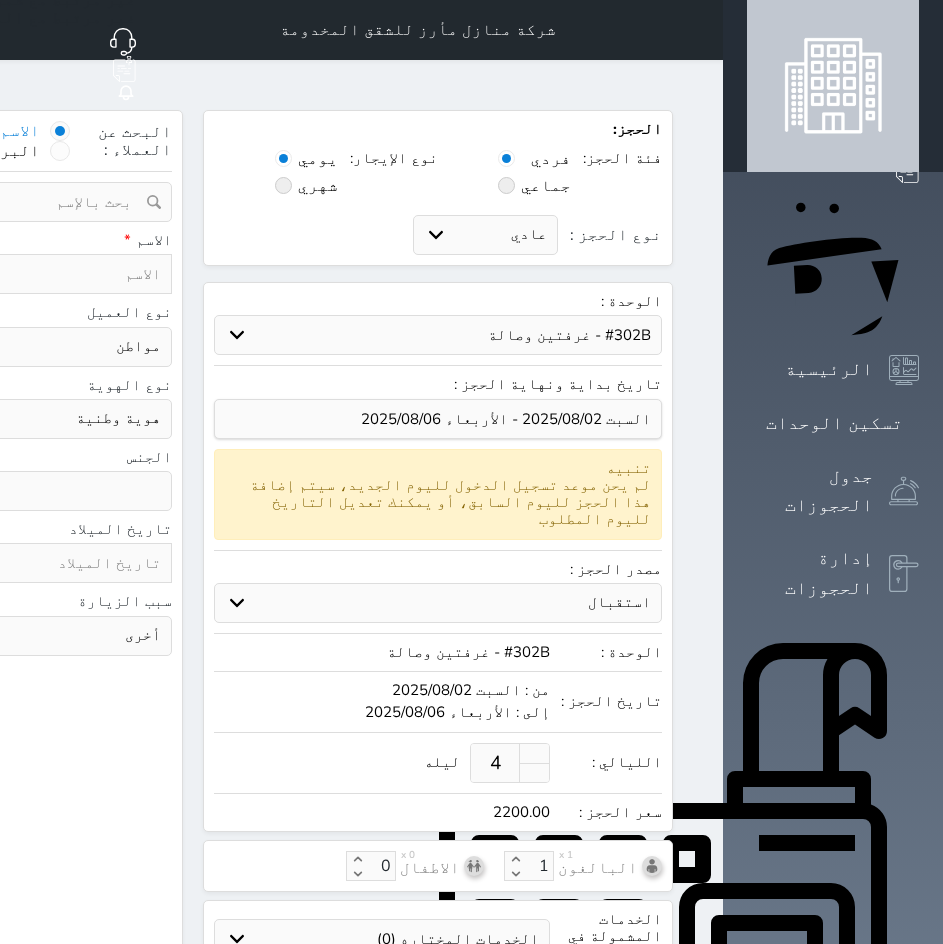 click on "حدد الوحدة
#302B - [ROOM_TYPE]
#302A - [ROOM_TYPE]
#201B - [ROOM_TYPE]
#201A - [ROOM_TYPE]
#102B - [ROOM_TYPE]
#102A - [ROOM_TYPE]" at bounding box center (438, 335) 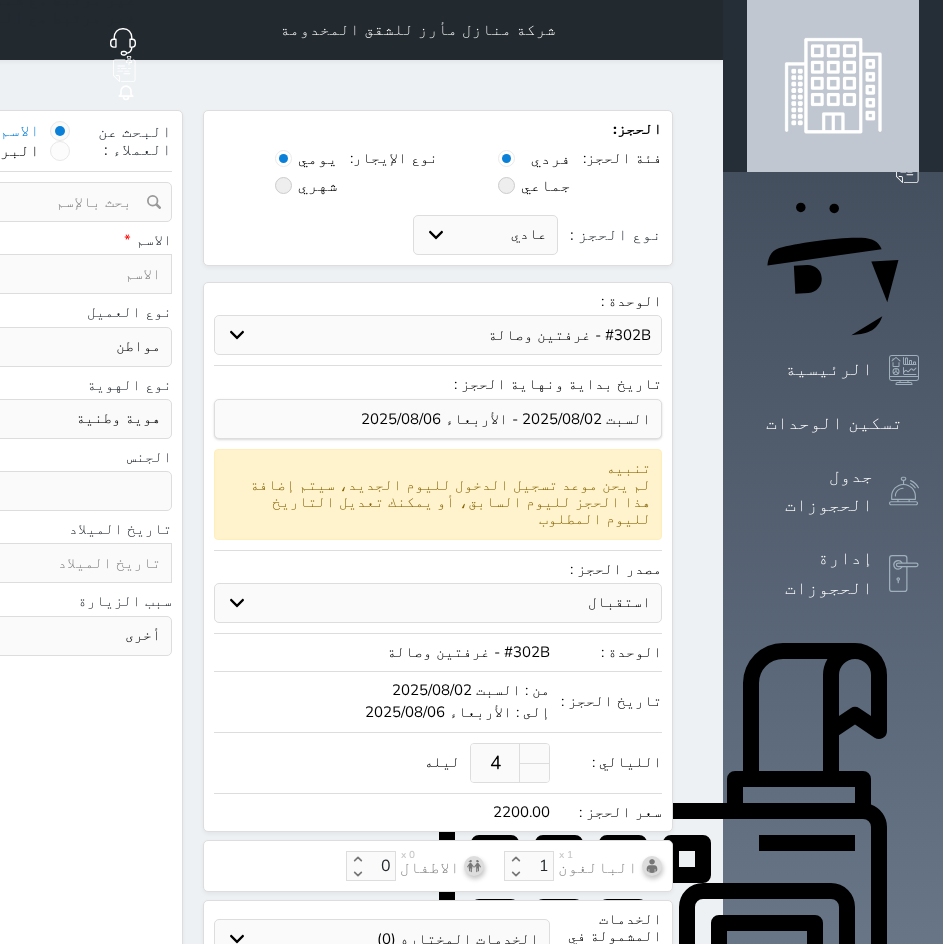 click on "نوع الحجز :
عادي
إقامة مجانية
إستخدام داخلي
إستخدام يومي" at bounding box center [438, 235] 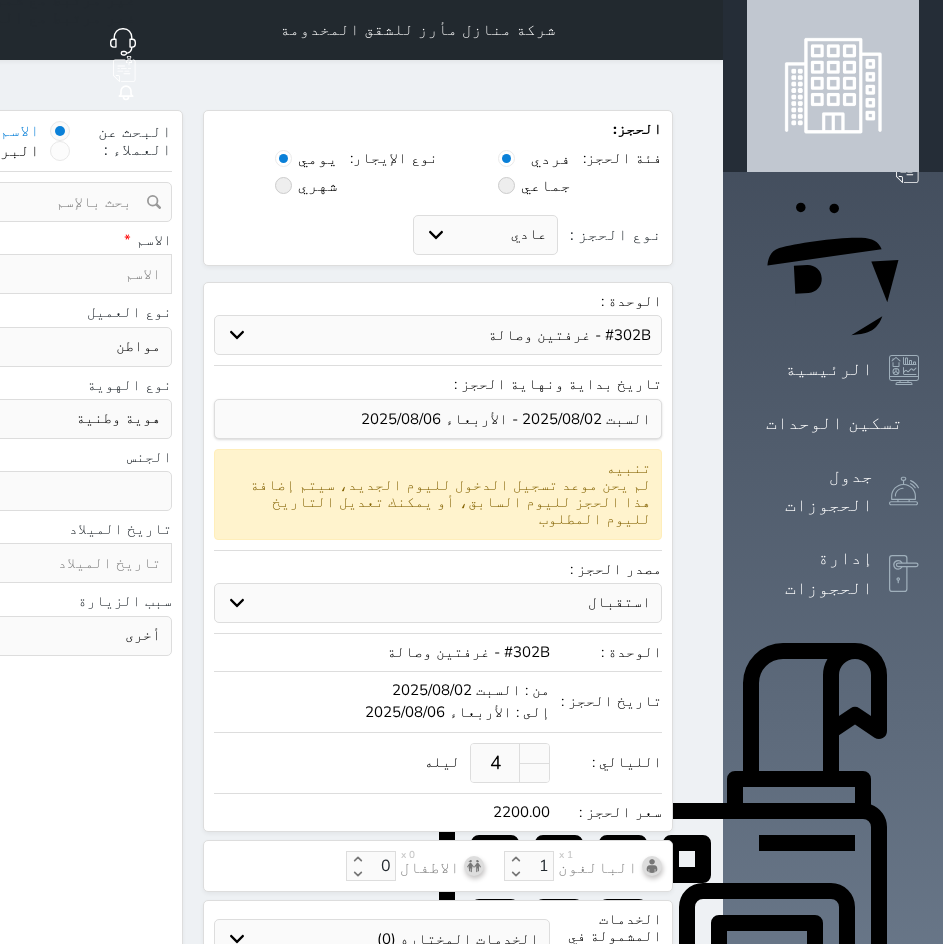 click at bounding box center (65, 274) 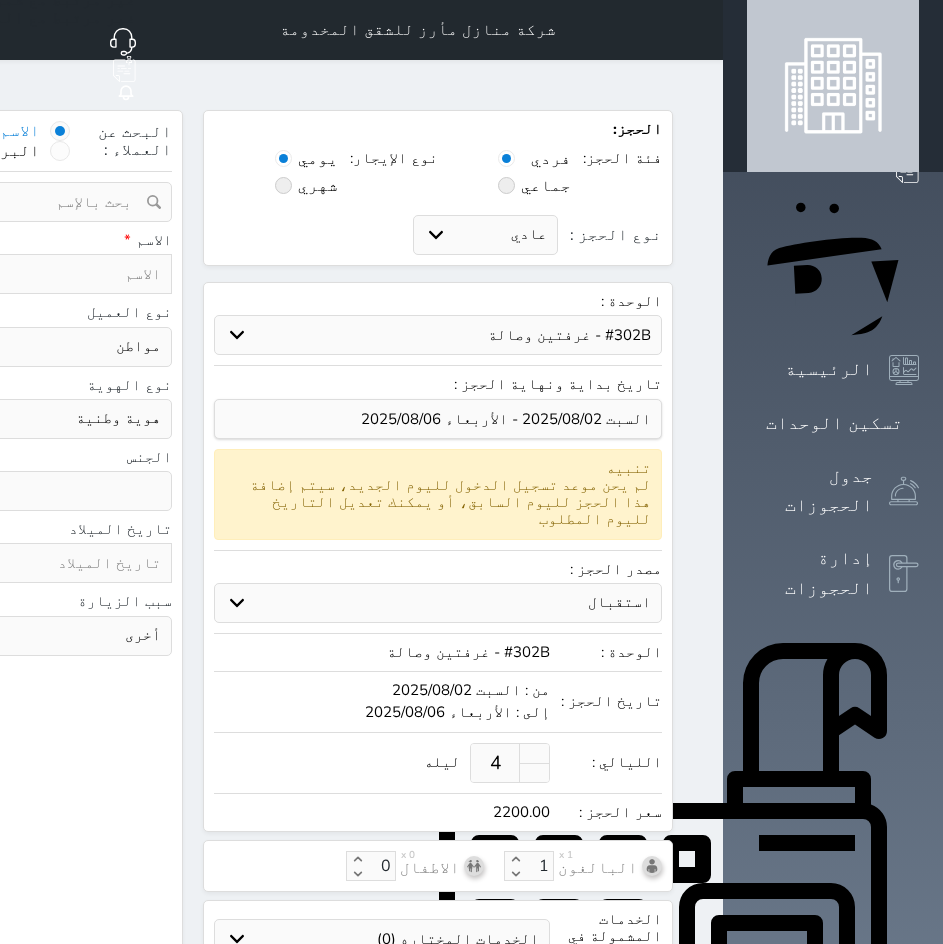paste on "[FIRST]" 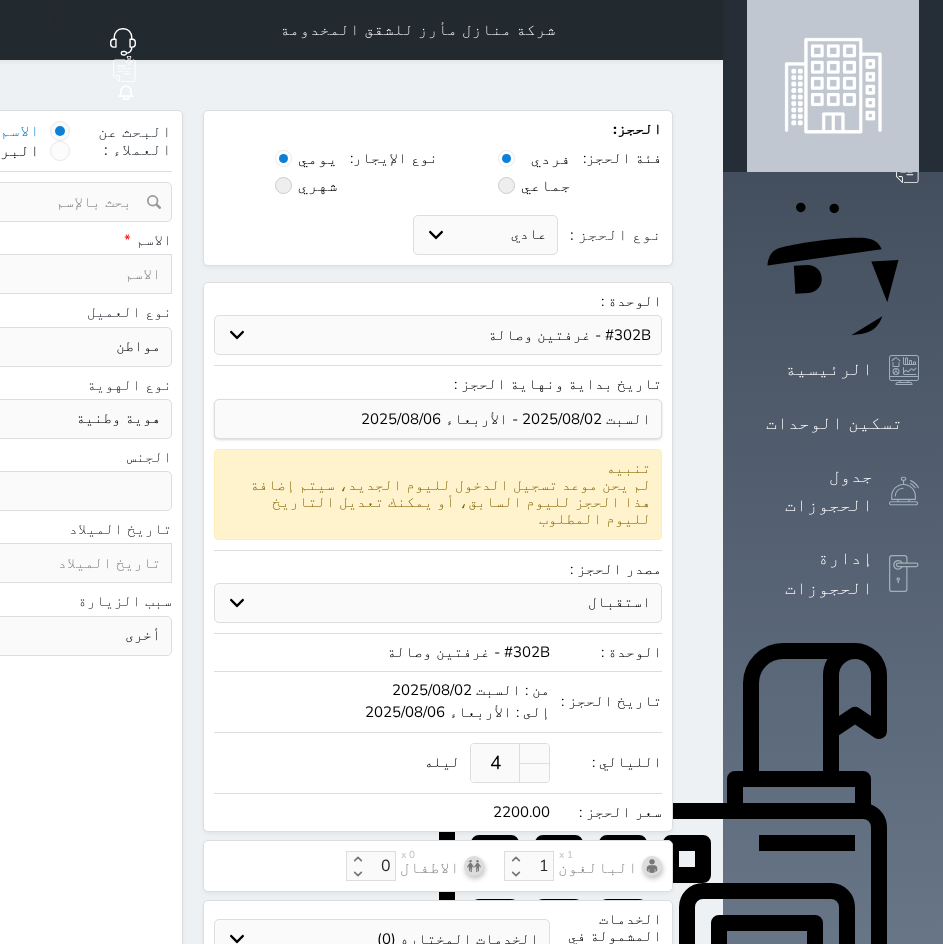 type on "[FIRST]" 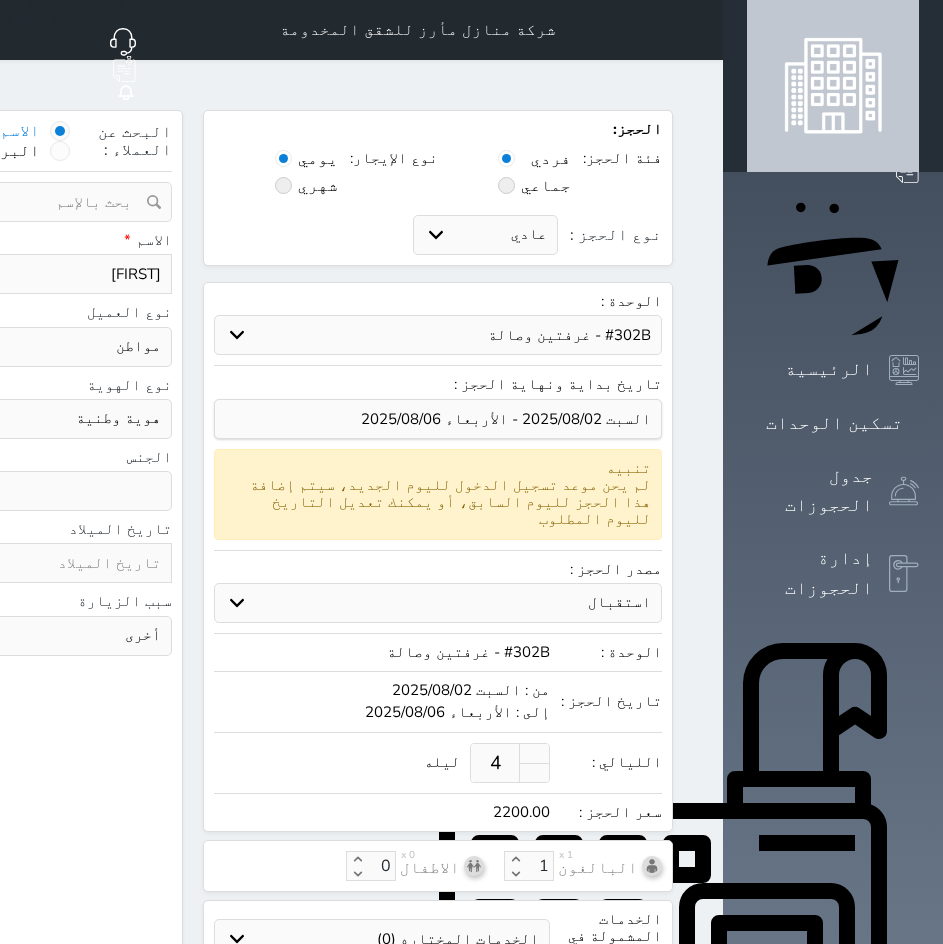 type on "[FIRST]" 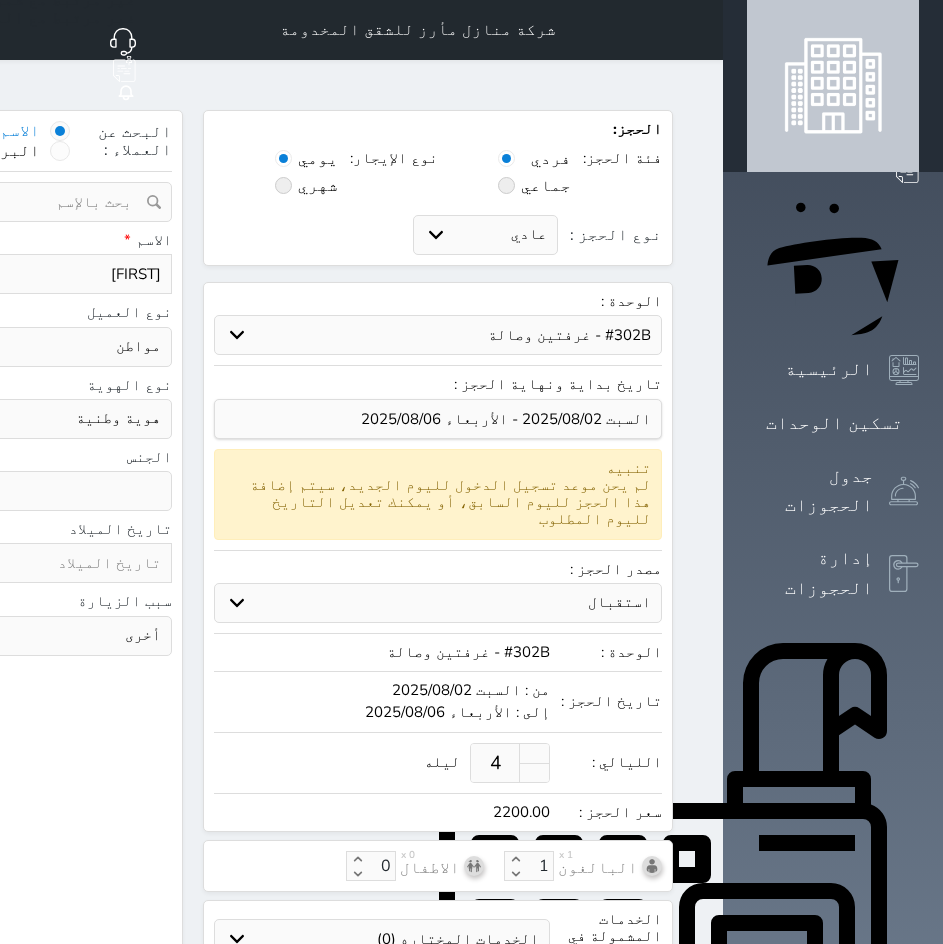 select 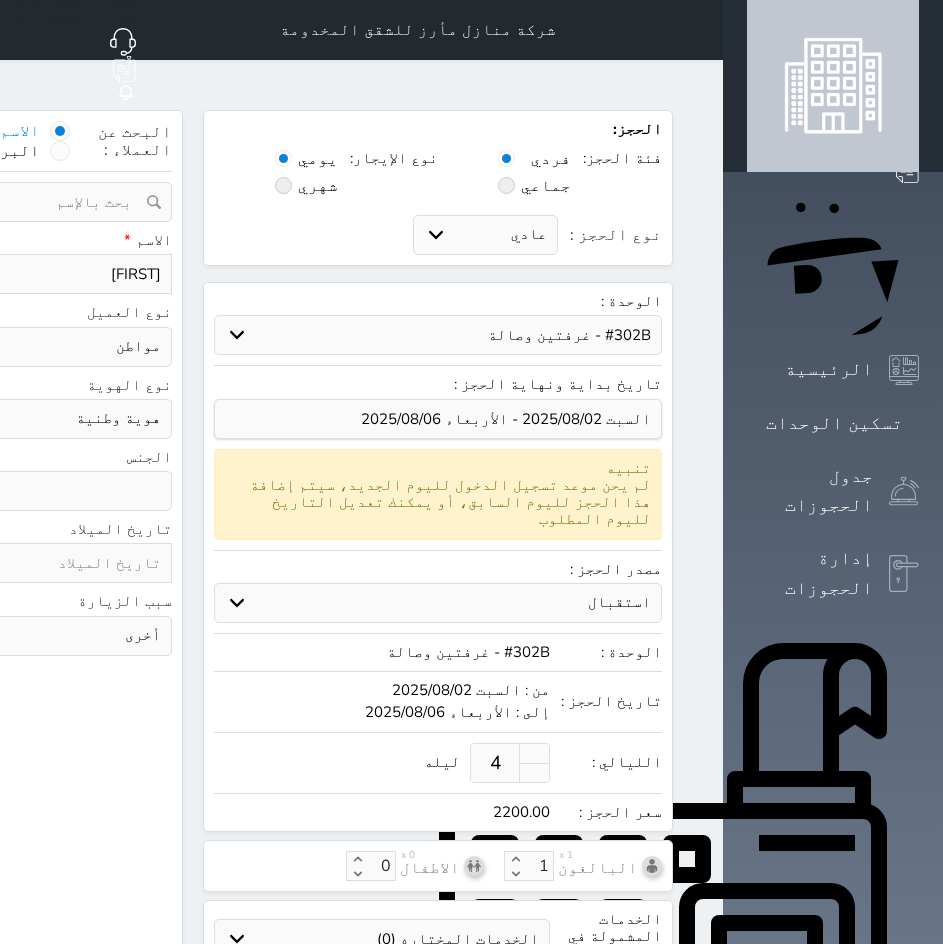 type on "[FIRST] M" 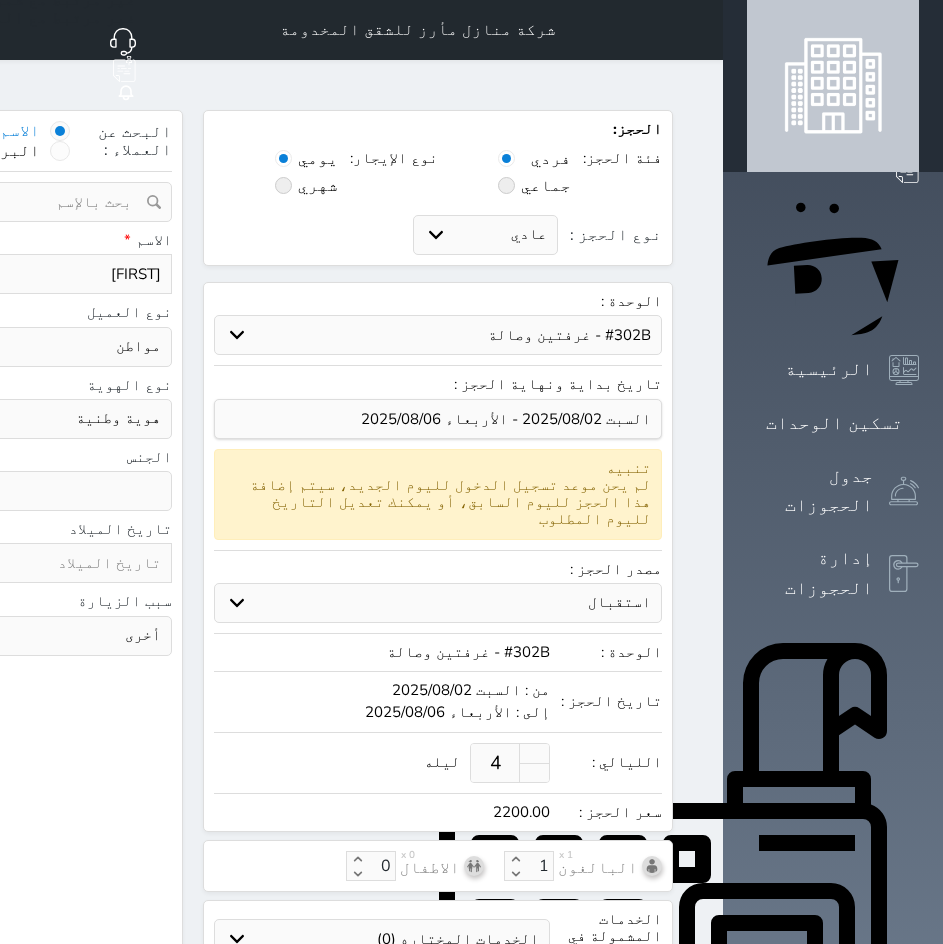 select 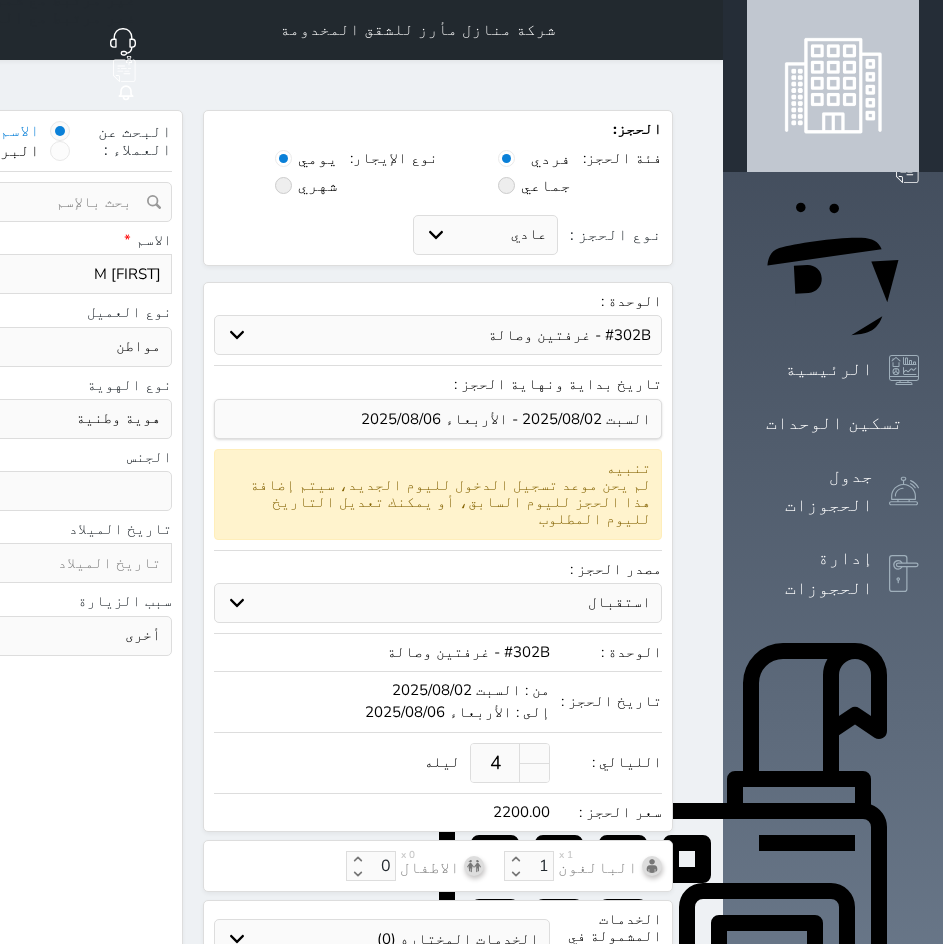 type on "[FIRST_NAME] [LAST_NAME]" 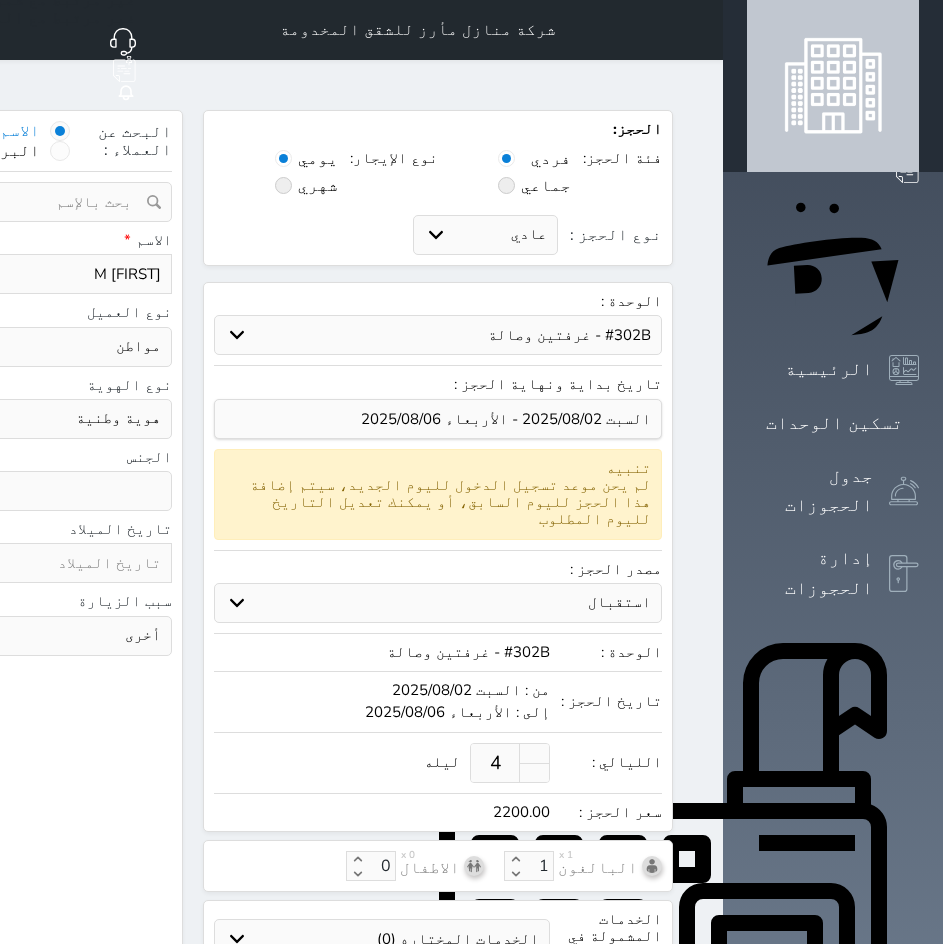 select 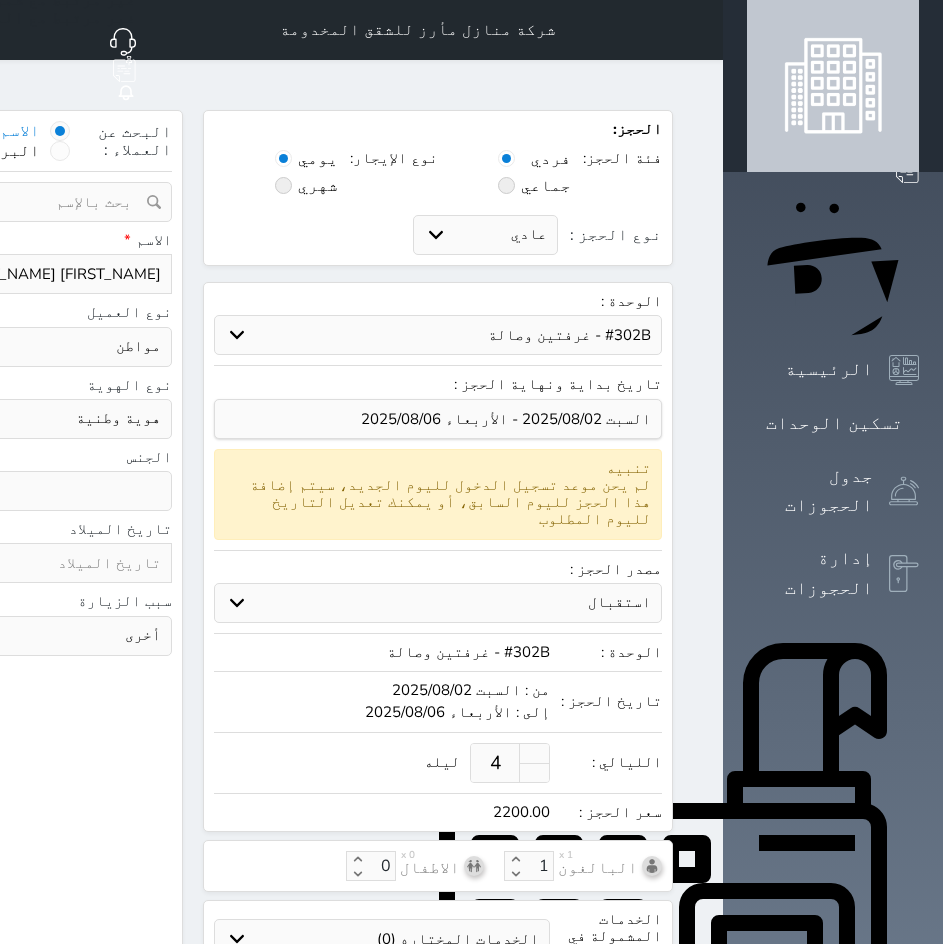 type on "[FIRST] [LAST]" 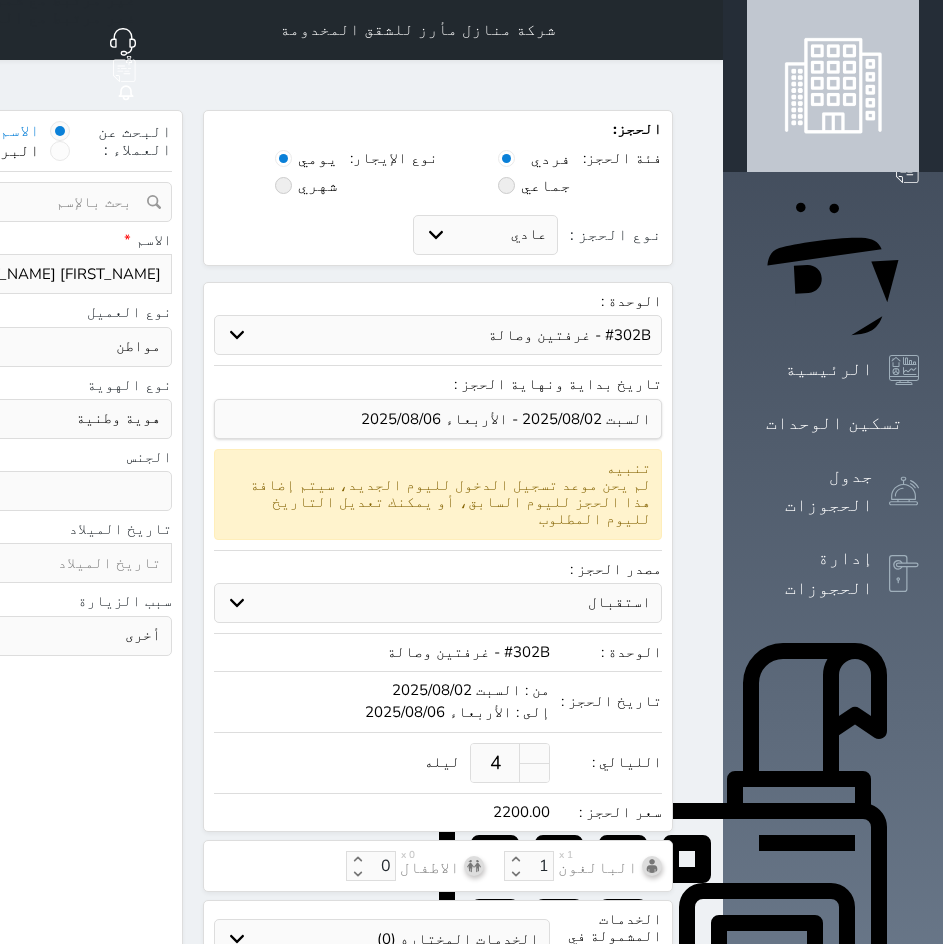 select 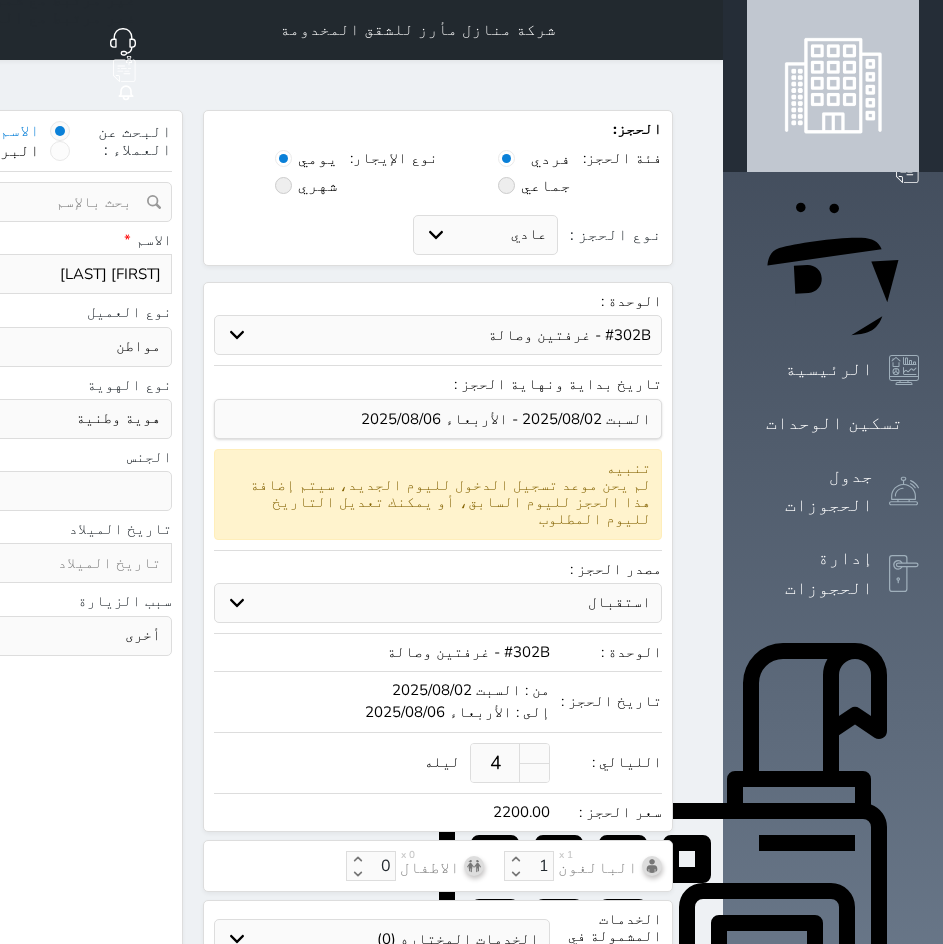 type on "[FIRST] [LAST]" 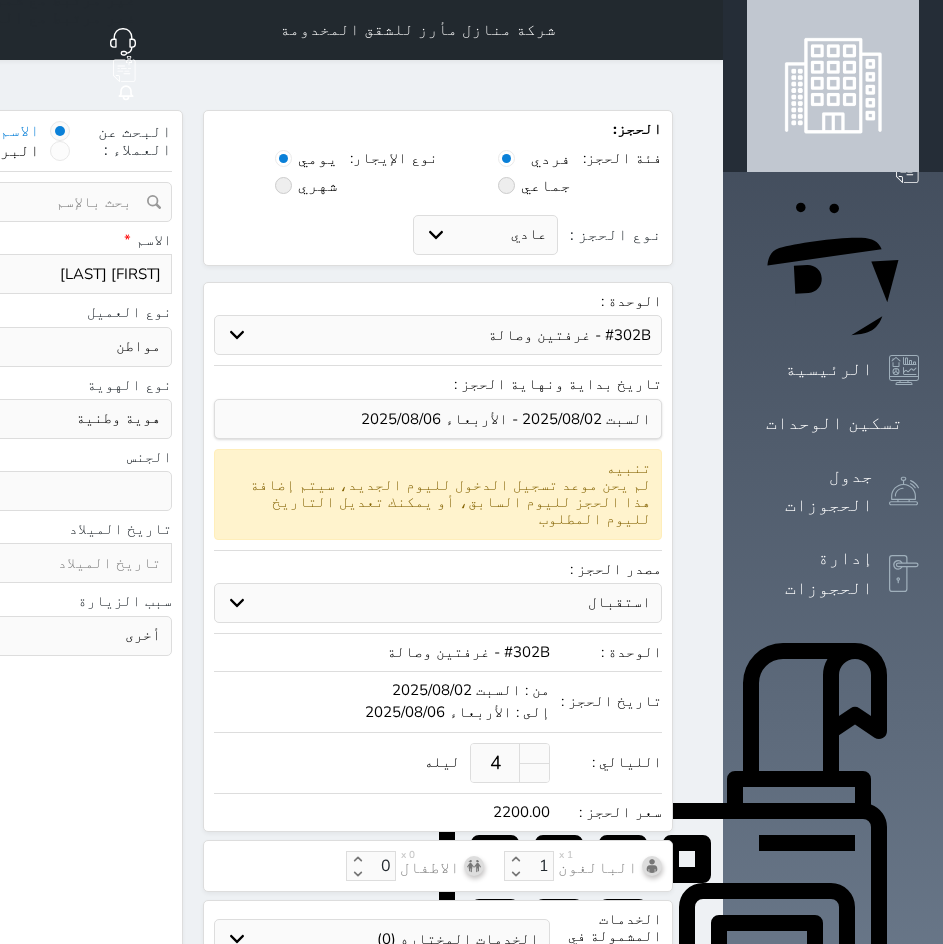 select 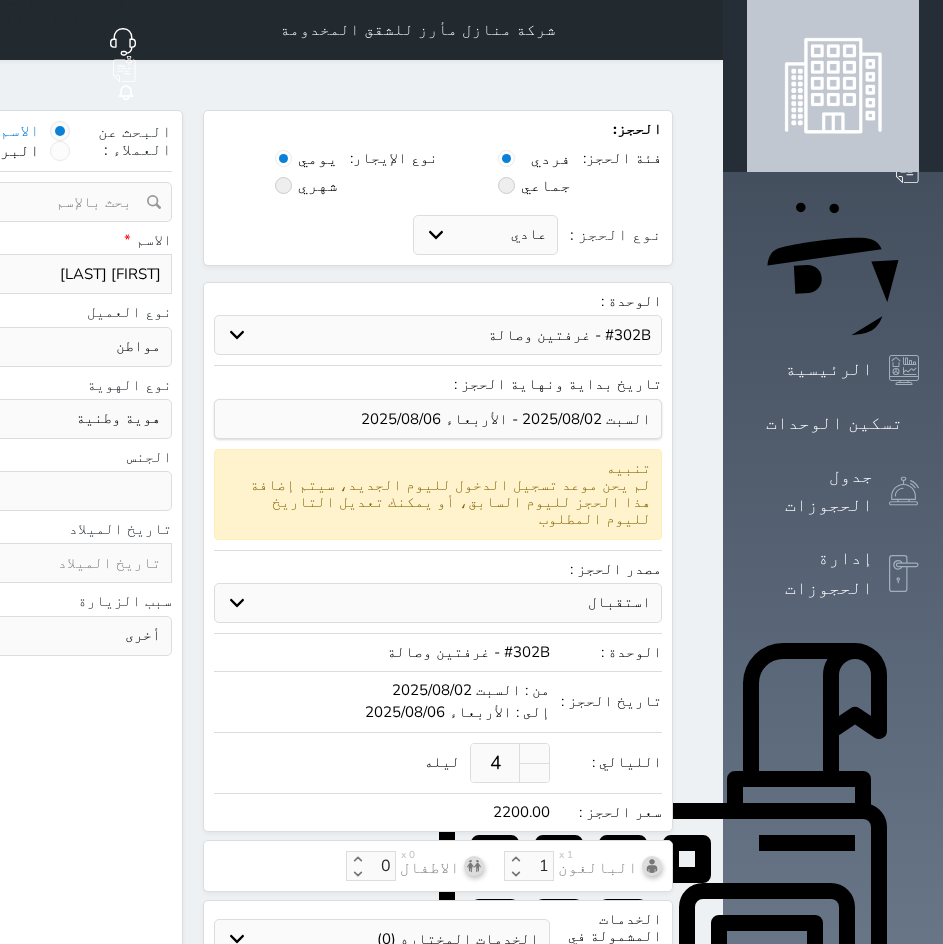 type on "[FIRST] [LAST]" 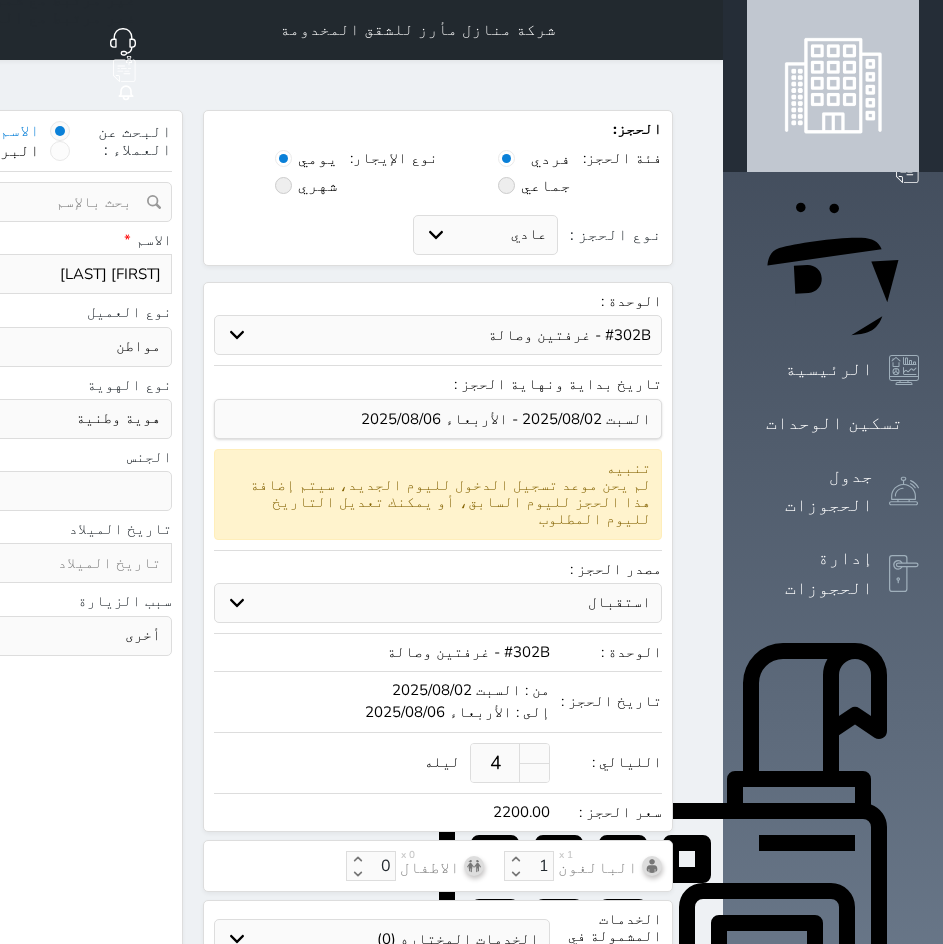 select 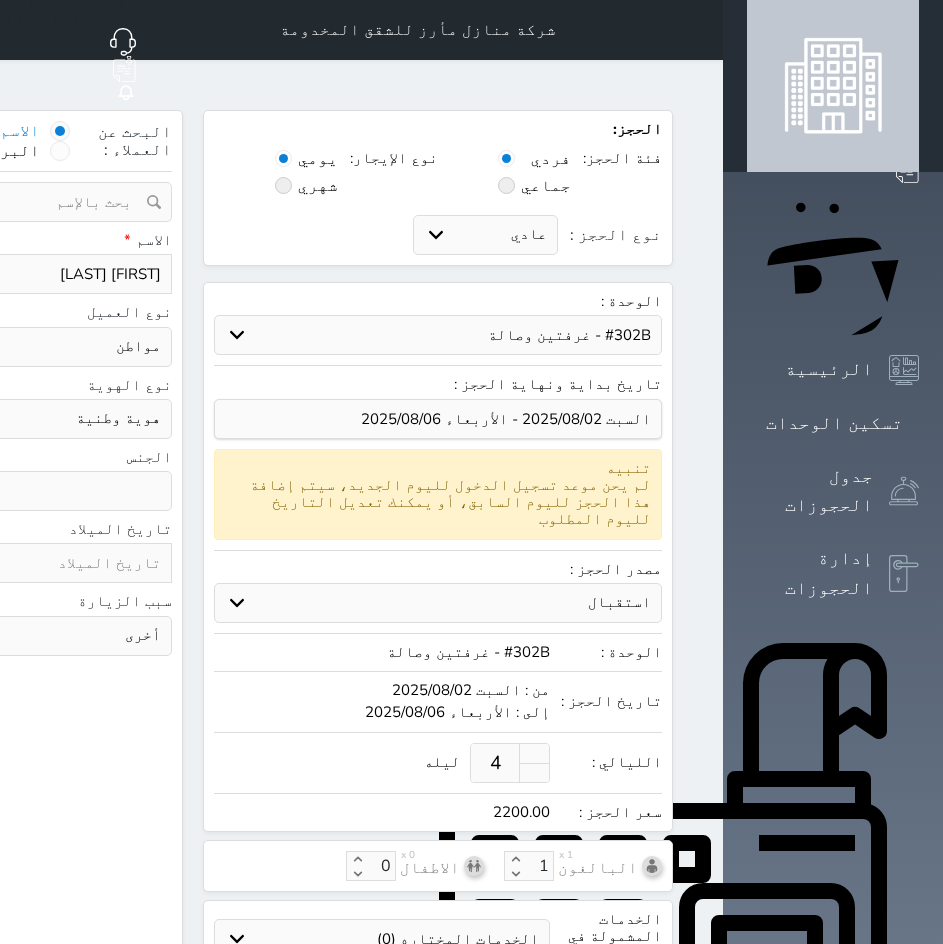 type on "[FIRST_NAME] [LAST_NAME]" 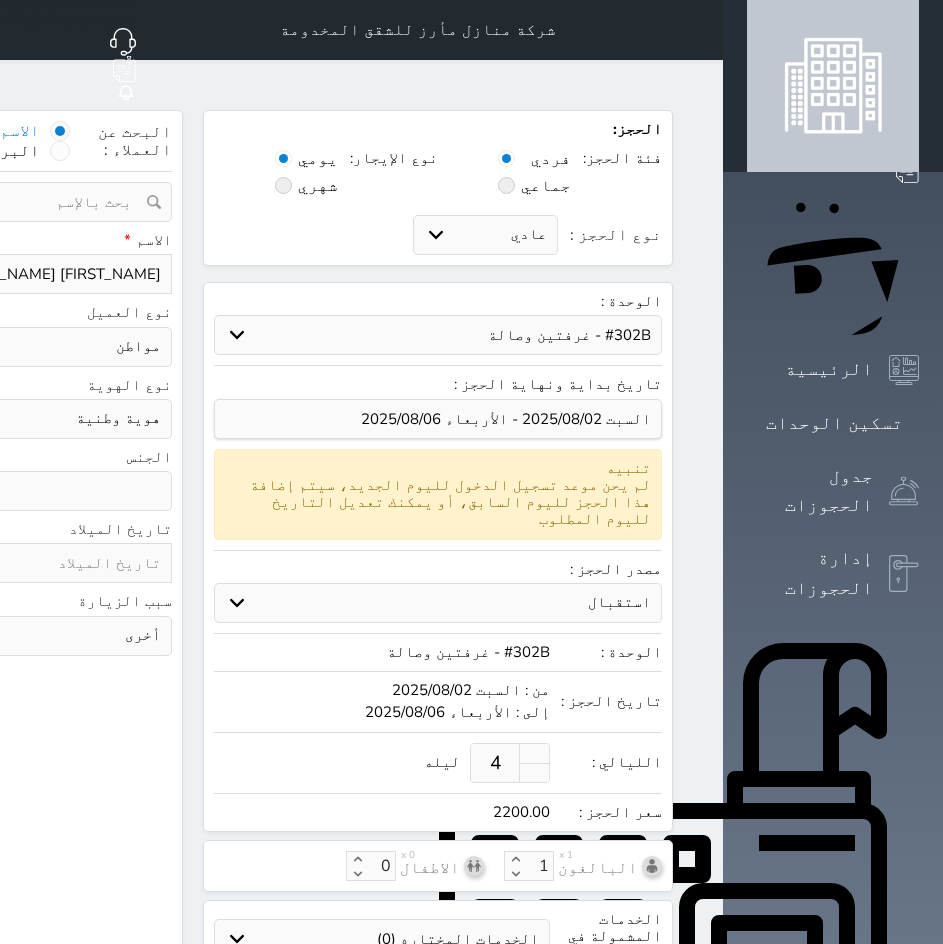 type on "[FIRST] [LAST]" 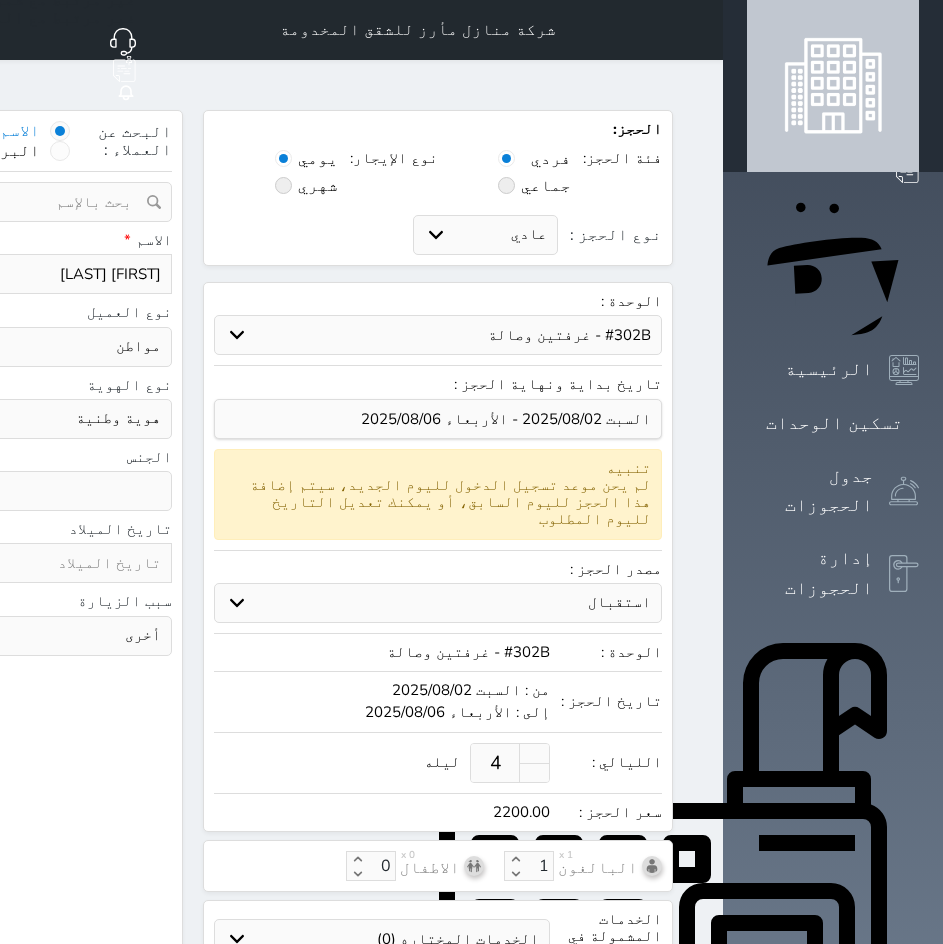 type on "[FIRST_NAME] [LAST_NAME]" 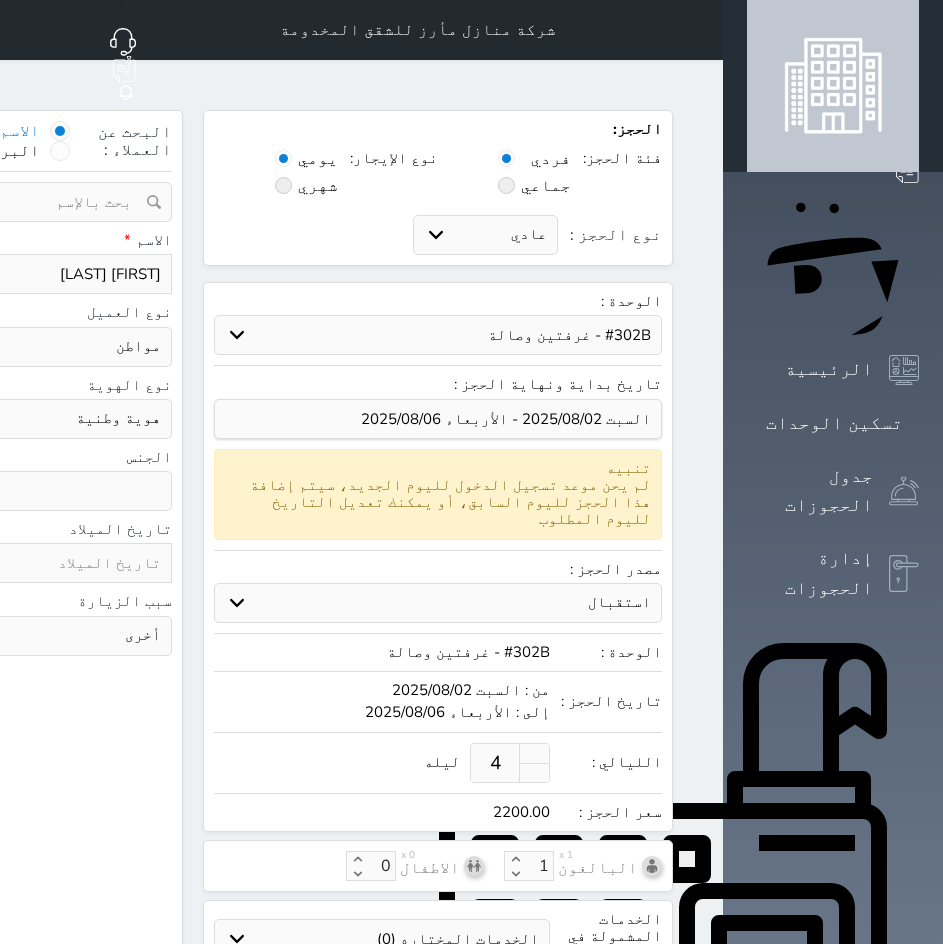 select 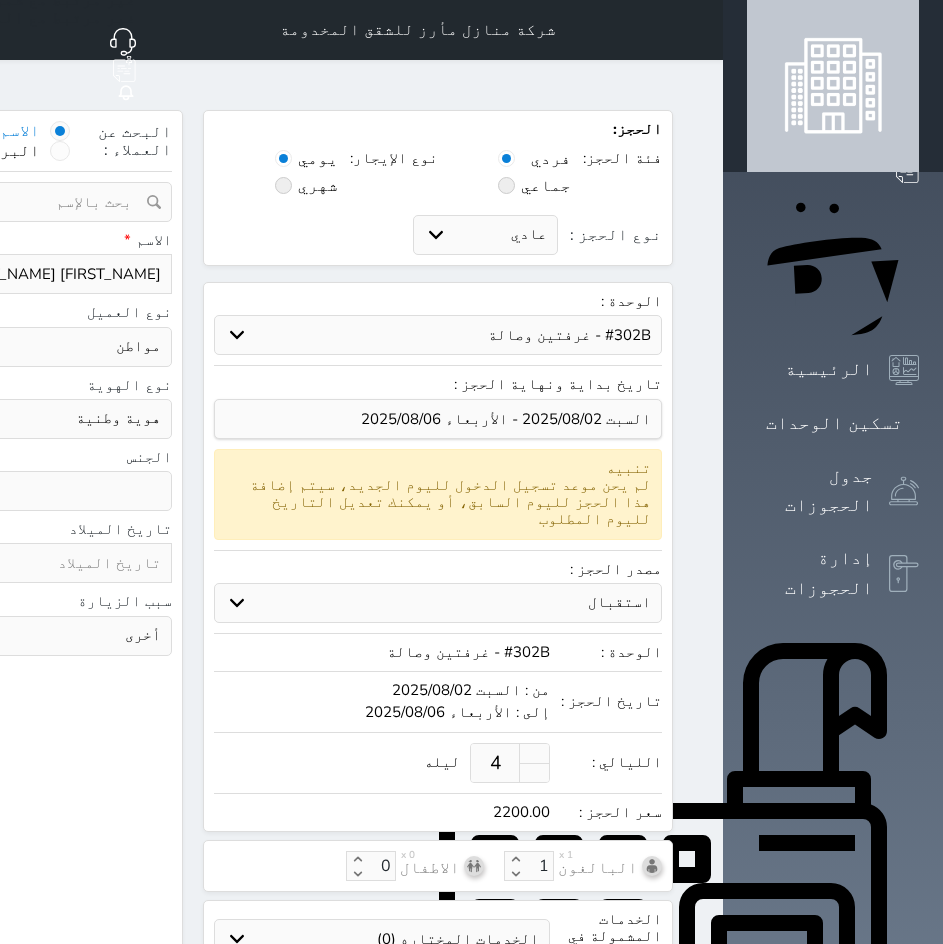 type on "[FIRST] [LAST]" 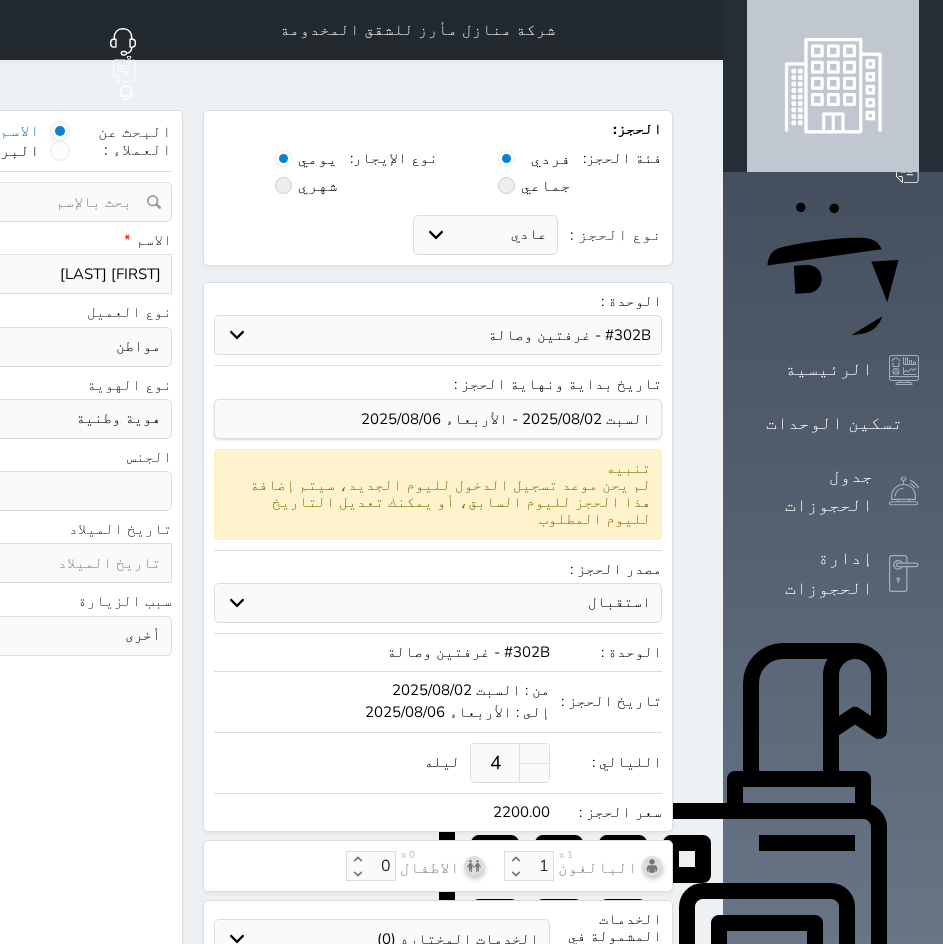 type on "[FIRST] [LAST]" 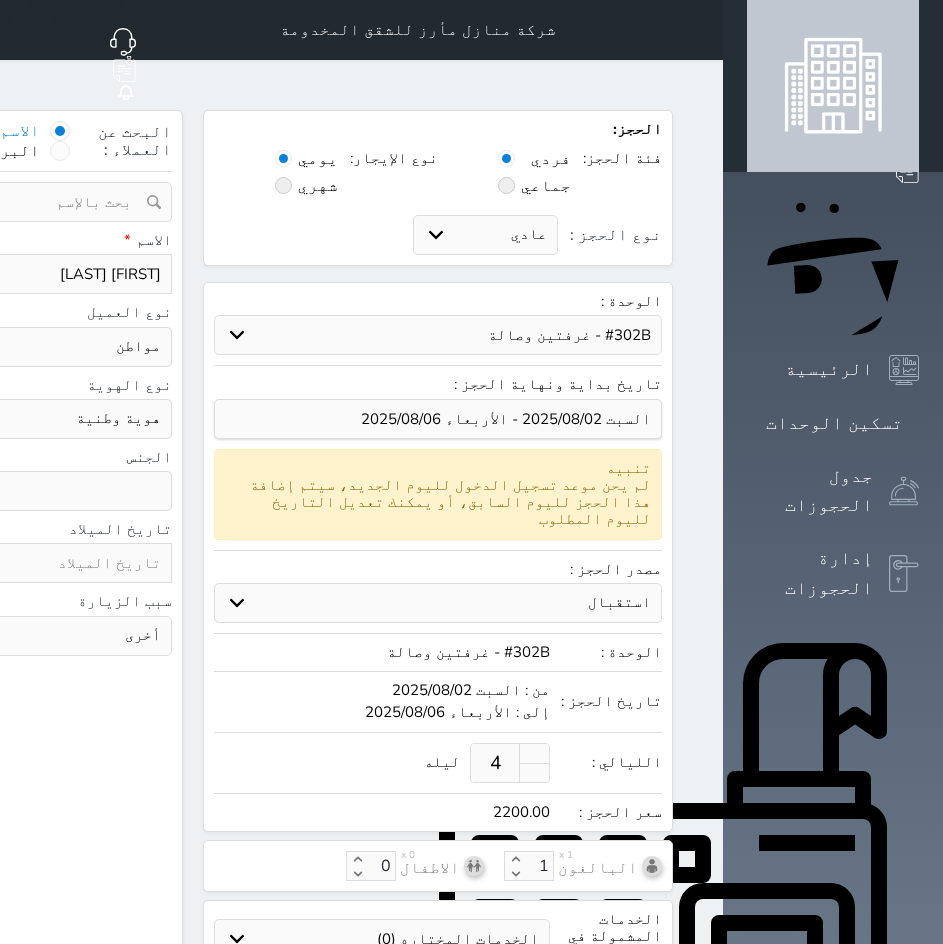 select 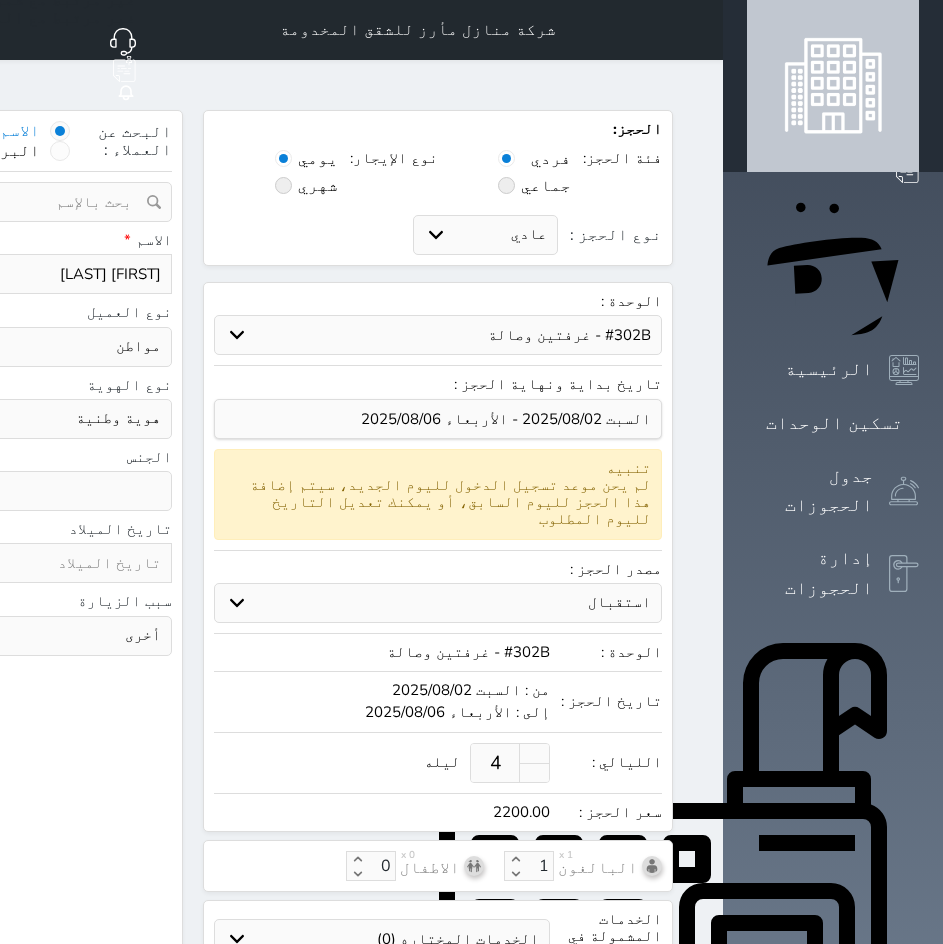 type on "[PERSON]" 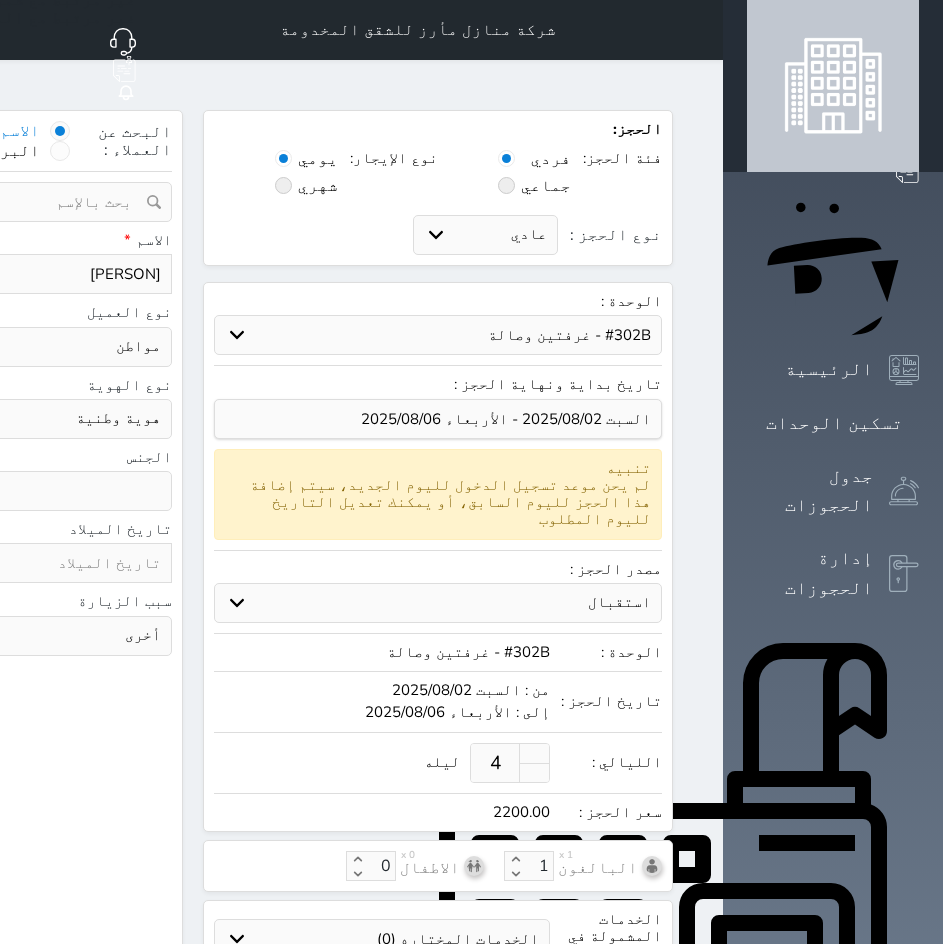 type on "[FIRST_NAME] [LAST_NAME]" 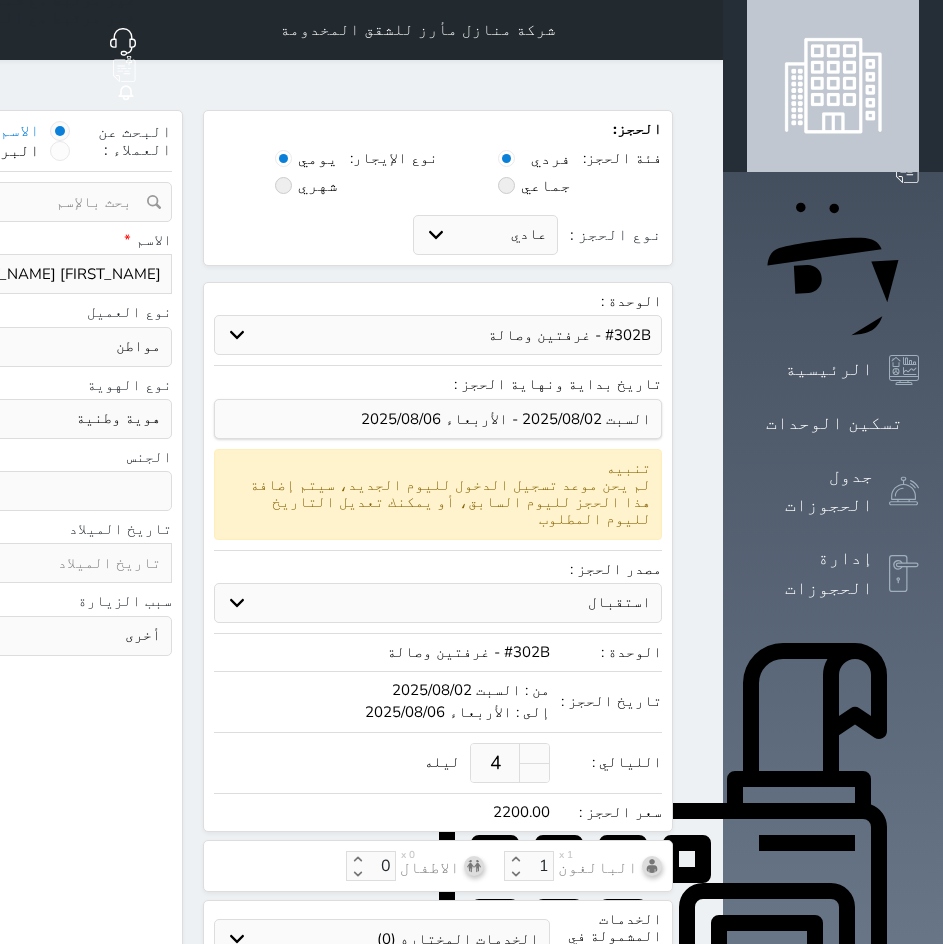 type on "[FIRST_NAME] [LAST_NAME]" 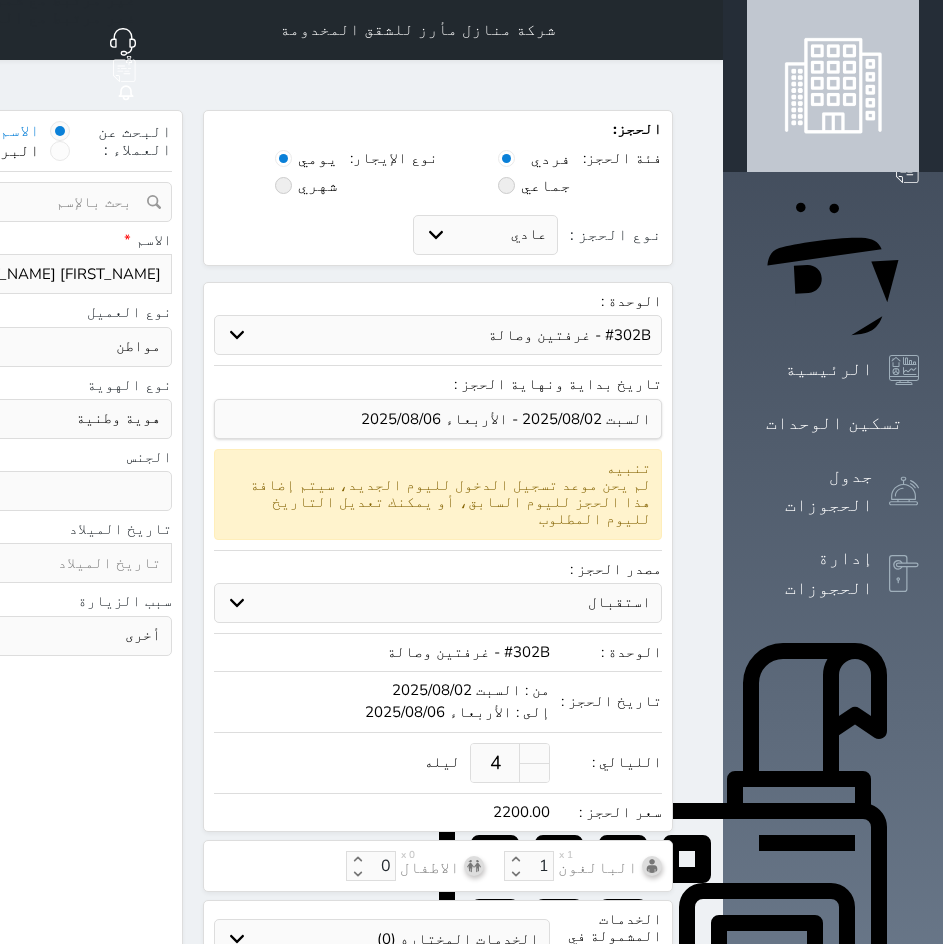 type on "+44 [PHONE_NUMBER]" 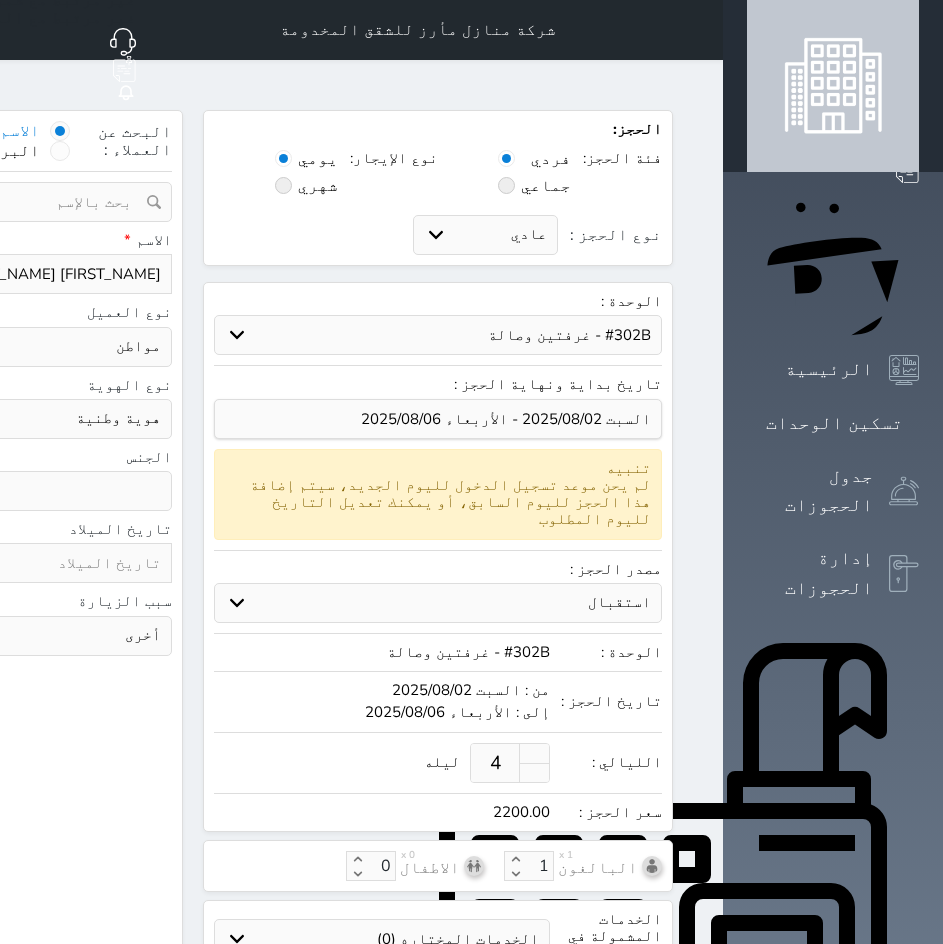 click on "استقبال الموقع الإلكتروني بوكينج المسافر اكسبيديا مواقع التواصل الإجتماعي اويو اخرى" at bounding box center (438, 603) 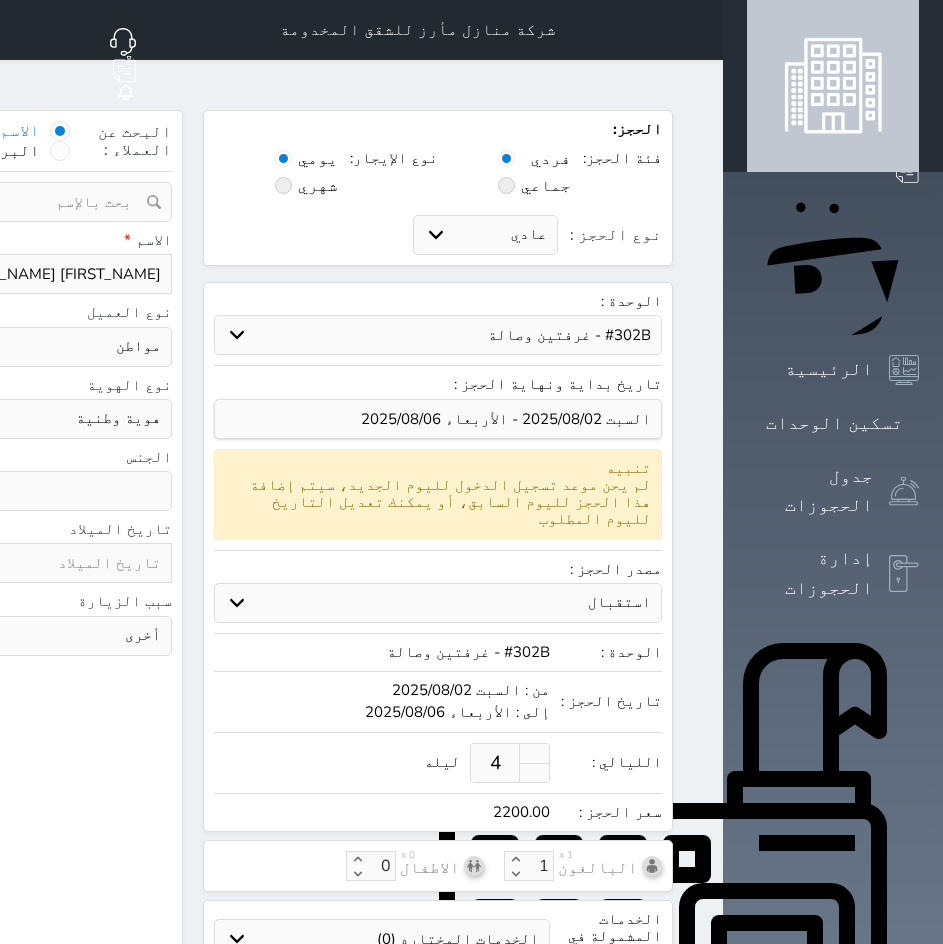 select on "26977" 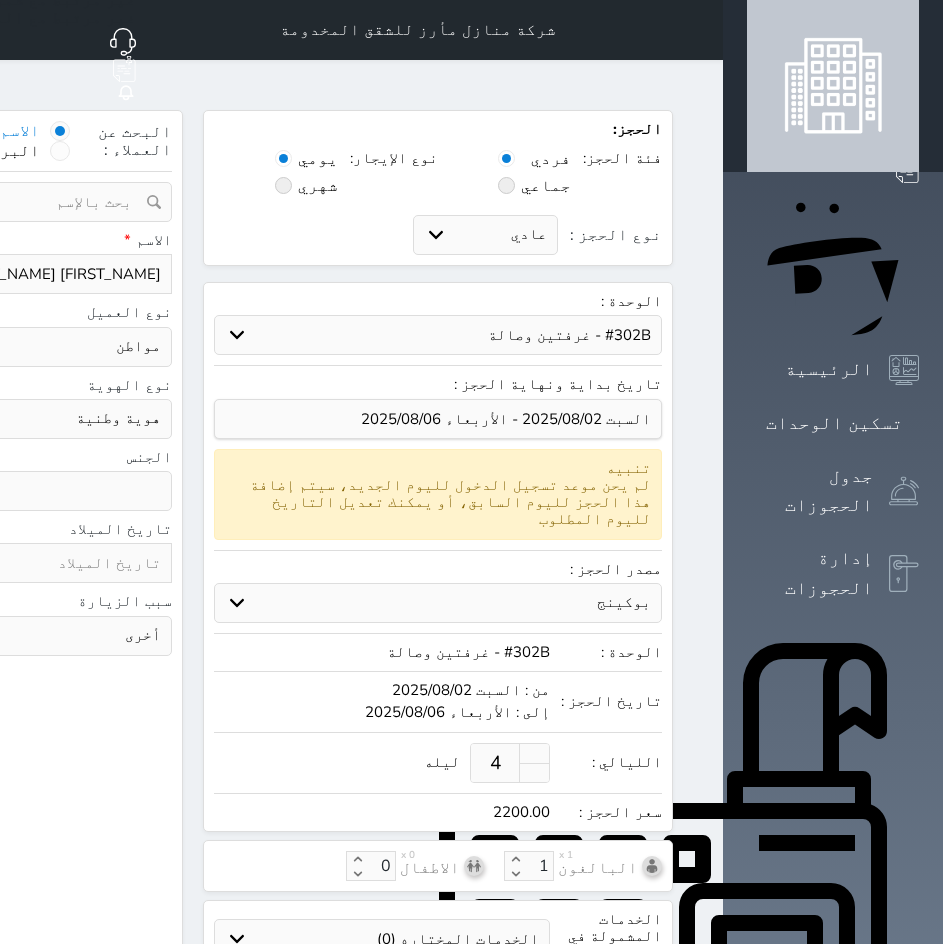 click on "استقبال الموقع الإلكتروني بوكينج المسافر اكسبيديا مواقع التواصل الإجتماعي اويو اخرى" at bounding box center [438, 603] 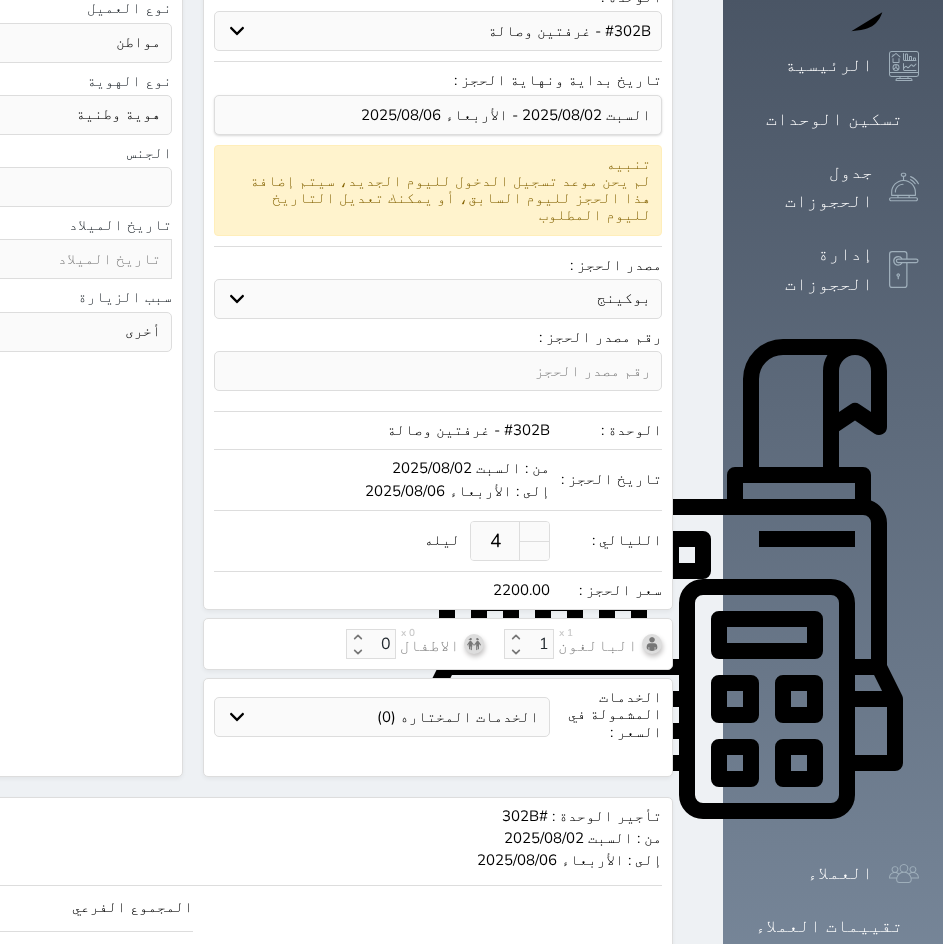 scroll, scrollTop: 345, scrollLeft: 0, axis: vertical 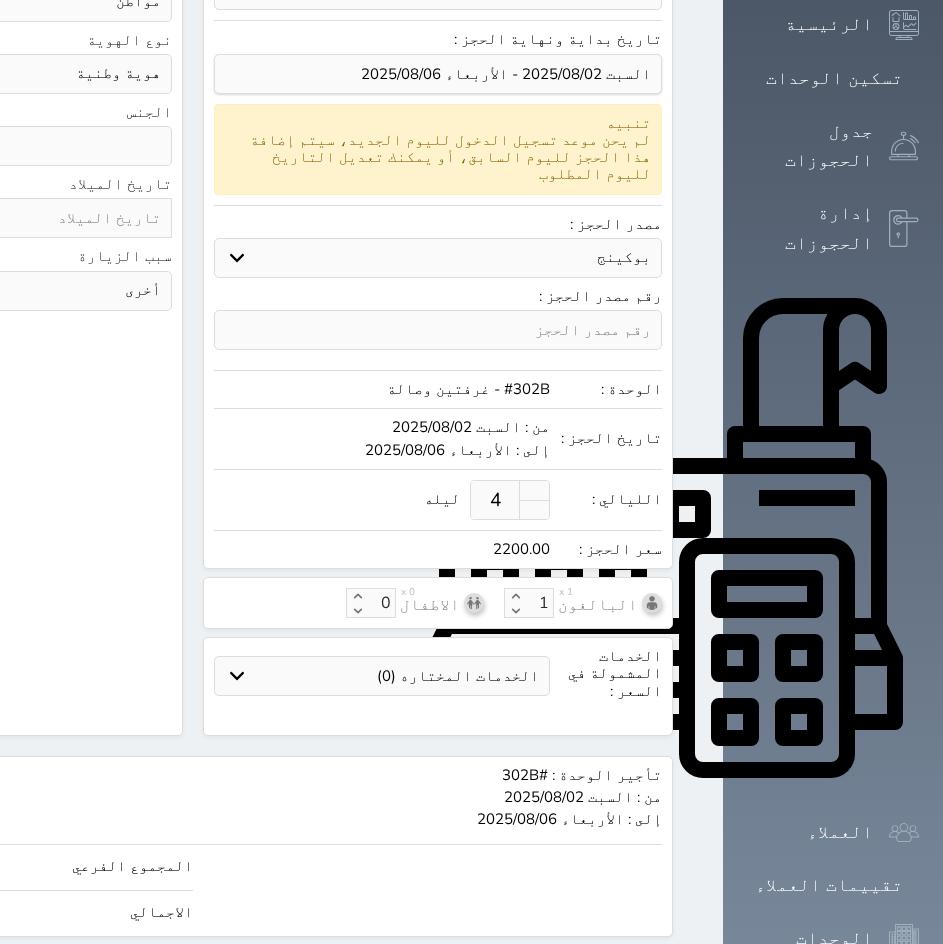click on "2200.00" at bounding box center (-211, 913) 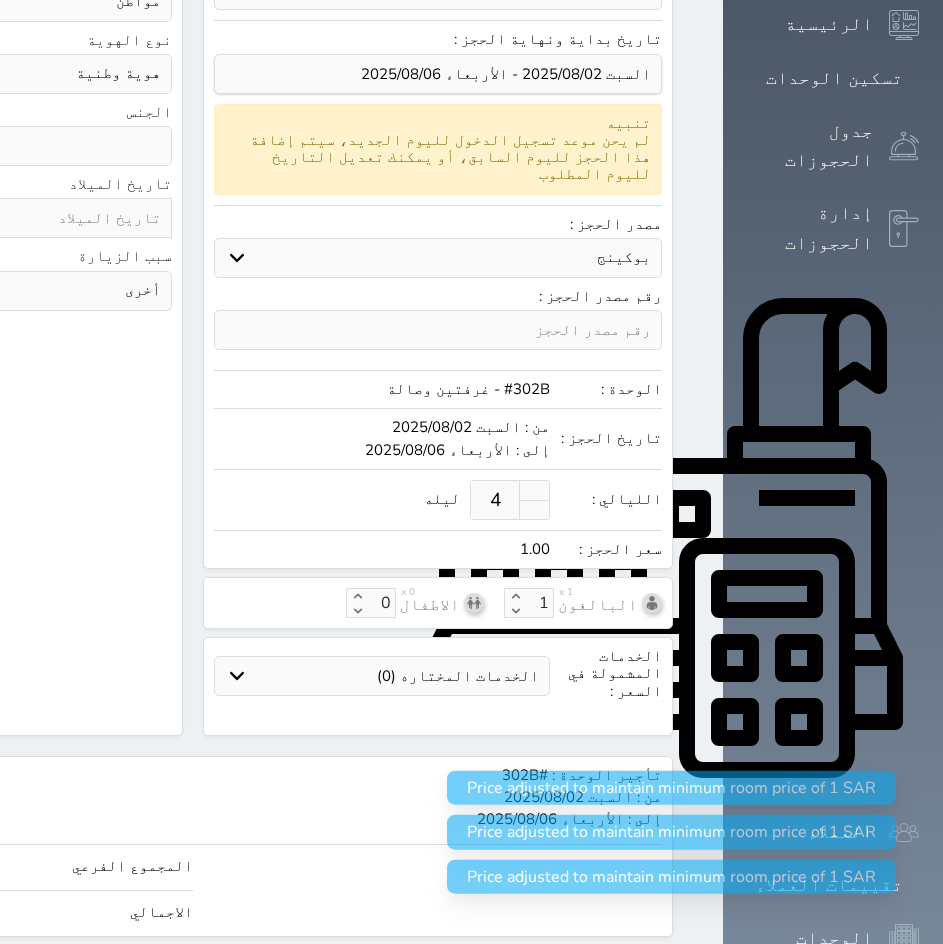 type 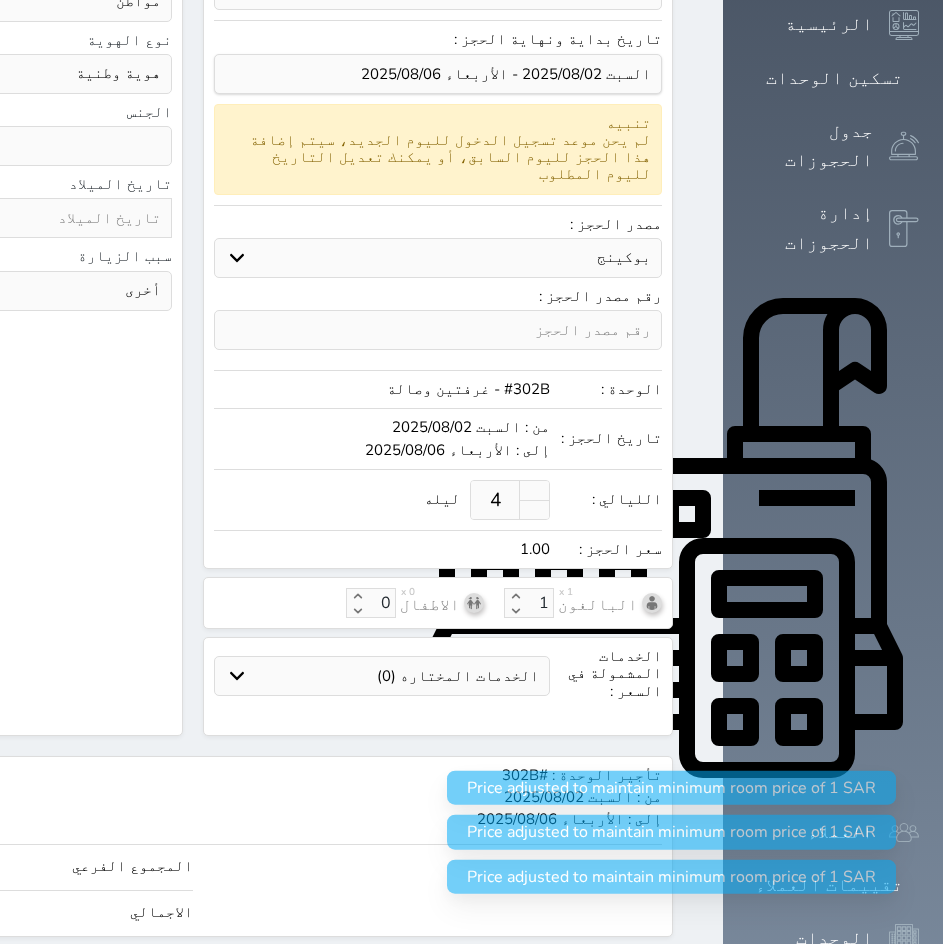 select 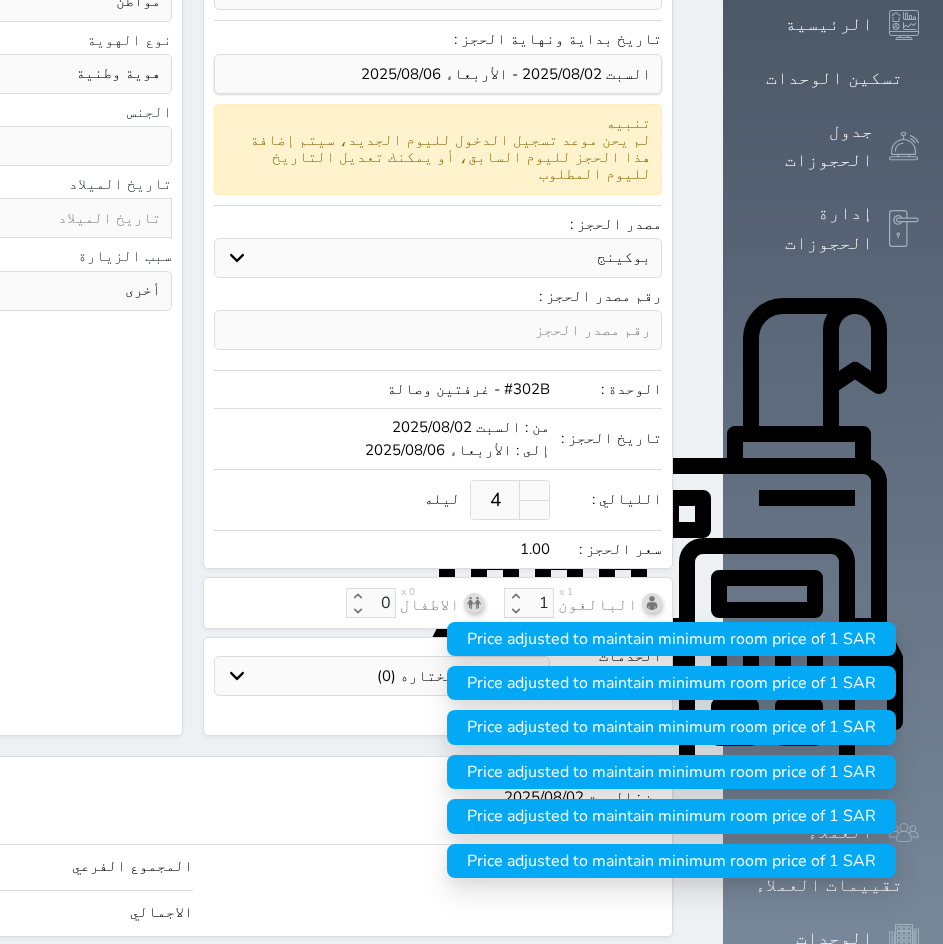 type on "1" 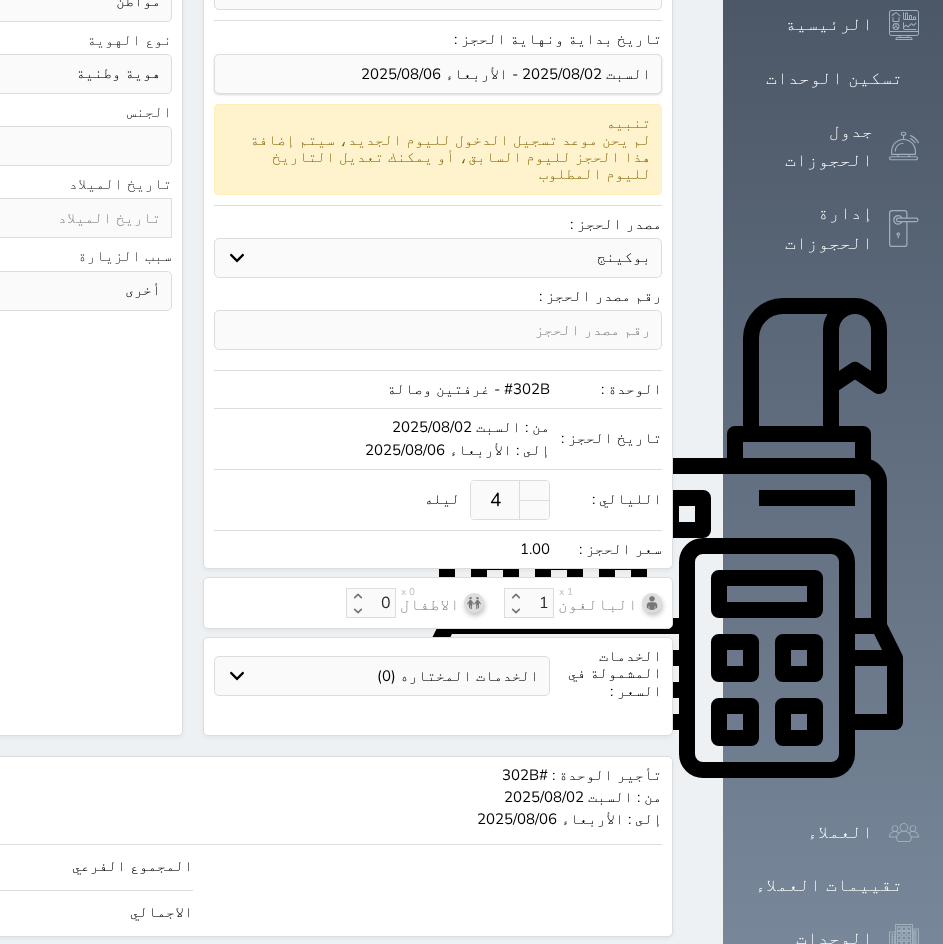 type on "17.00" 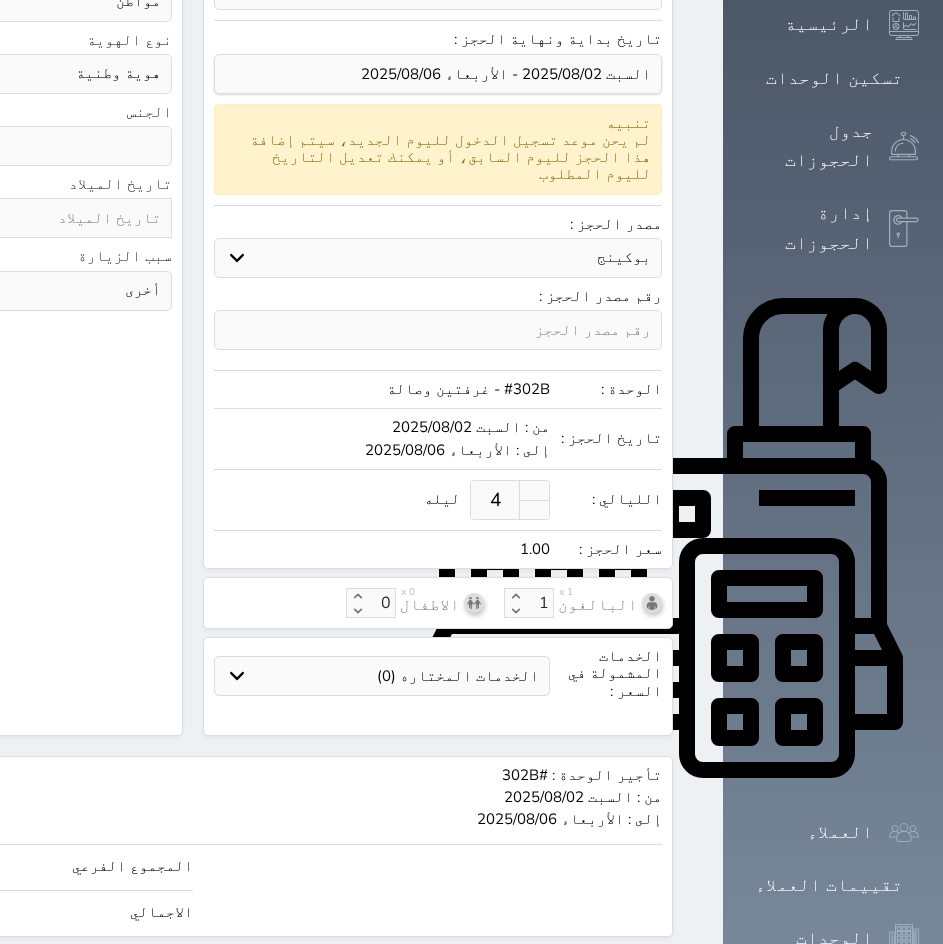 type on "17" 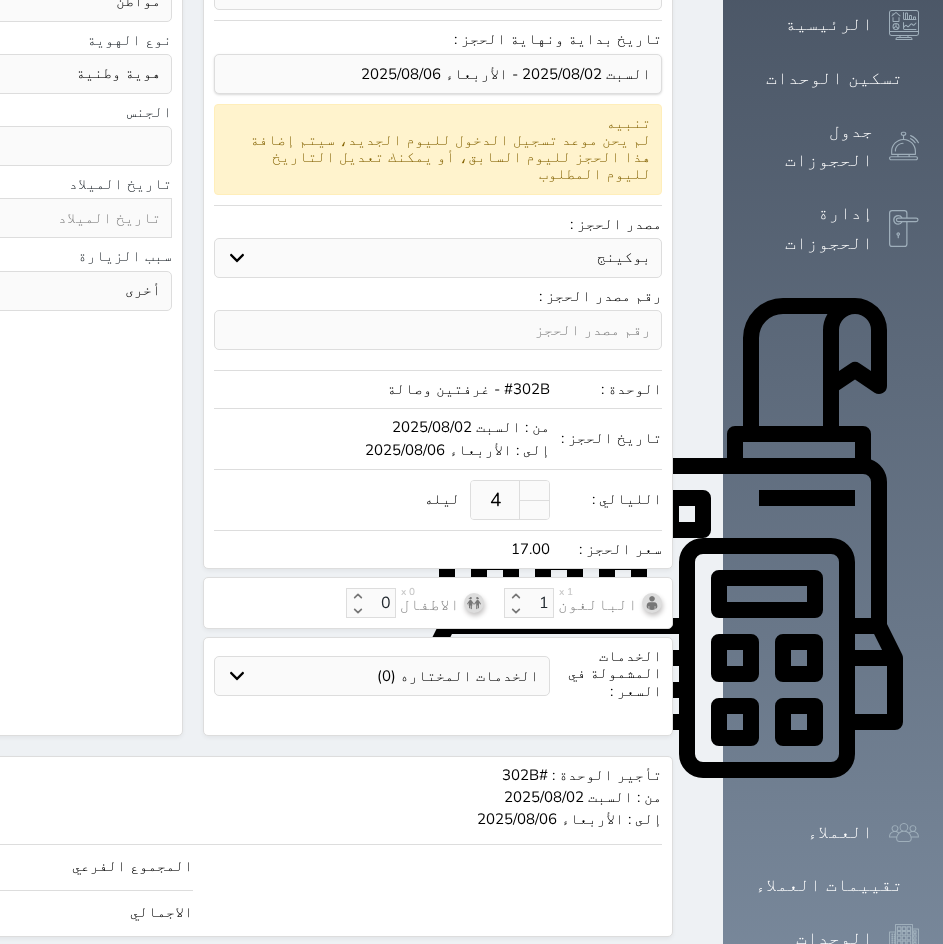 type on "175.00" 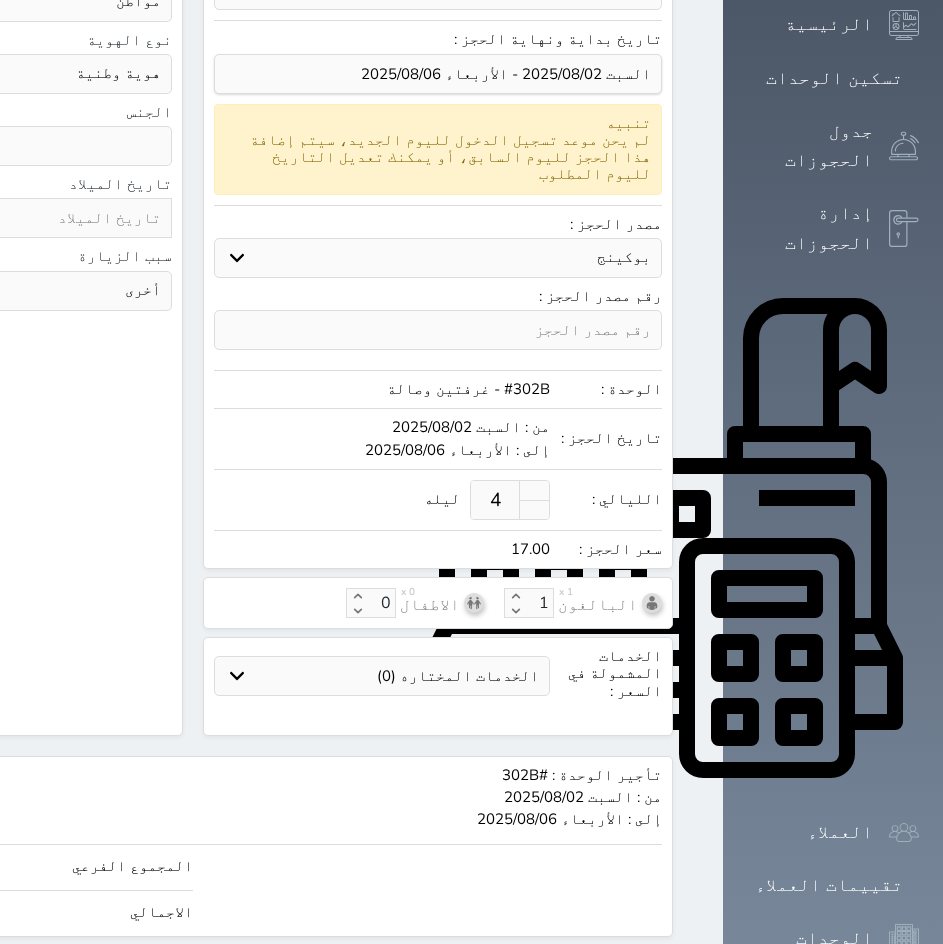 type on "175" 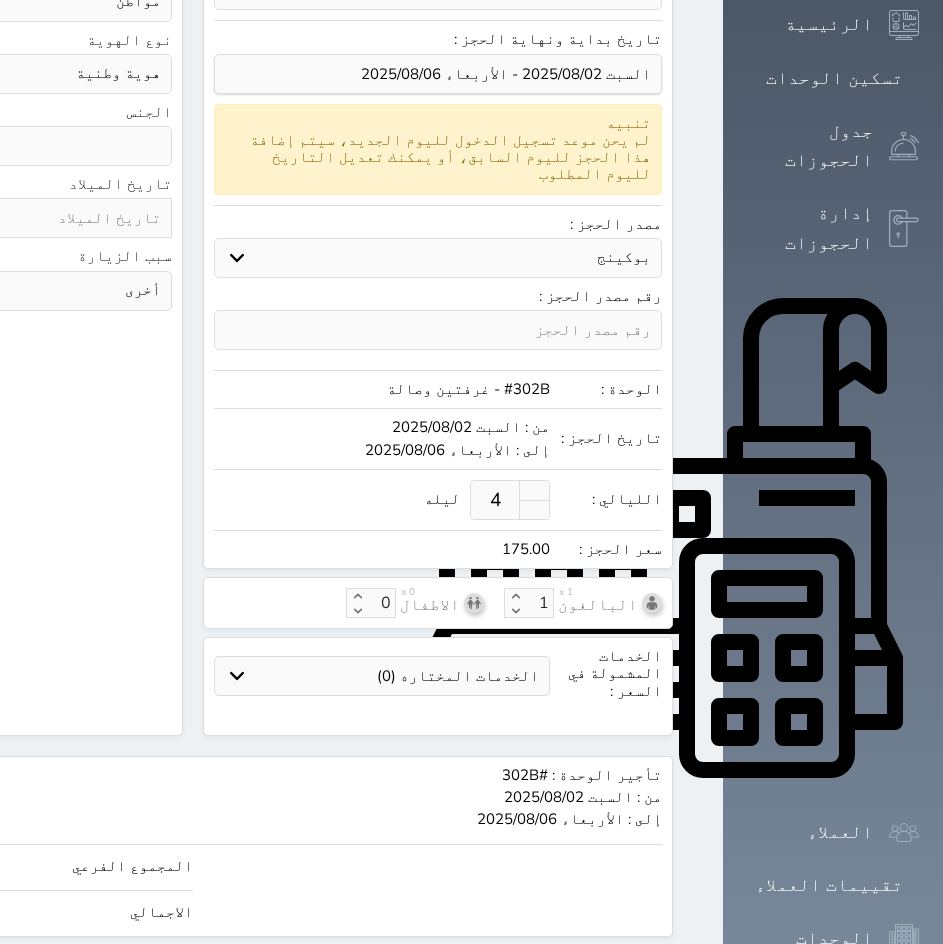 type on "1750.00" 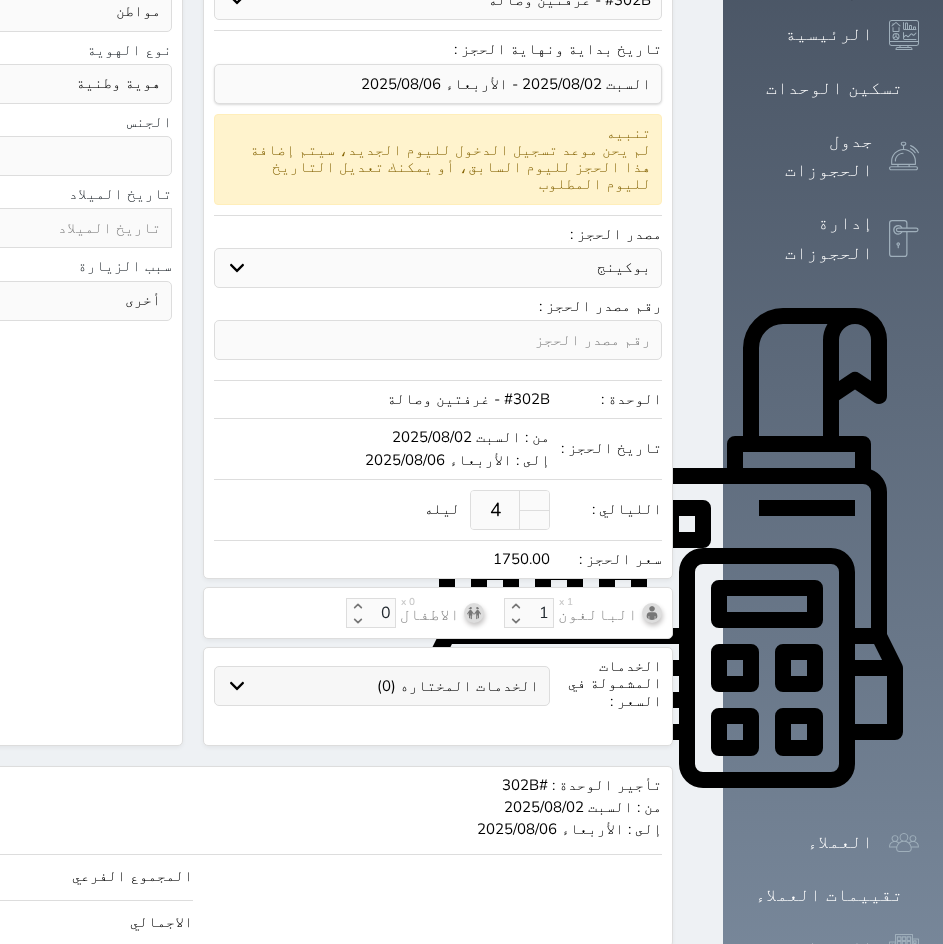 scroll, scrollTop: 345, scrollLeft: 0, axis: vertical 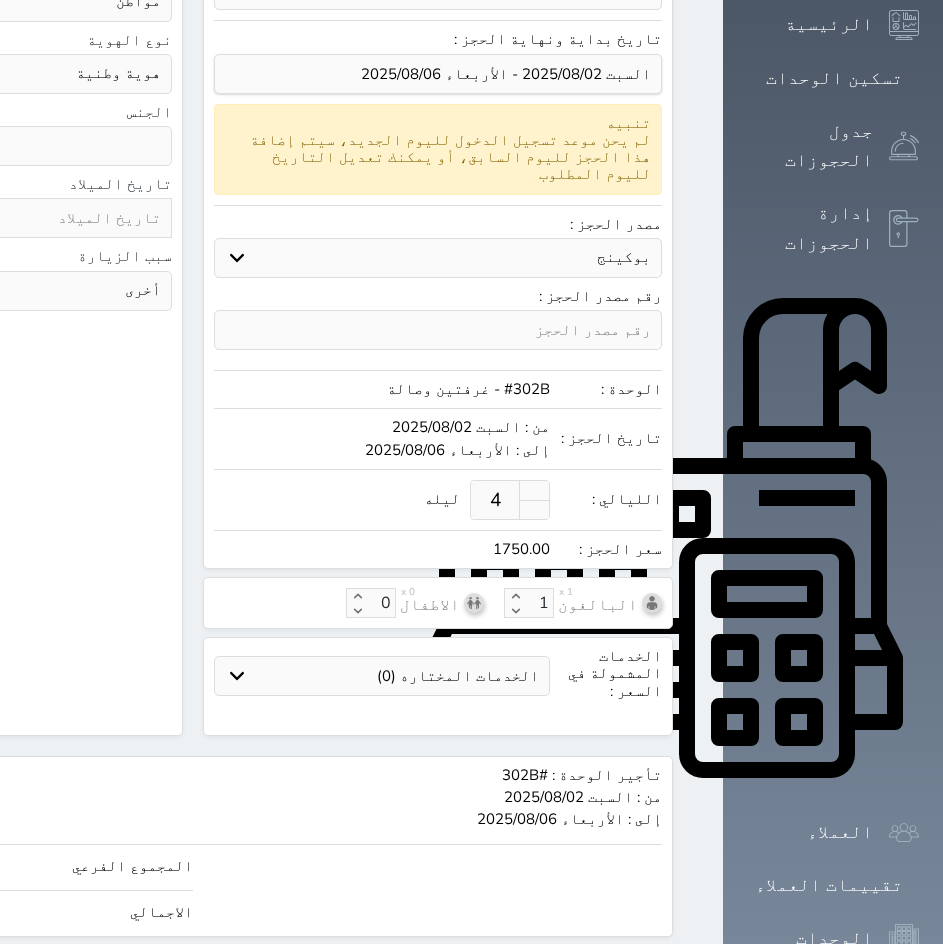 type on "1750.00" 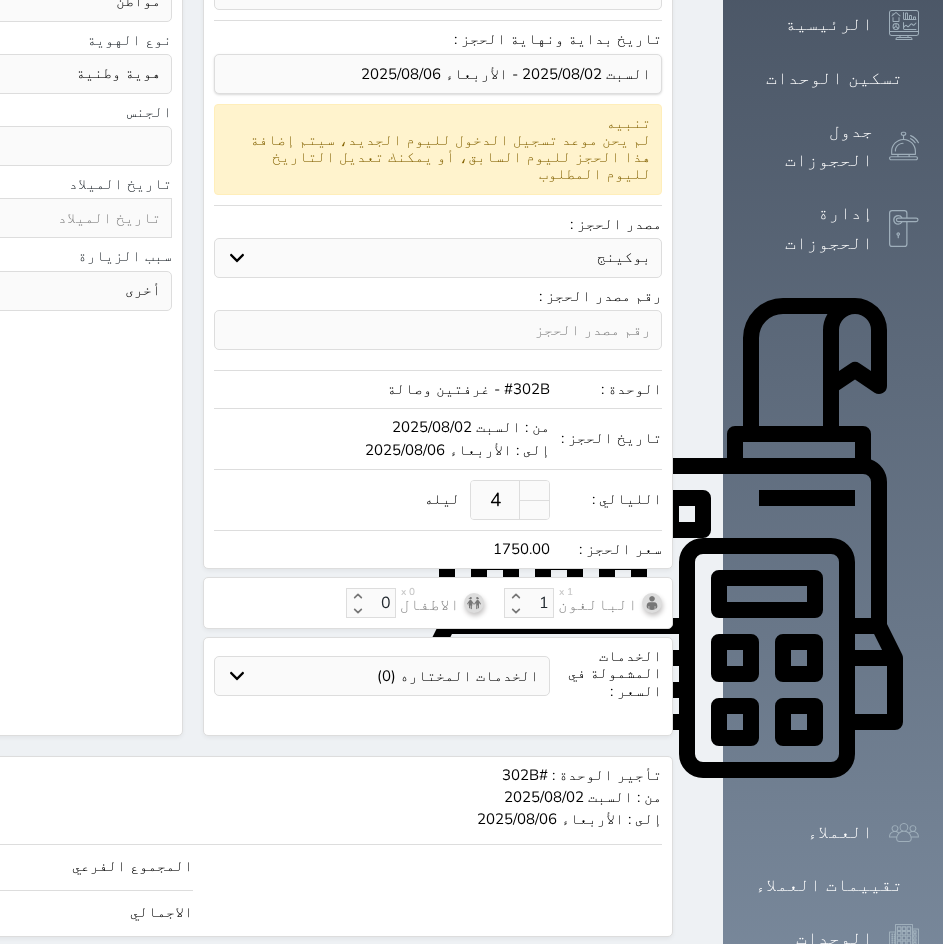 click on "حجز" at bounding box center (-47, 974) 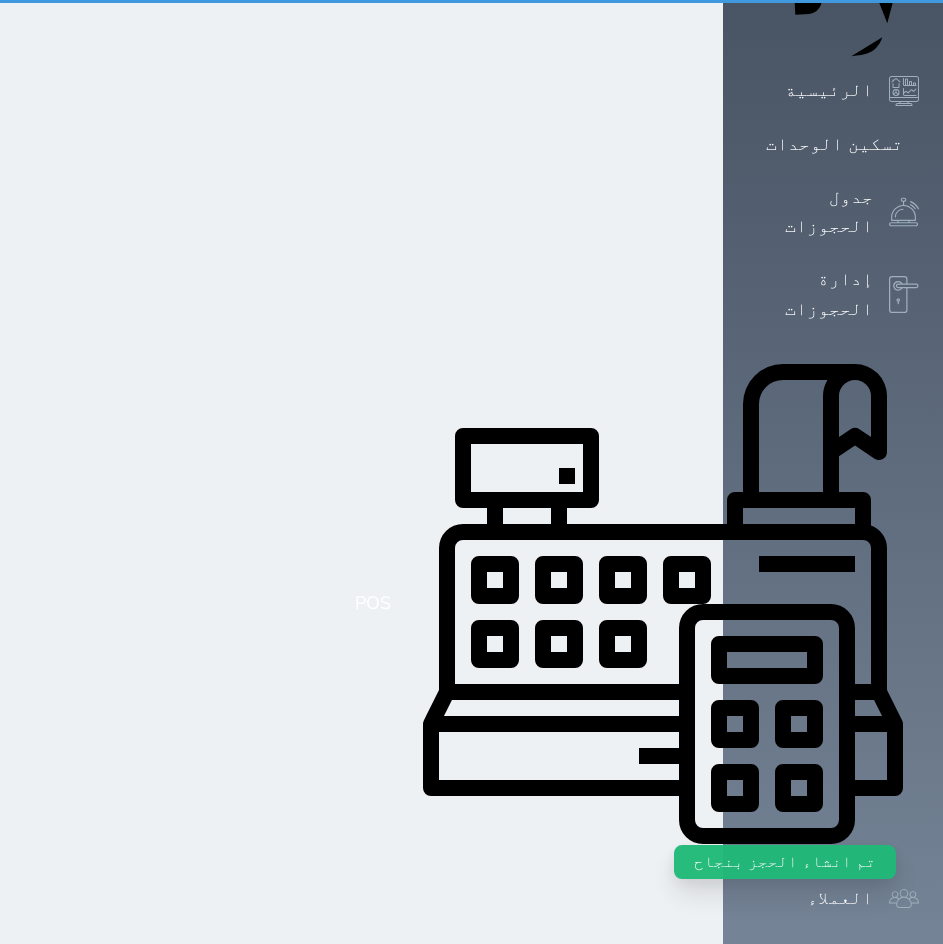 scroll, scrollTop: 0, scrollLeft: 0, axis: both 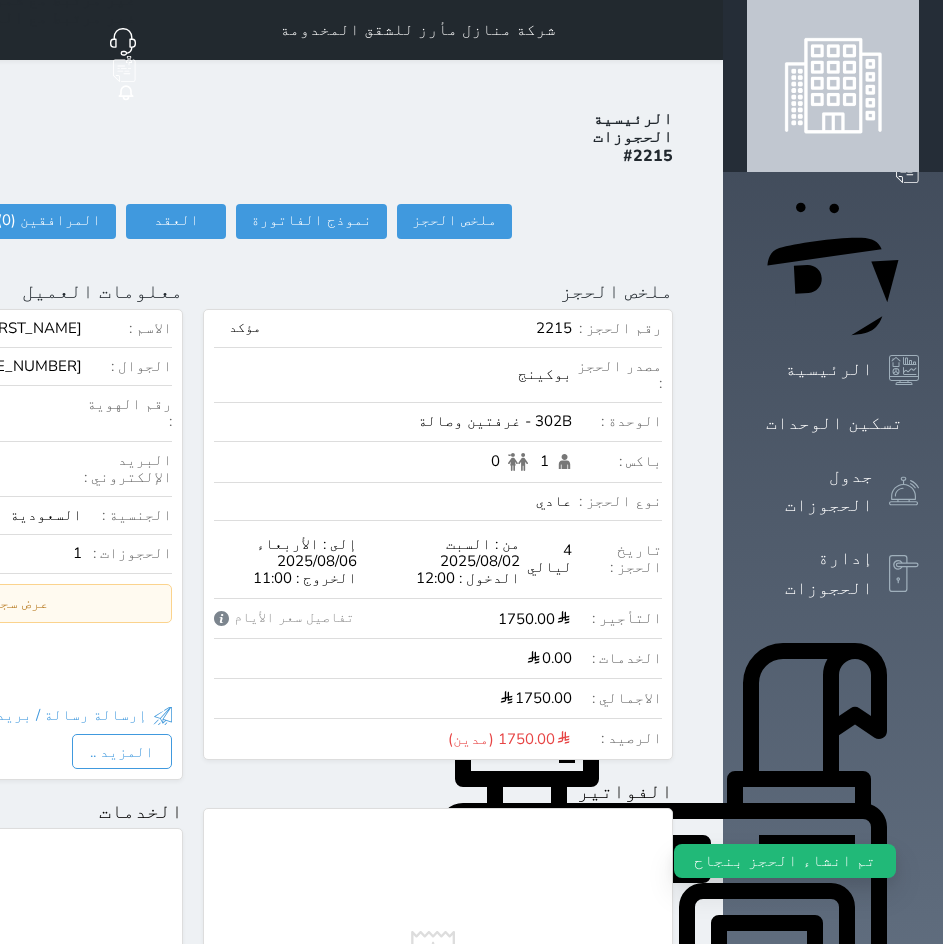 click at bounding box center [699, 30] 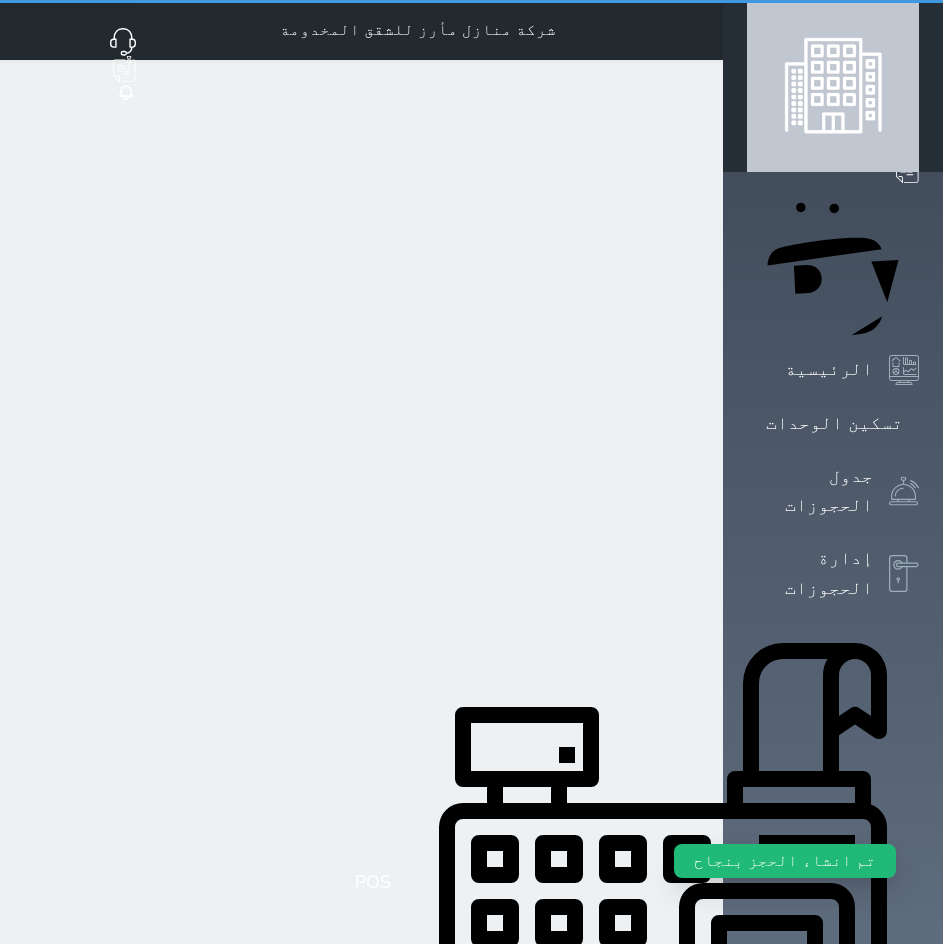 select on "1" 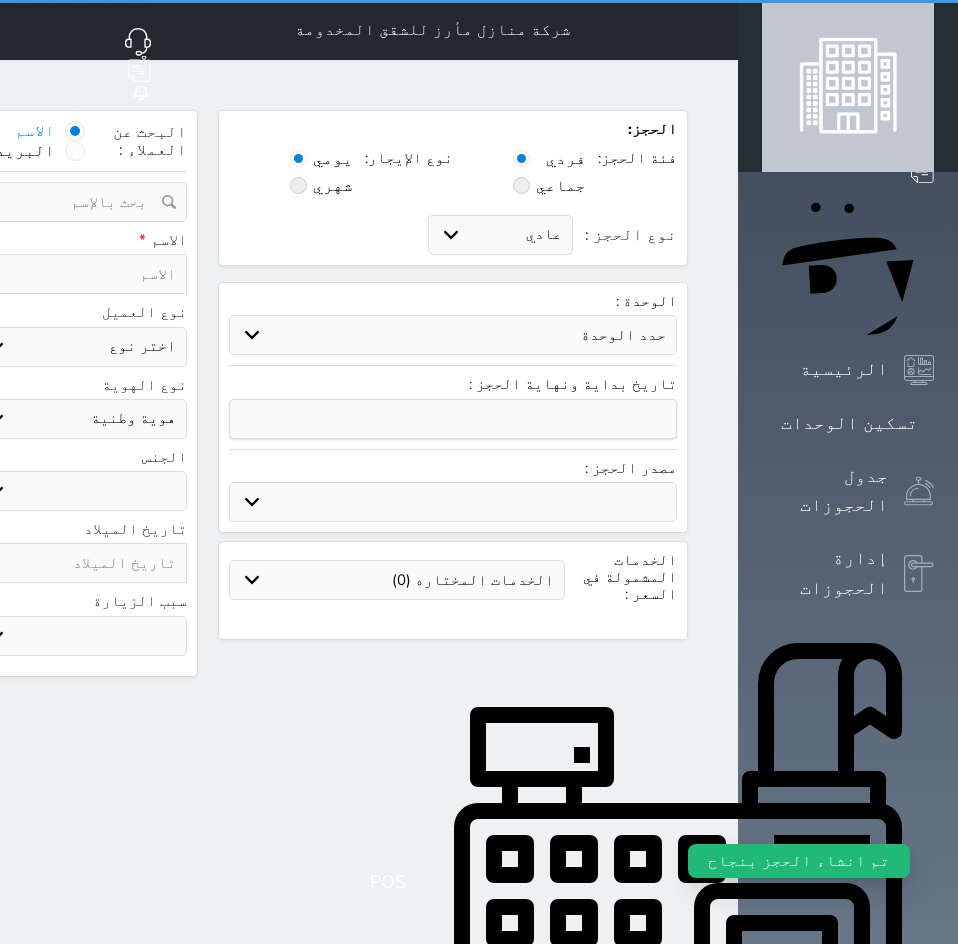select 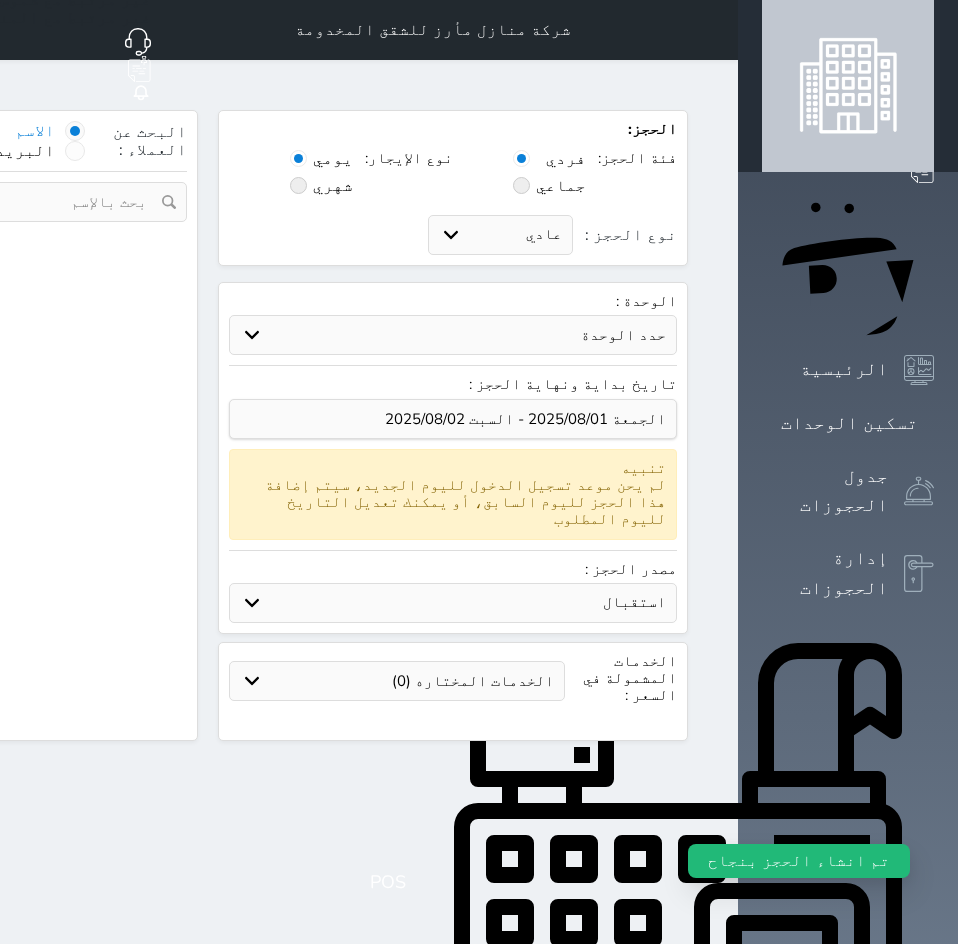 select 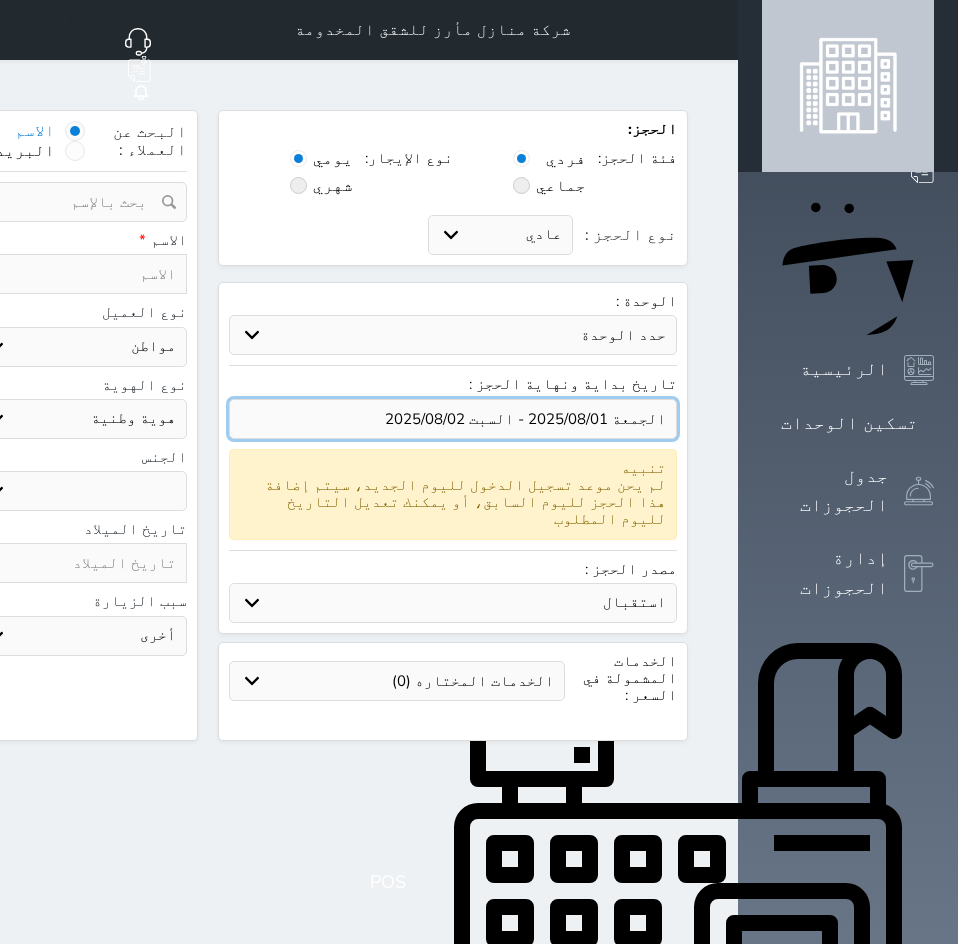 click at bounding box center (453, 419) 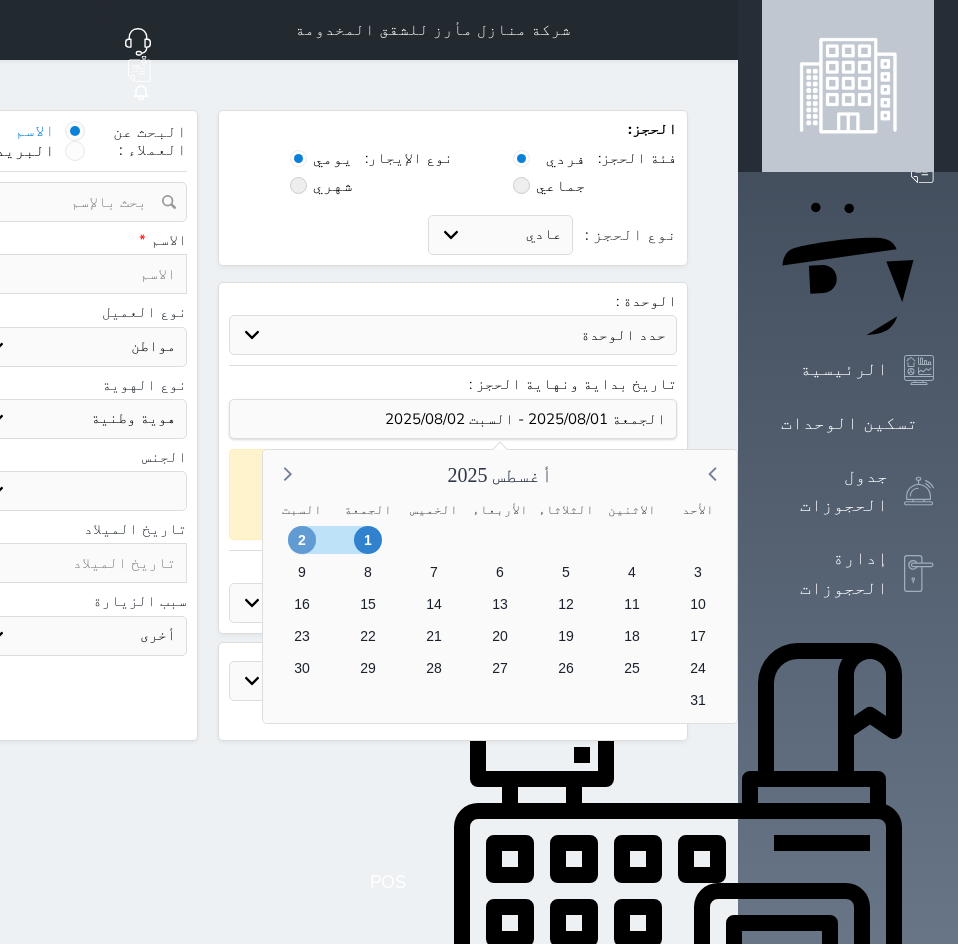click on "2" at bounding box center [302, 540] 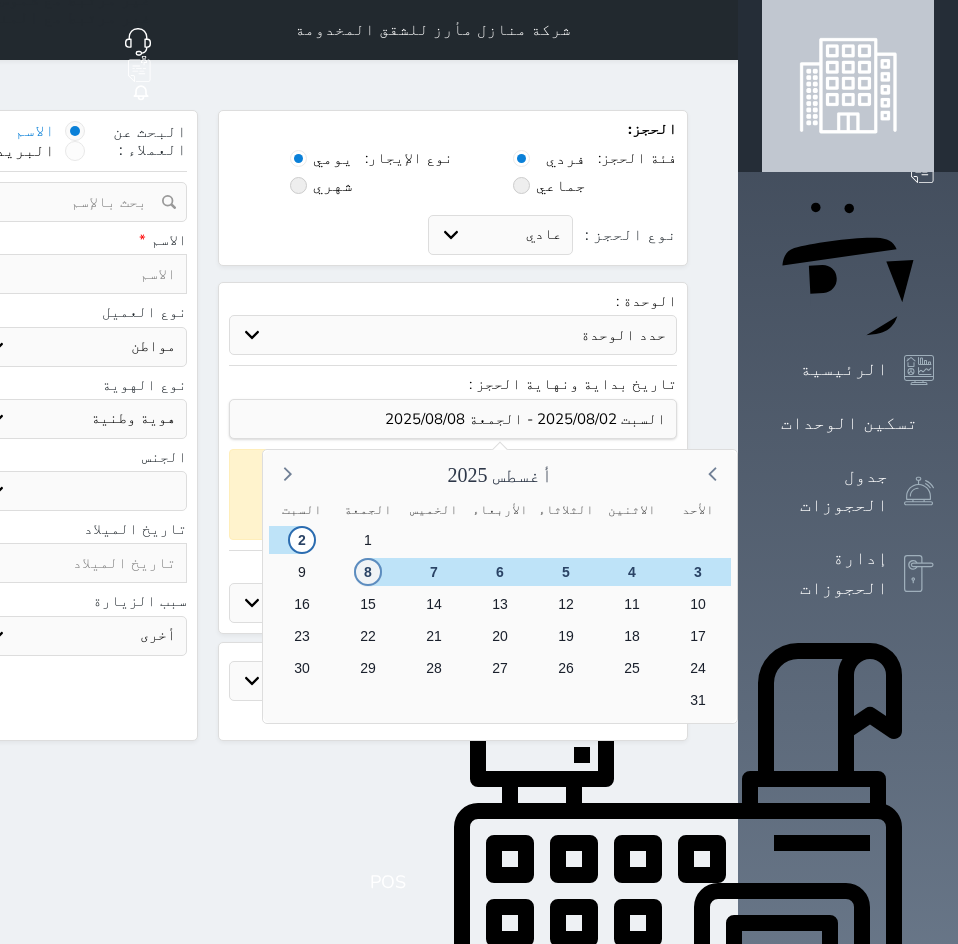 click on "8" at bounding box center [368, 572] 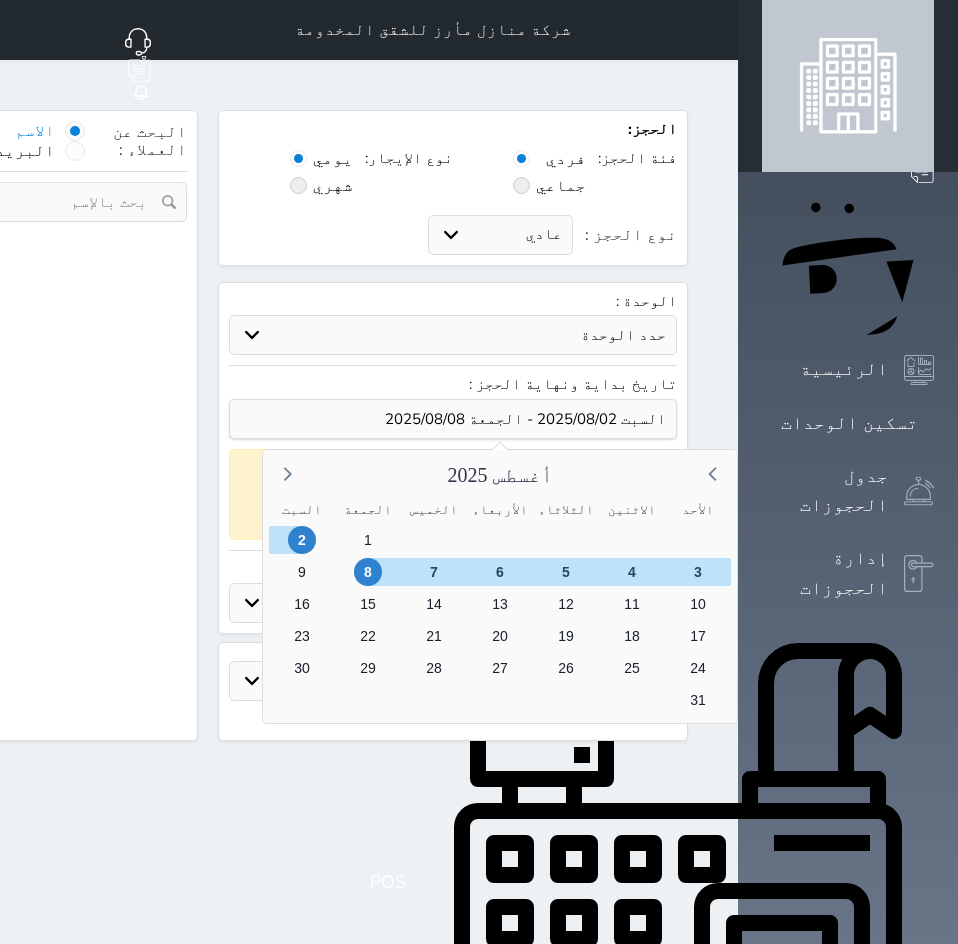 select 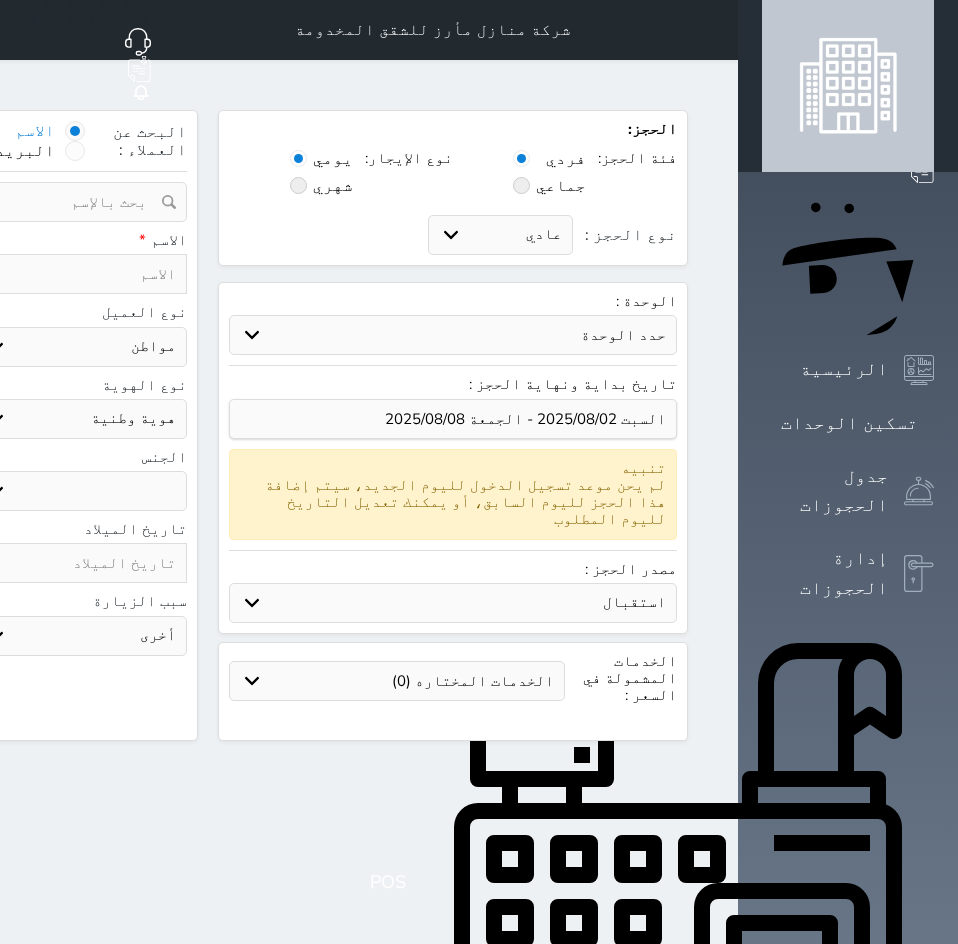 click on "حدد الوحدة
#302A - [ROOM_TYPE]
#201B - [ROOM_TYPE]
#201A - [ROOM_TYPE]
#102B - [ROOM_TYPE]
#102A - [ROOM_TYPE]" at bounding box center (453, 335) 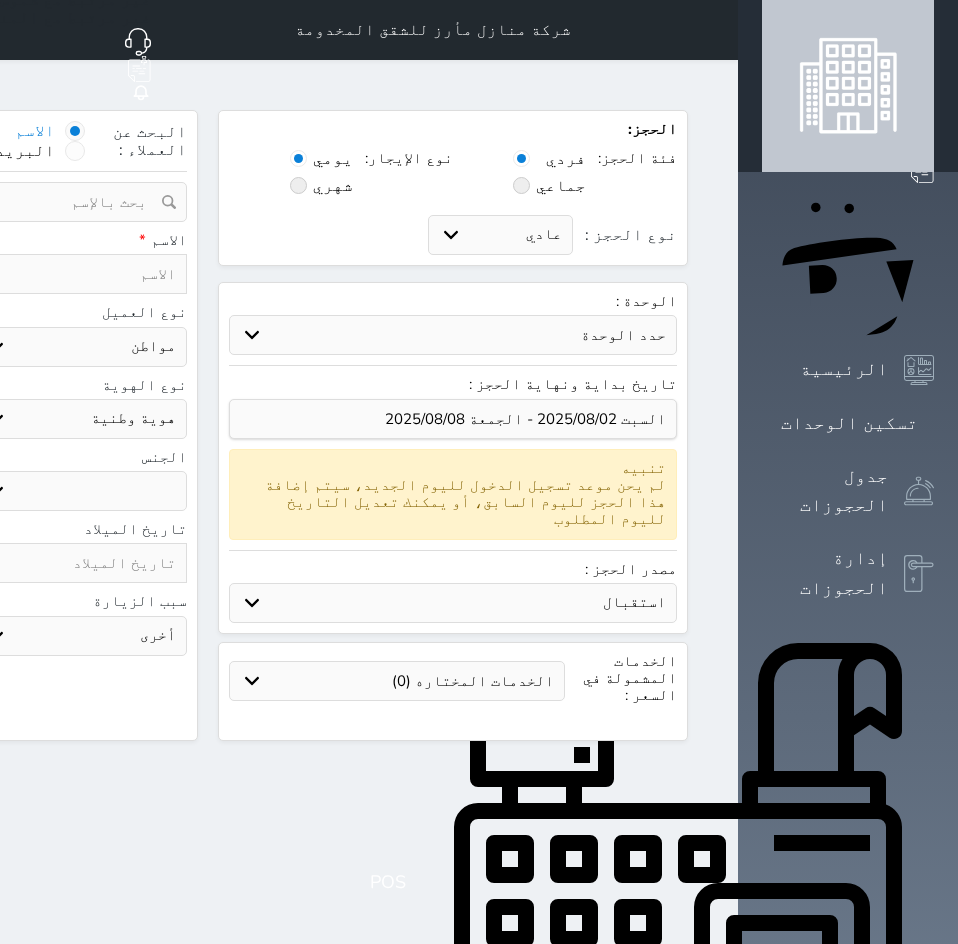 select on "57697" 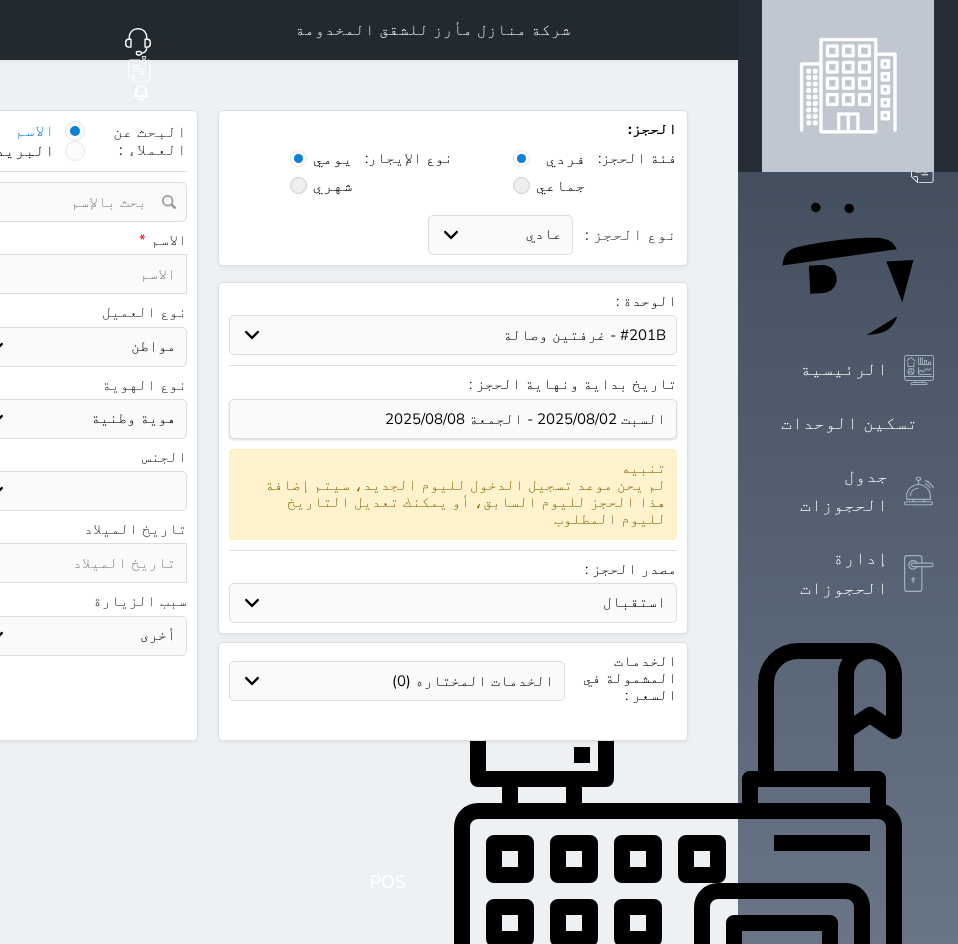 click on "حدد الوحدة
#302A - [ROOM_TYPE]
#201B - [ROOM_TYPE]
#201A - [ROOM_TYPE]
#102B - [ROOM_TYPE]
#102A - [ROOM_TYPE]" at bounding box center (453, 335) 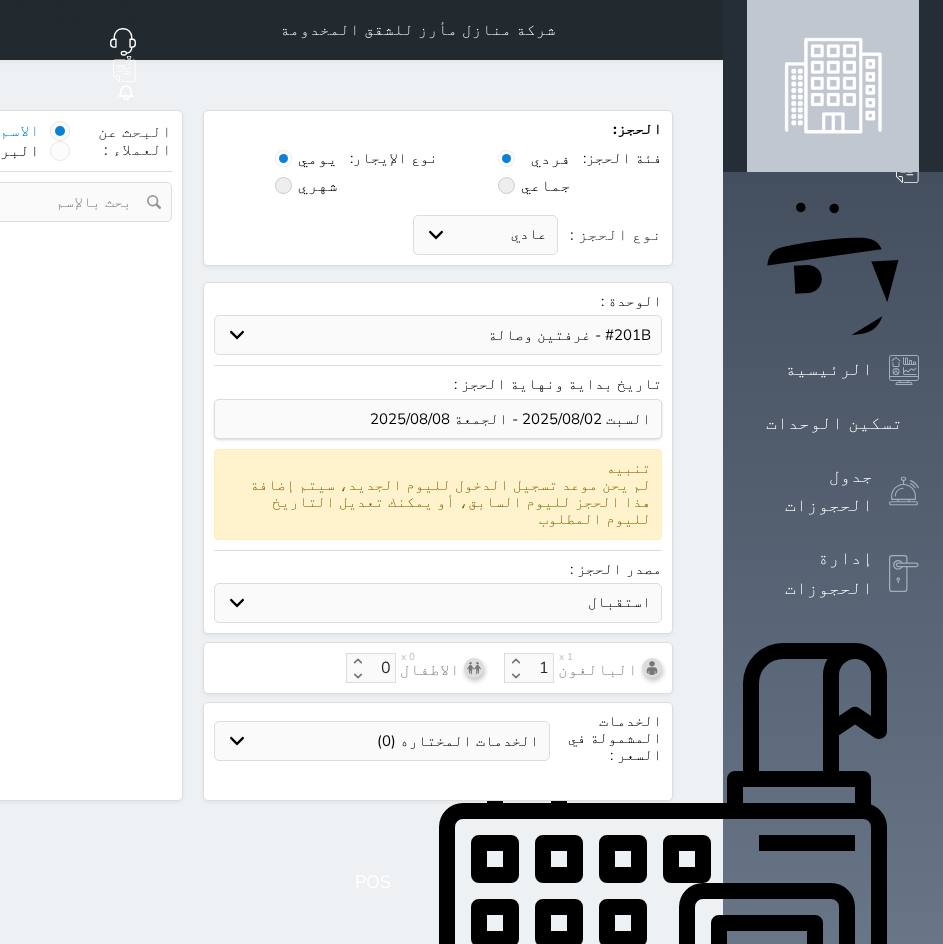 select on "1" 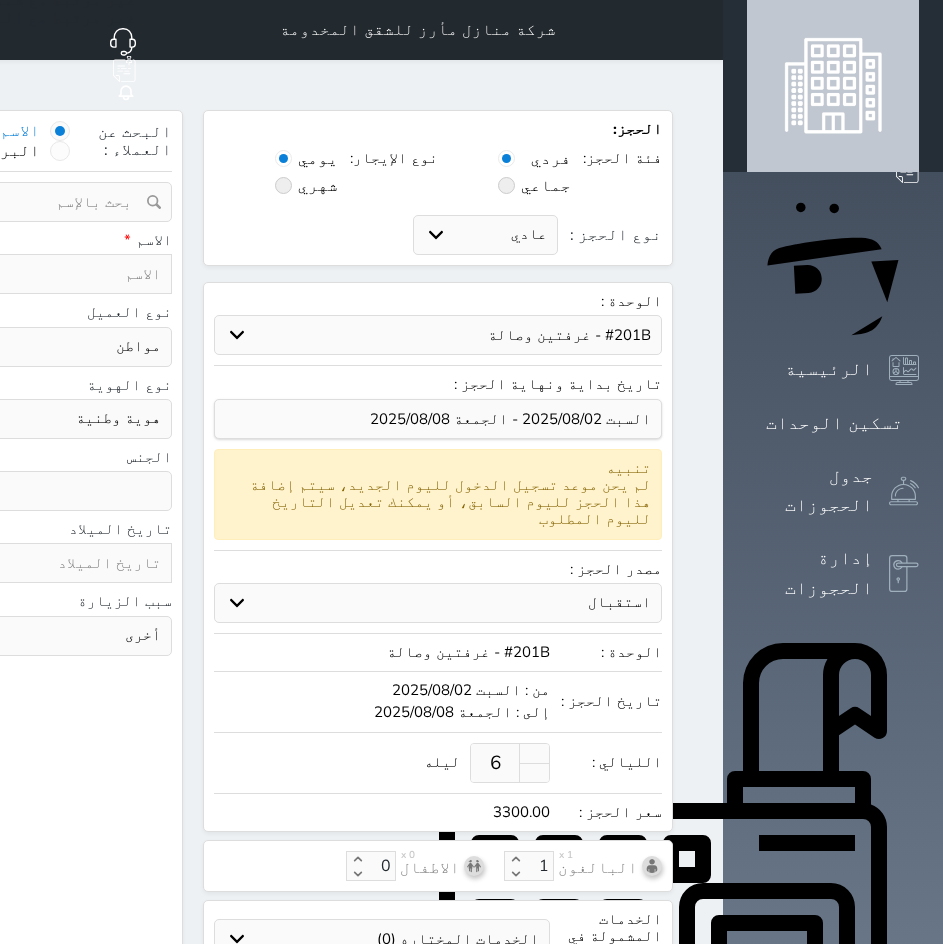 select 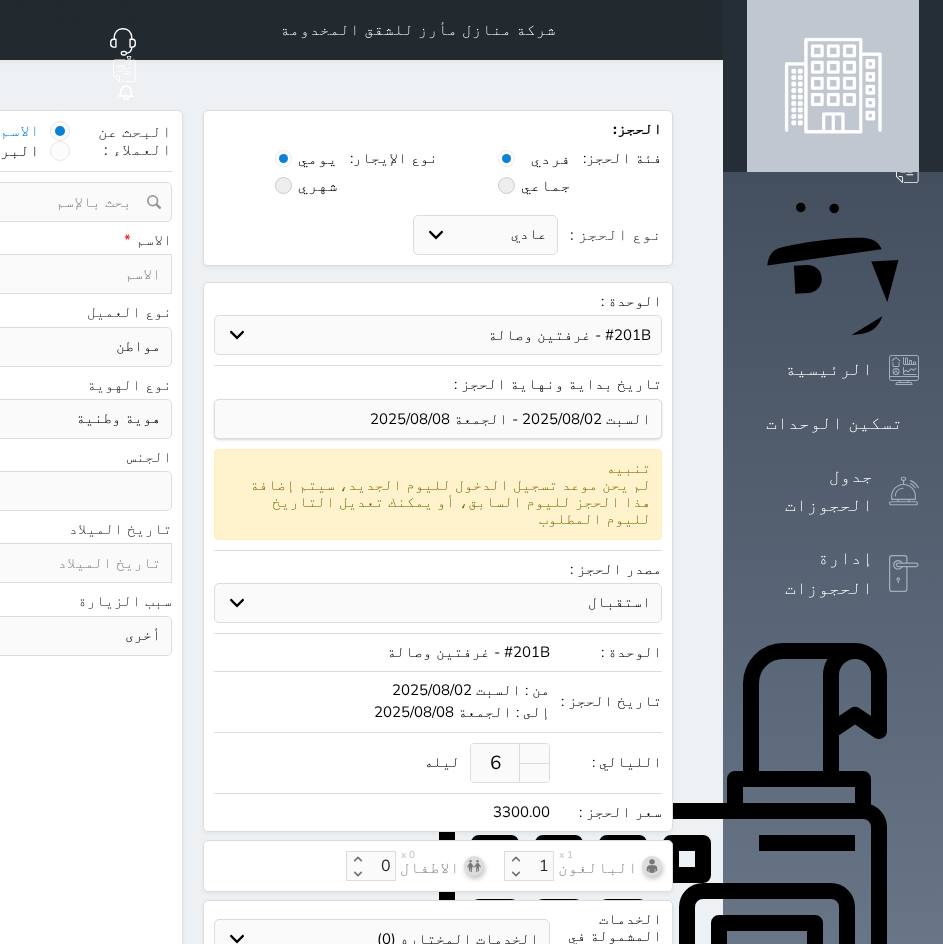 click on "الوحدة :   حدد الوحدة
#302A - غرفة وصالة
#201B - غرفتين وصالة
#201A - غرفة وصالة
#102B - غرفتين وصالة
#102A - غرفة وصالة" at bounding box center (438, 329) 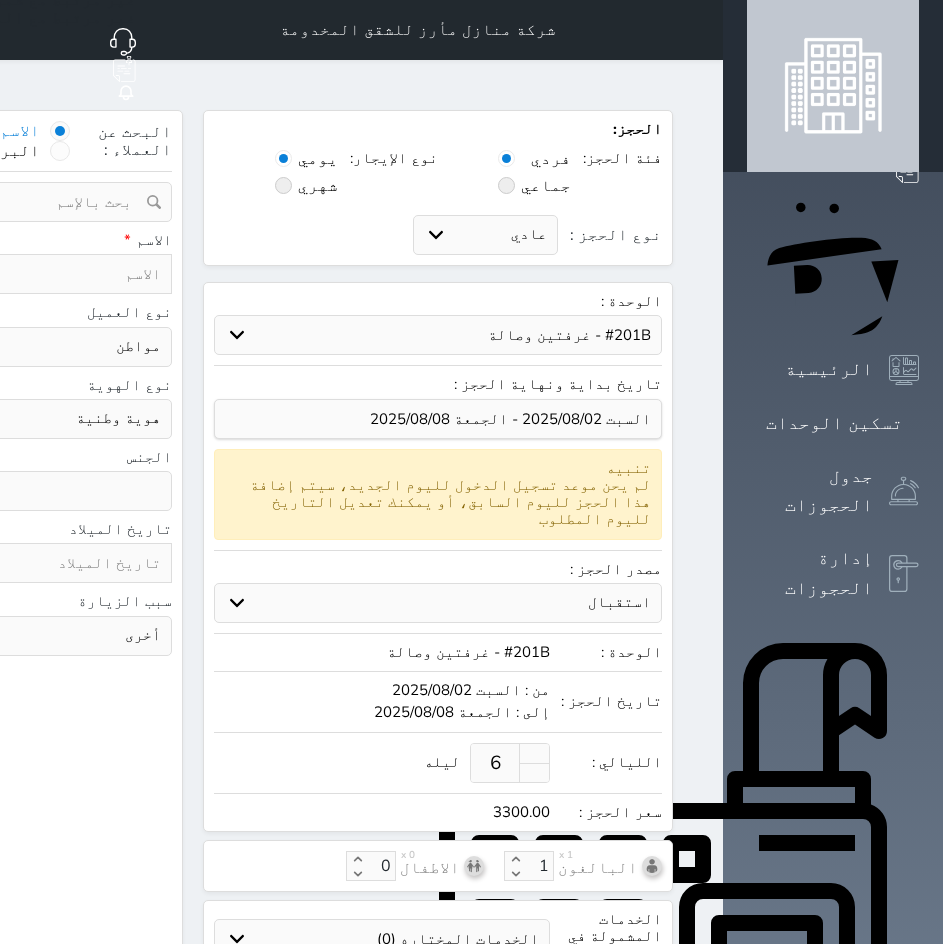 click on "حدد الوحدة
#302A - [ROOM_TYPE]
#201B - [ROOM_TYPE]
#201A - [ROOM_TYPE]
#102B - [ROOM_TYPE]
#102A - [ROOM_TYPE]" at bounding box center [438, 335] 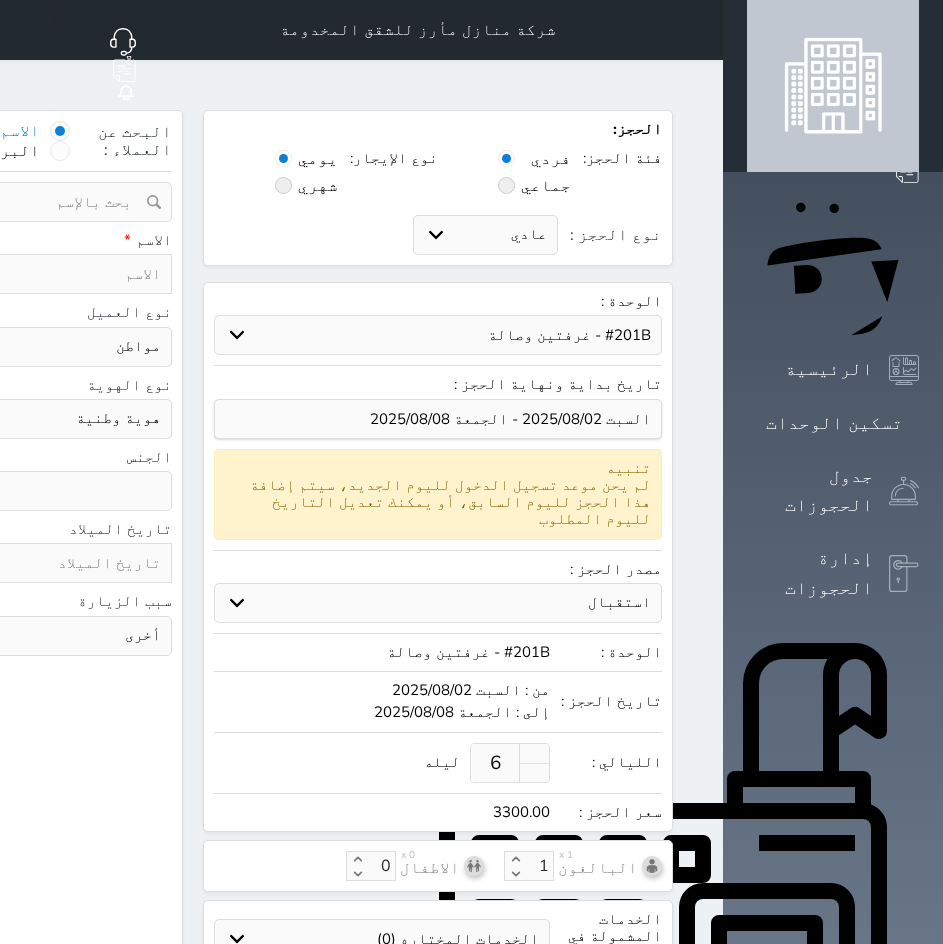 click at bounding box center [65, 274] 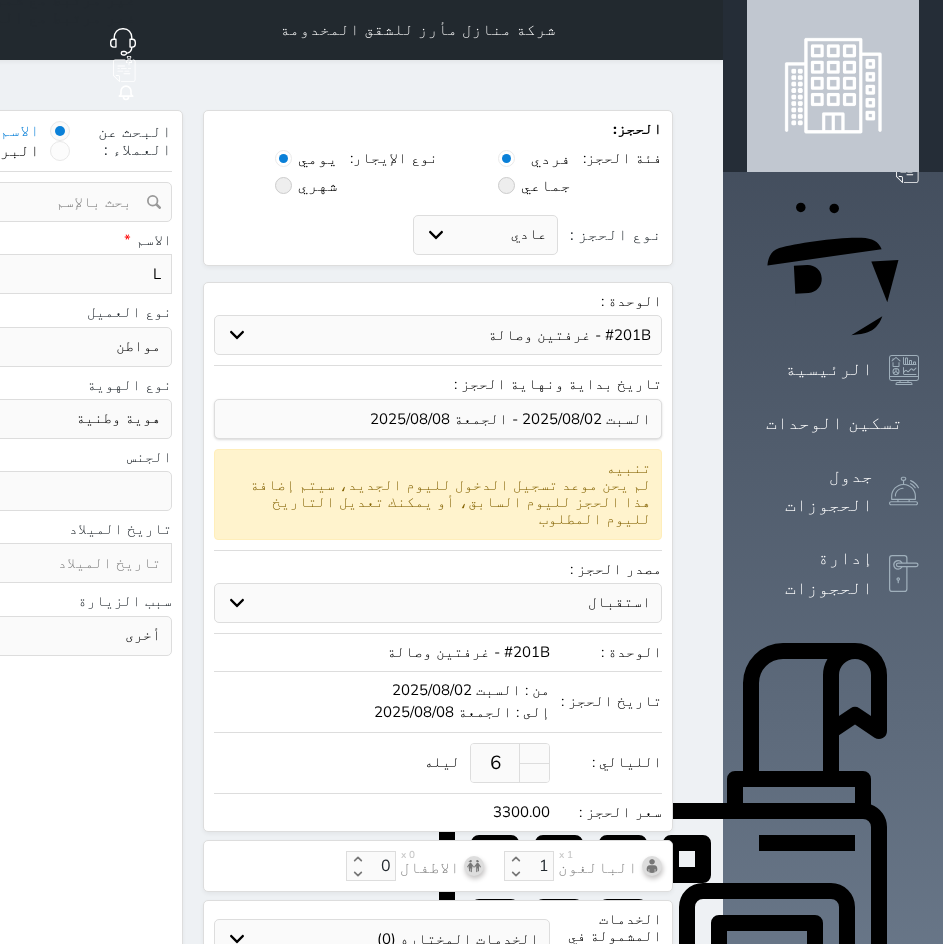 type on "LP" 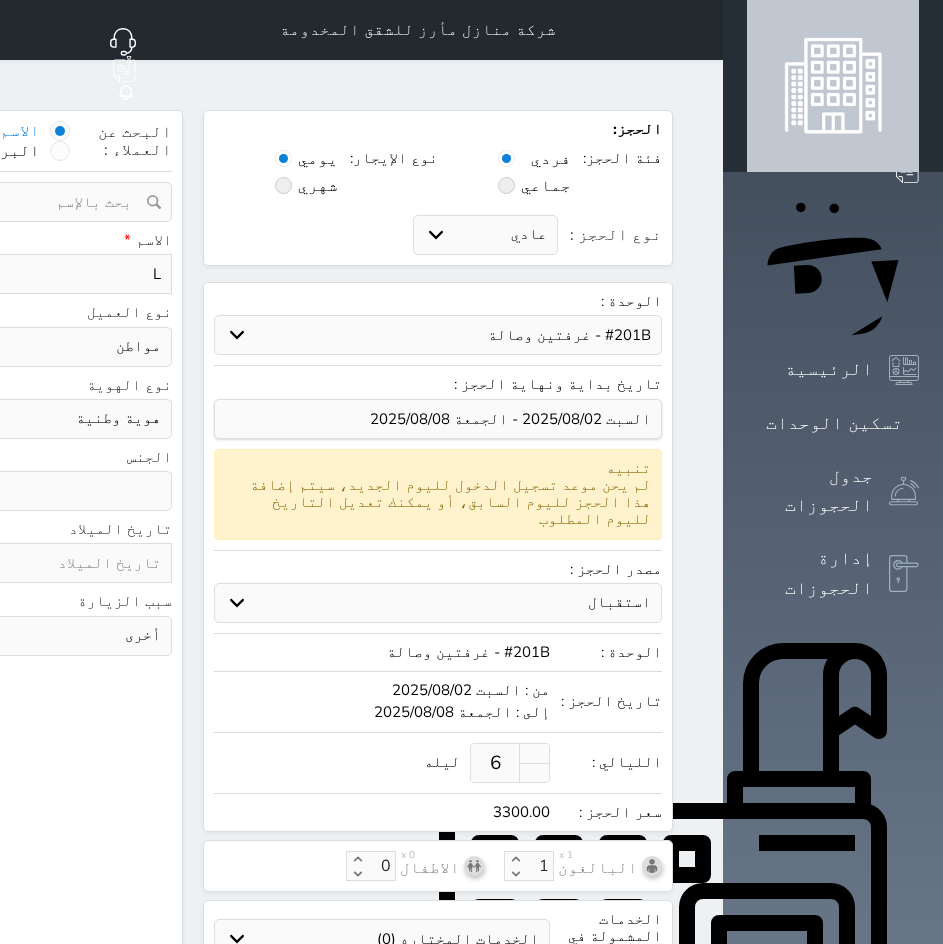 select 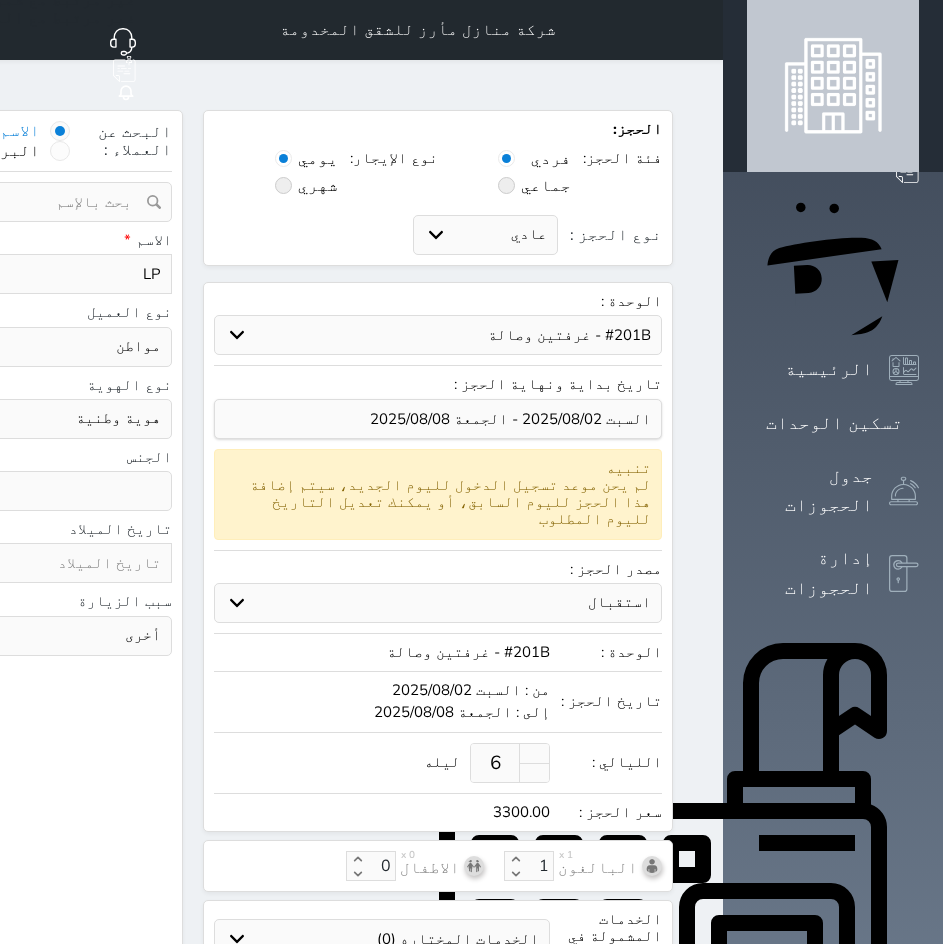 type on "L" 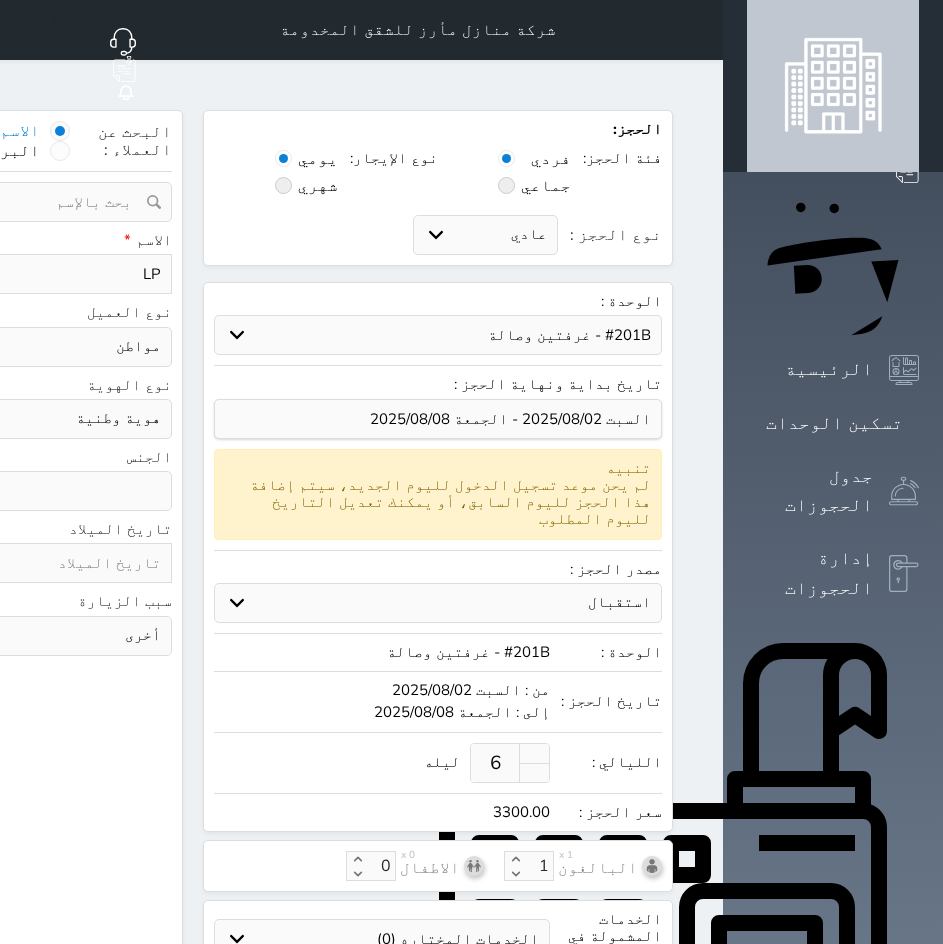 select 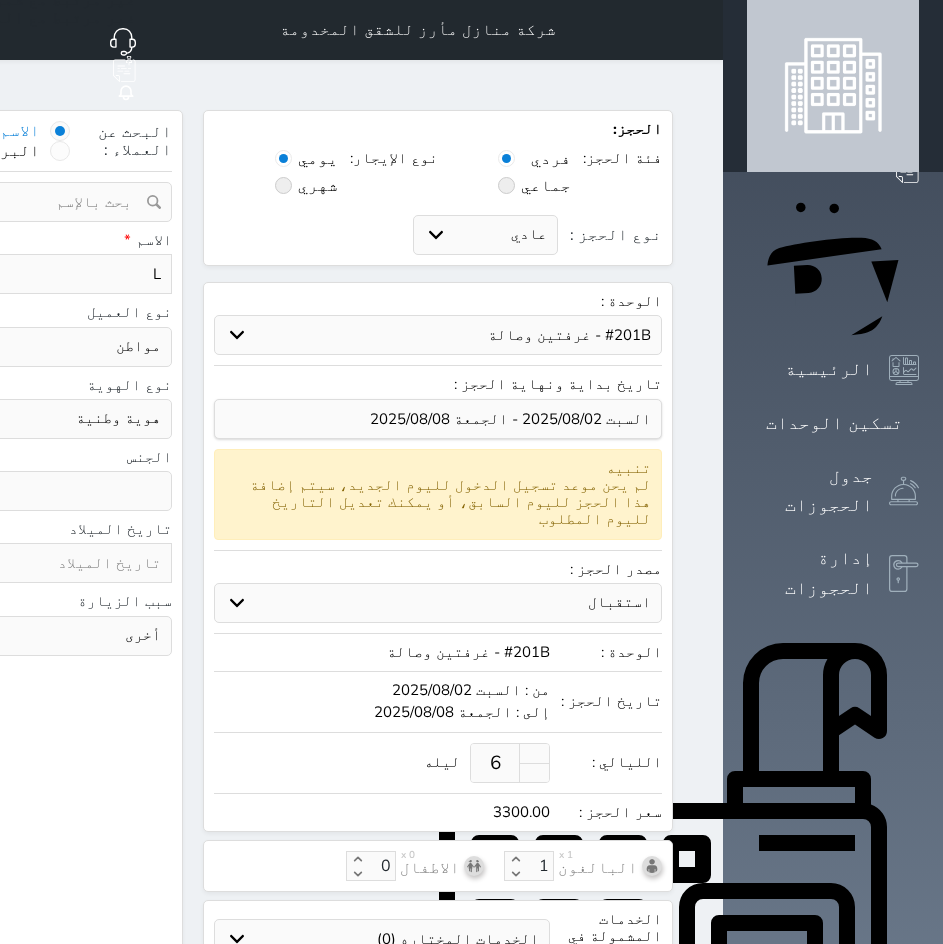 type 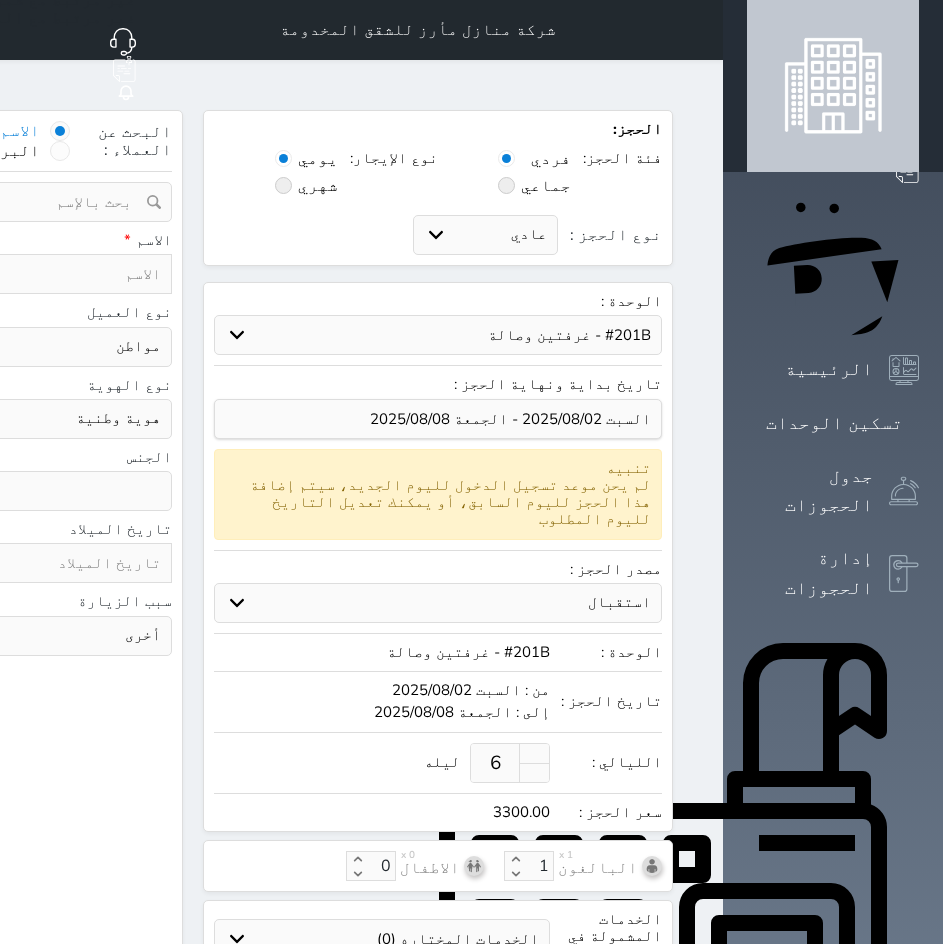 type on "م" 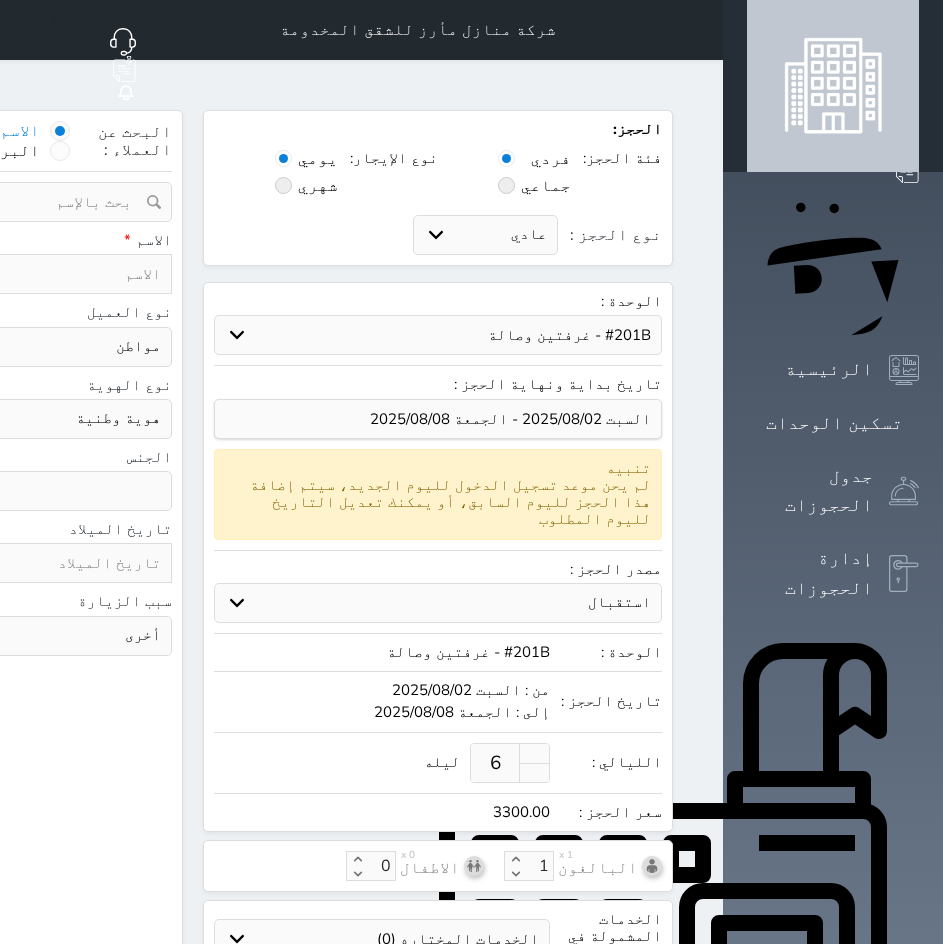 select 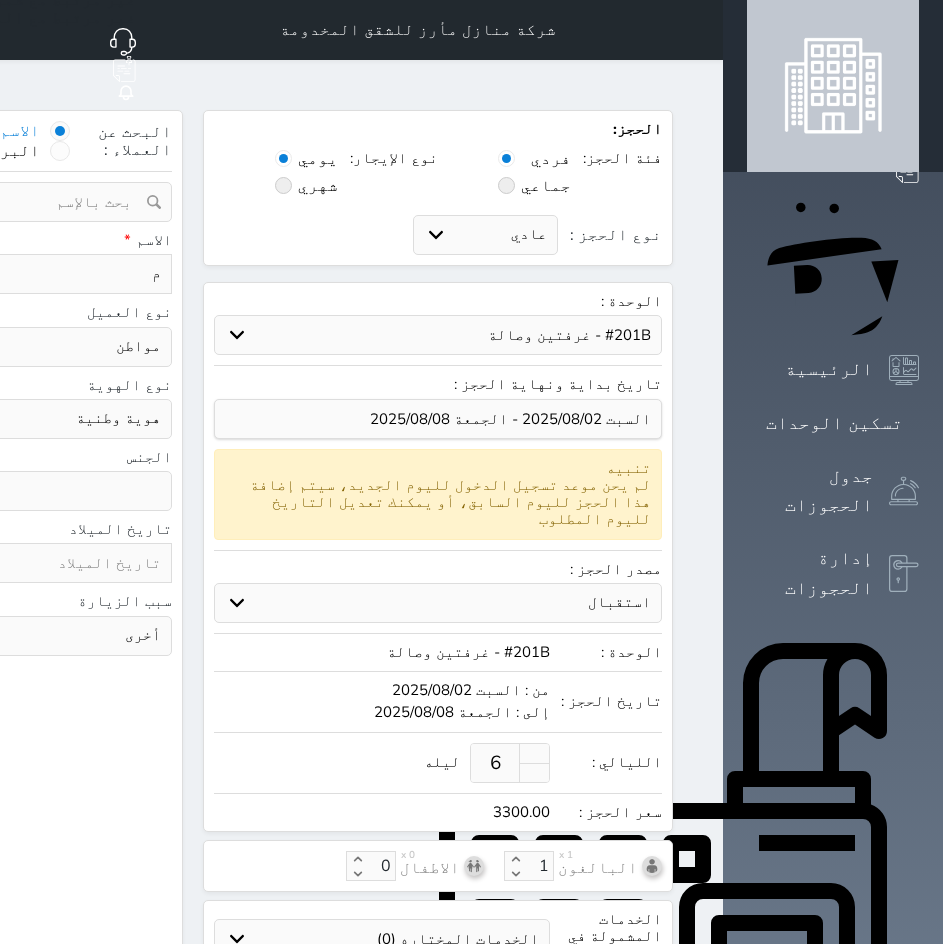 type on "مح" 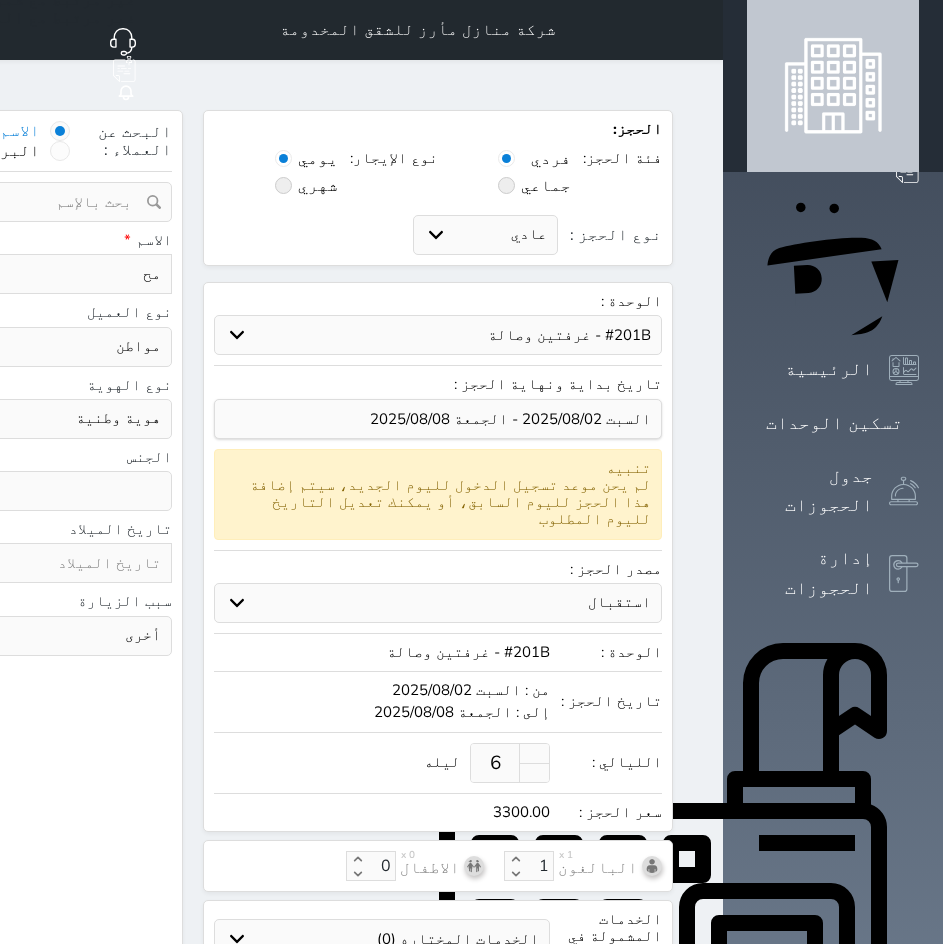 type on "محم" 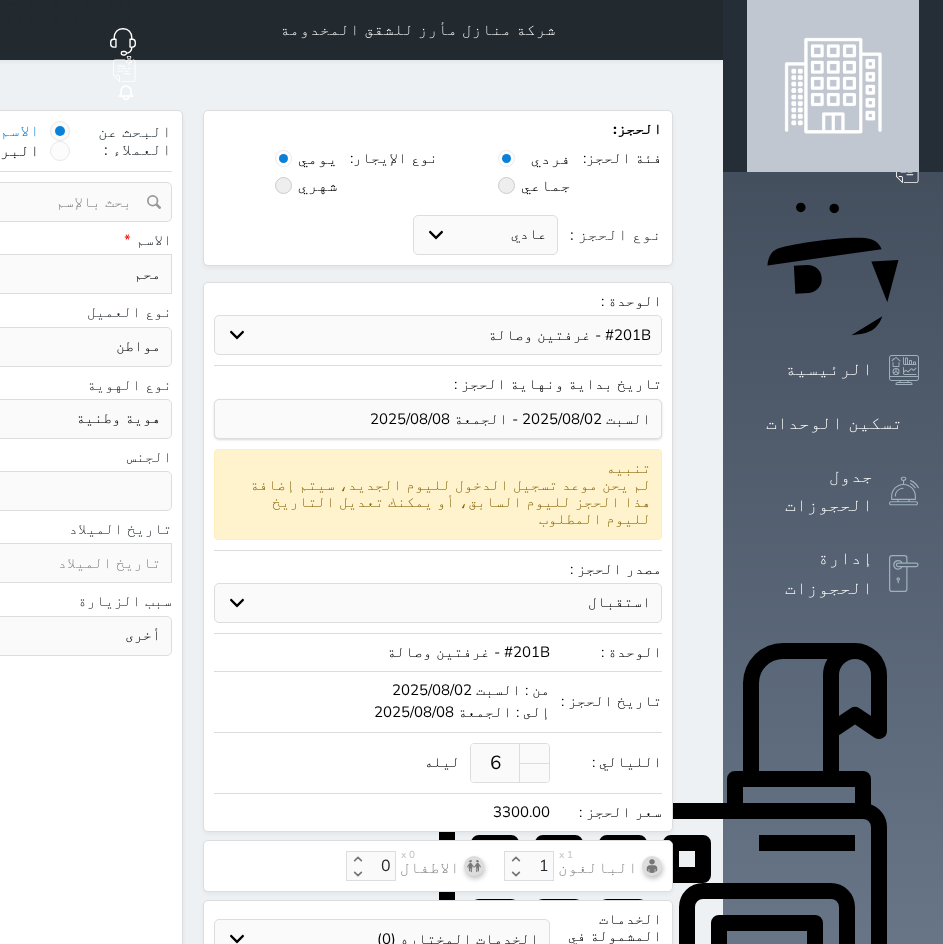 type on "محمد" 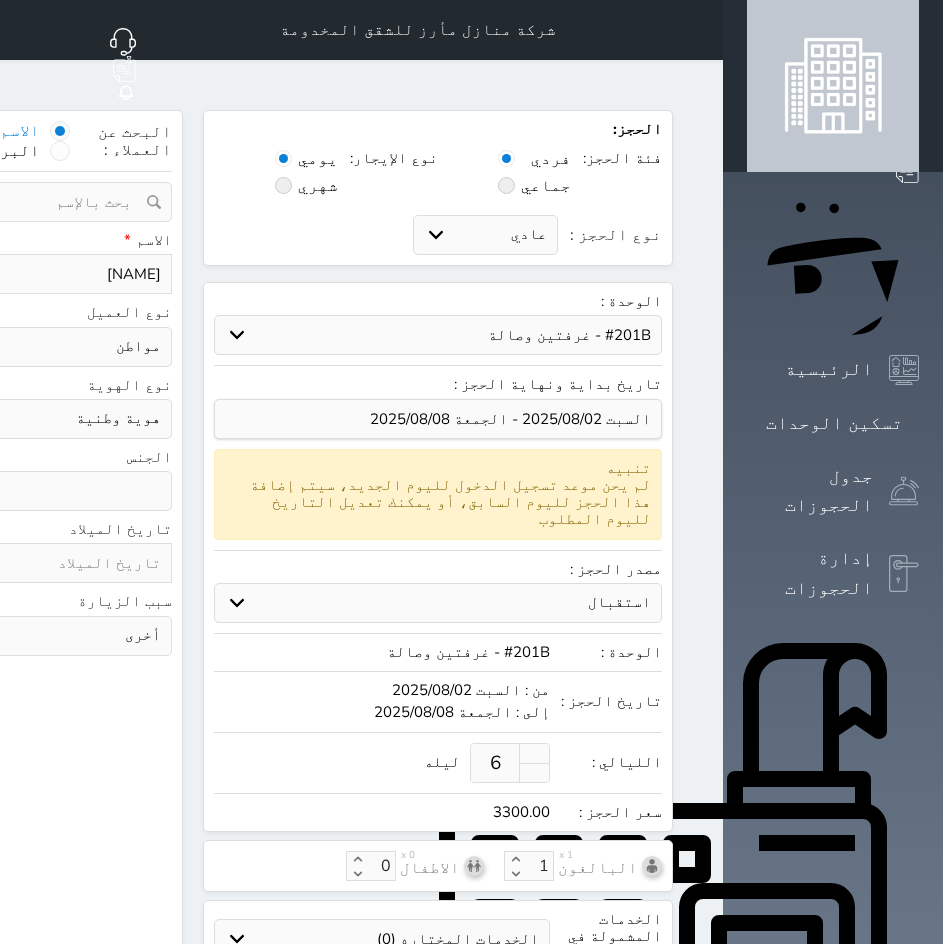 click on "نوع الحجز :" at bounding box center (-201, 274) 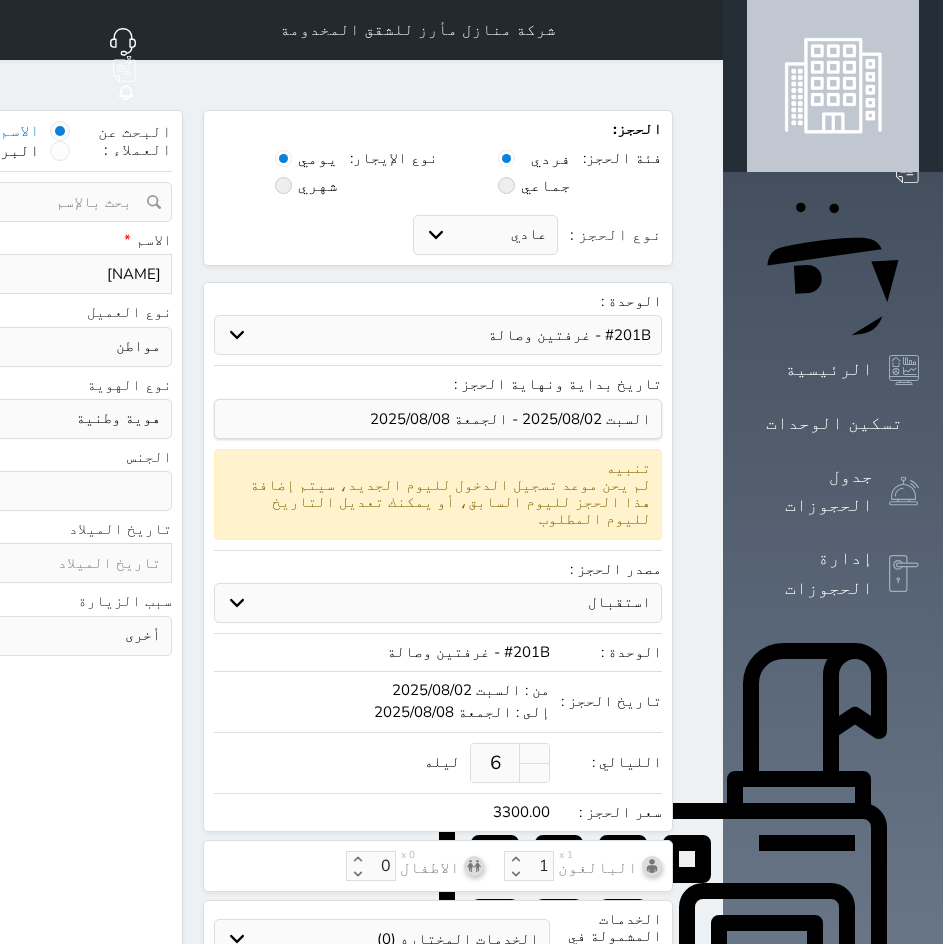 paste on "+966 [PHONE_NUMBER]" 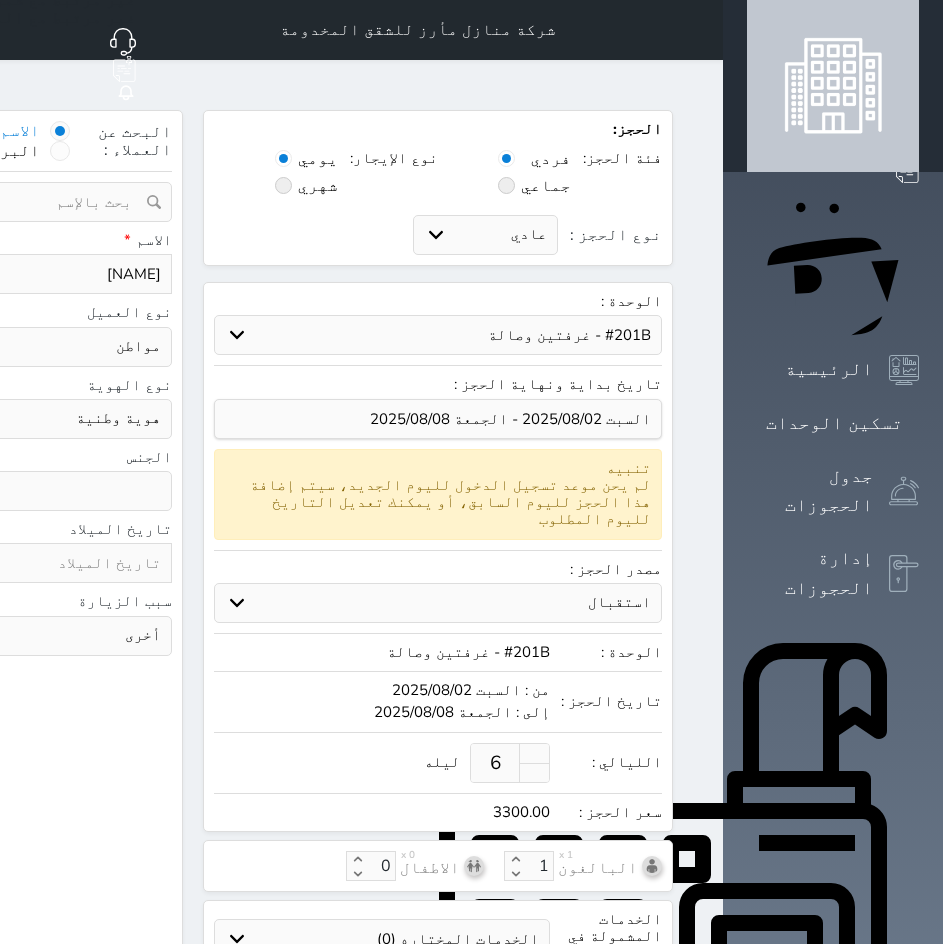 click at bounding box center (-59, 202) 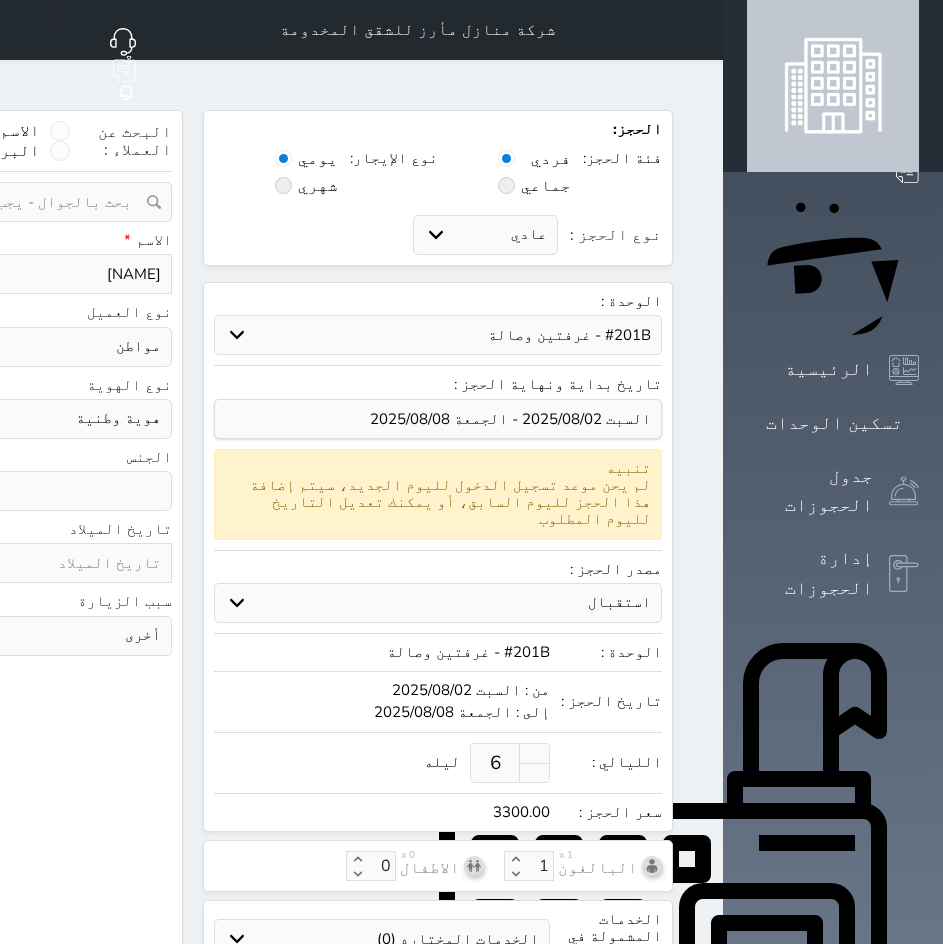 paste on "[PHONE_NUMBER]" 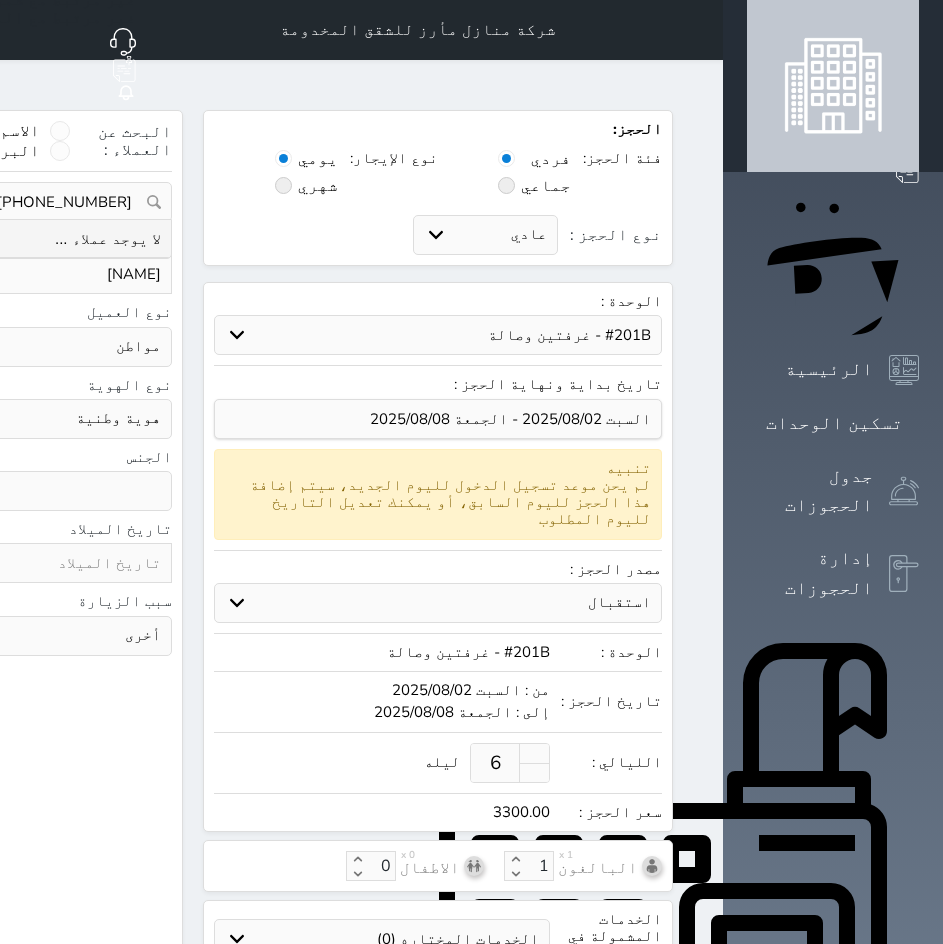 click on "[PHONE_NUMBER]" at bounding box center (-52, 202) 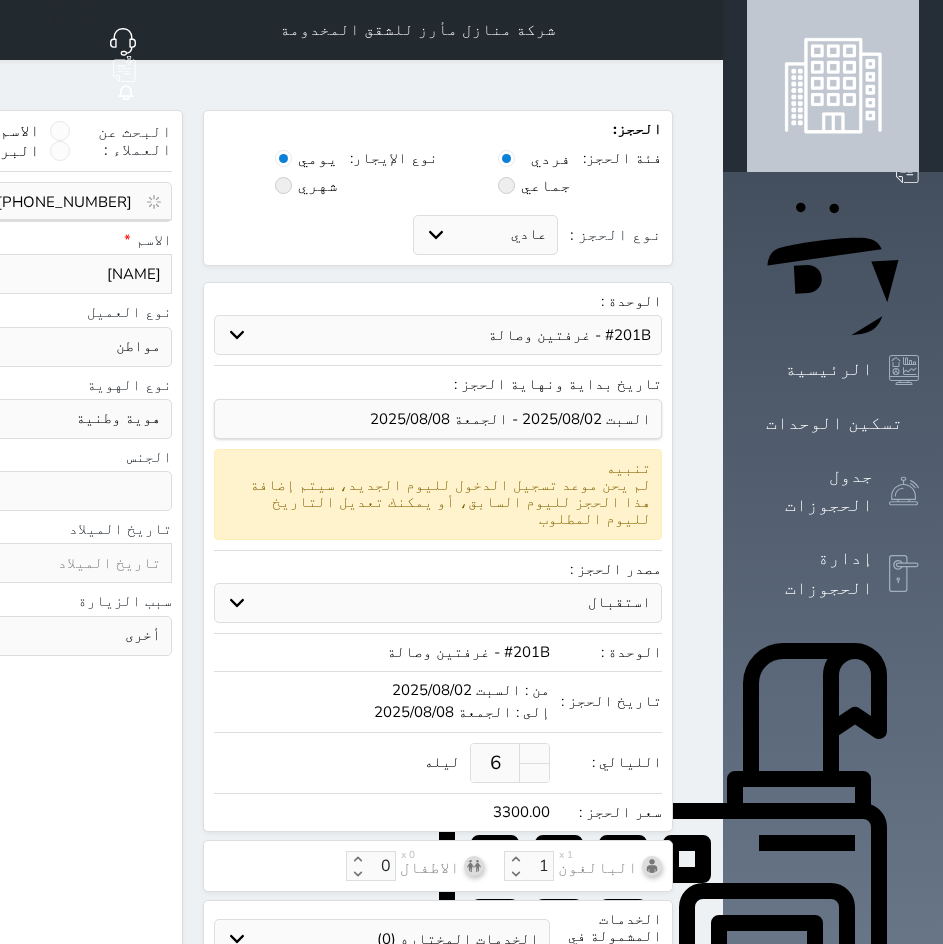 click on "[PHONE_NUMBER]" at bounding box center [-59, 202] 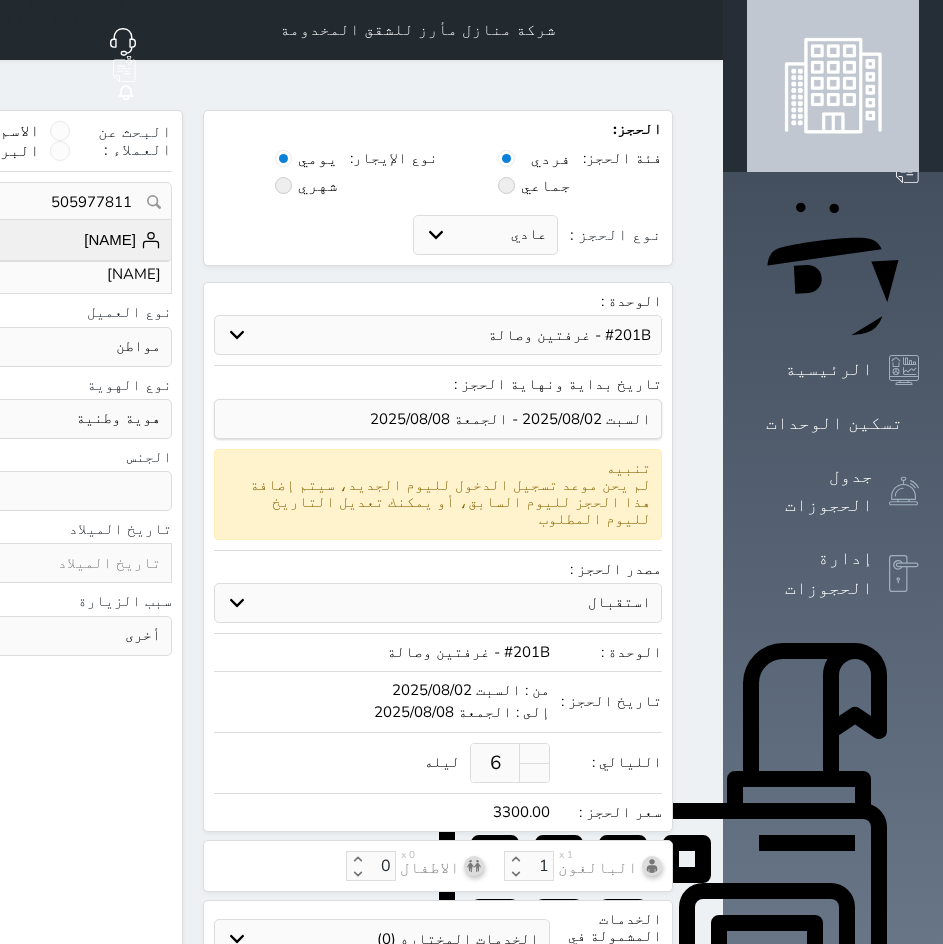 click on "[NAME]" at bounding box center [122, 240] 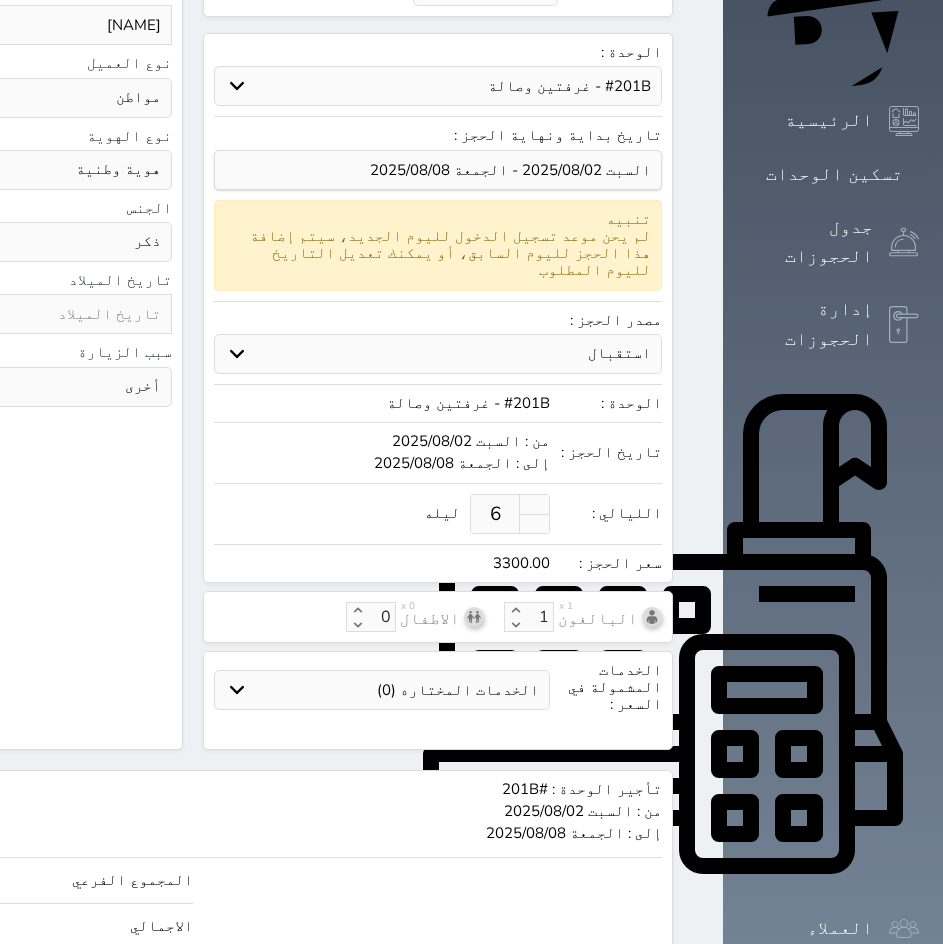 scroll, scrollTop: 262, scrollLeft: 0, axis: vertical 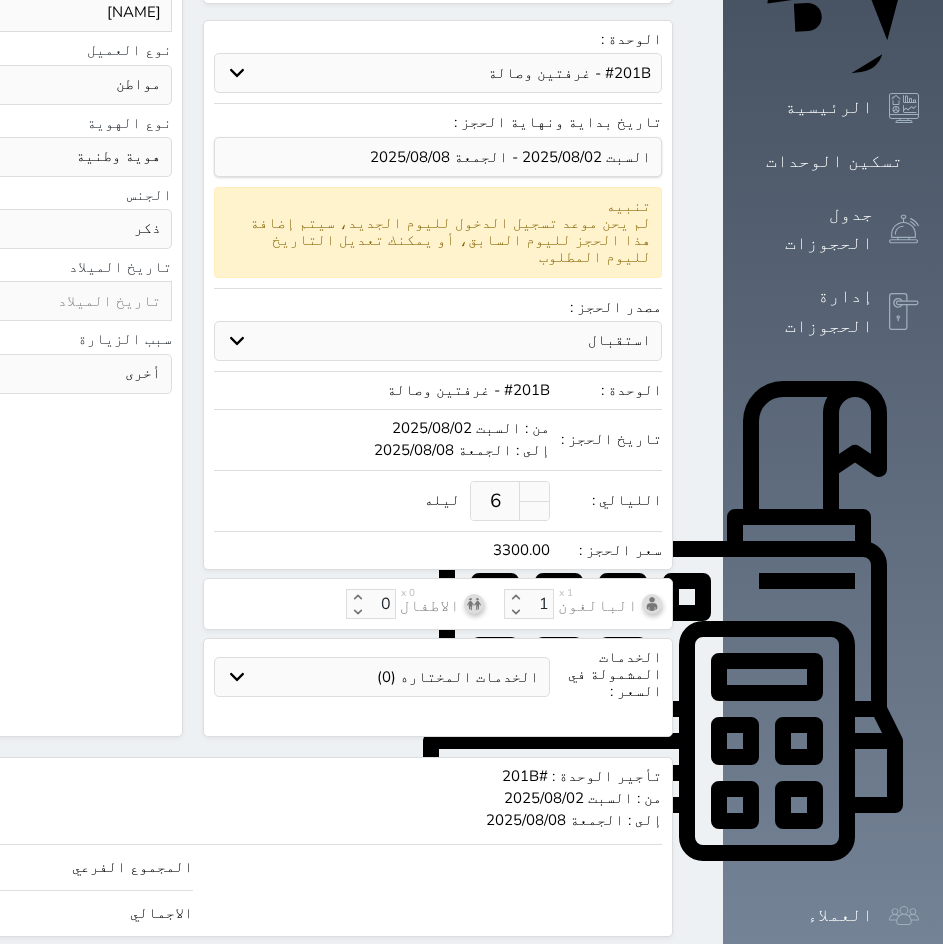 click on "3300.00" at bounding box center (-211, 913) 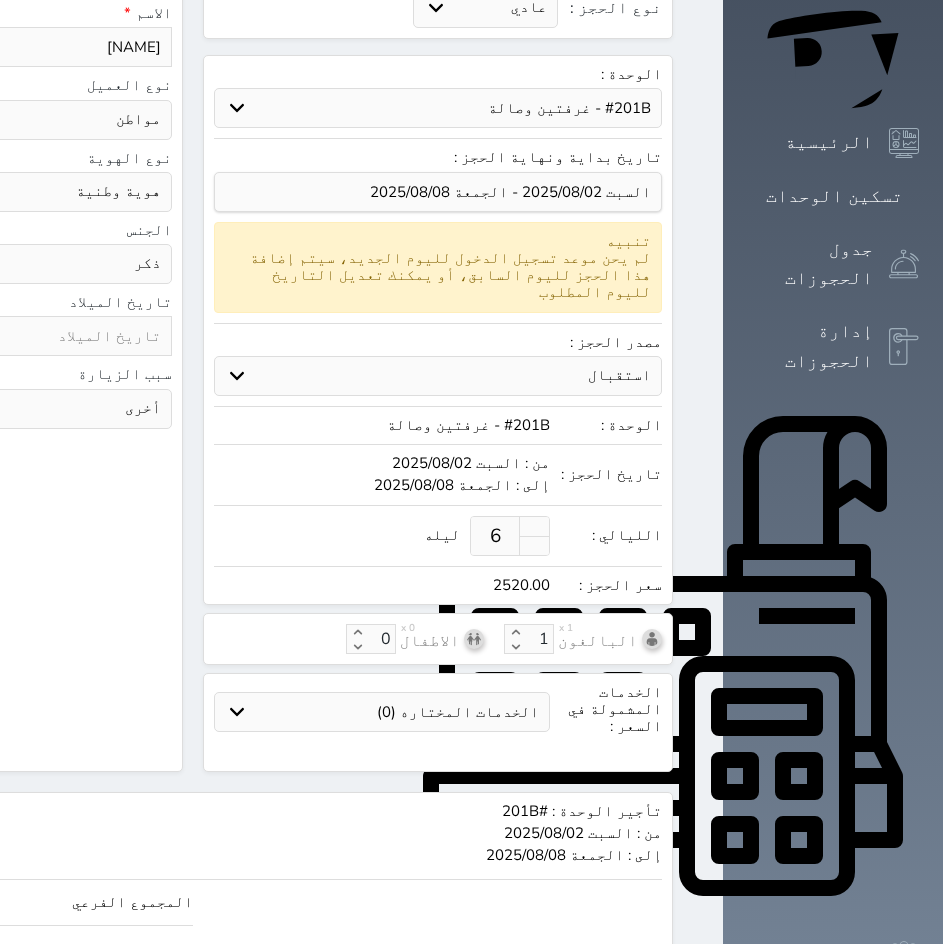 scroll, scrollTop: 262, scrollLeft: 0, axis: vertical 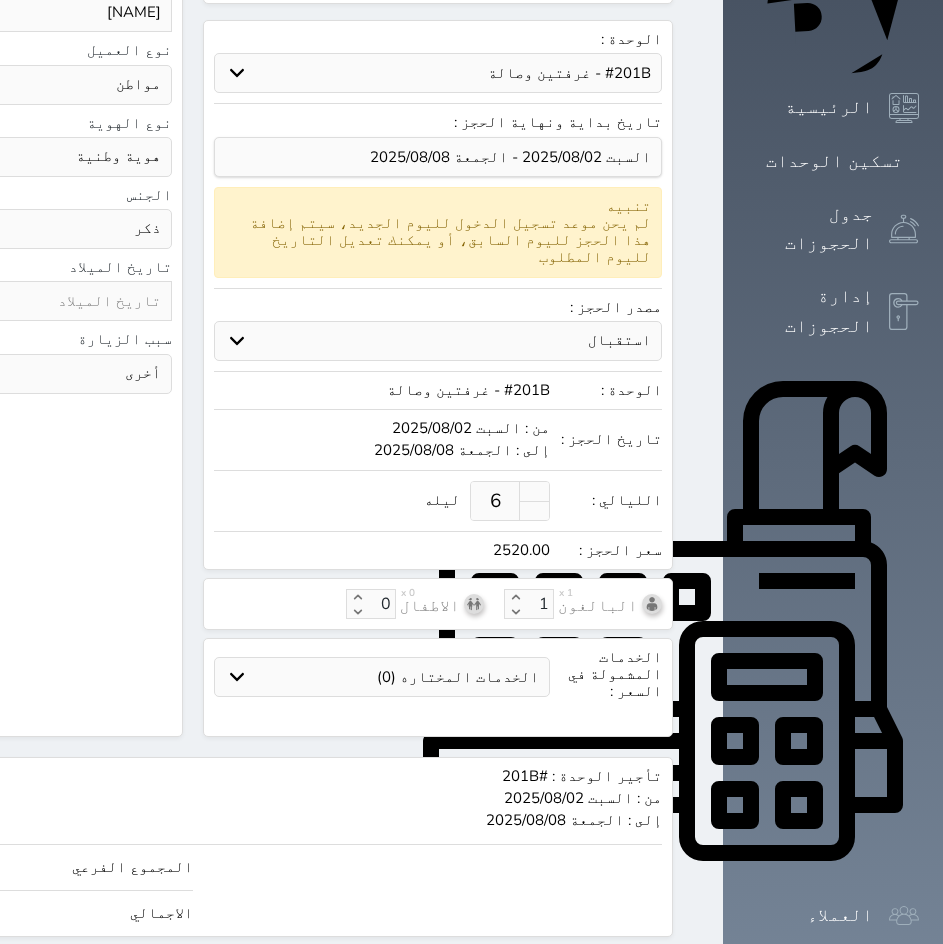 drag, startPoint x: 174, startPoint y: 899, endPoint x: 164, endPoint y: 870, distance: 30.675724 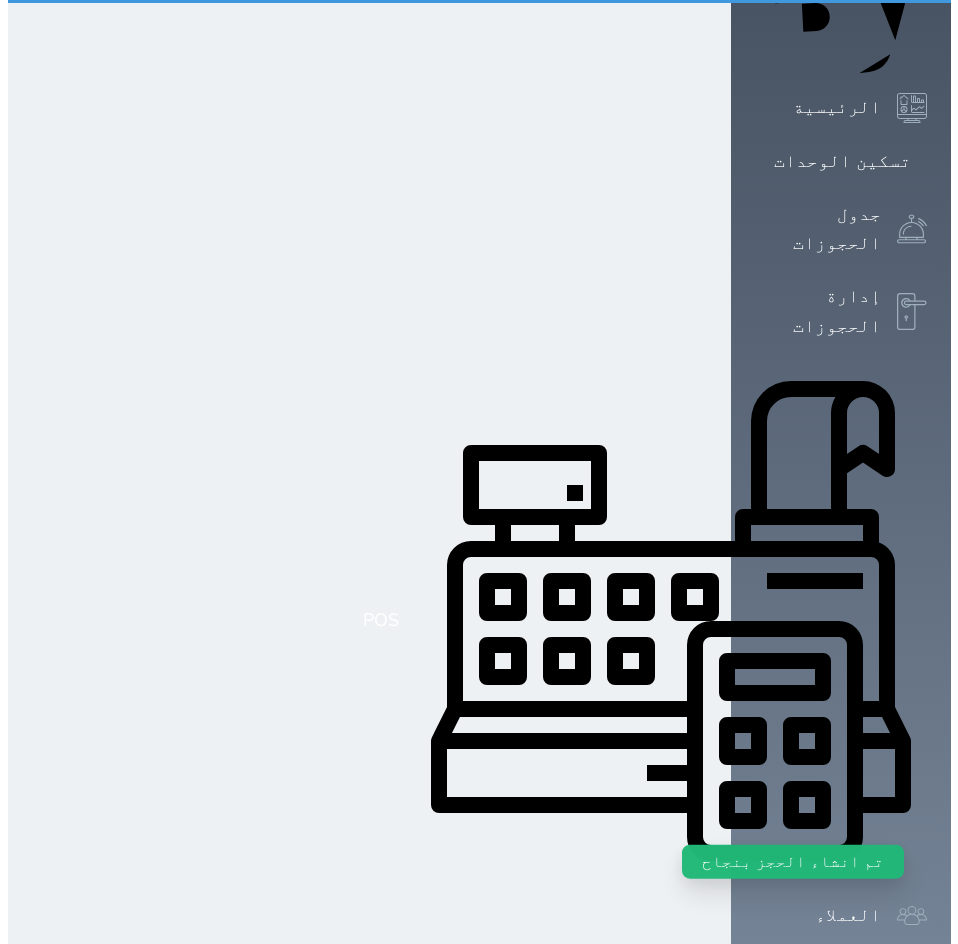 scroll, scrollTop: 0, scrollLeft: 0, axis: both 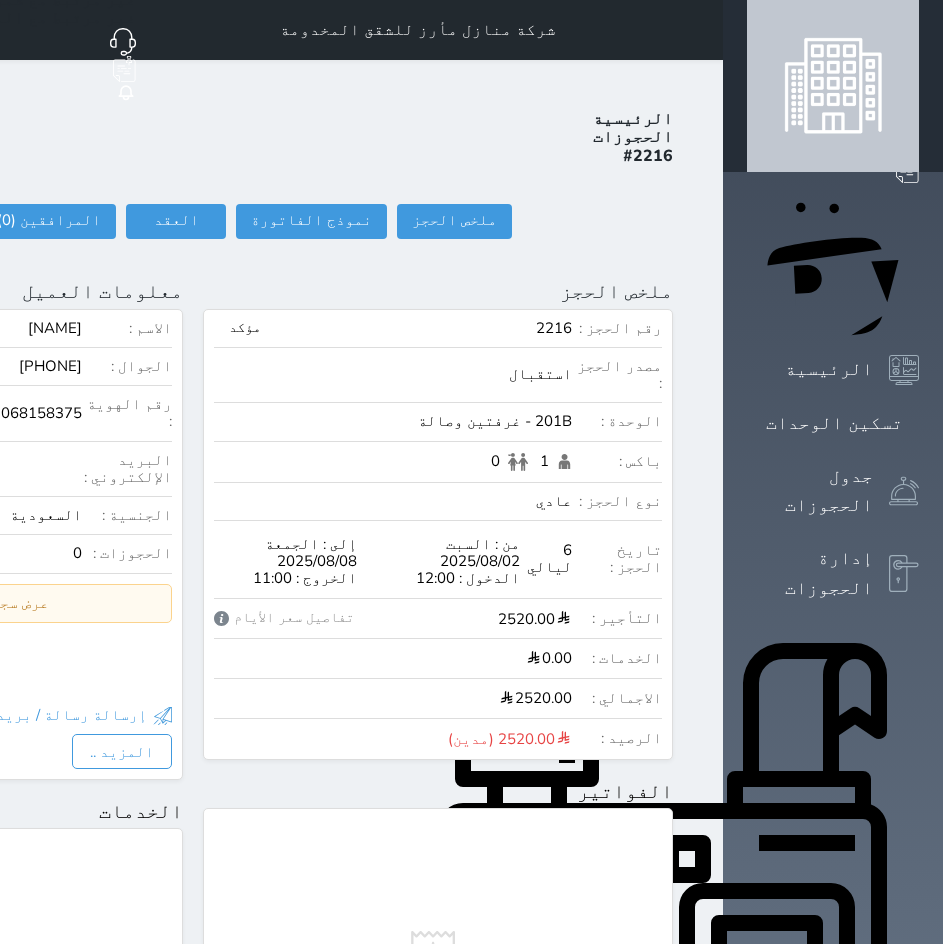 click at bounding box center [699, 30] 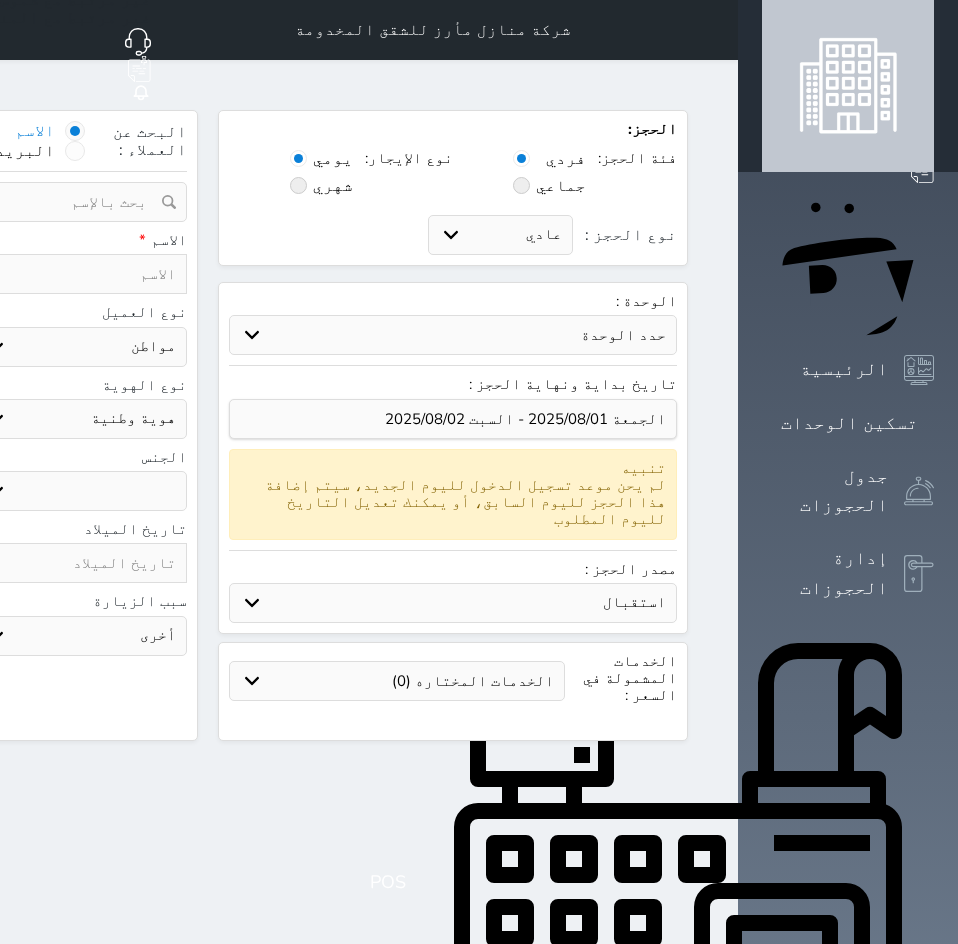 click on "حدد الوحدة" at bounding box center [453, 335] 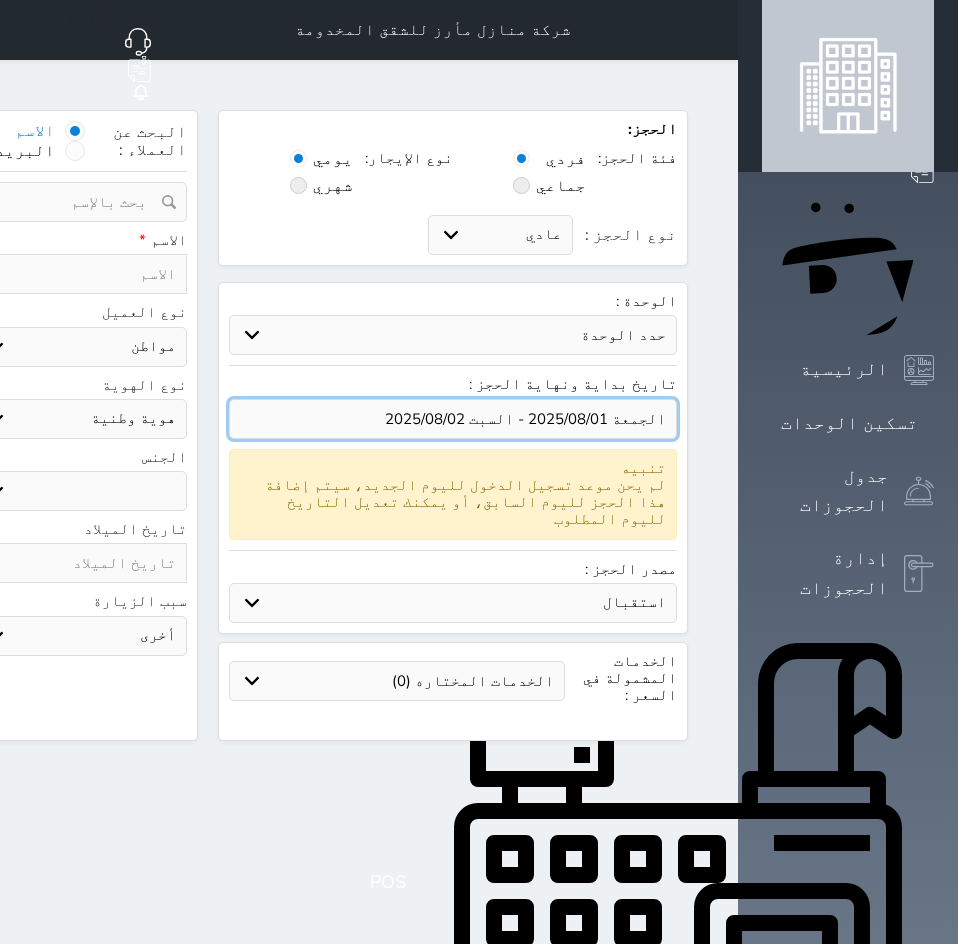 click at bounding box center [453, 419] 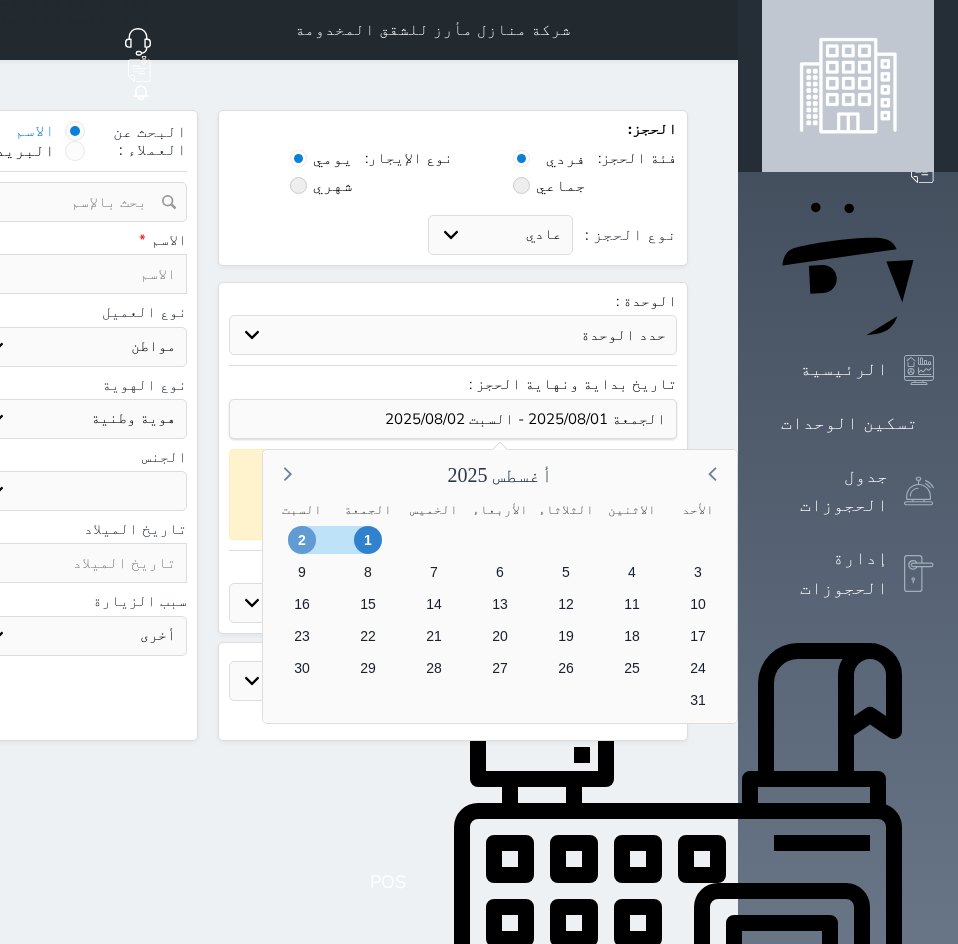 click on "2" at bounding box center [302, 540] 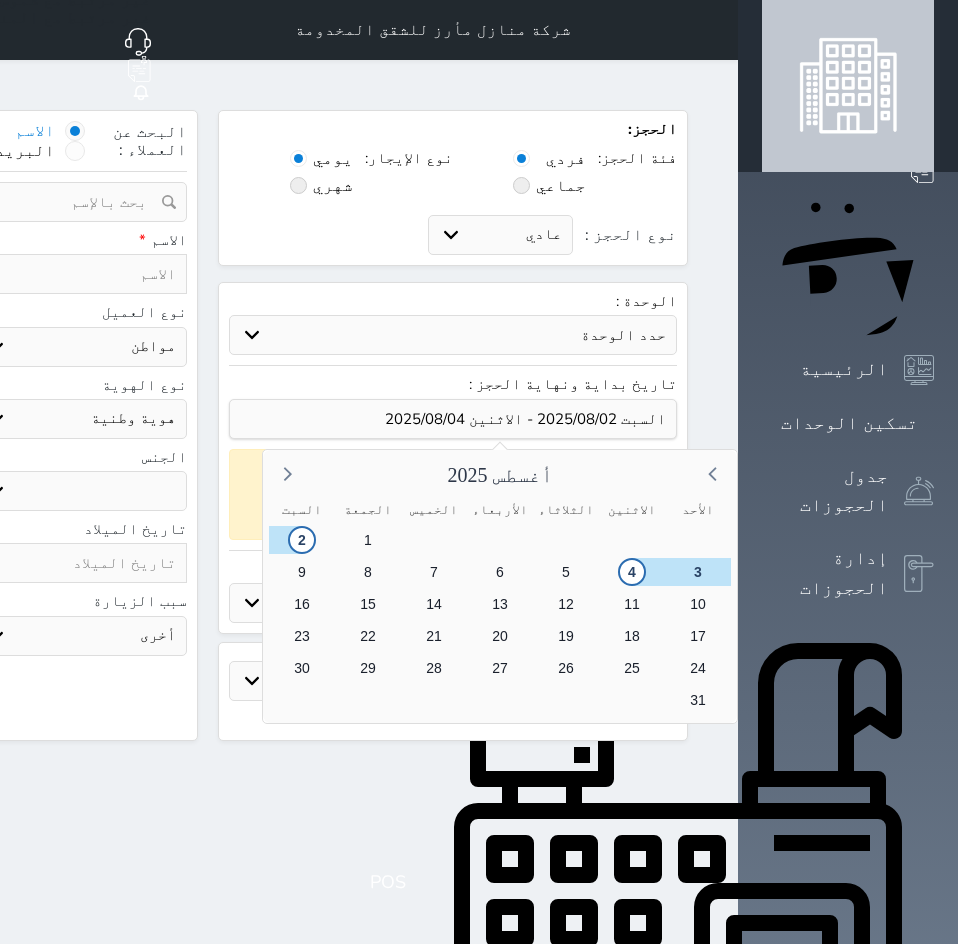 click on "3" at bounding box center (698, 572) 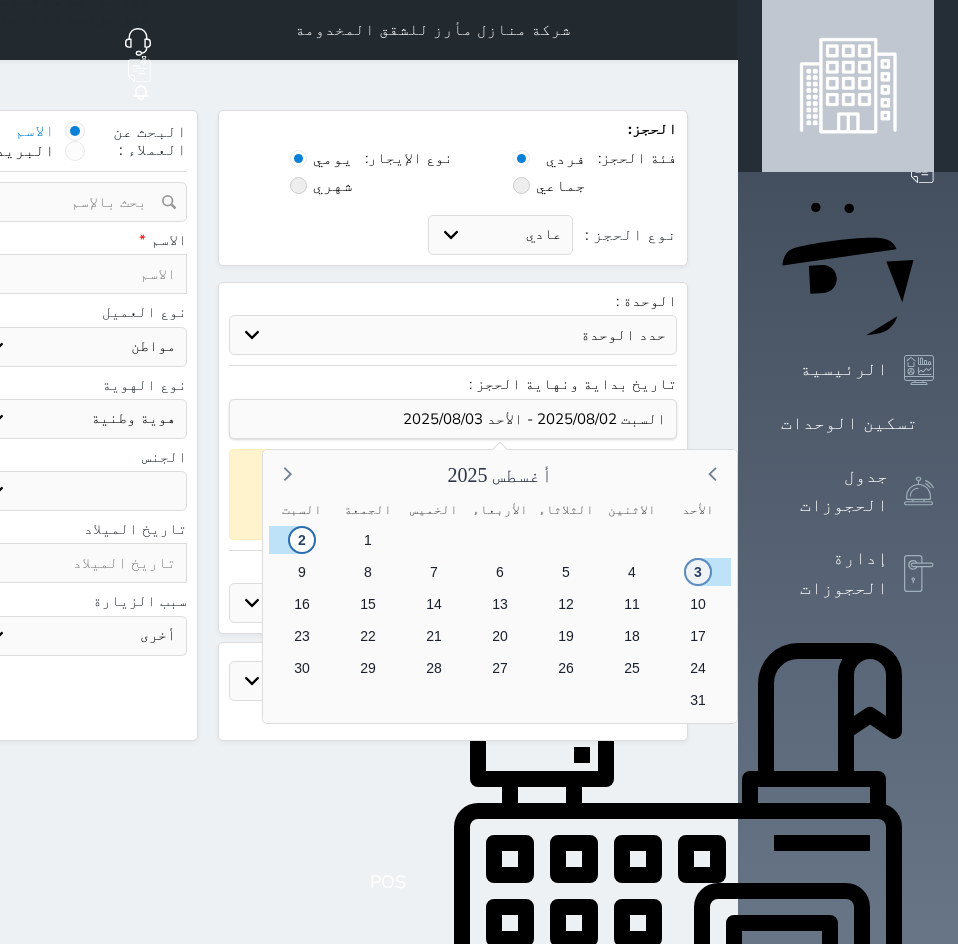 click on "3" at bounding box center (698, 572) 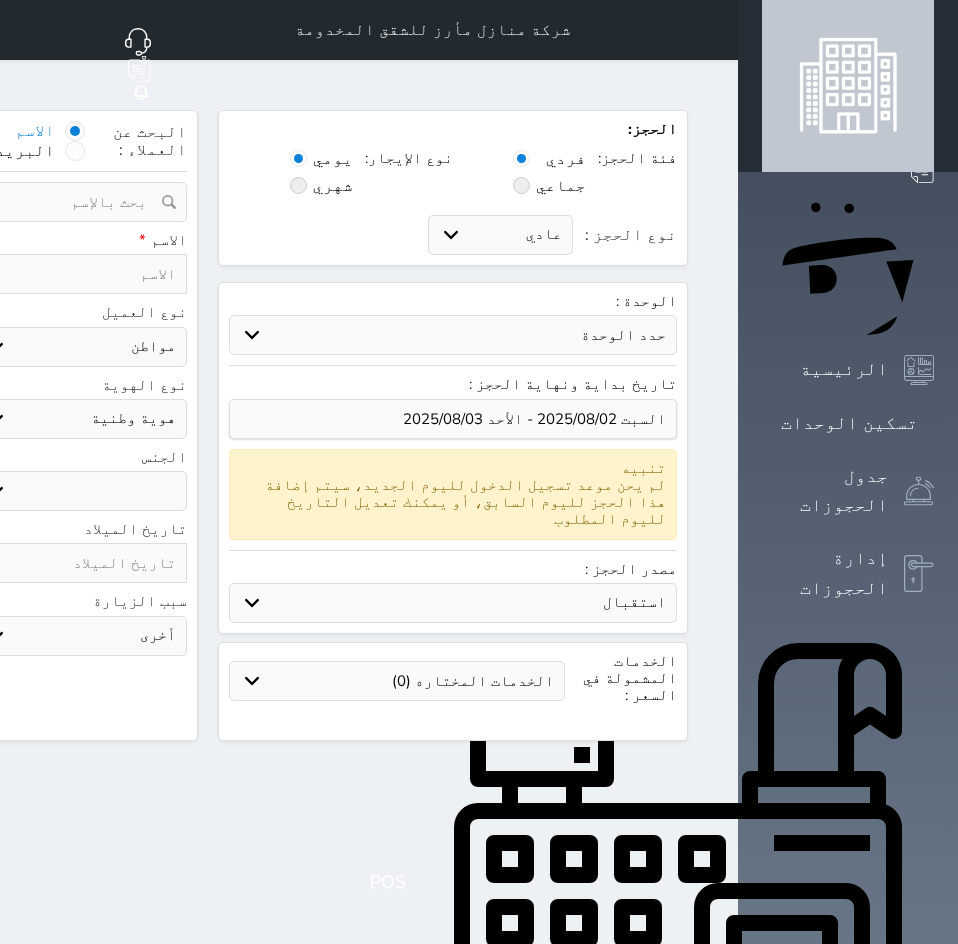 click on "حدد الوحدة
#302A - غرفة وصالة
#201A - غرفة وصالة
#102B - غرفتين وصالة
#102A - غرفة وصالة" at bounding box center (453, 335) 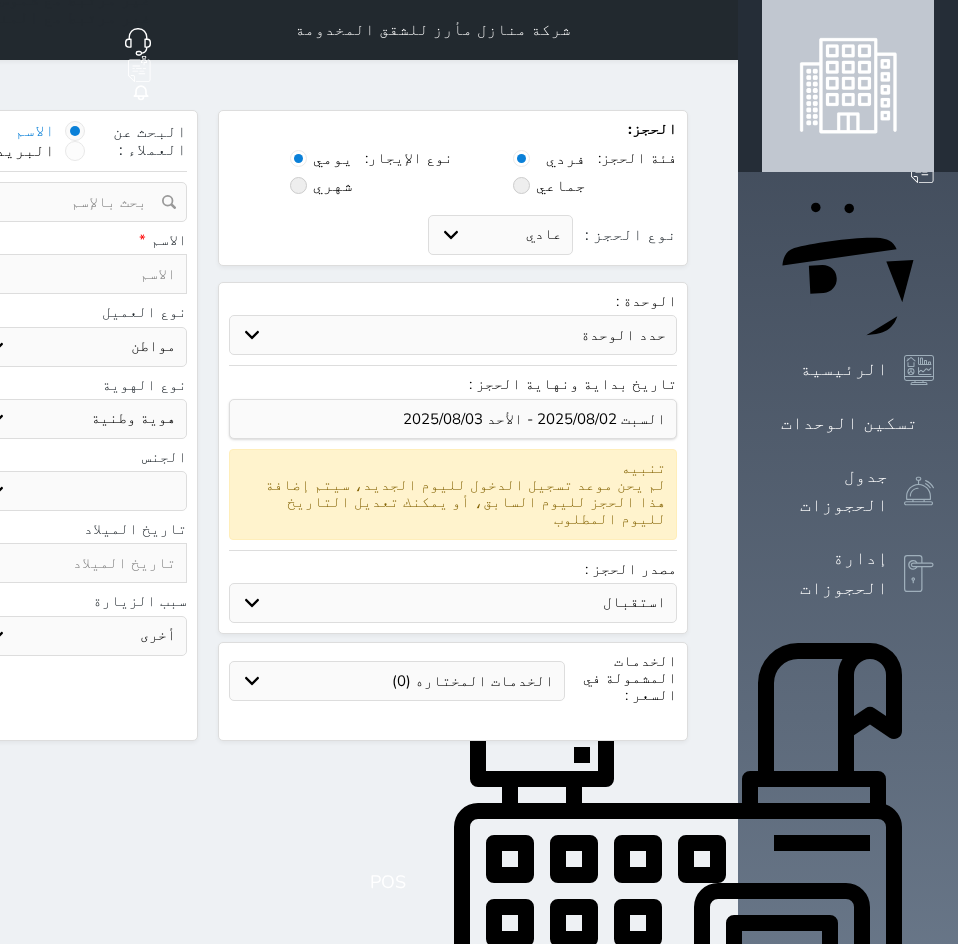 click on "نوع الحجز :" at bounding box center (-186, 274) 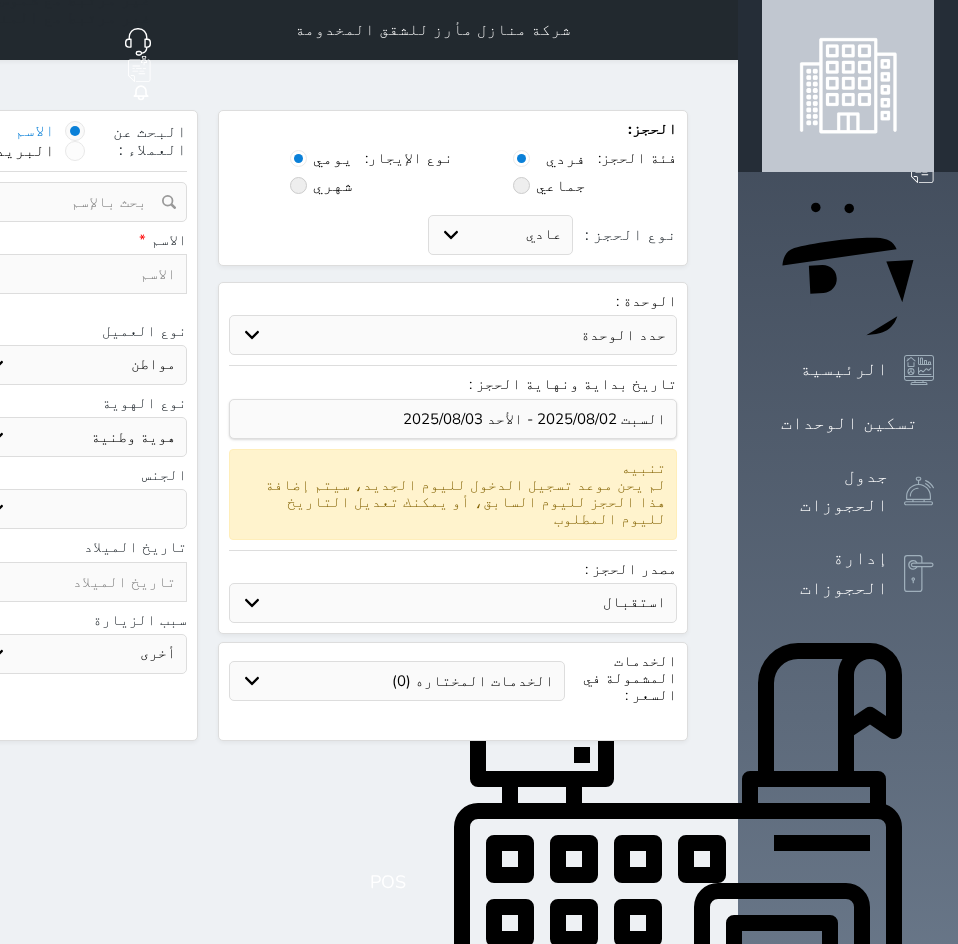 click on "▼     Afghanistan (‫افغانستان‬‎)   +93   Albania (Shqipëri)   +355   Algeria (‫الجزائر‬‎)   +213   American Samoa   +1684   Andorra   +376   Angola   +244   Anguilla   +1264   Antigua and Barbuda   +1268   Argentina   +54   Armenia (Հայաստան)   +374   Aruba   +297   Australia   +61   Austria (Österreich)   +43   Azerbaijan (Azərbaycan)   +994   Bahamas   +1242   Bahrain (‫البحرين‬‎)   +973   Bangladesh (বাংলাদেশ)   +880   Barbados   +1246   Belarus (Беларусь)   +375   Belgium (België)   +32   Belize   +501   Benin (Bénin)   +229   Bermuda   +1441   Bhutan (འབྲུག)   +975   Bolivia   +591   Bosnia and Herzegovina (Босна и Херцеговина)   +387   Botswana   +267   Brazil (Brasil)   +55   British Indian Ocean Territory   +246   British Virgin Islands   +1284   Brunei   +673   Bulgaria (България)   +359   Burkina Faso   +226   Burundi (Uburundi)   +257   Cambodia (កម្ពុជា)   +855" at bounding box center (-154, 274) 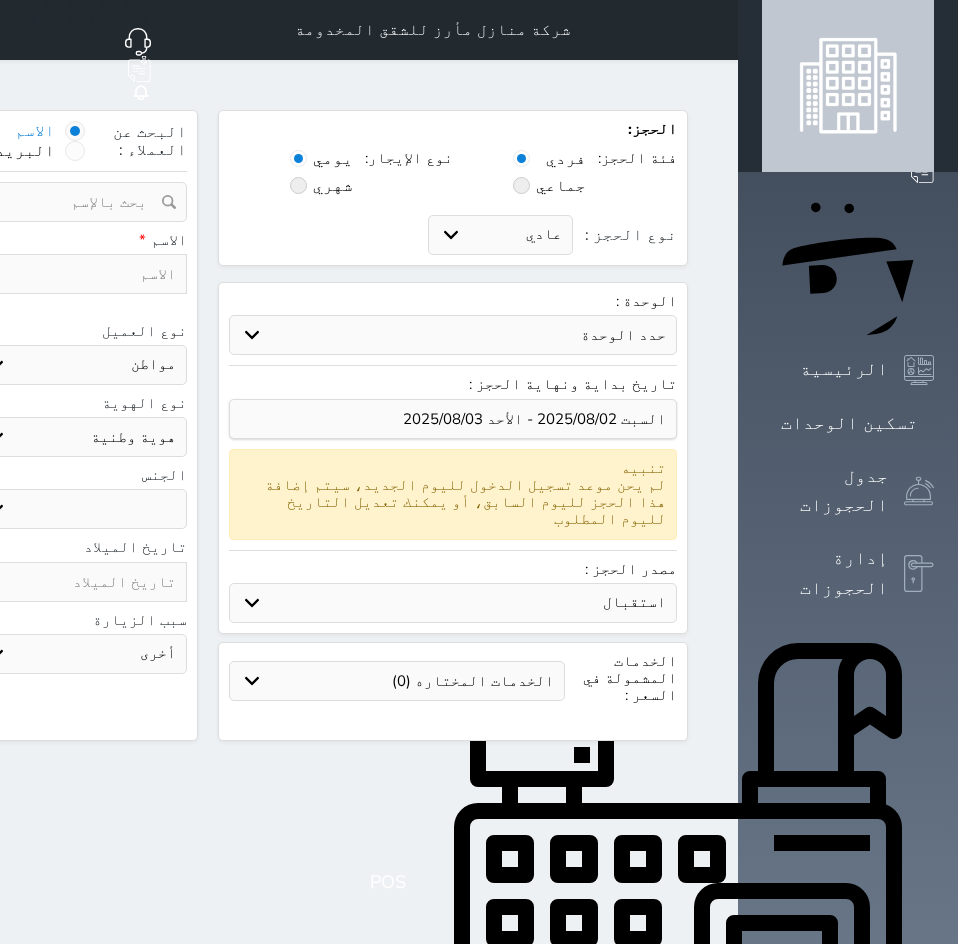 click on "الحجز:   فئة الحجز:       فردي       جماعي   نوع الإيجار:       يومي       شهري     نوع الحجز :
عادي
إقامة مجانية
إستخدام داخلي
إستخدام يومي
الوحدة :   حدد الوحدة
#302A - غرفة وصالة
#201A - غرفة وصالة
#102B - غرفتين وصالة
#102A - غرفة وصالة
تاريخ بداية ونهاية الحجز :     تنبيه   لم يحن موعد تسجيل الدخول لليوم الجديد، سيتم إضافة هذا الحجز لليوم السابق، أو يمكنك تعديل التاريخ لليوم المطلوب   مصدر الحجز :   استقبال بوكينج" at bounding box center (208, 453) 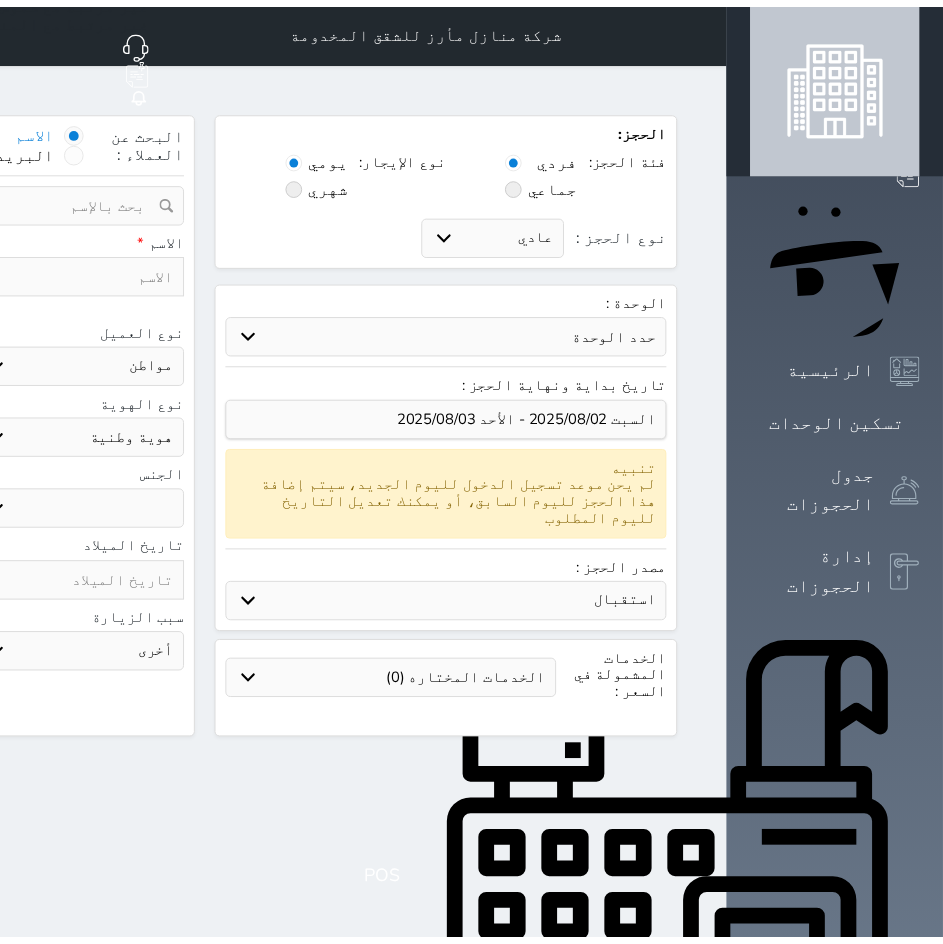 scroll, scrollTop: 700, scrollLeft: 0, axis: vertical 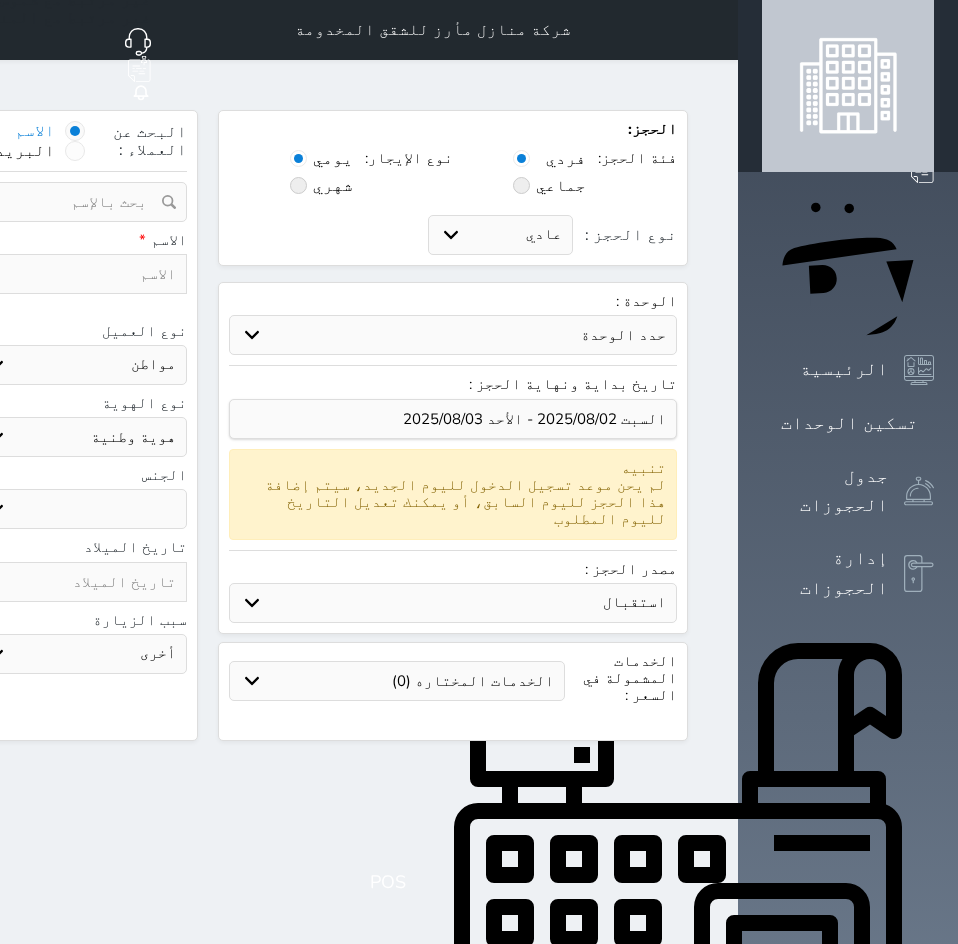 click on "▲" at bounding box center (-92, 274) 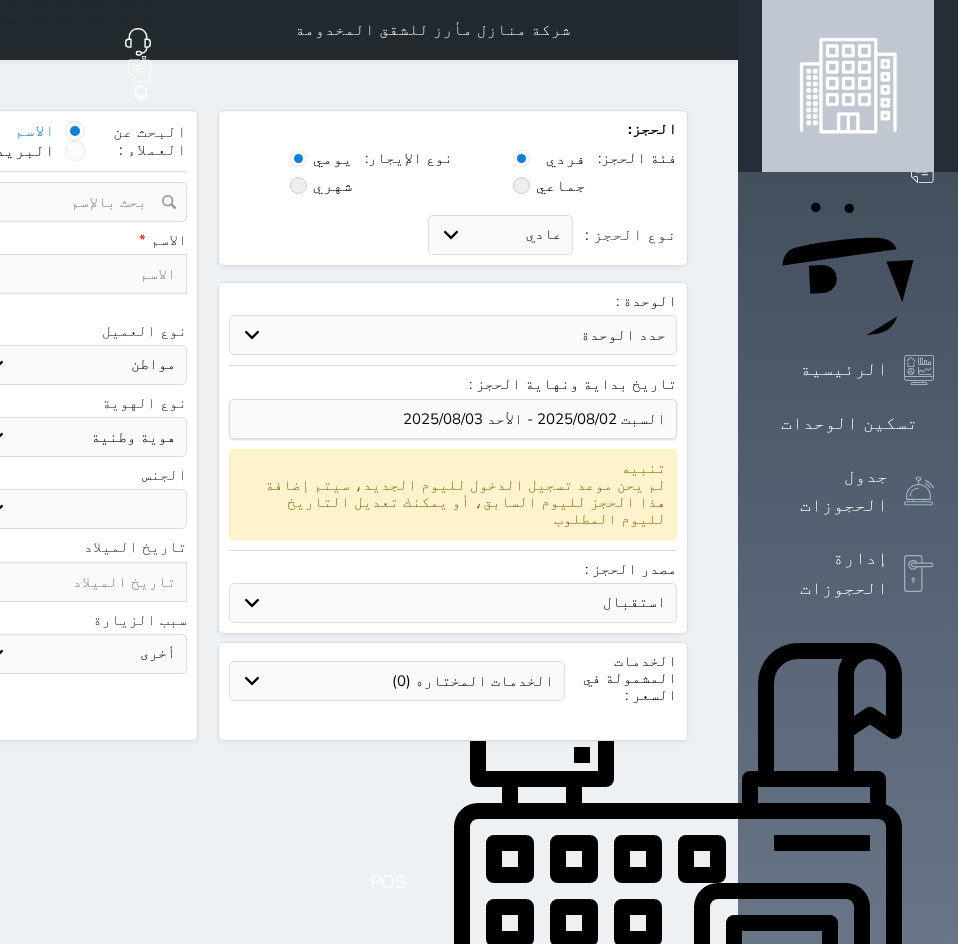 click on "▼" at bounding box center [-80, 274] 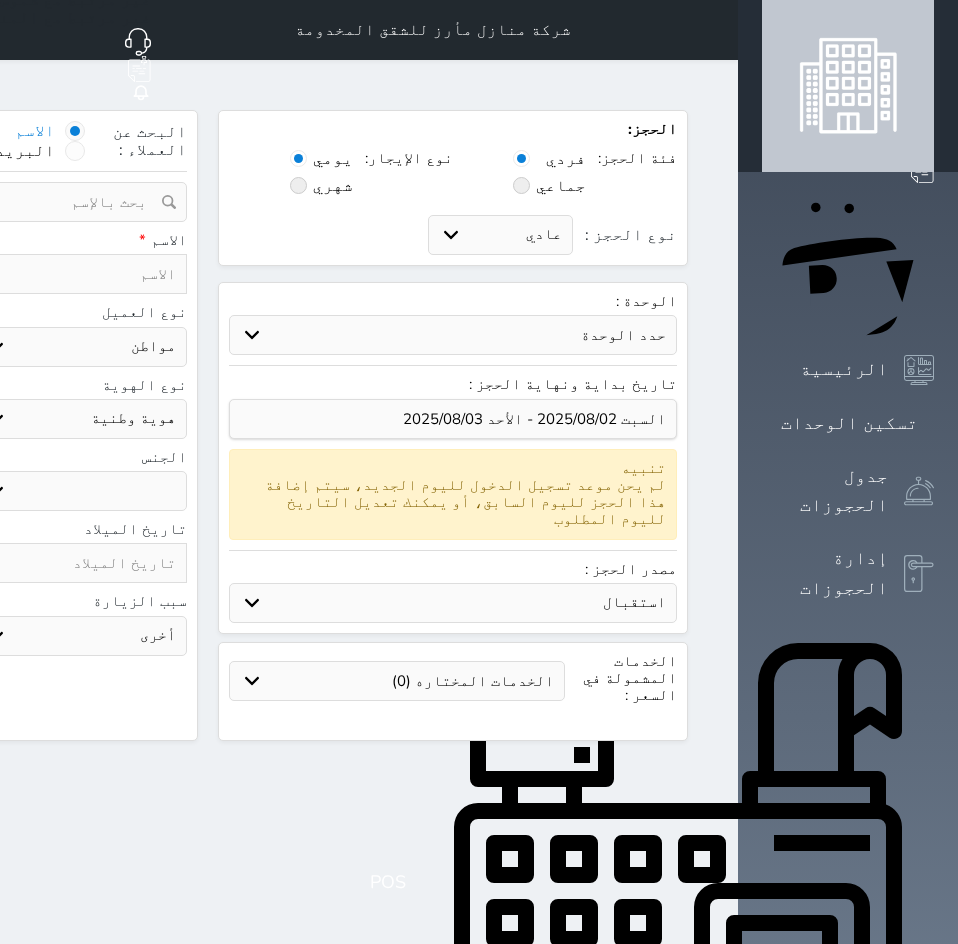 click on "+55 [PHONE_NUMBER]" at bounding box center [-186, 274] 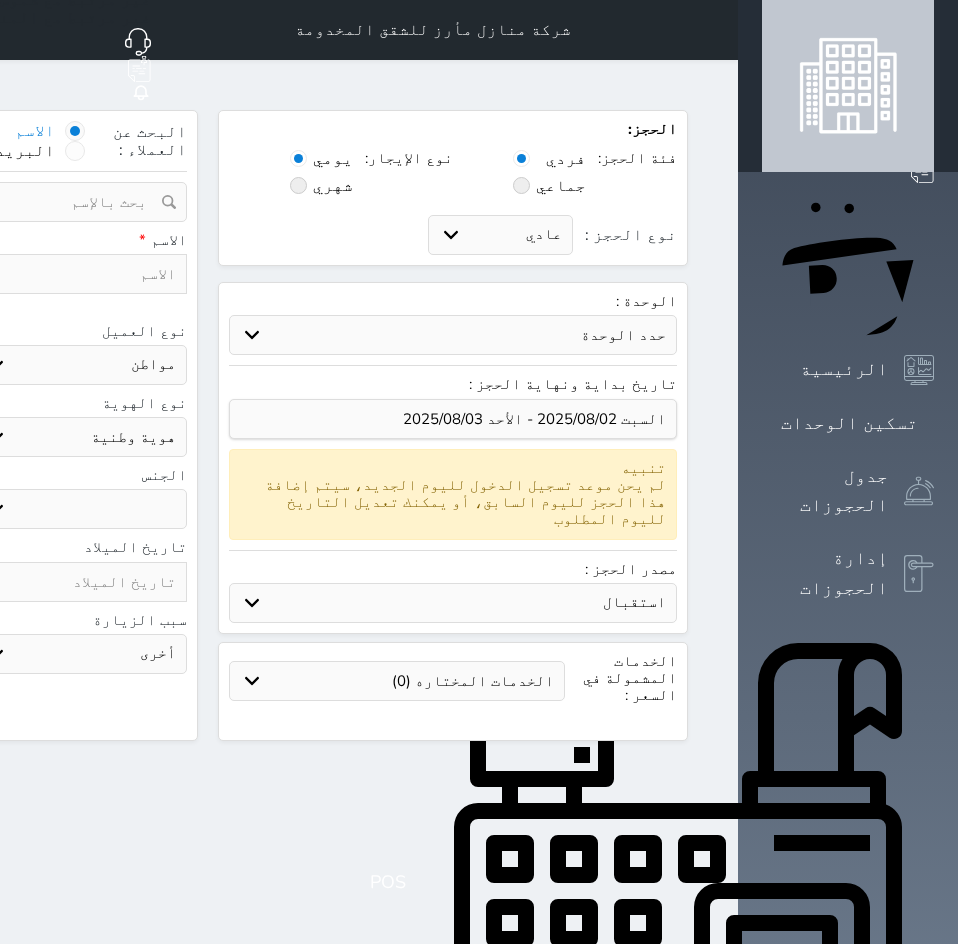 paste on "+55 [PHONE_NUMBER]" 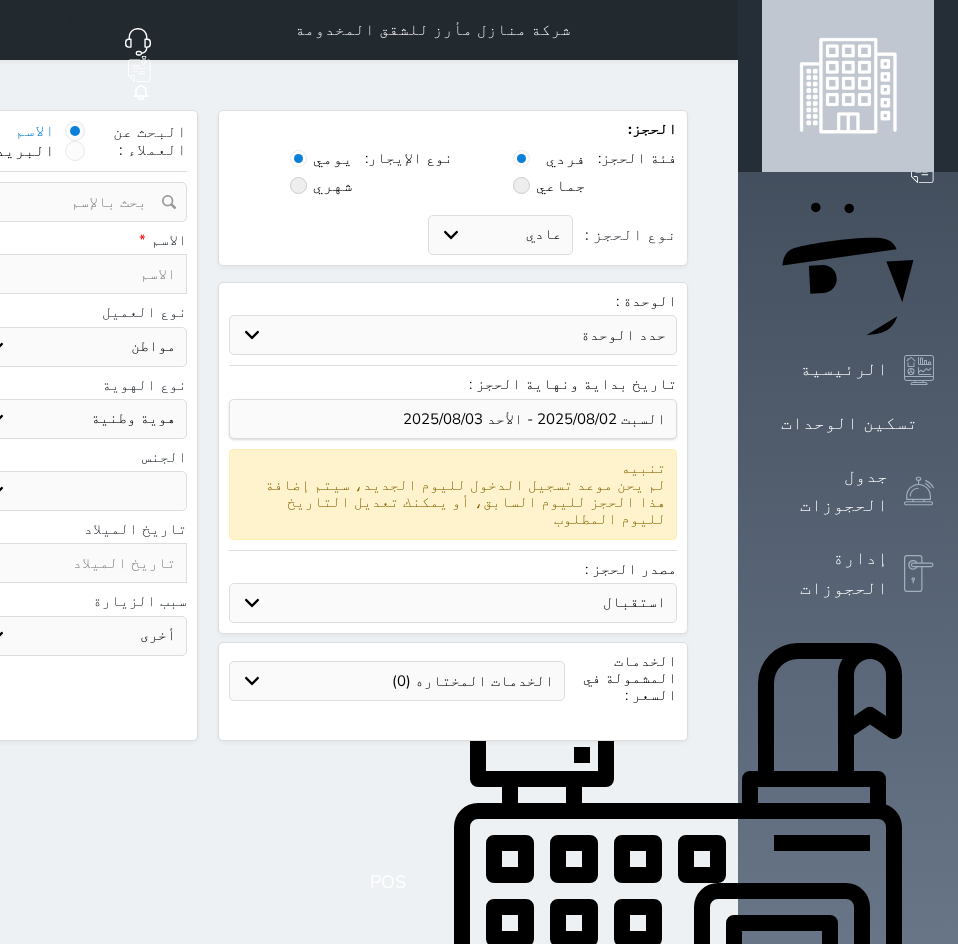 click on "▼" at bounding box center (-80, 274) 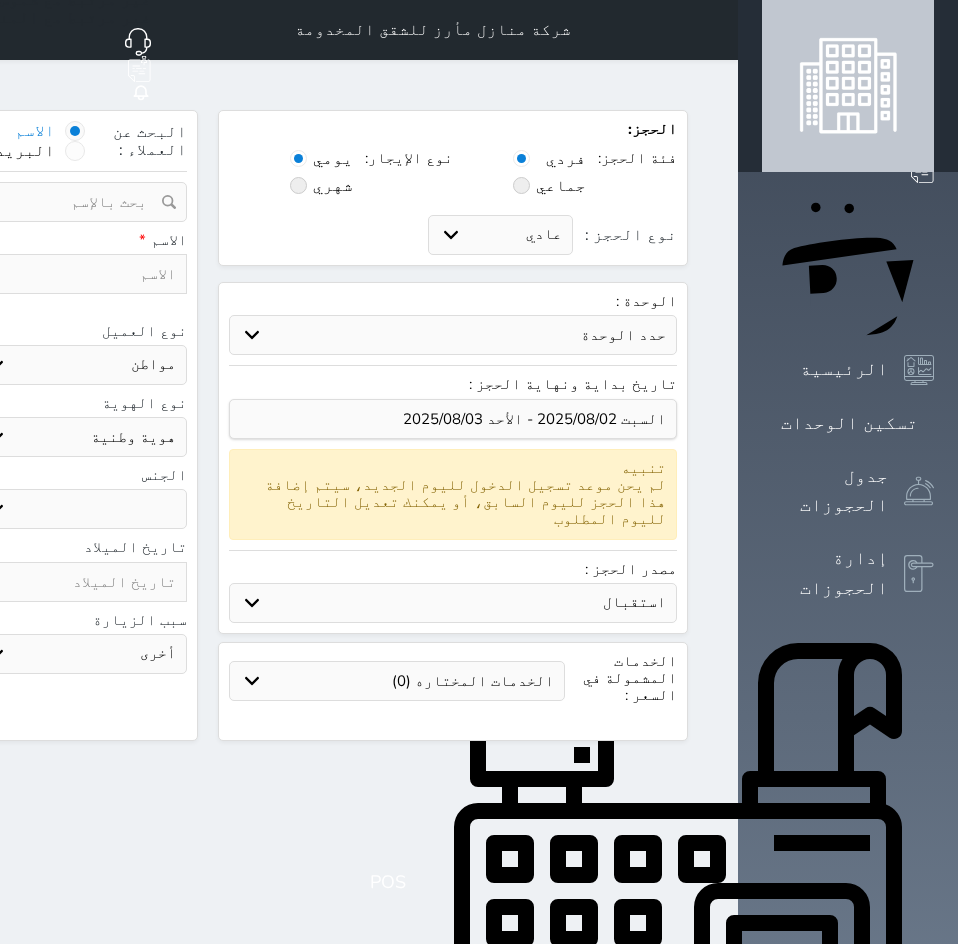 click on "1" at bounding box center [-186, 274] 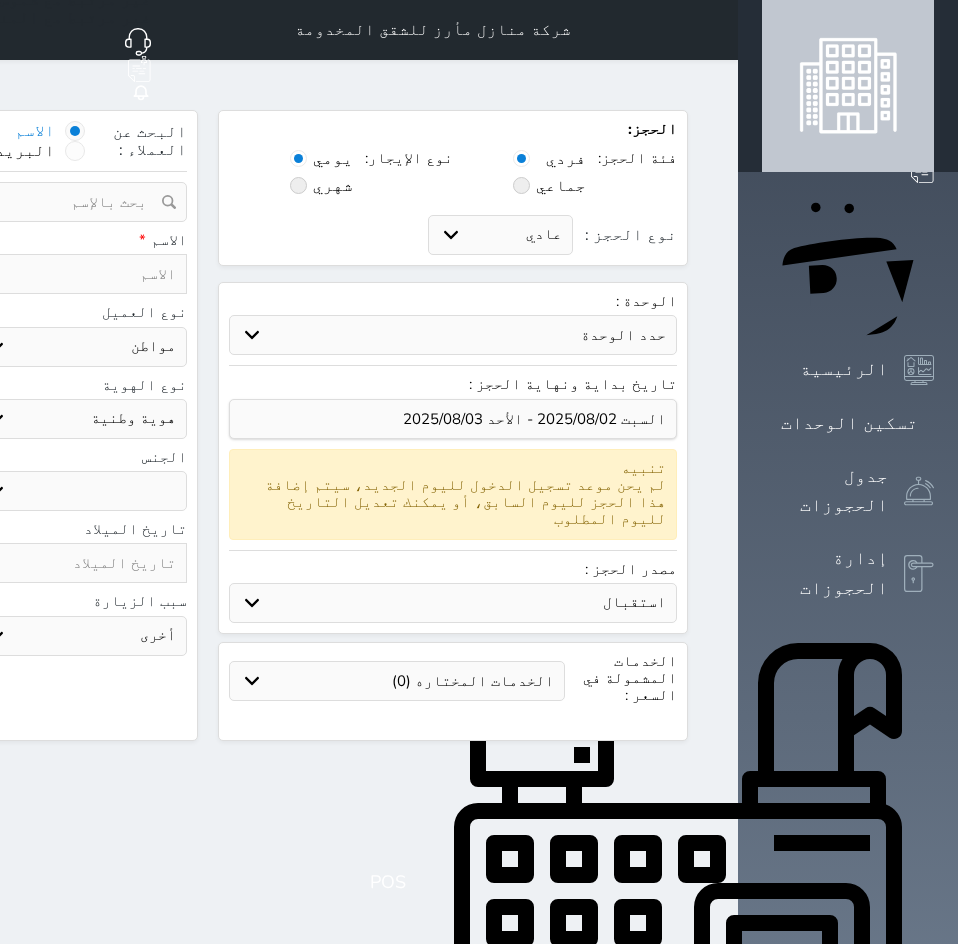 click at bounding box center (80, 274) 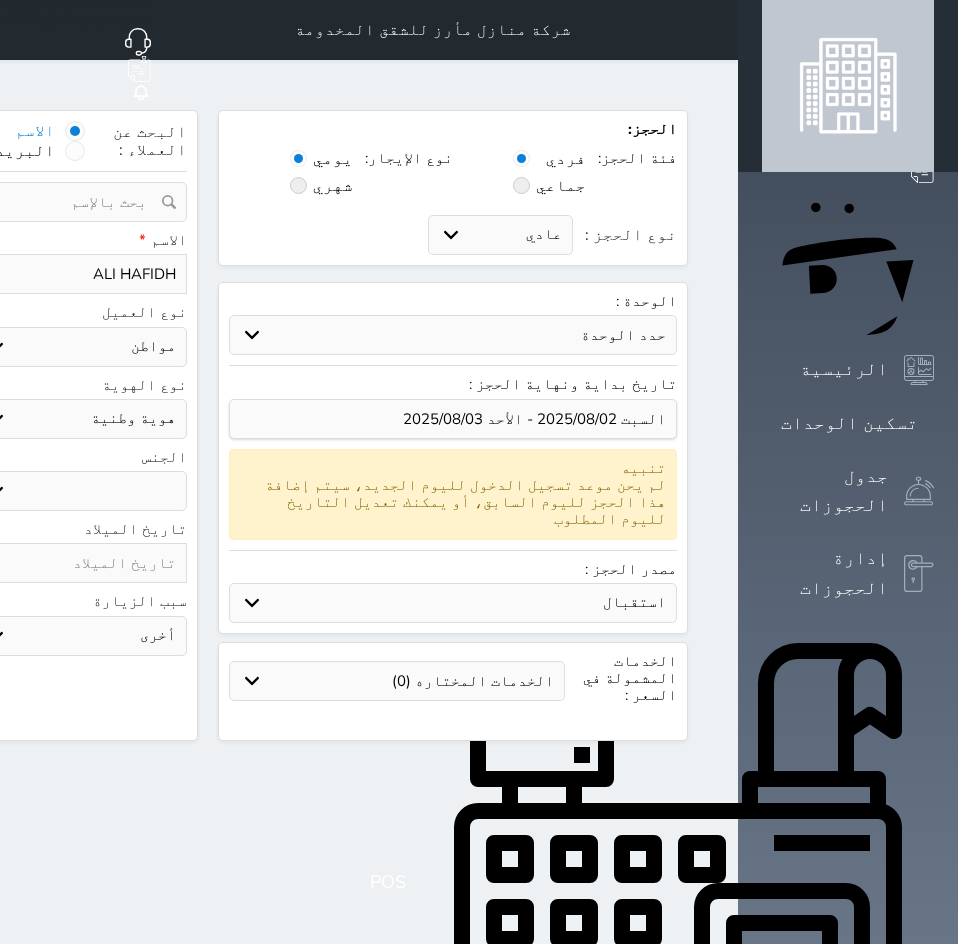 click on "حدد الوحدة
#302A - غرفة وصالة
#201A - غرفة وصالة
#102B - غرفتين وصالة
#102A - غرفة وصالة" at bounding box center [453, 335] 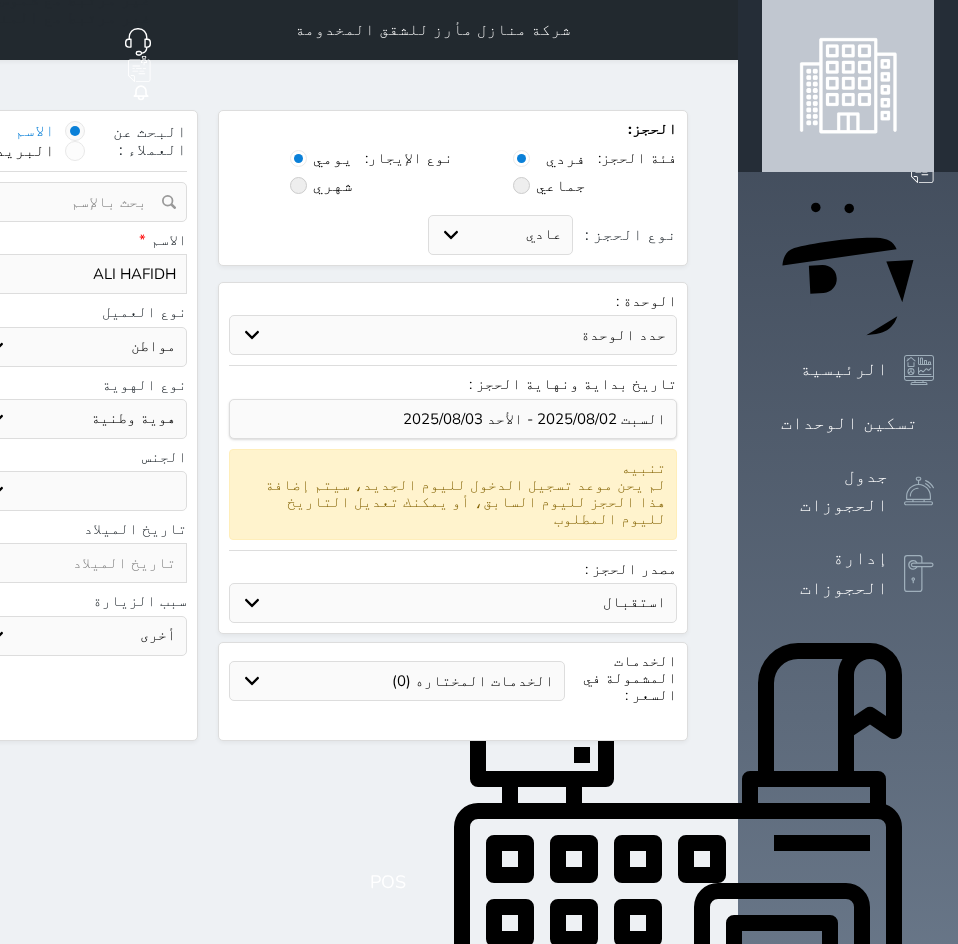 drag, startPoint x: 718, startPoint y: 289, endPoint x: 710, endPoint y: 310, distance: 22.472204 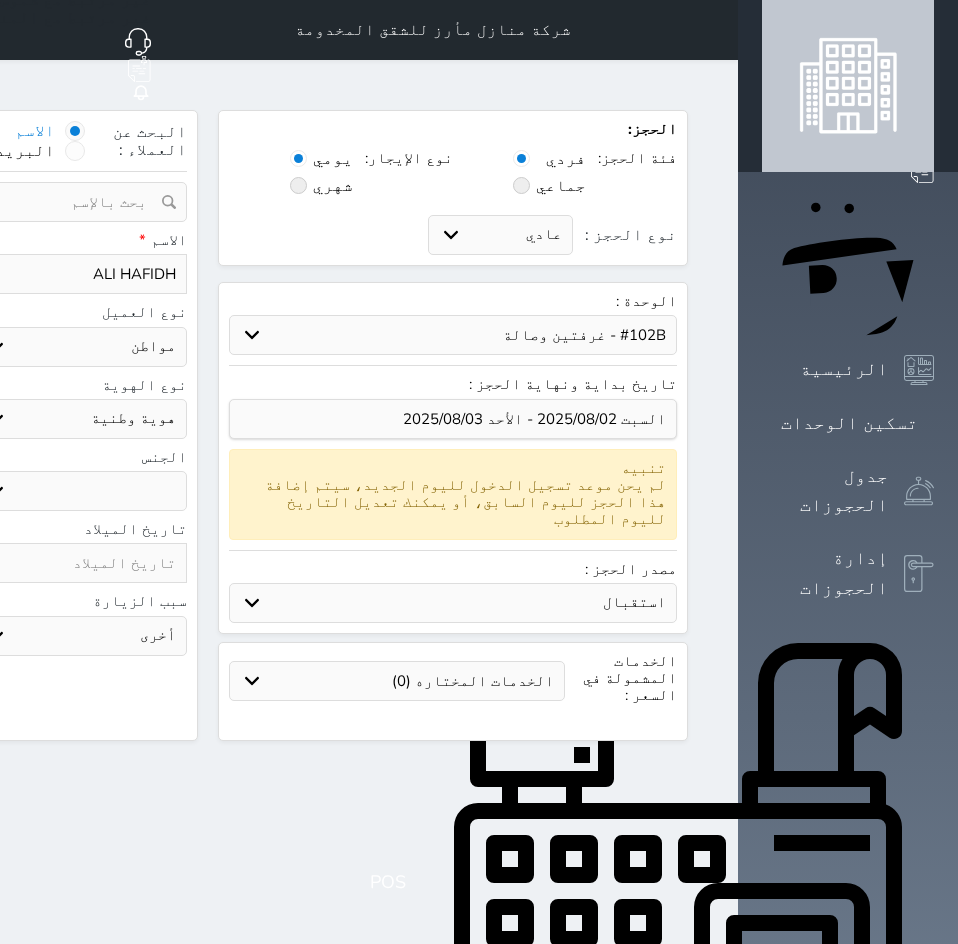 click on "حدد الوحدة
#302A - غرفة وصالة
#201A - غرفة وصالة
#102B - غرفتين وصالة
#102A - غرفة وصالة" at bounding box center (453, 335) 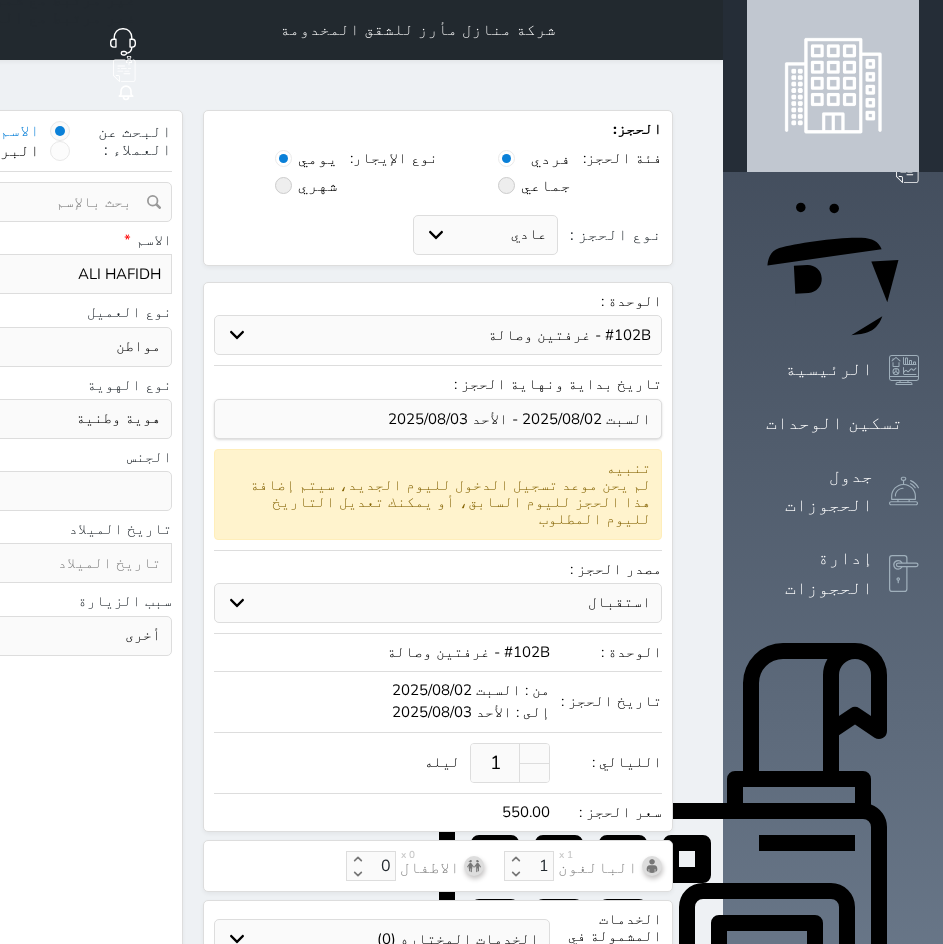 click on "استقبال الموقع الإلكتروني بوكينج المسافر اكسبيديا مواقع التواصل الإجتماعي اويو اخرى" at bounding box center [438, 603] 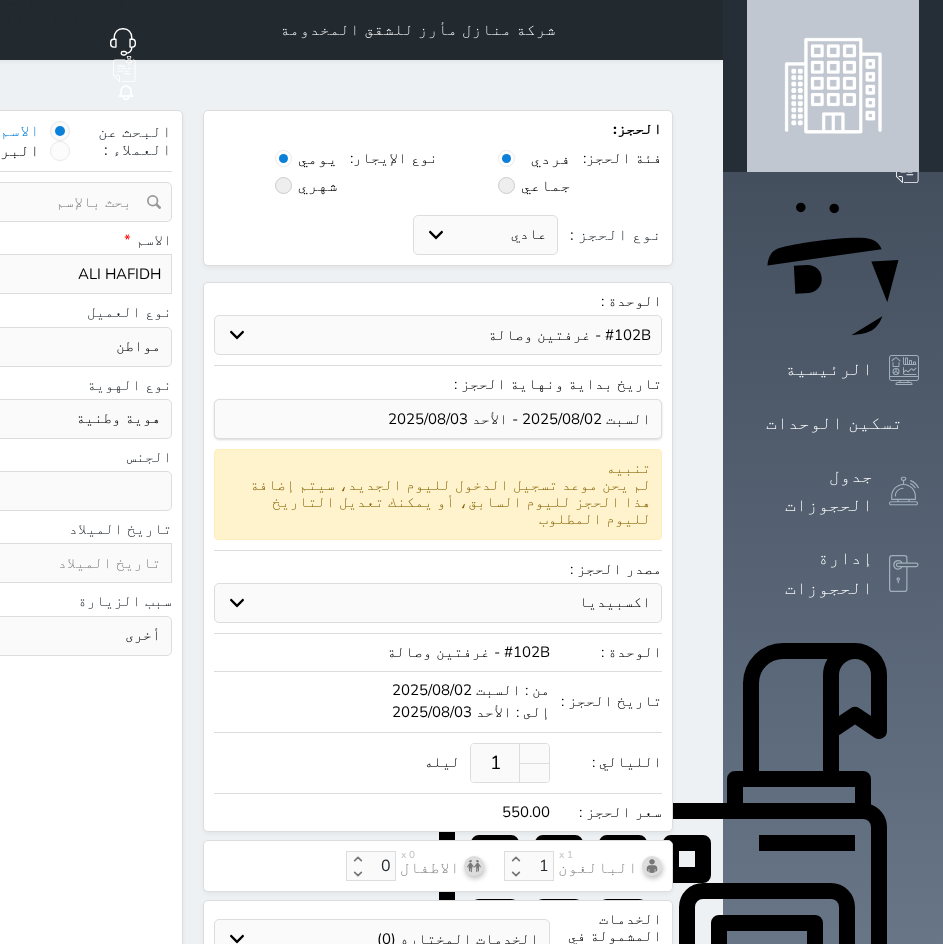 click on "استقبال الموقع الإلكتروني بوكينج المسافر اكسبيديا مواقع التواصل الإجتماعي اويو اخرى" at bounding box center [438, 603] 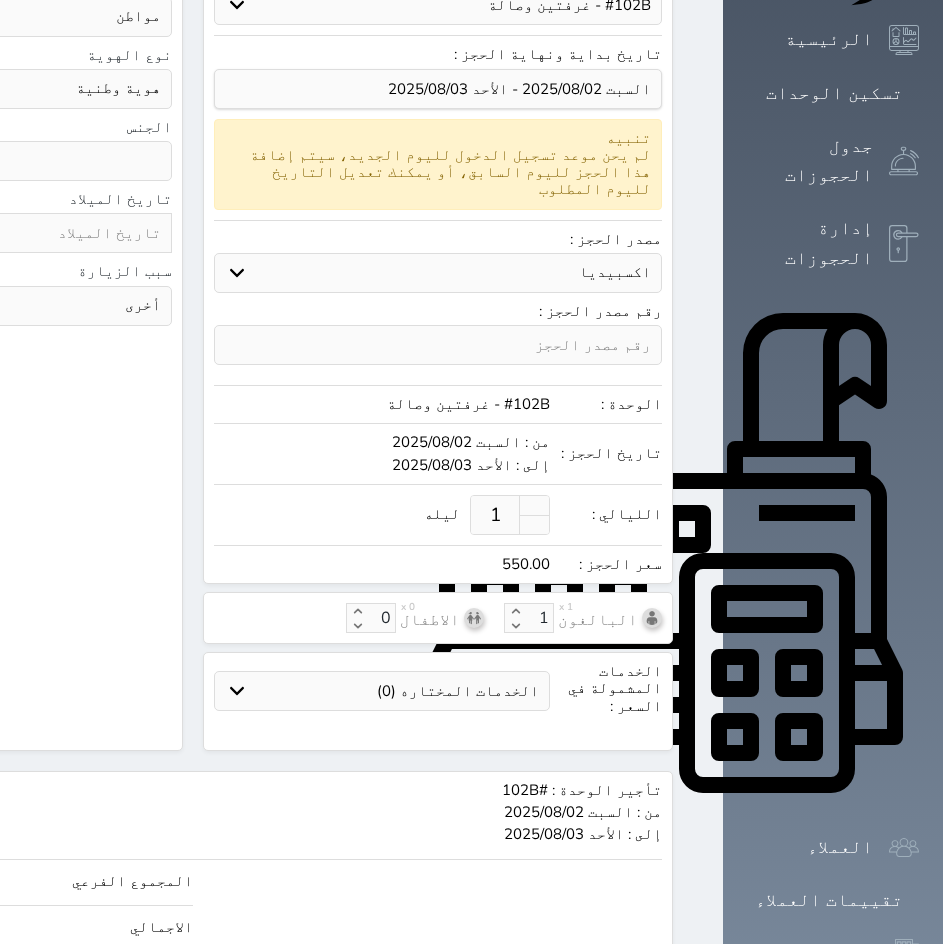 scroll, scrollTop: 345, scrollLeft: 0, axis: vertical 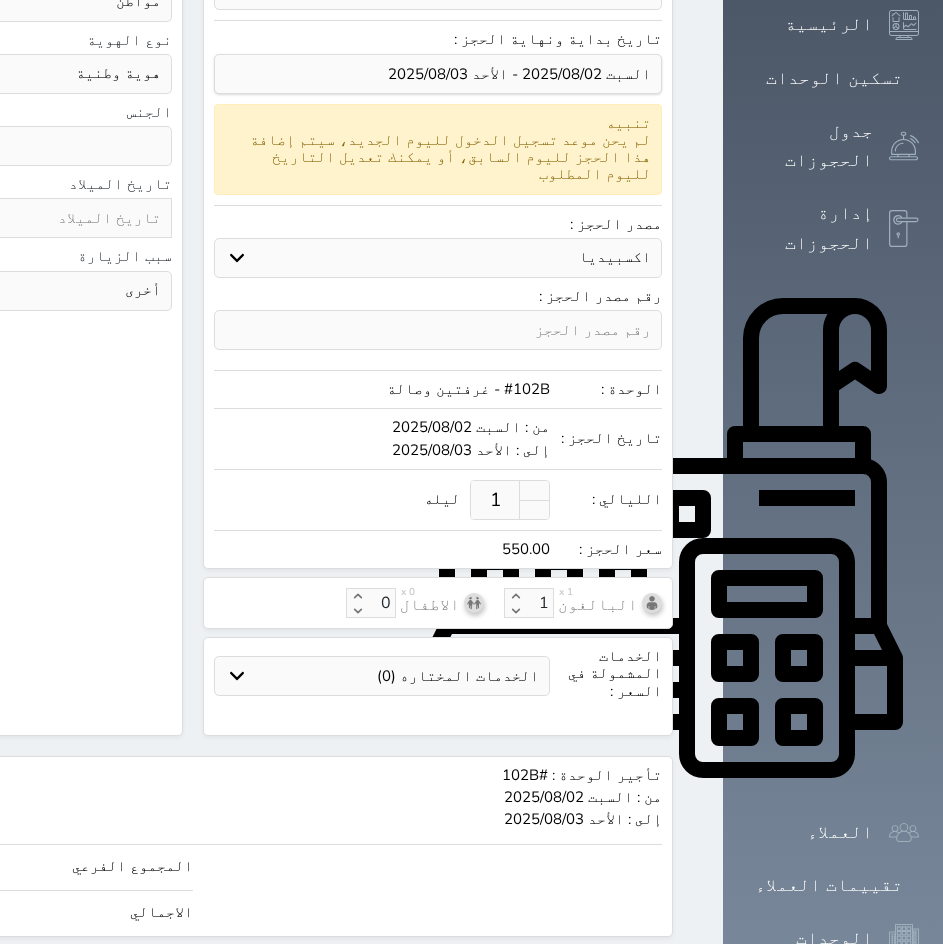 click on "550.00" at bounding box center (-211, 913) 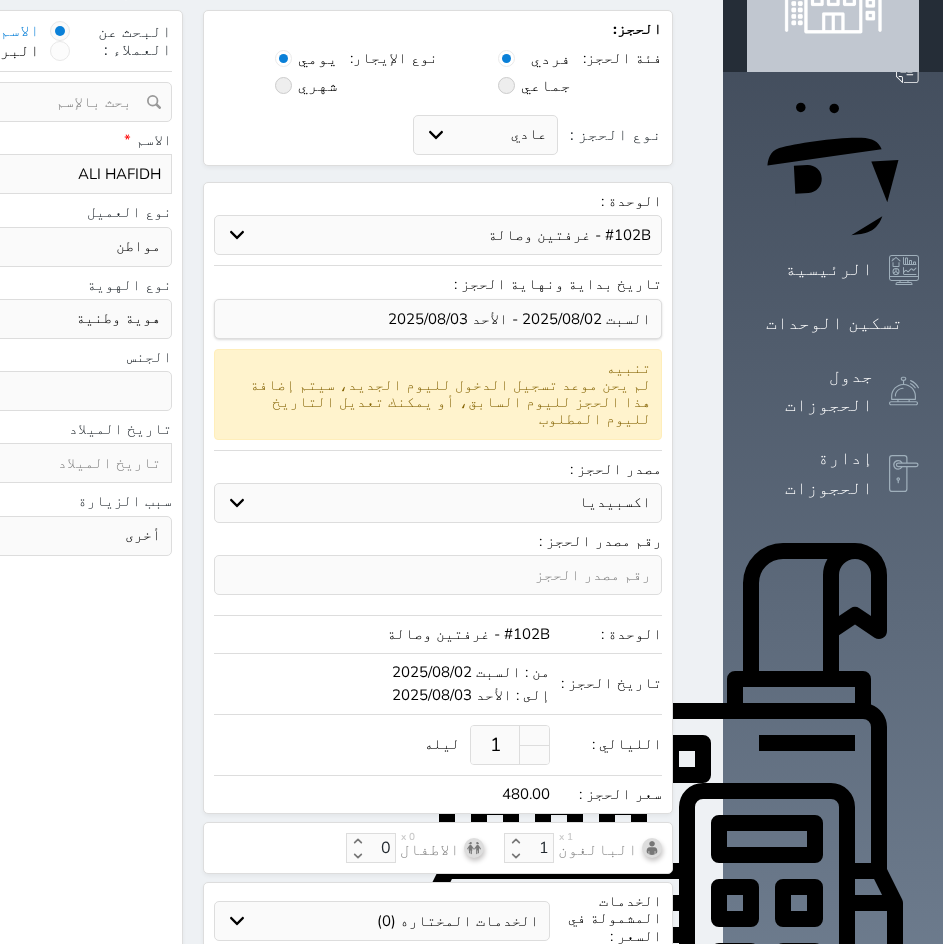 scroll, scrollTop: 0, scrollLeft: 0, axis: both 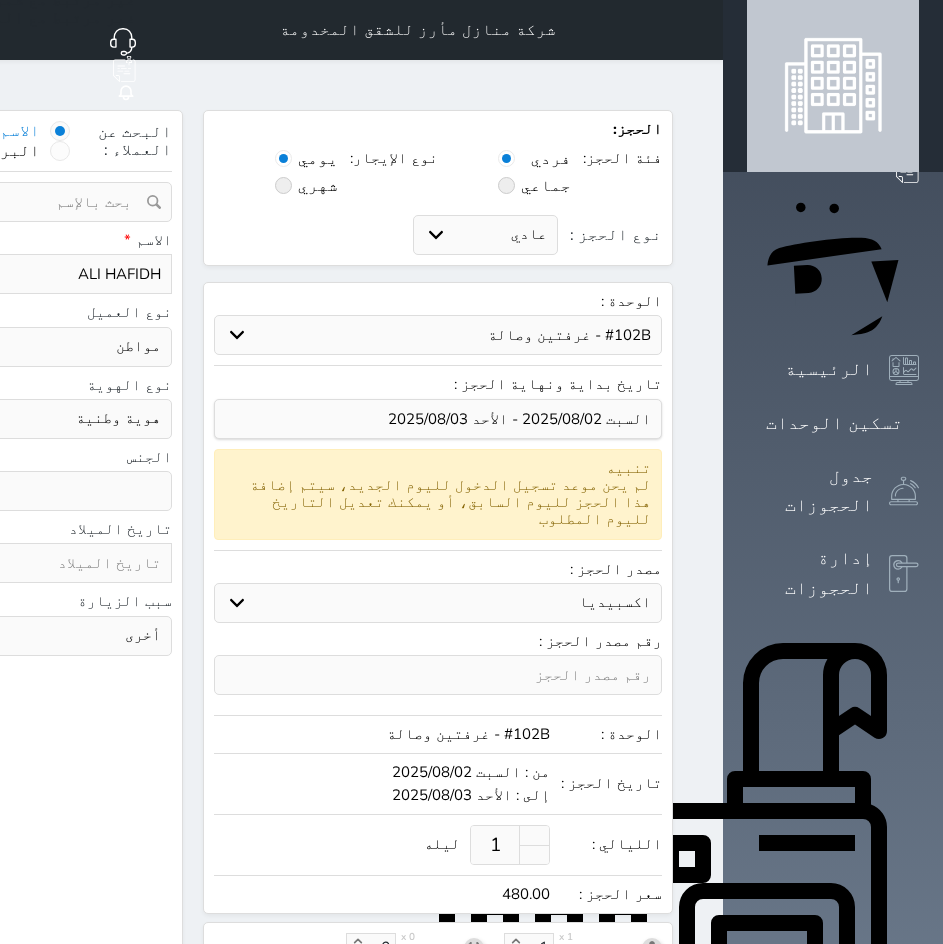 click on "اختر دولة
السعودية" at bounding box center (-169, 347) 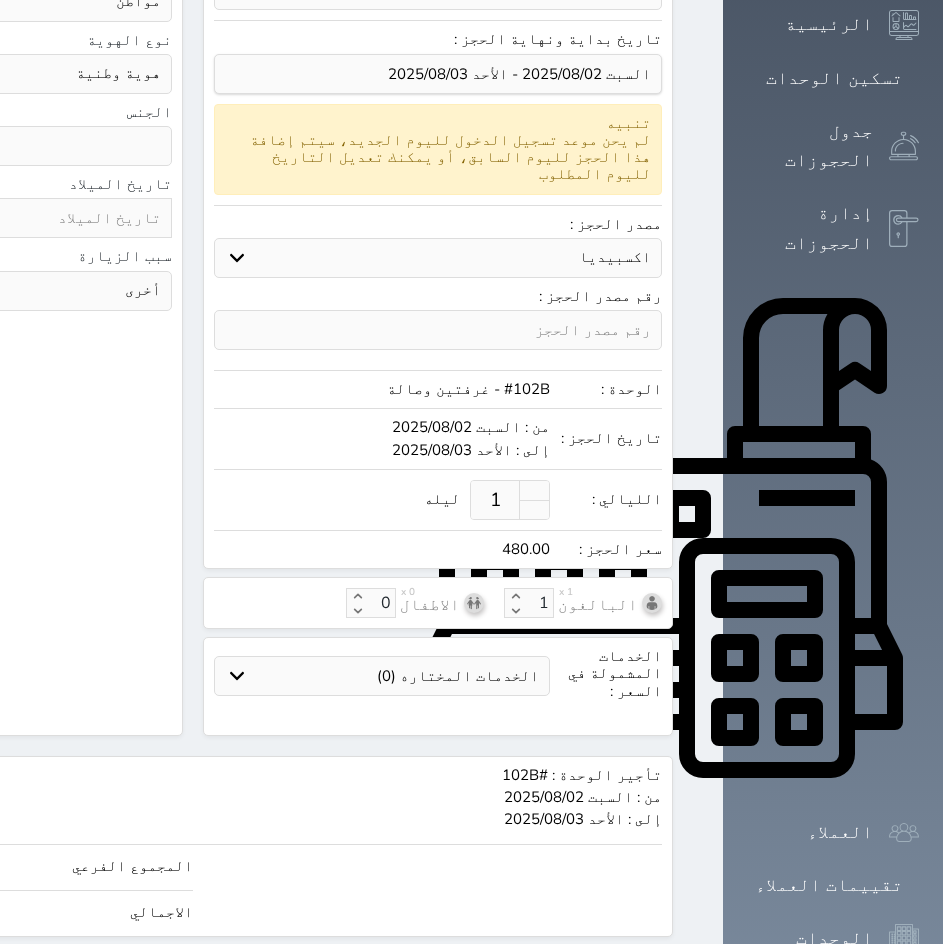 click on "حجز" at bounding box center [-47, 974] 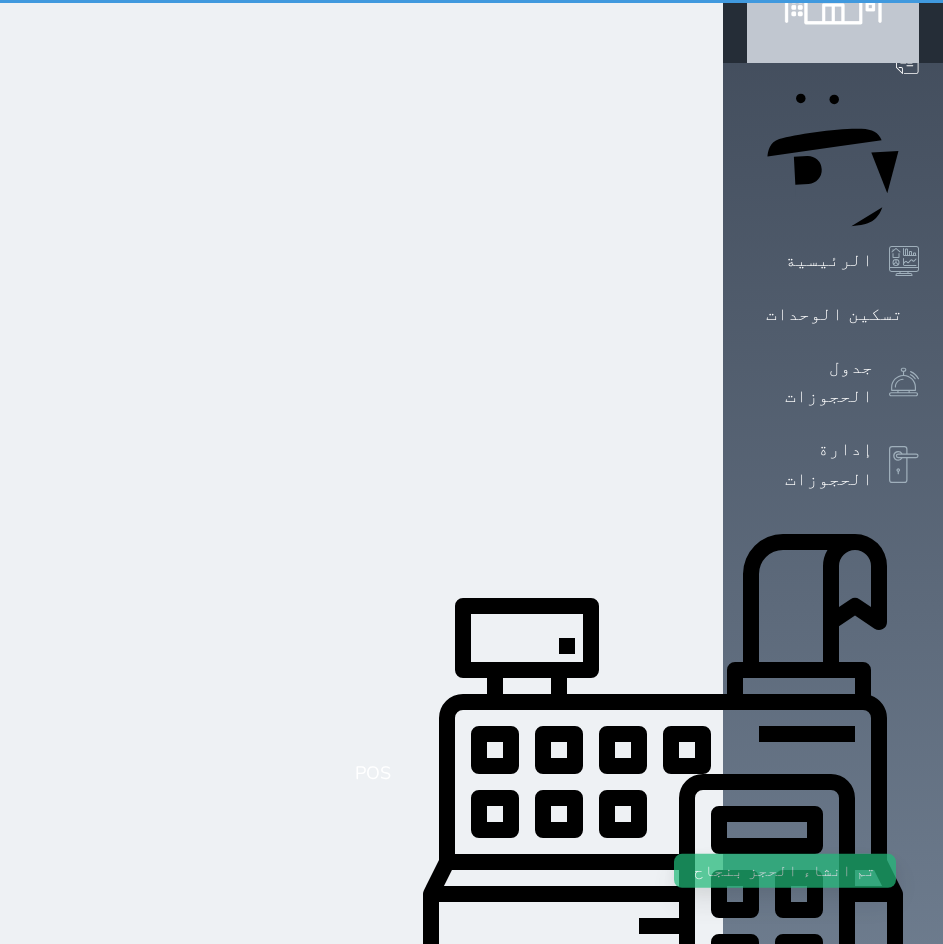 scroll, scrollTop: 0, scrollLeft: 0, axis: both 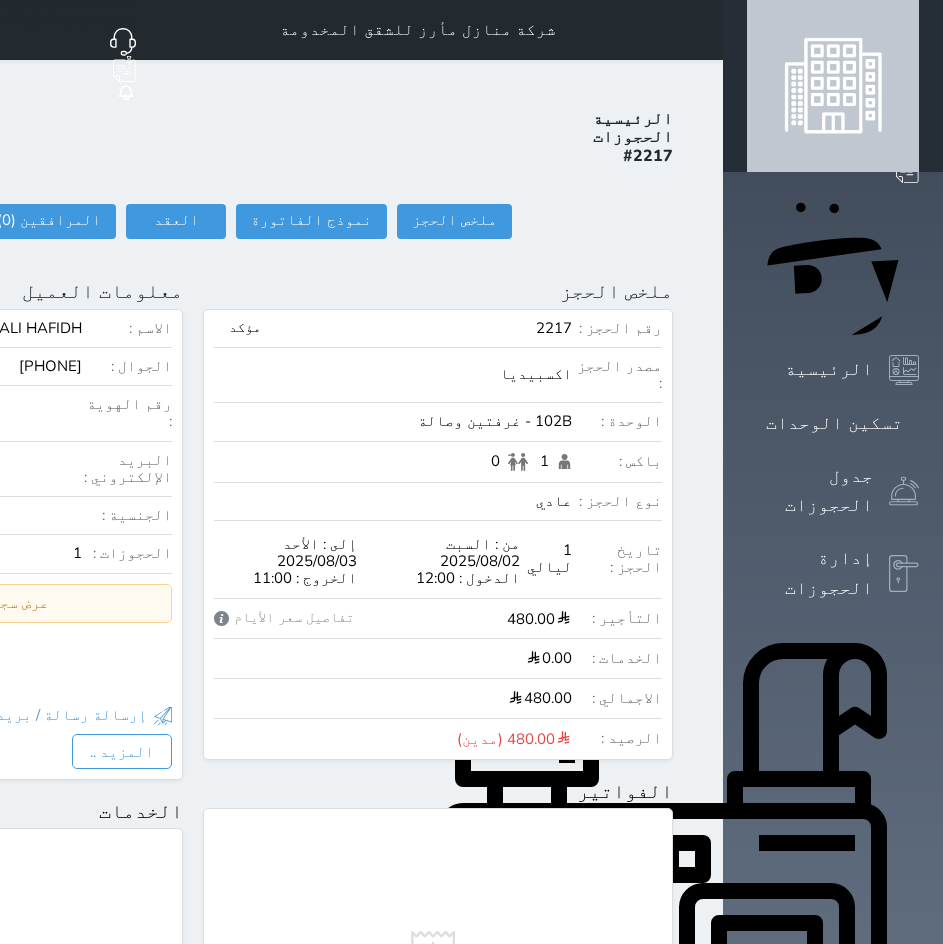 click at bounding box center (699, 30) 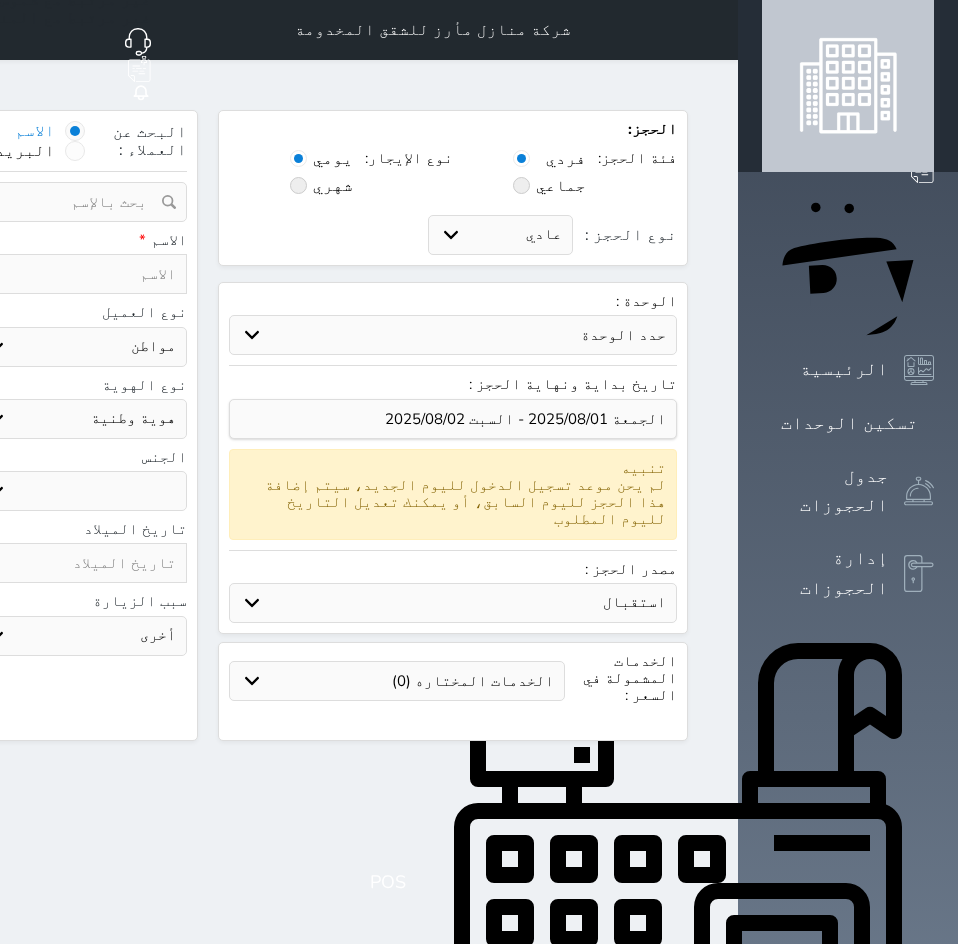 click at bounding box center [-44, 202] 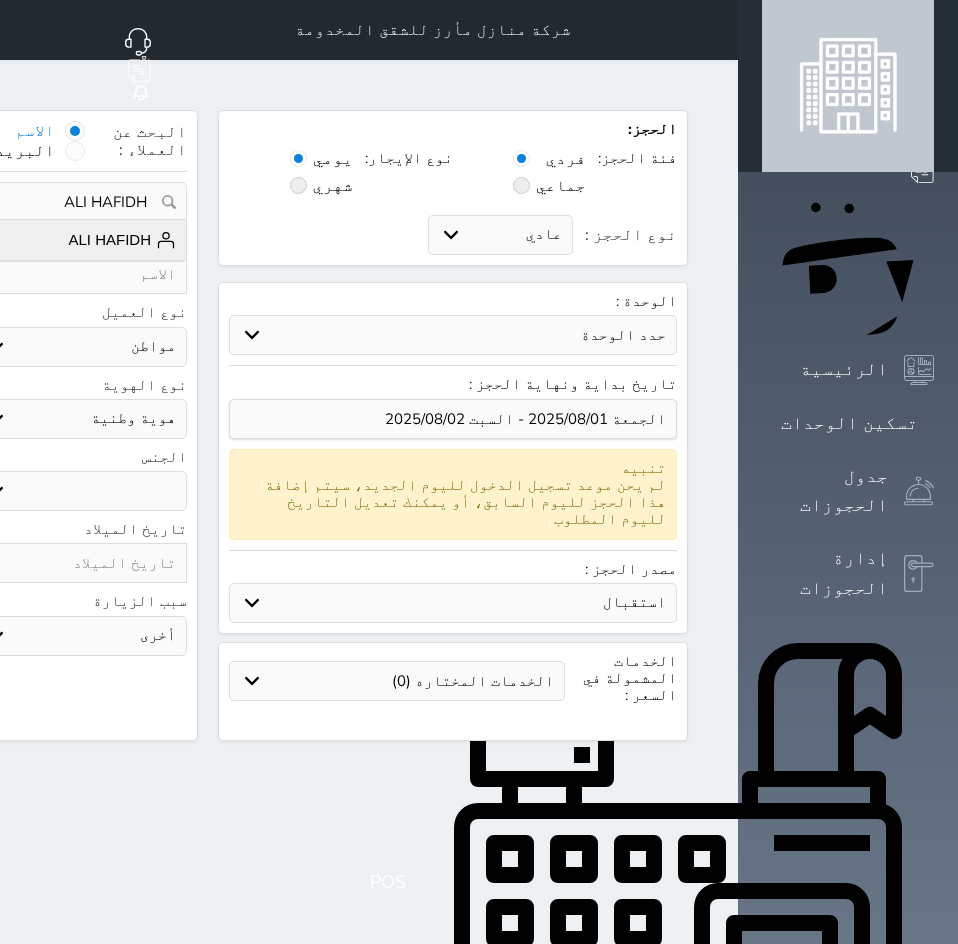 click on "ALI HAFIDH [PHONE]" at bounding box center (-37, 240) 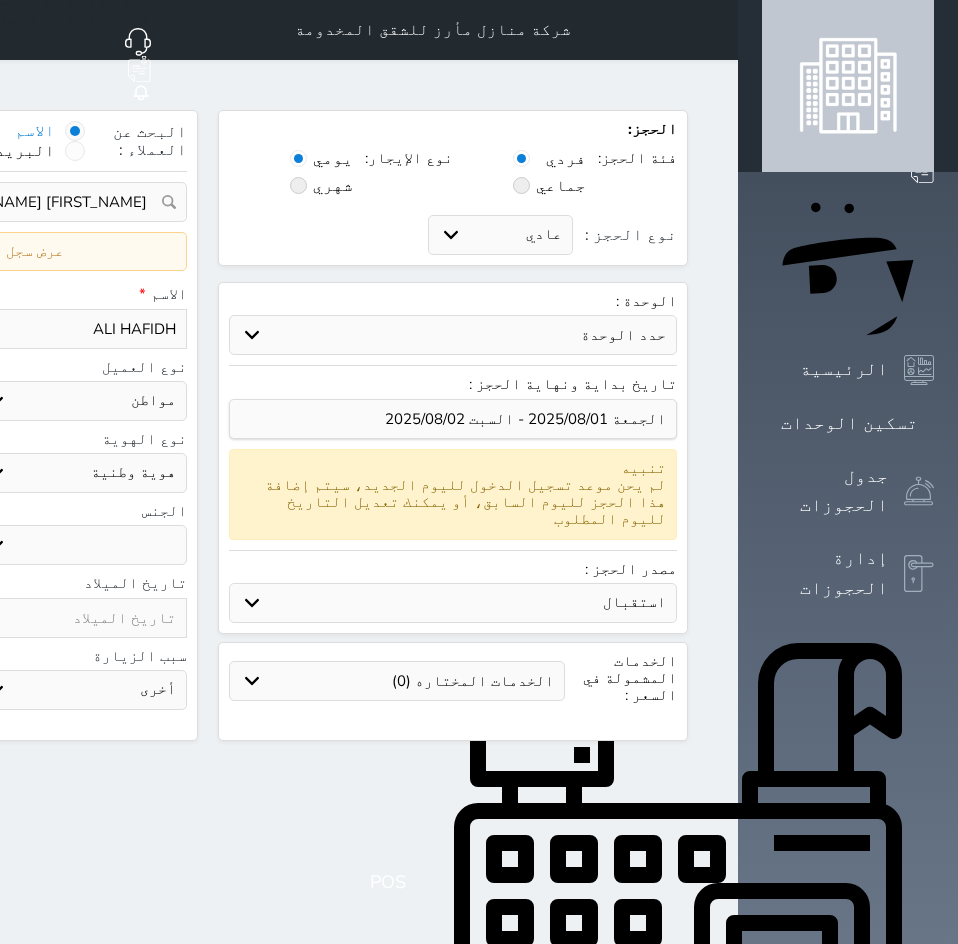 click on "حدد الوحدة" at bounding box center (453, 335) 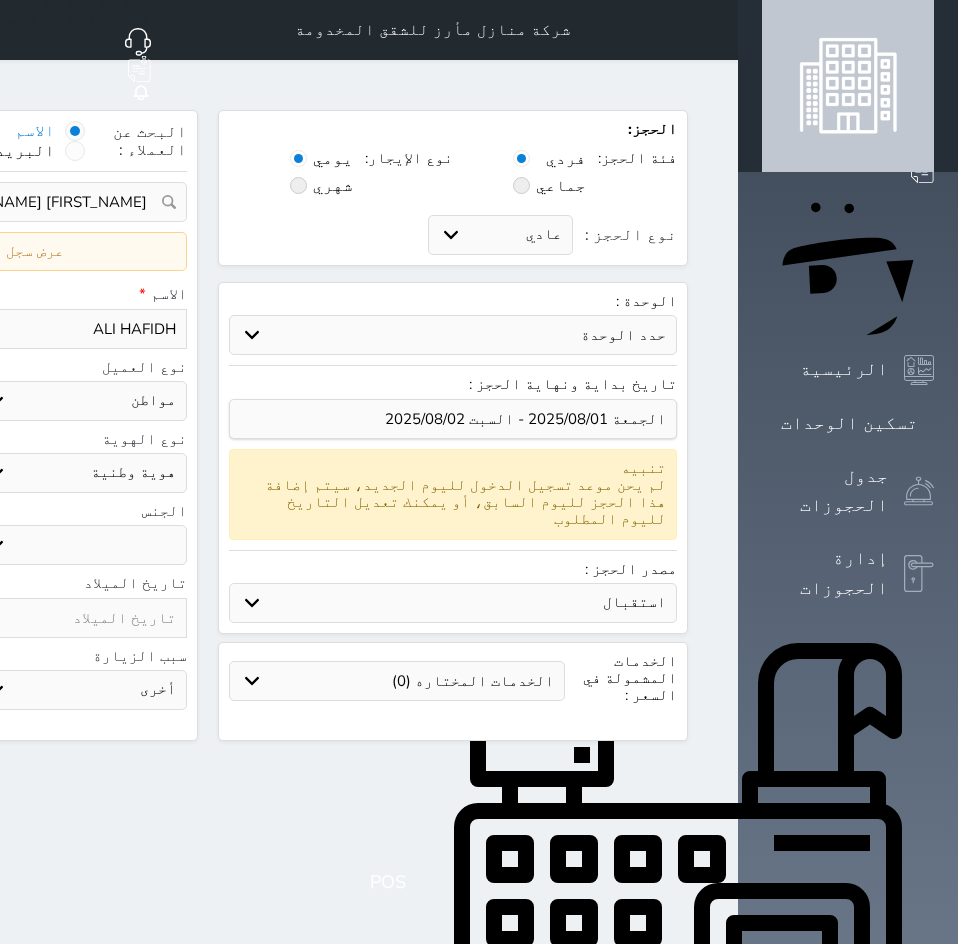 click on "حدد الوحدة" at bounding box center [453, 335] 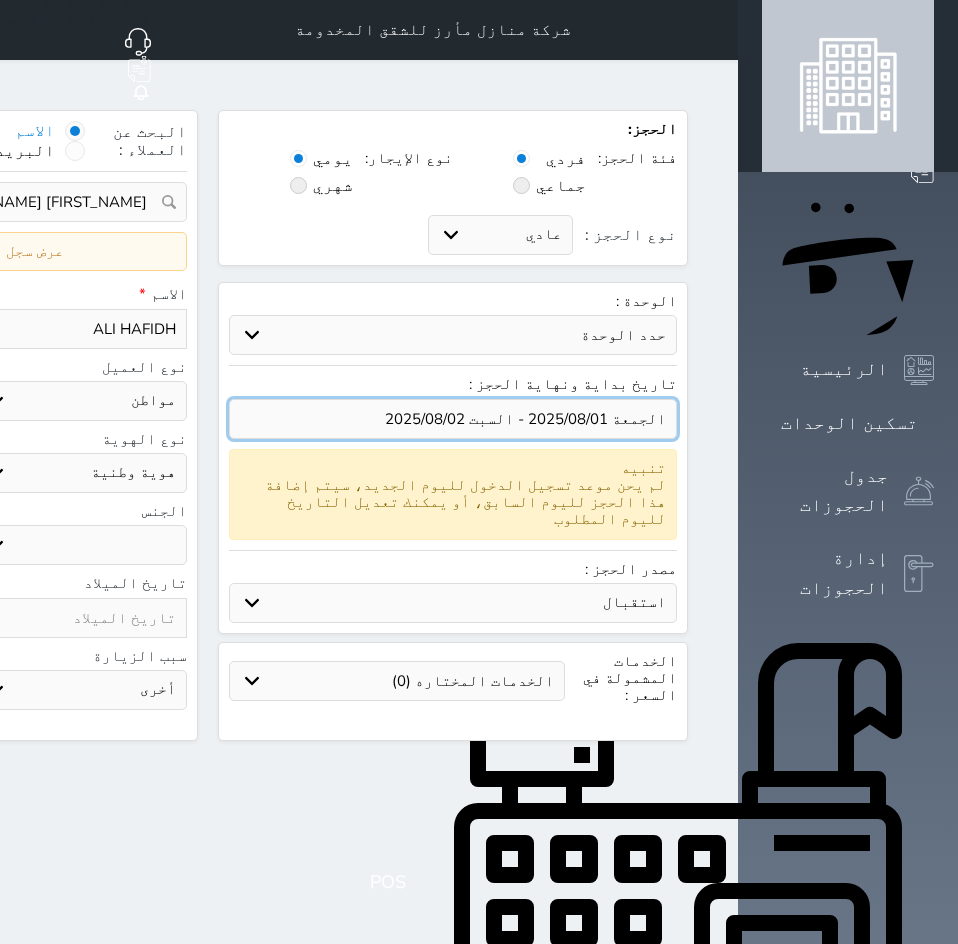 click at bounding box center [453, 419] 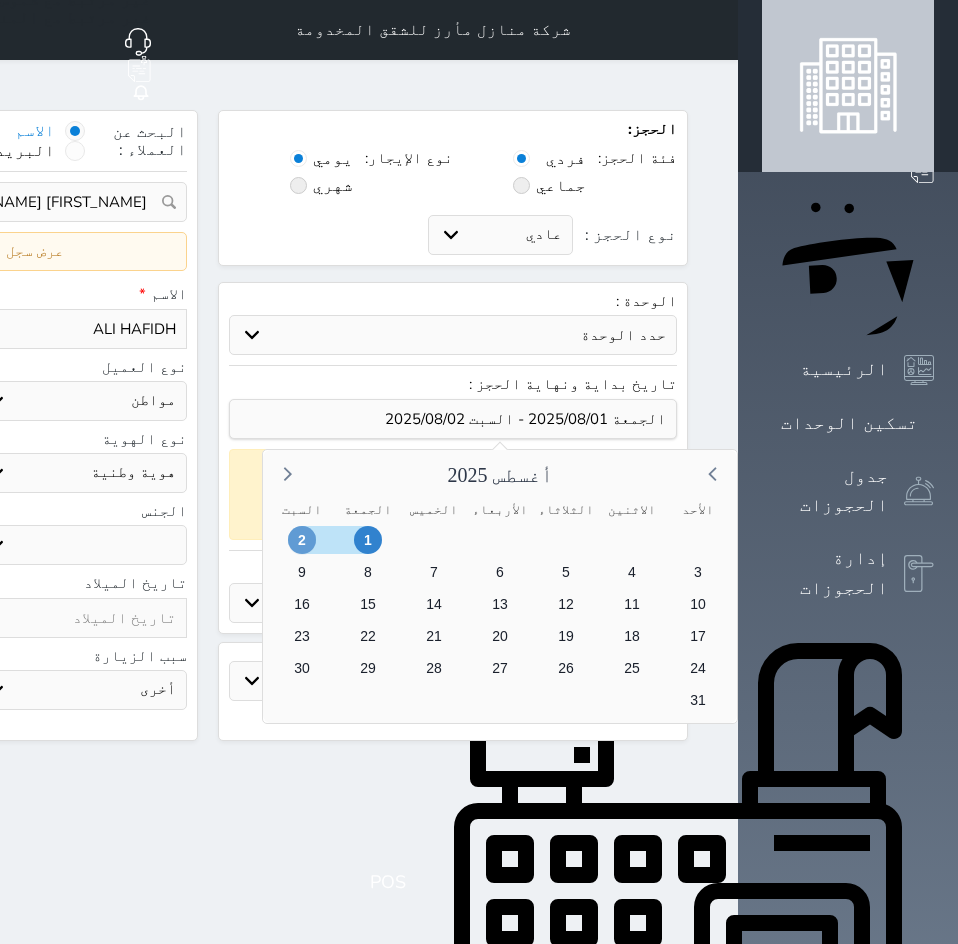 click on "2" at bounding box center (302, 540) 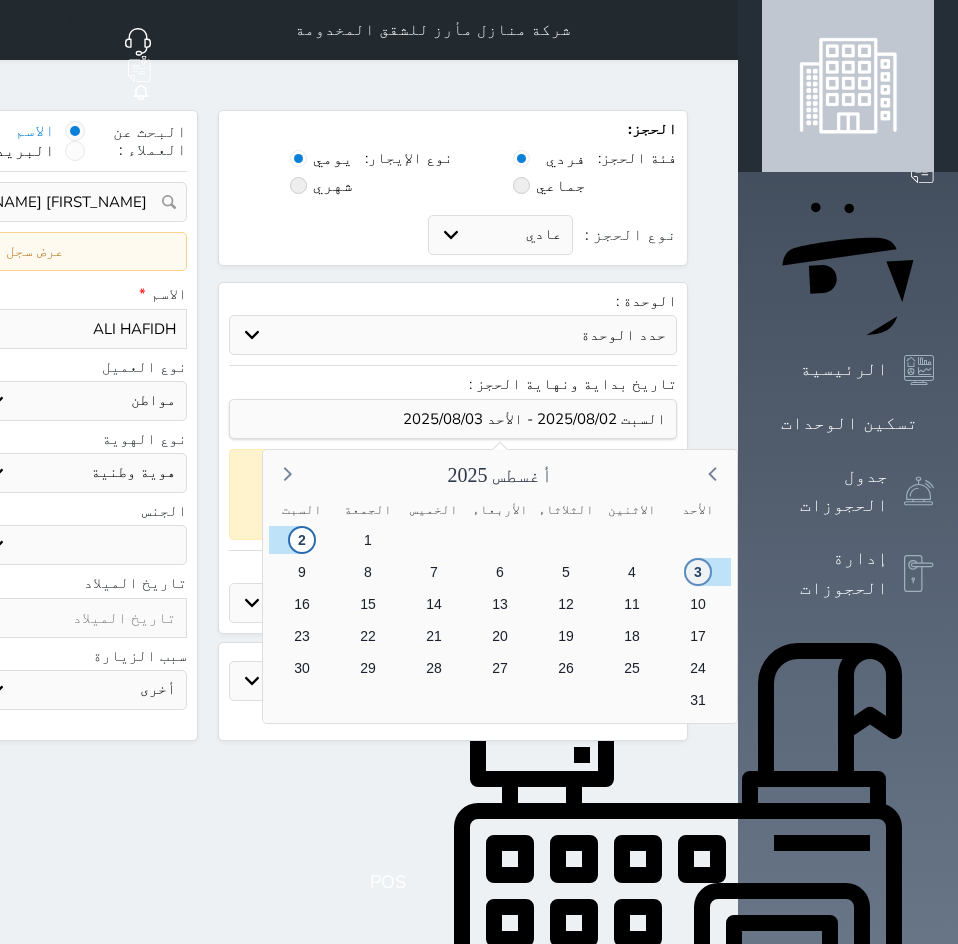 click on "3" at bounding box center [698, 572] 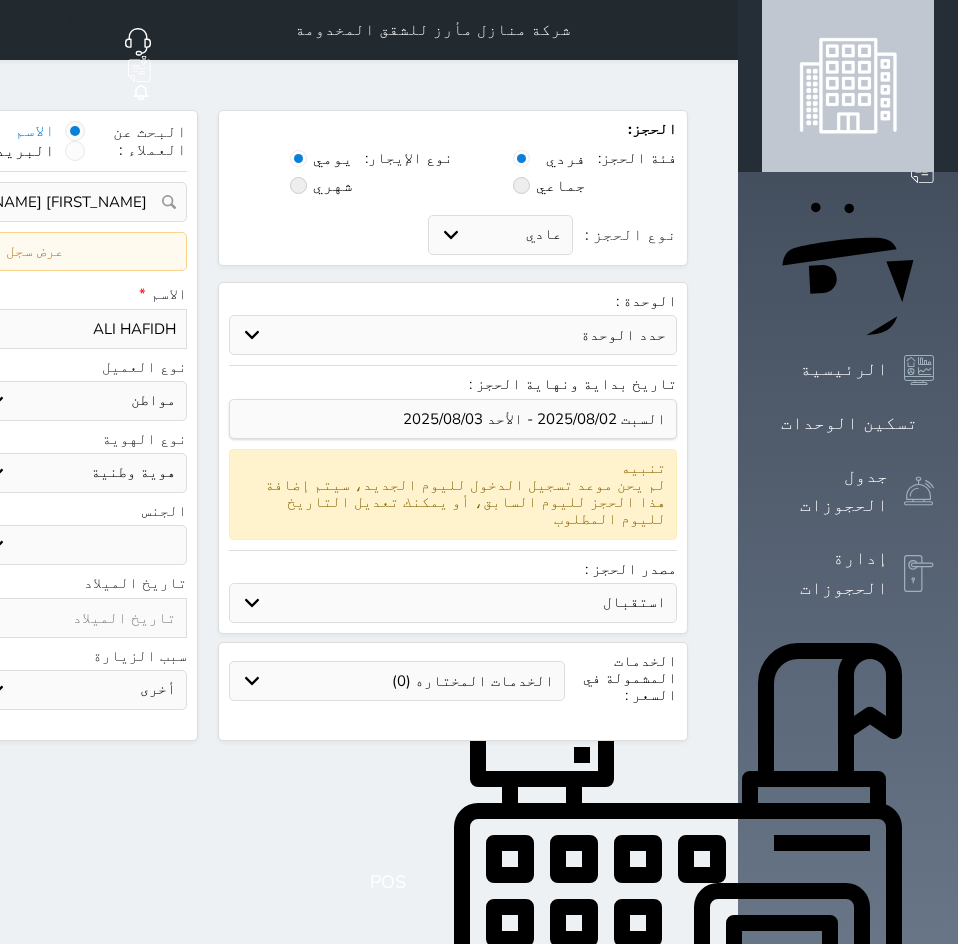 click on "حدد الوحدة
#302A - غرفة وصالة
#201A - غرفة وصالة
#102A - غرفة وصالة" at bounding box center (453, 335) 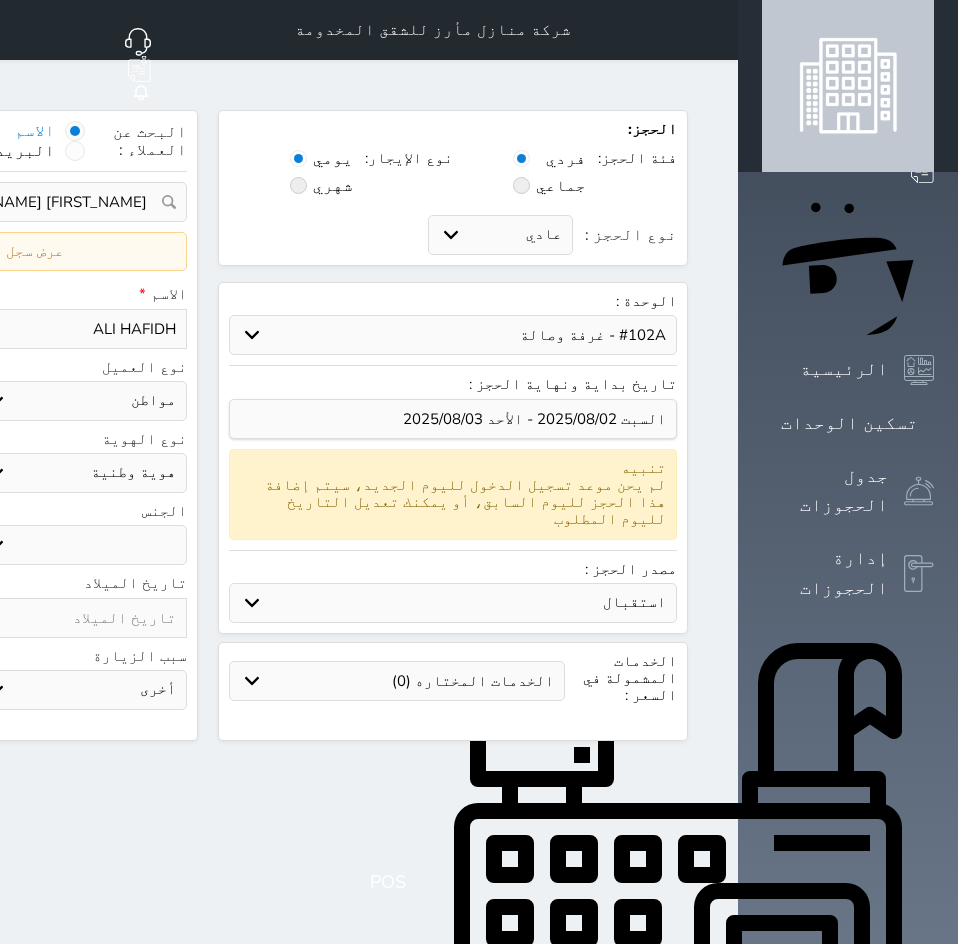 click on "حدد الوحدة
#302A - غرفة وصالة
#201A - غرفة وصالة
#102A - غرفة وصالة" at bounding box center (453, 335) 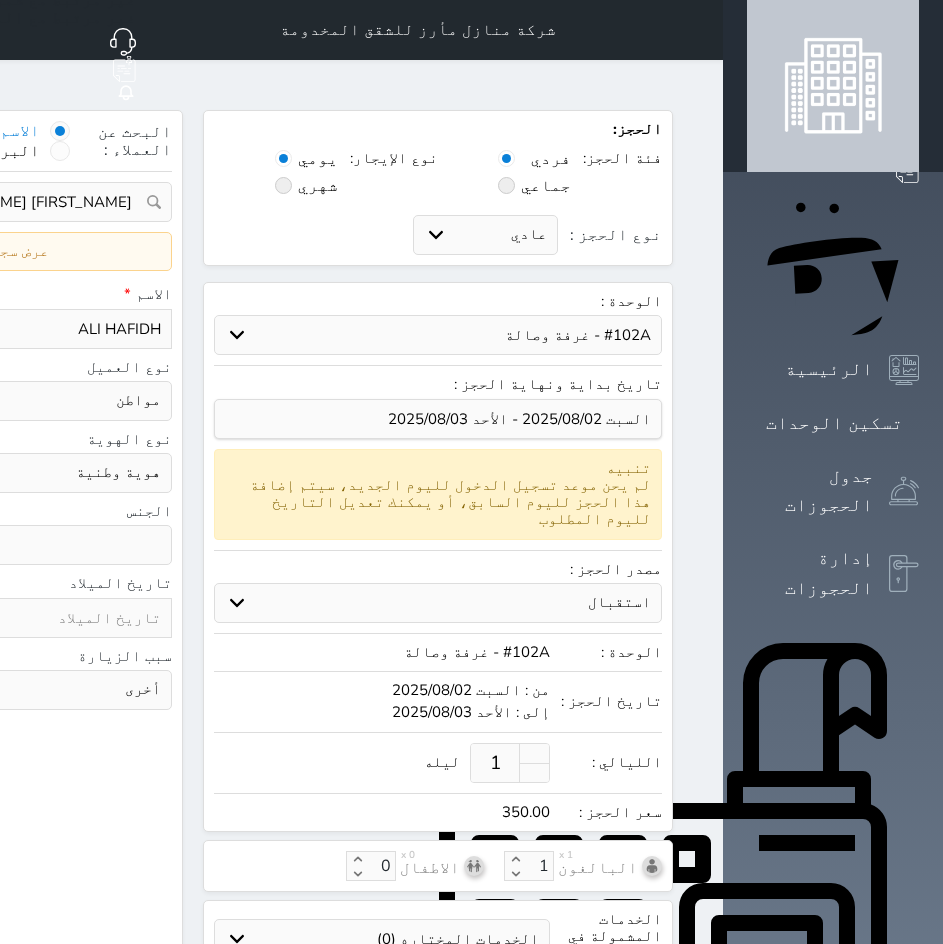 click on "اختر دولة
السعودية" at bounding box center (-169, 401) 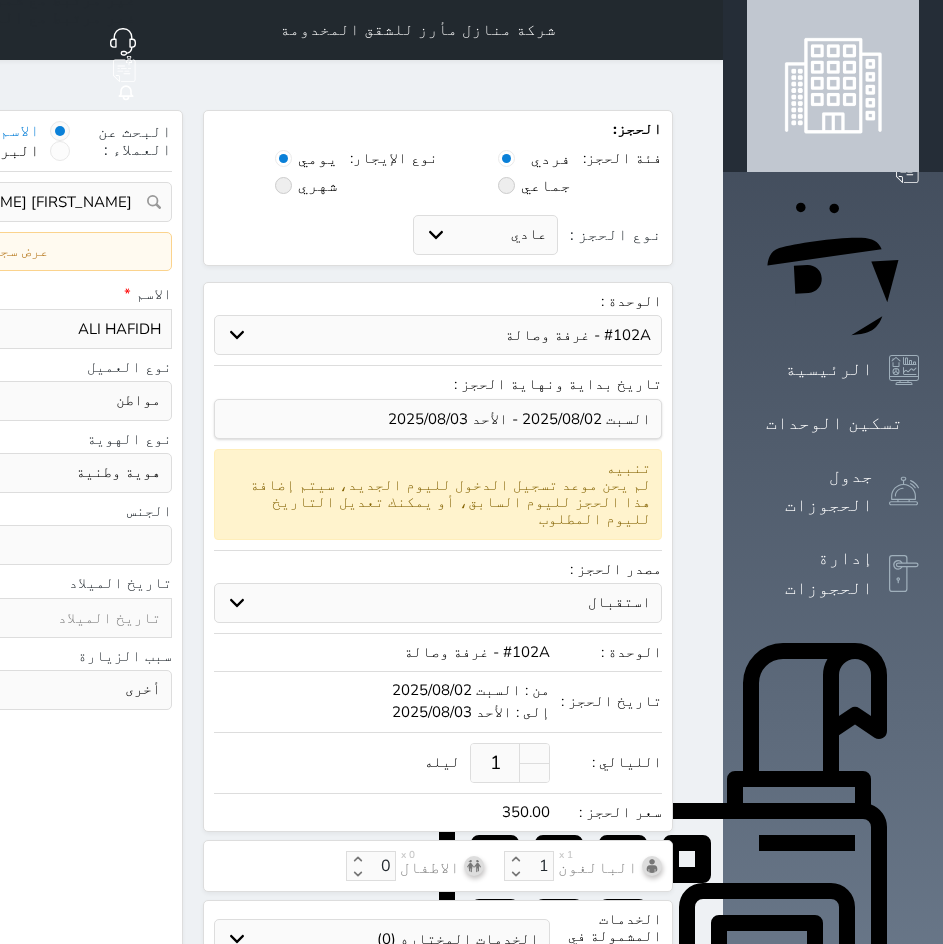 scroll, scrollTop: 262, scrollLeft: 0, axis: vertical 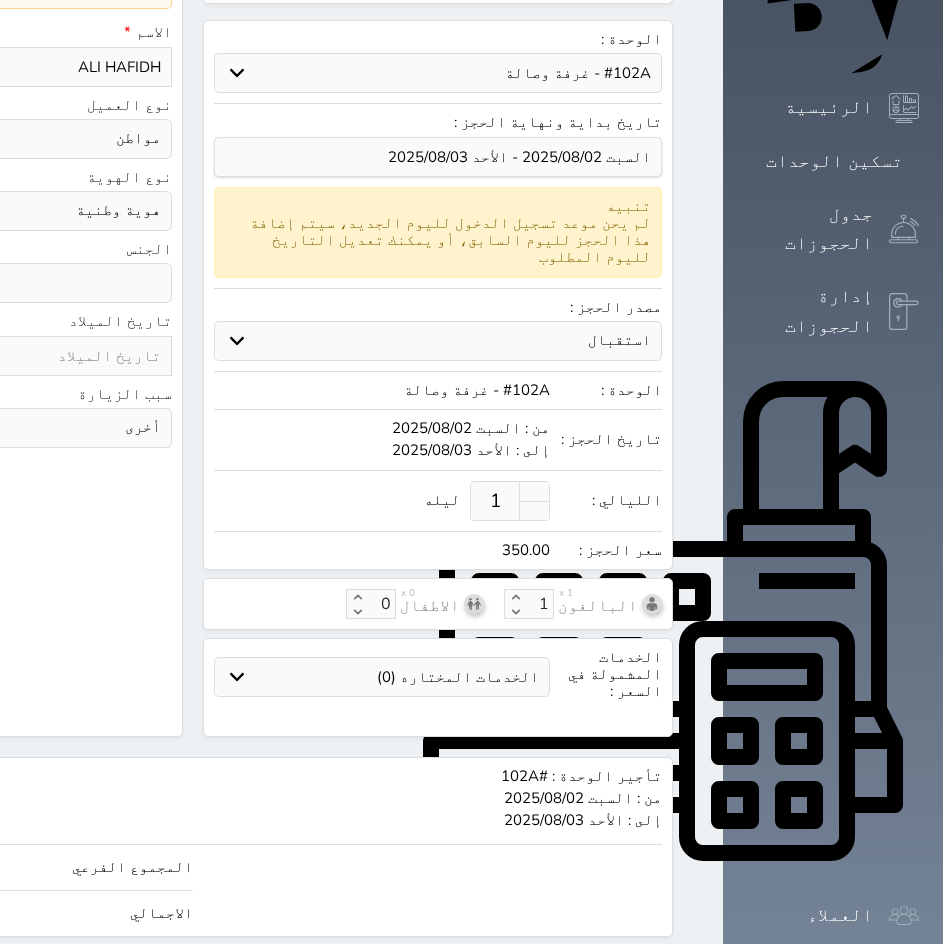 click on "350.00" at bounding box center (-211, 913) 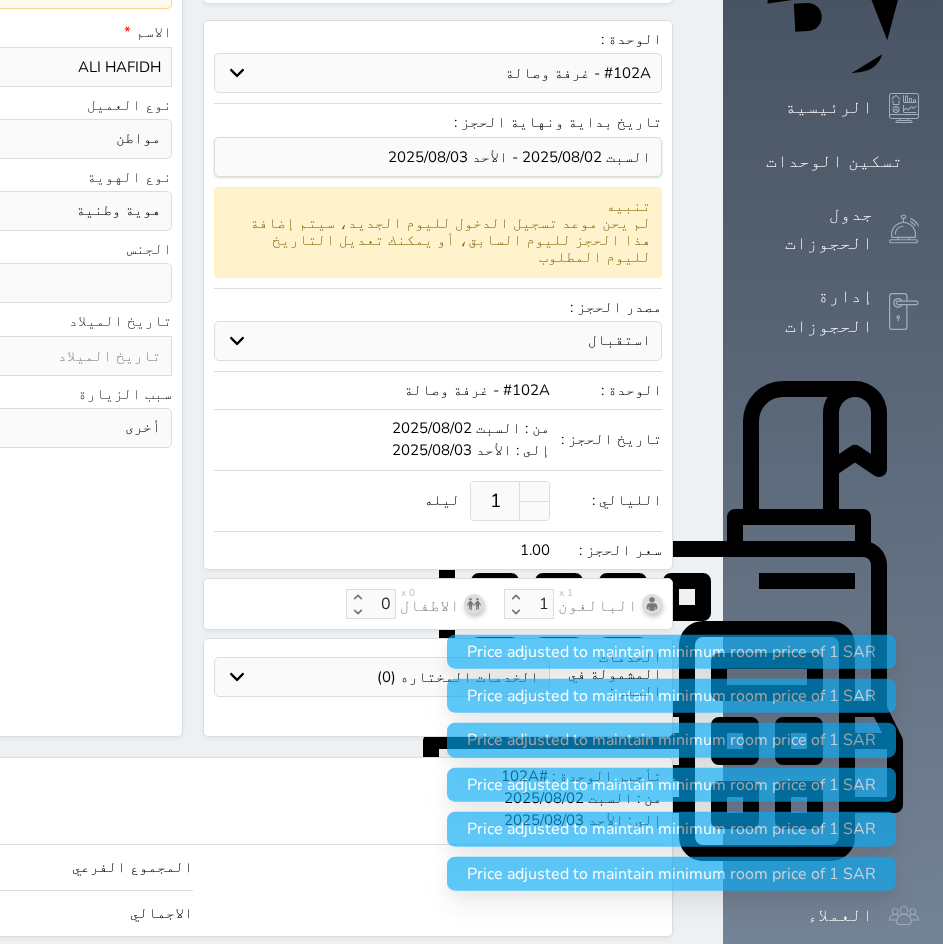 scroll, scrollTop: 0, scrollLeft: 0, axis: both 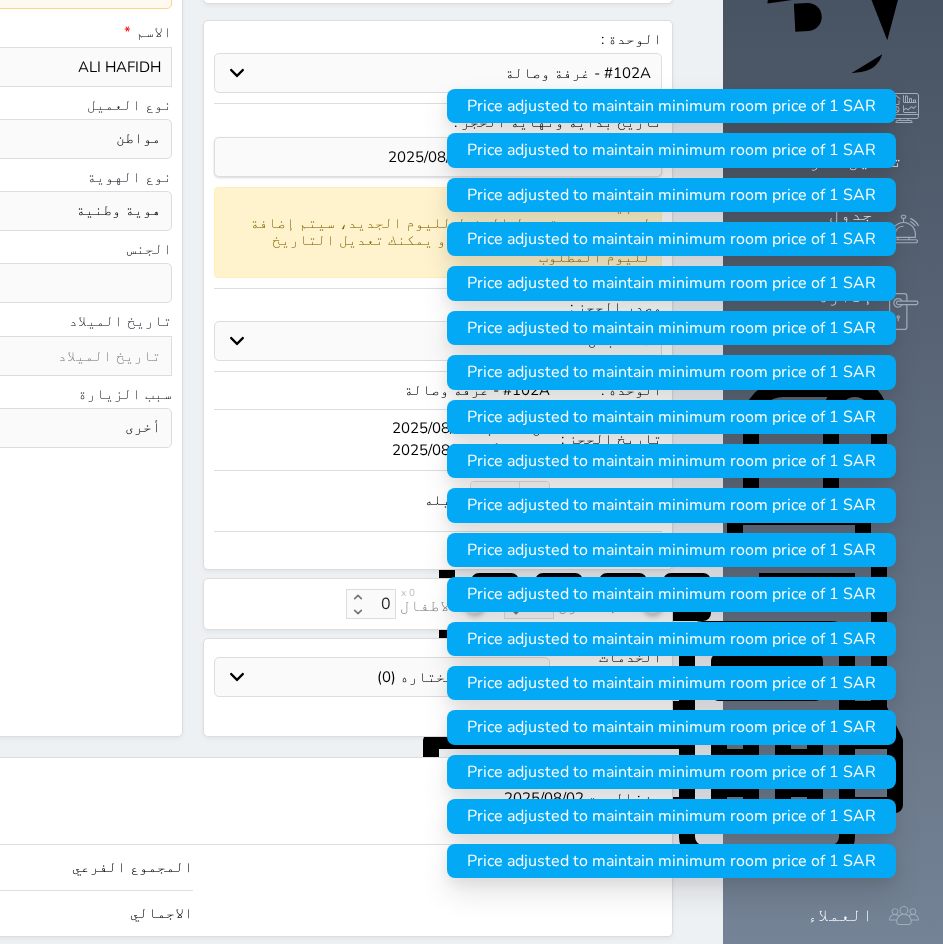 click on "1" at bounding box center [-211, 867] 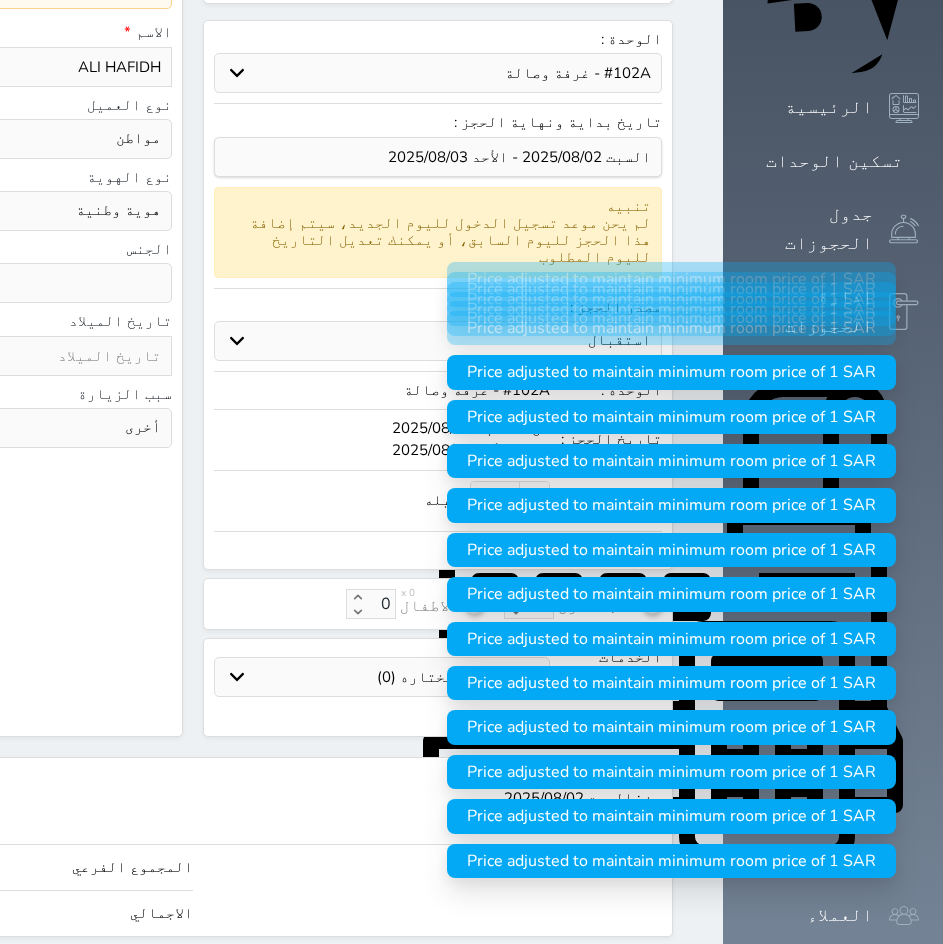 click on "1" at bounding box center (-211, 867) 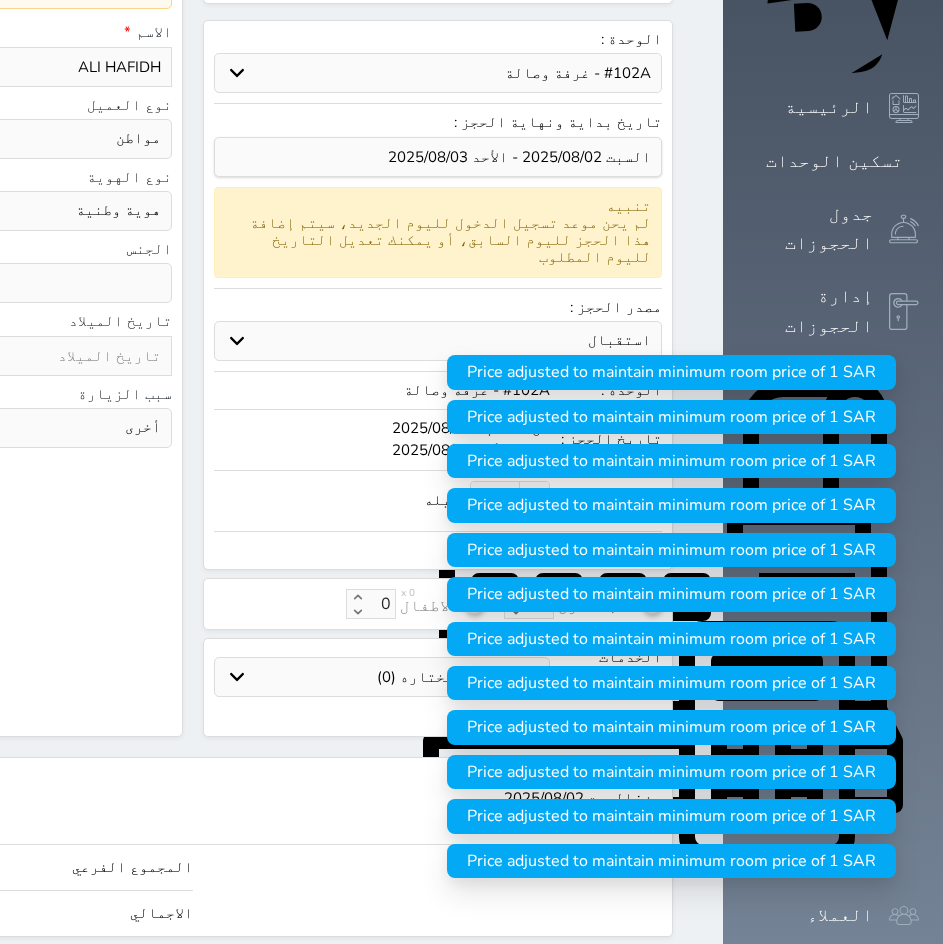 click on "1" at bounding box center (-211, 913) 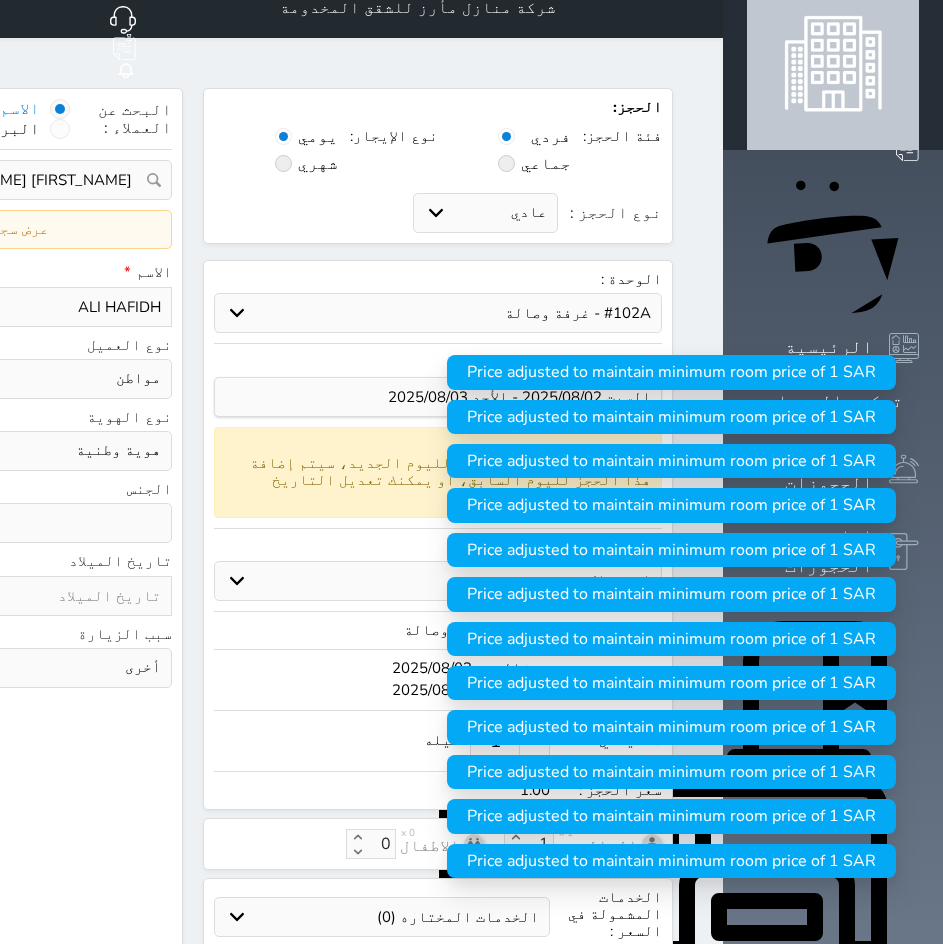 scroll, scrollTop: 0, scrollLeft: 0, axis: both 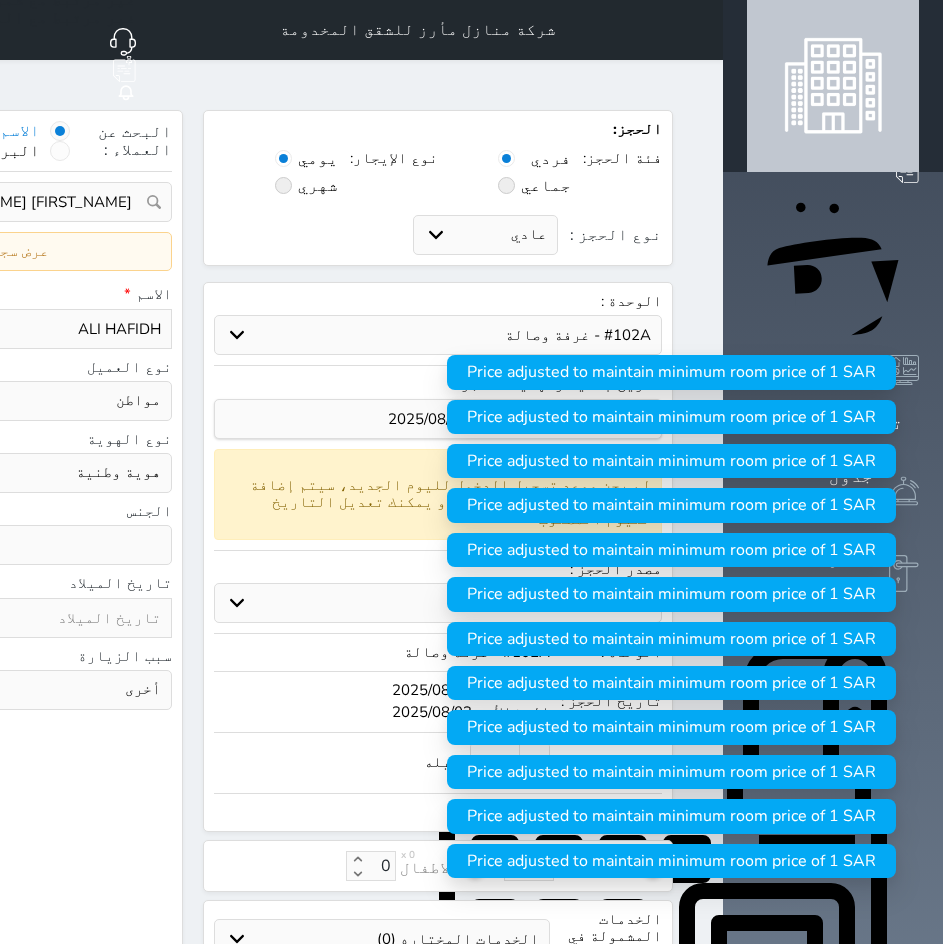 click on "سبب الزيارة   سياحة زيارة الاهل والاصدقاء زيارة دينية زيارة عمل زيارة رياضية زيارة ترفيهية أخرى موظف ديوان عمل نزيل حجر موظف وزارة الصحة   تصنيف  العميل   اختر تصنيف
مميز
خاص
غير مرغوب فيه" at bounding box center (-52, 684) 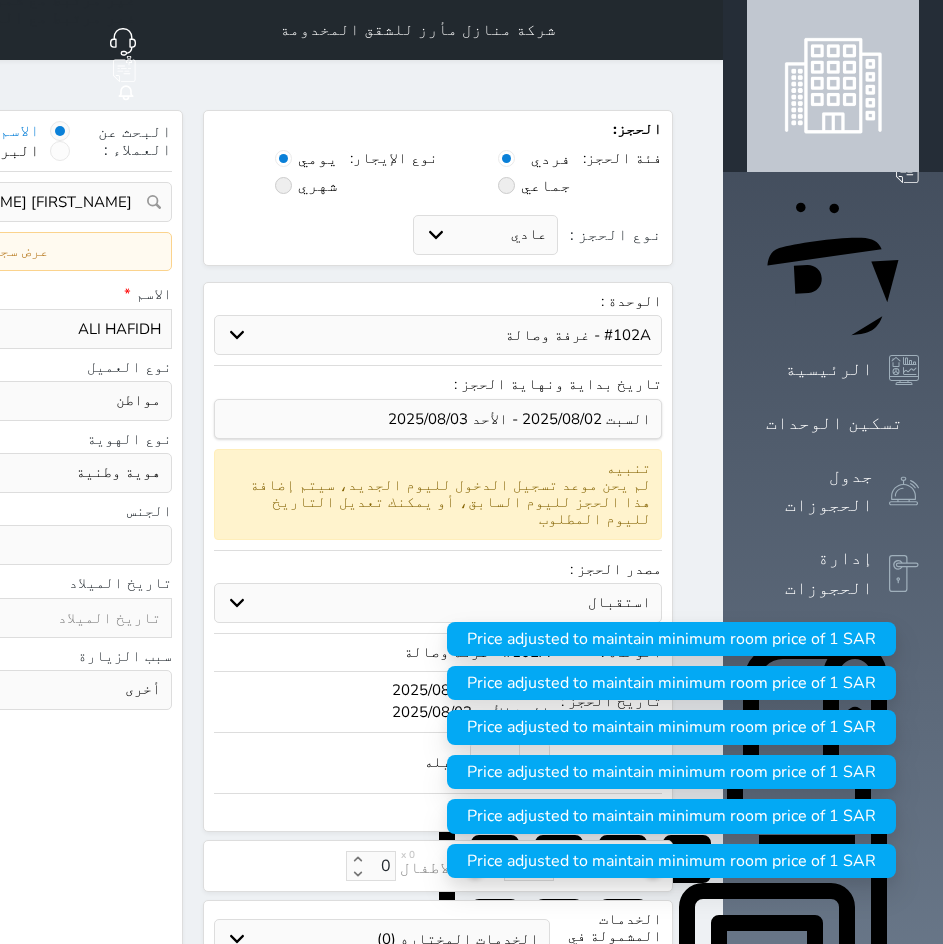 click on "البحث عن العملاء :        الاسم       رقم الهوية       البريد الإلكتروني       الجوال       [NAME]  ||  +55[PHONE_NUMBER]     تغيير العميل                      ملاحظات                   عرض سجل الحجوزات السابقة         سجل حجوزات العميل [NAME]                   إجمالى رصيد العميل : 0 ريال     رقم الحجز   الوحدة   من   إلى   نوع الحجز   الرصيد   الاجرائات         النتائج  : من (  ) - إلى  (  )   العدد  :              سجل الكمبيالات الغير محصلة على العميل [NAME]                 رقم الحجز   المبلغ الكلى    المبلغ المحصل    المبلغ المتبقى    تاريخ الإستحقاق         النتائج  : من (  ) - إلى  (  )   العدد  : 0     الاسم *   [NAME]   رقم الجوال *       ▼     Afghanistan (‫افغانستان‬‎)" at bounding box center (-52, 554) 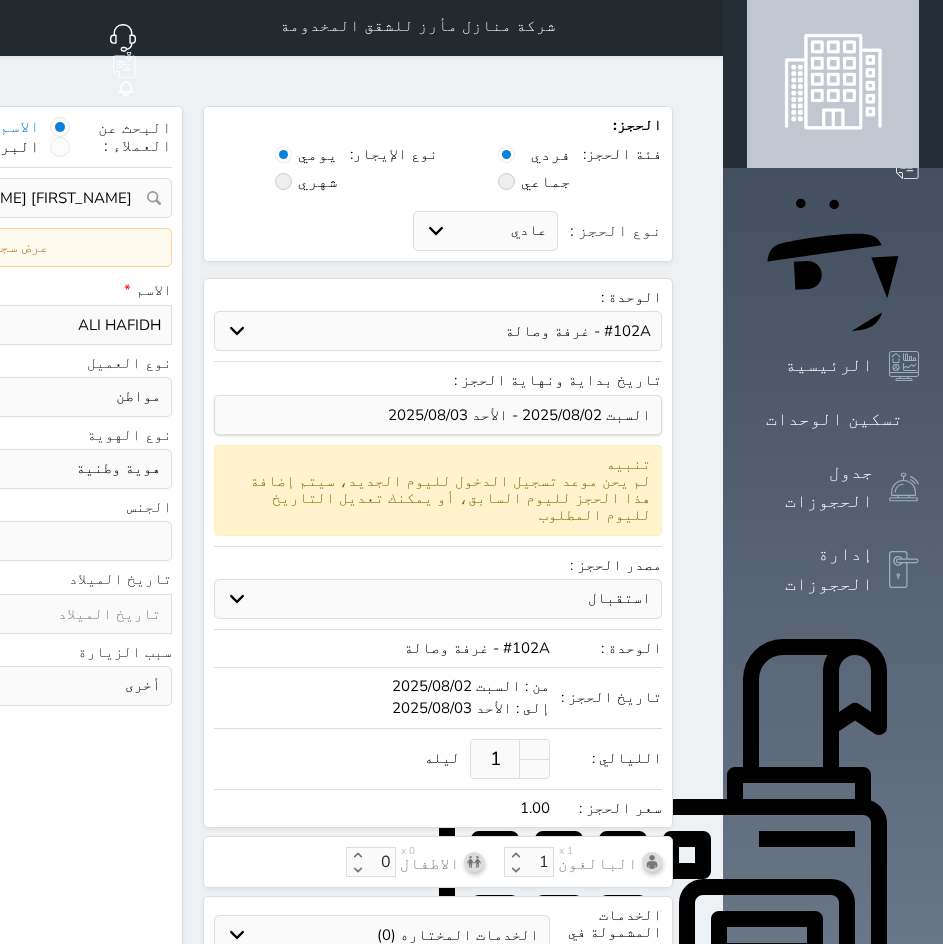 scroll, scrollTop: 0, scrollLeft: 0, axis: both 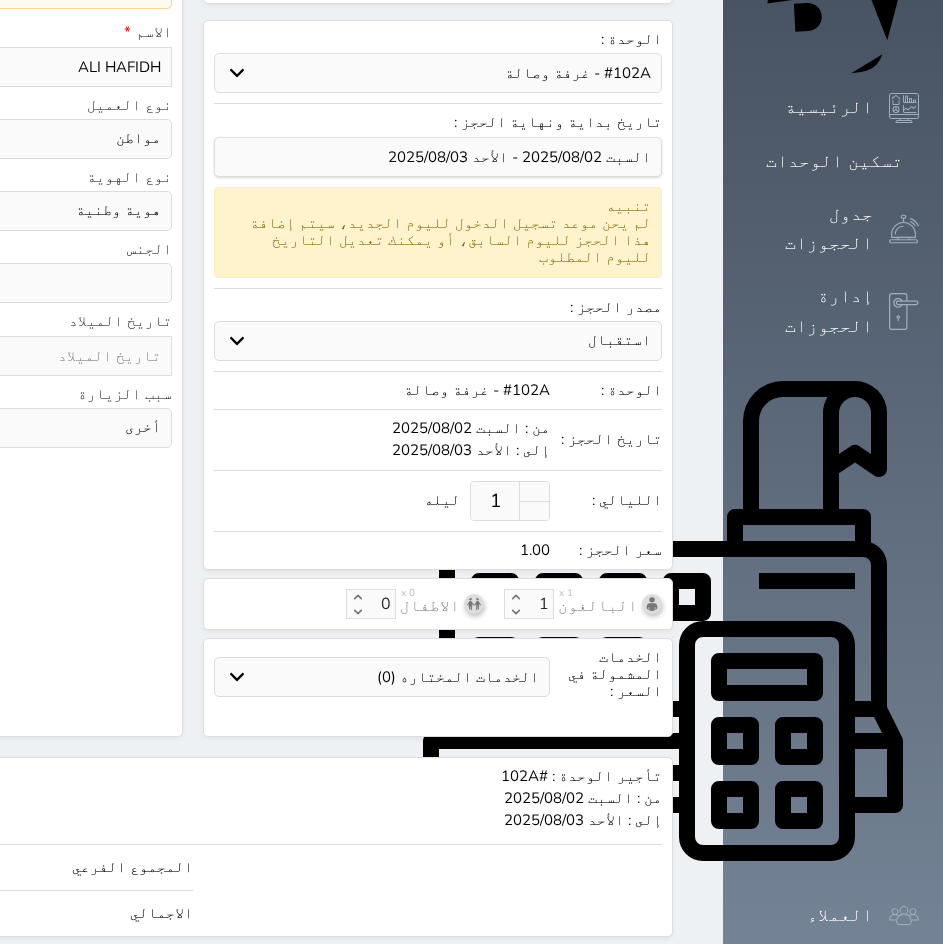 click on "حجز" at bounding box center [-47, 974] 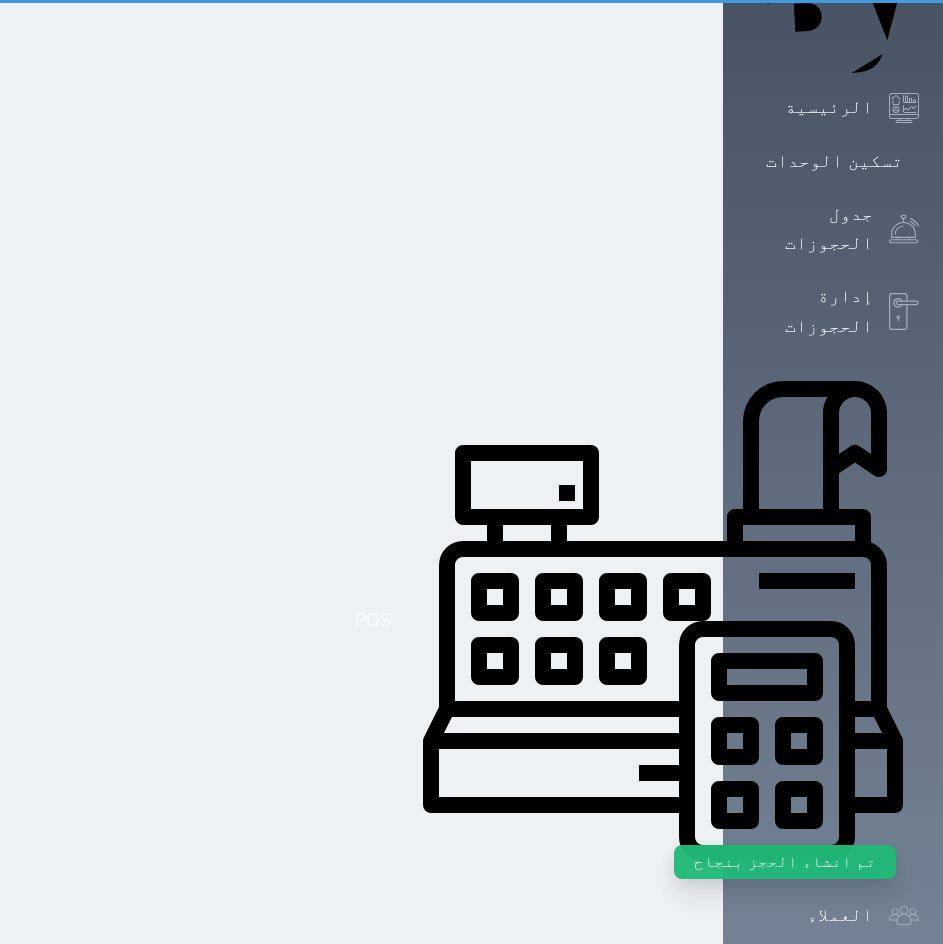 scroll, scrollTop: 0, scrollLeft: 0, axis: both 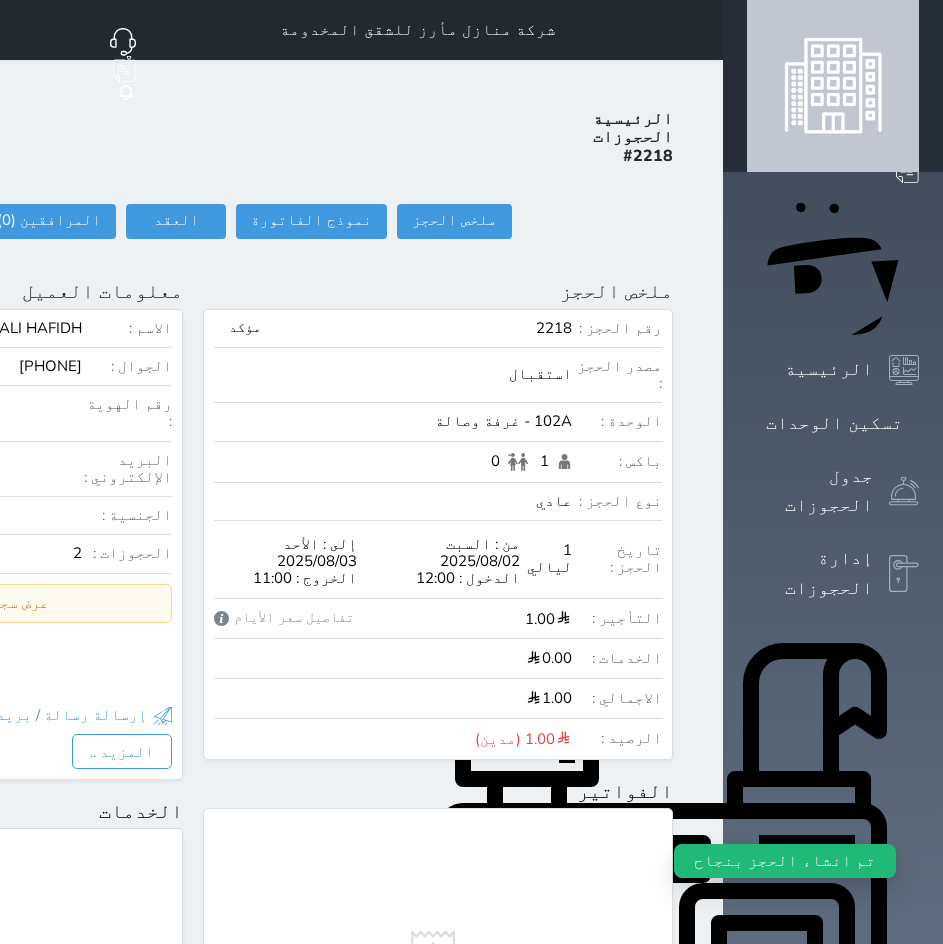click at bounding box center (699, 30) 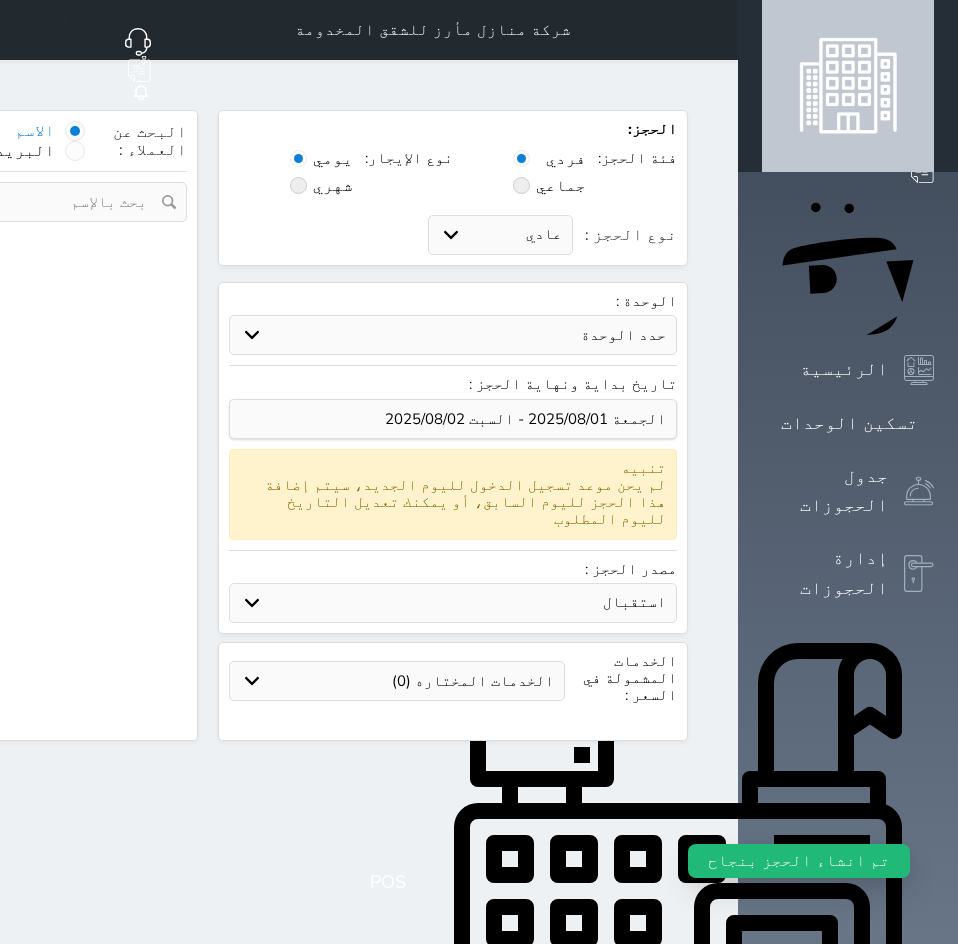 click at bounding box center (-44, 202) 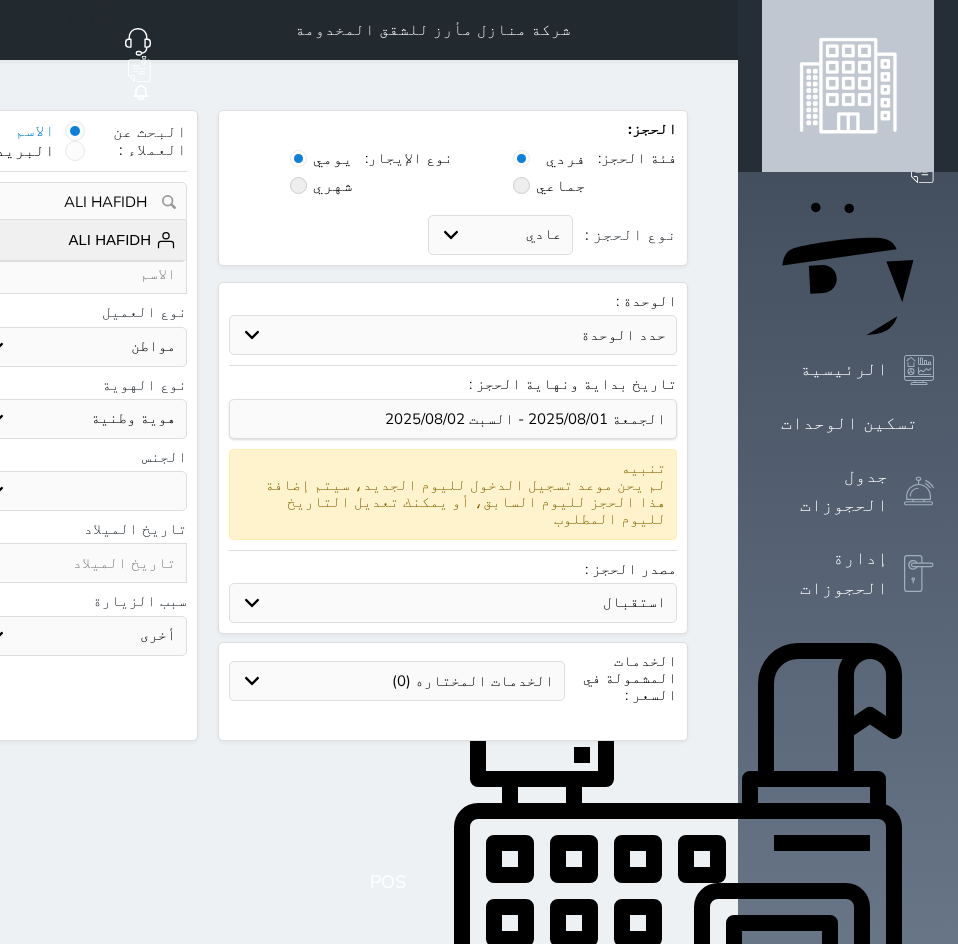 click on "ALI HAFIDH [PHONE]" at bounding box center (-37, 240) 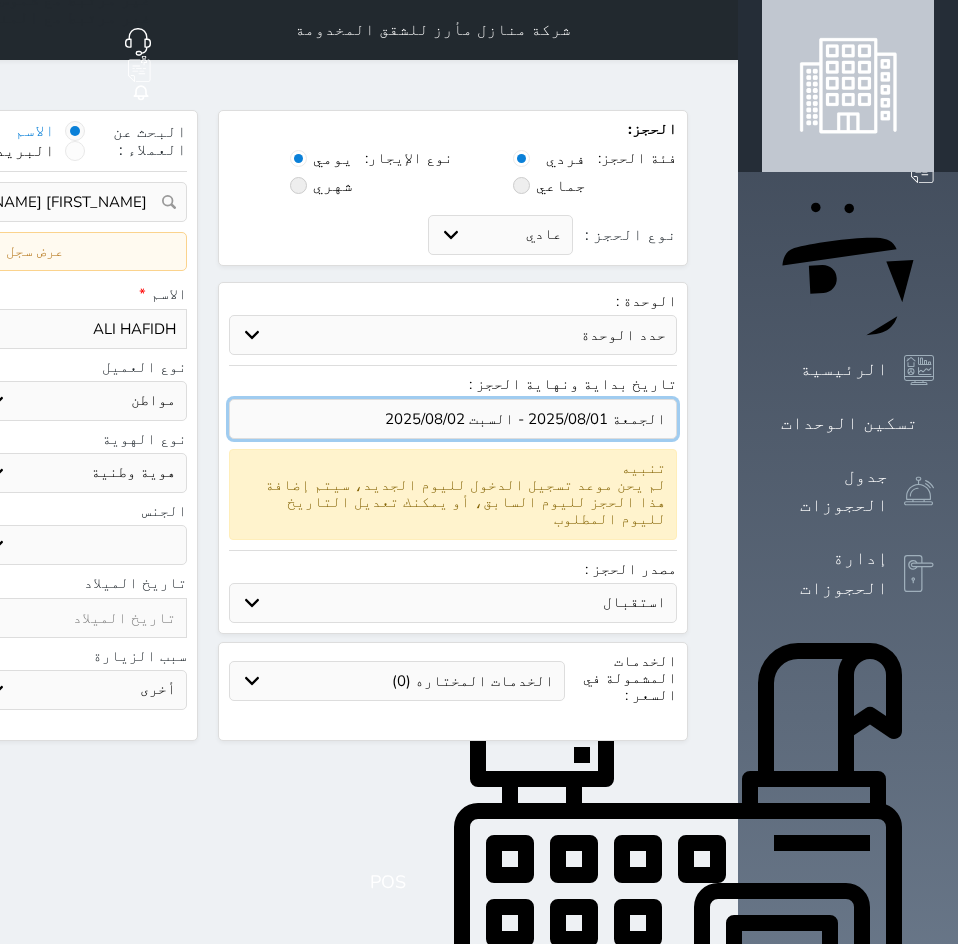 click at bounding box center (453, 419) 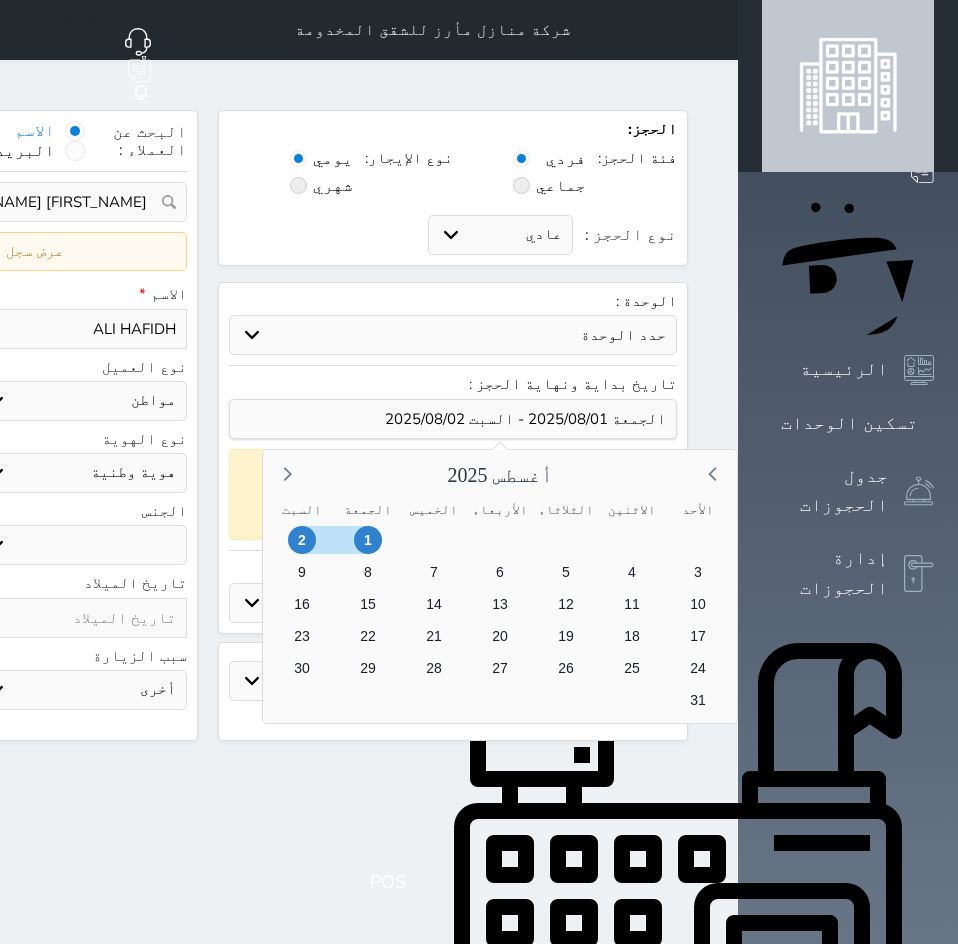 drag, startPoint x: 591, startPoint y: 512, endPoint x: 956, endPoint y: 605, distance: 376.66165 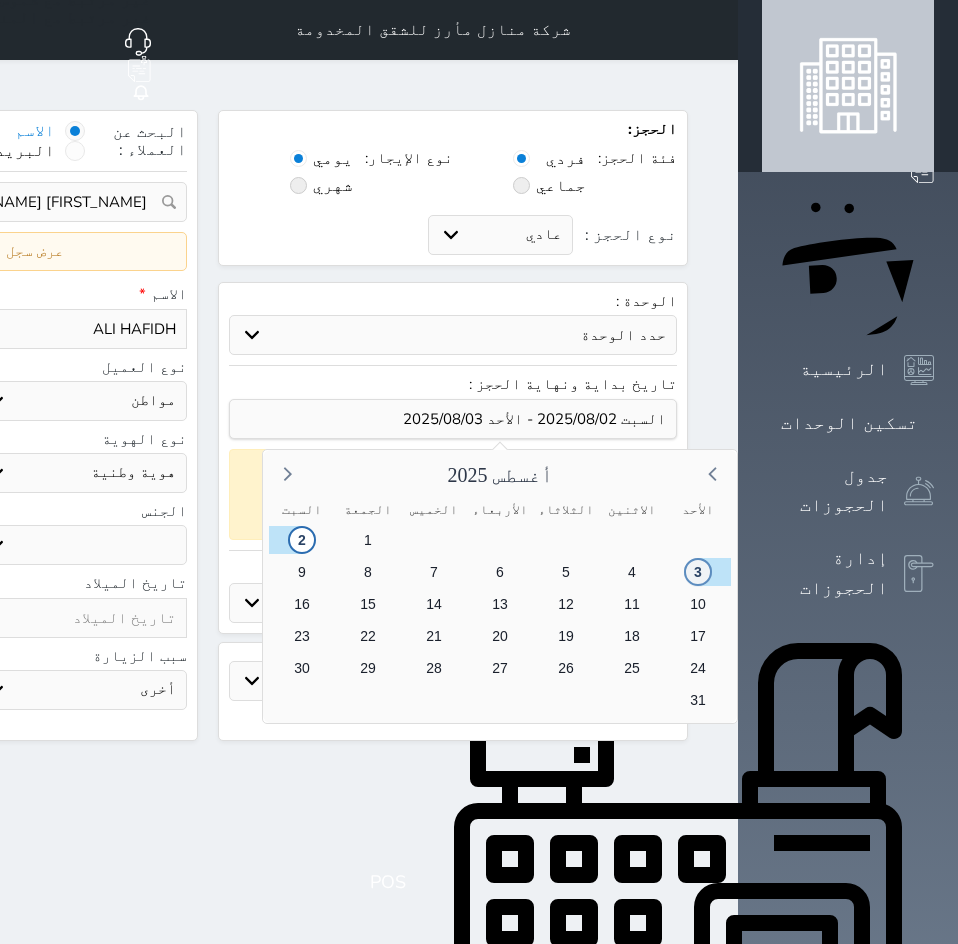 click on "3" at bounding box center [698, 572] 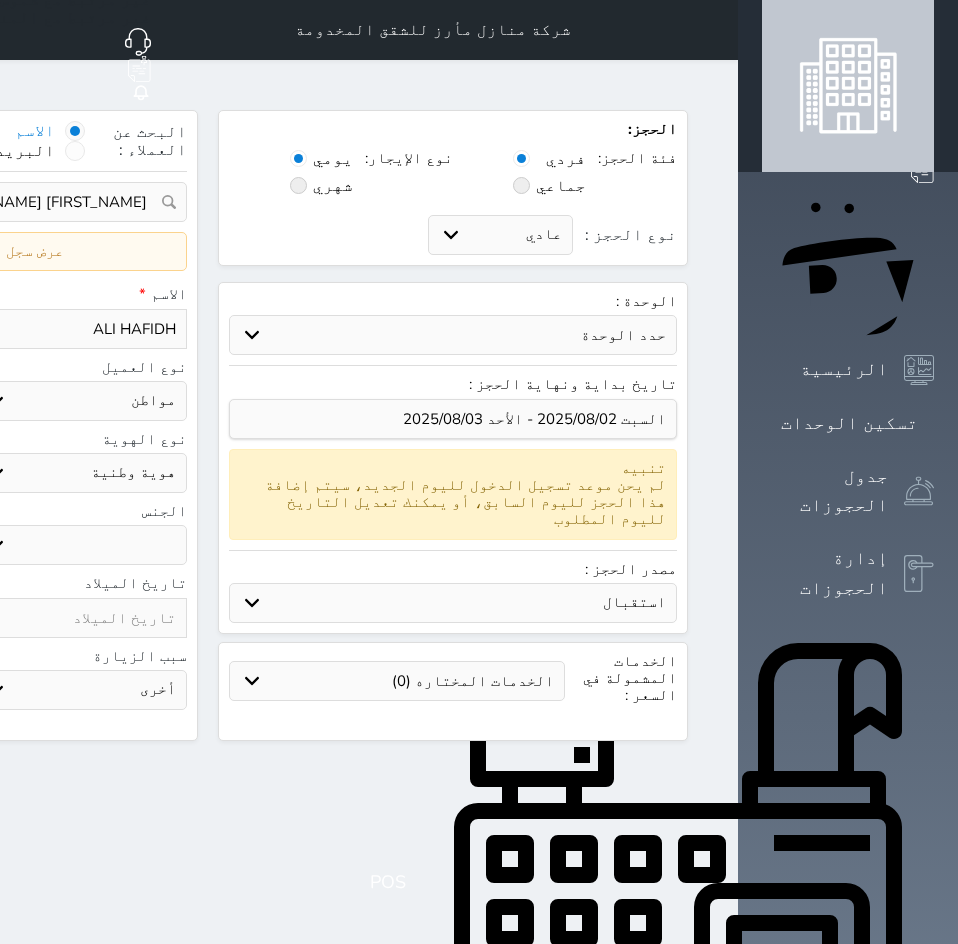 click on "حدد الوحدة
#302A - غرفة وصالة
#201A - غرفة وصالة" at bounding box center [453, 335] 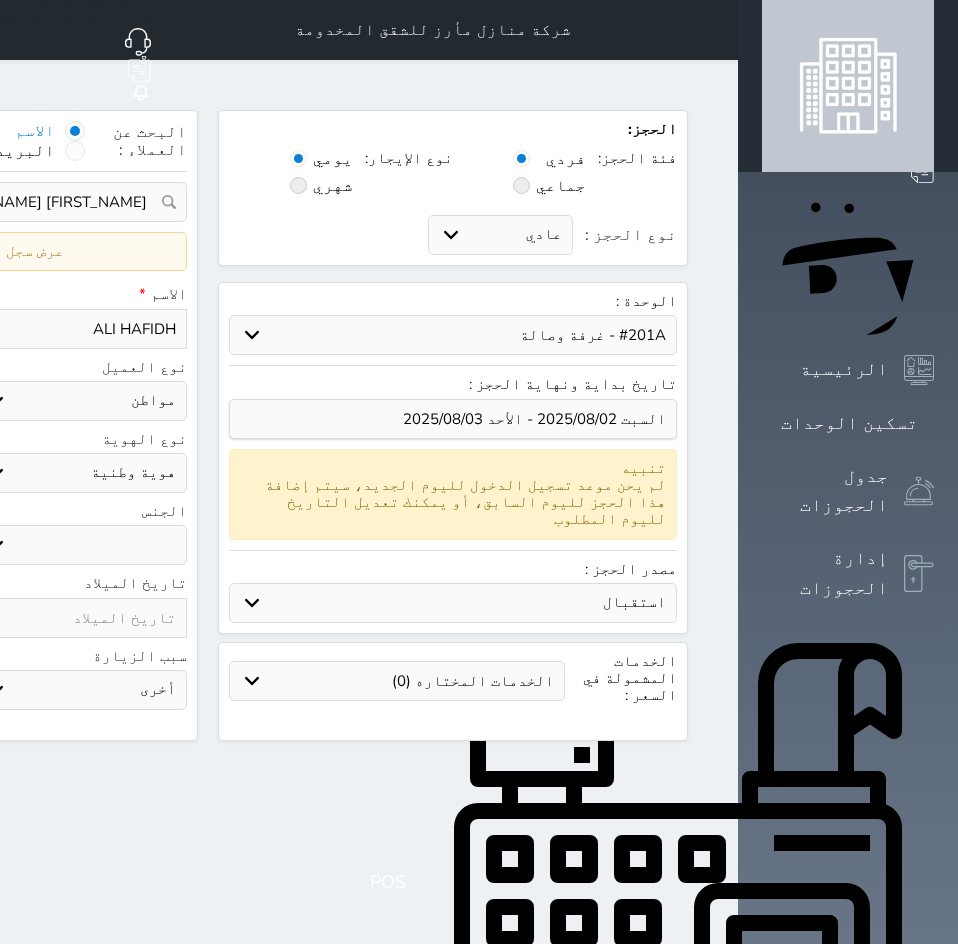 click on "حدد الوحدة
#302A - غرفة وصالة
#201A - غرفة وصالة" at bounding box center [453, 335] 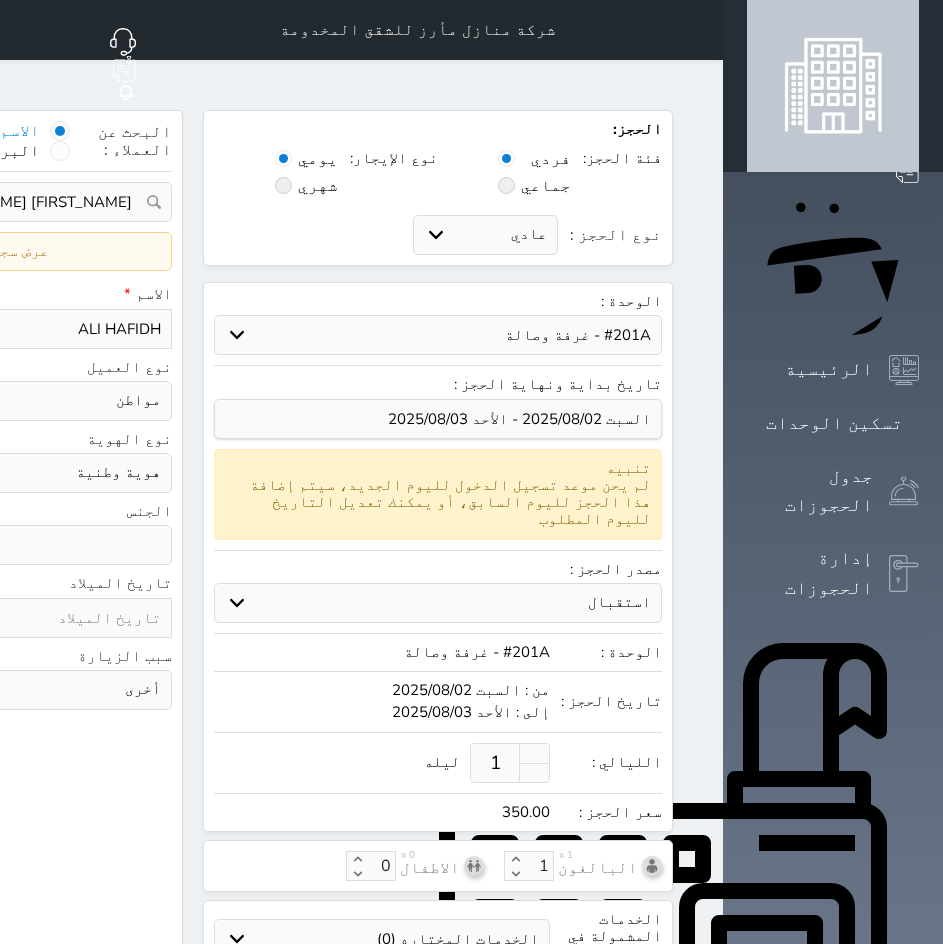 click on "اختر دولة
السعودية" at bounding box center [-169, 401] 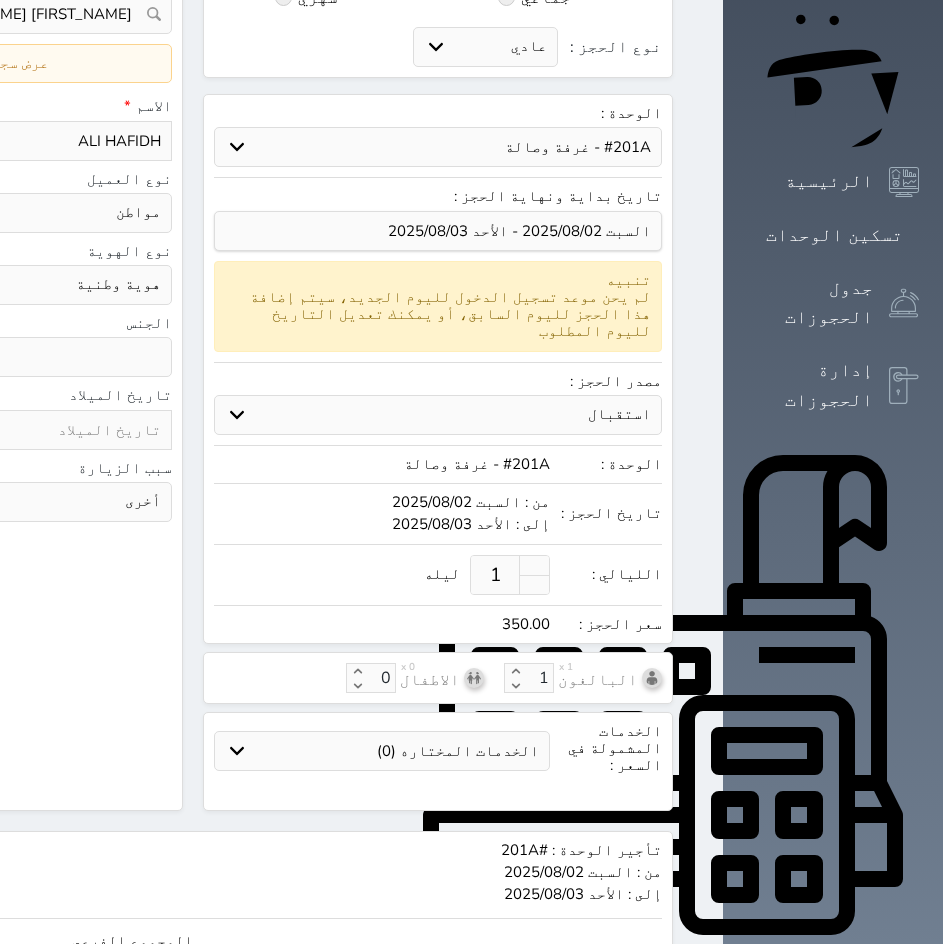 scroll, scrollTop: 200, scrollLeft: 0, axis: vertical 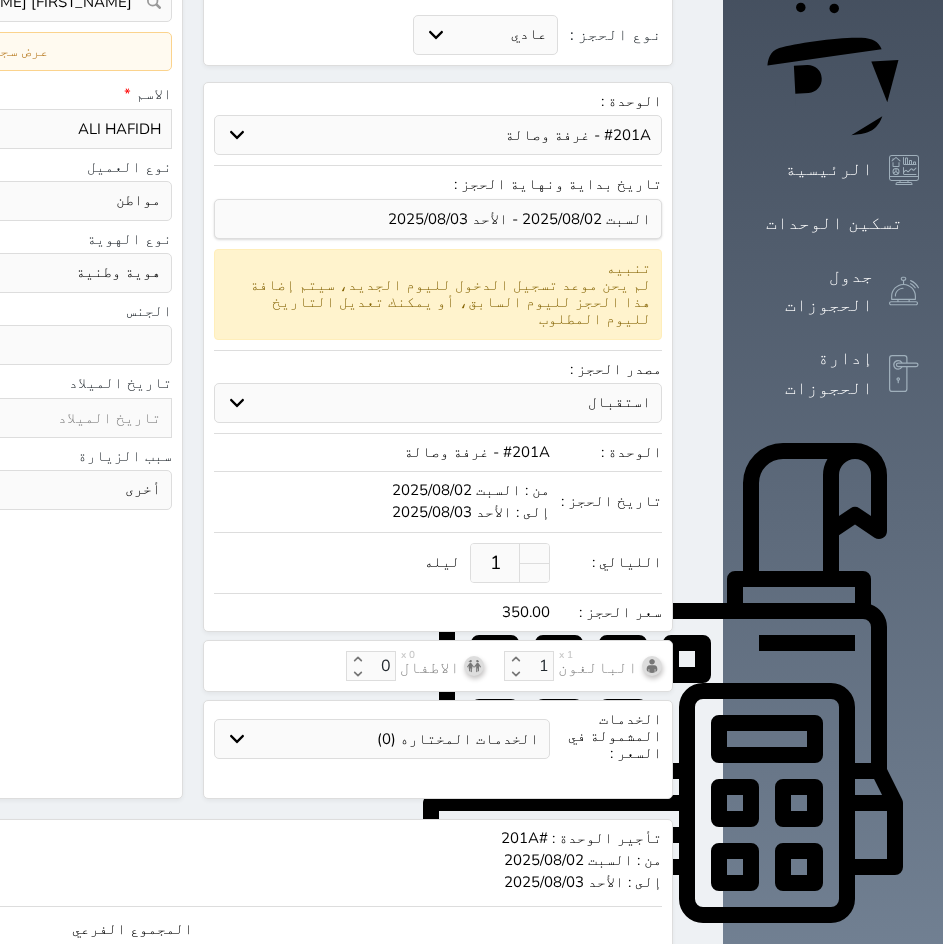 click on "350.00" at bounding box center (-211, 975) 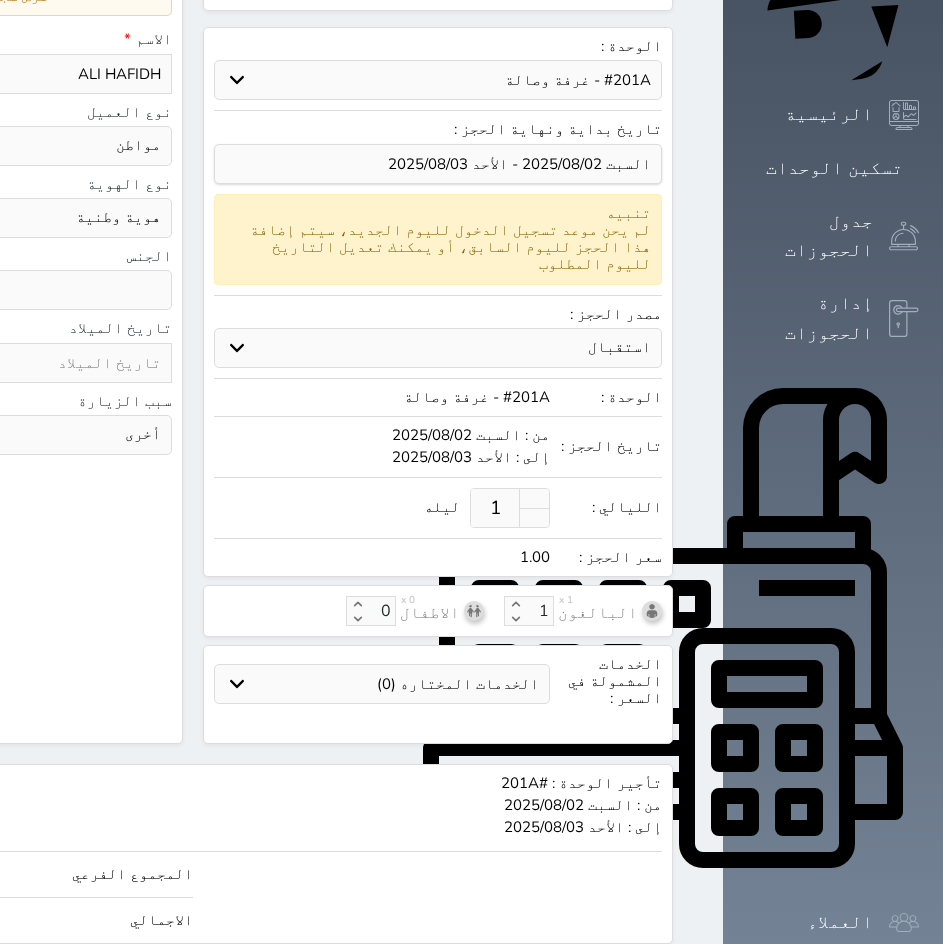 scroll, scrollTop: 262, scrollLeft: 0, axis: vertical 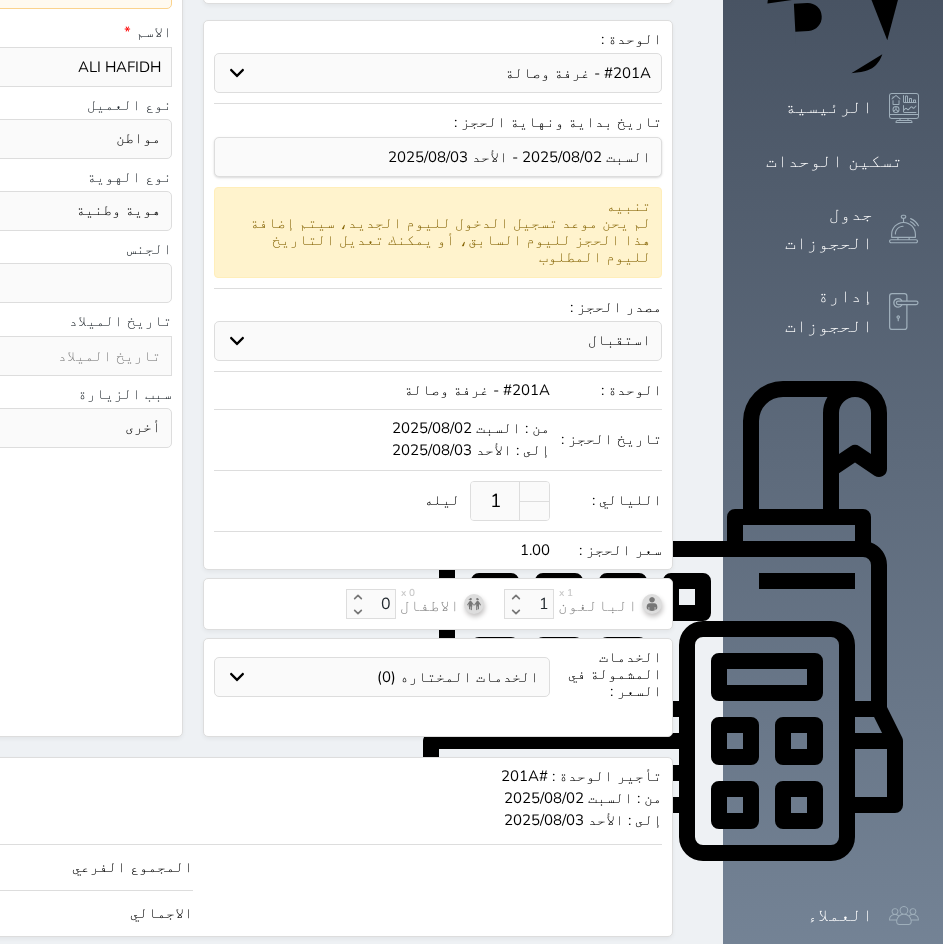 click on "حجز" at bounding box center [-47, 974] 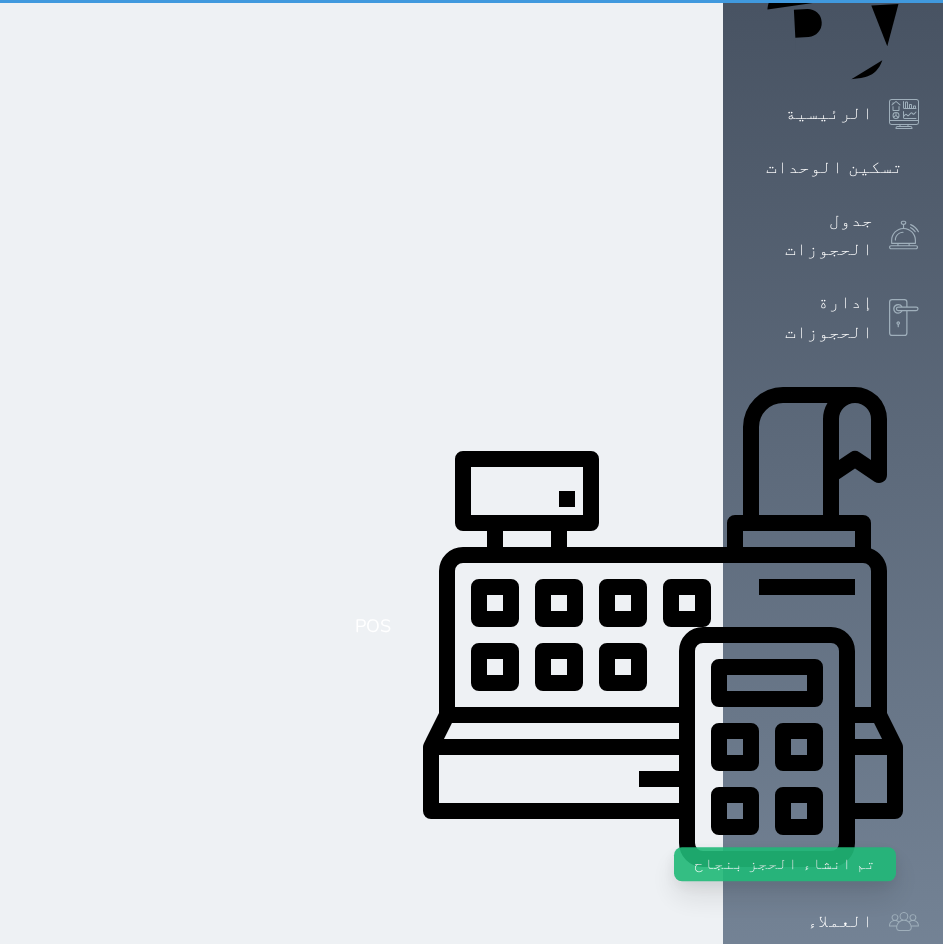 scroll, scrollTop: 0, scrollLeft: 0, axis: both 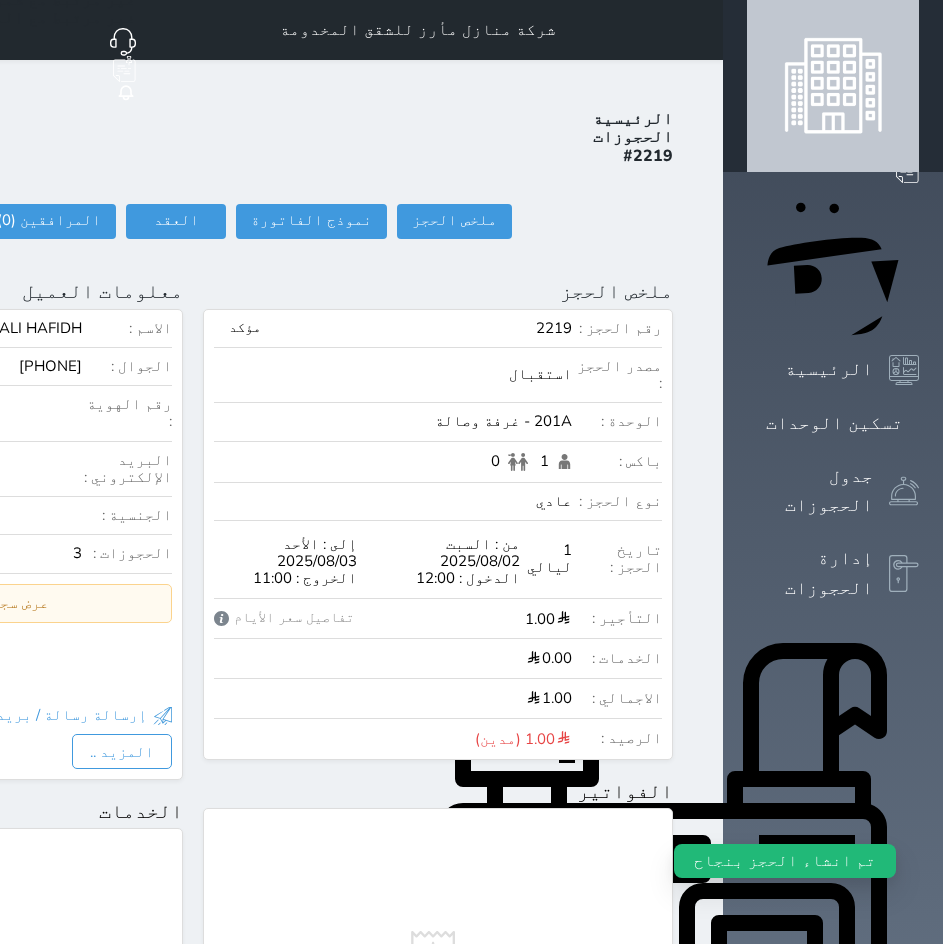 click on "شركة منازل مأرز للشقق المخدومة
حجز جماعي جديد   حجز جديد   غير مرتبط مع منصة زاتكا المرحلة الثانية   غير مرتبط مع شموس   غير مرتبط مع المنصة الوطنية للرصد السياحي             إشعار   الغرفة   النزيل   المصدر
يوسف علي" at bounding box center (193, 30) 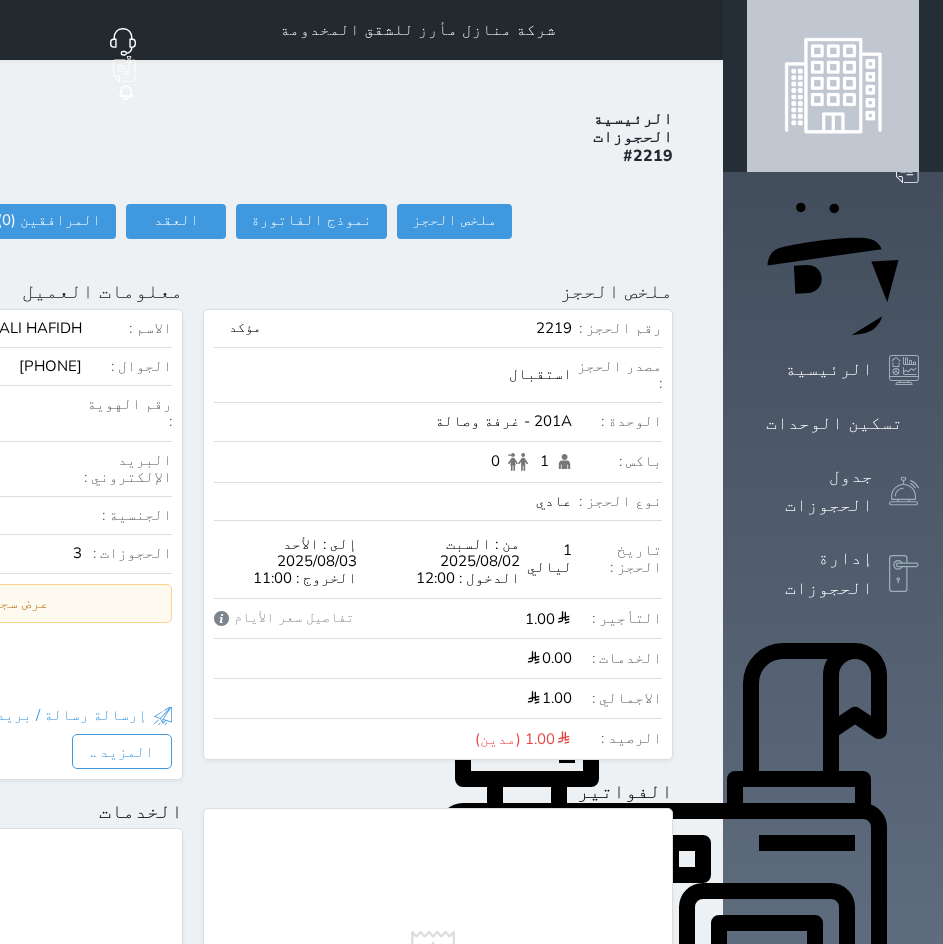 click on "حجز جماعي جديد   حجز جديد             الرئيسية     تسكين الوحدات     جدول الحجوزات     إدارة الحجوزات     POS       العملاء     تقييمات العملاء     الوحدات     الخدمات         الدعم الفني" at bounding box center (833, 891) 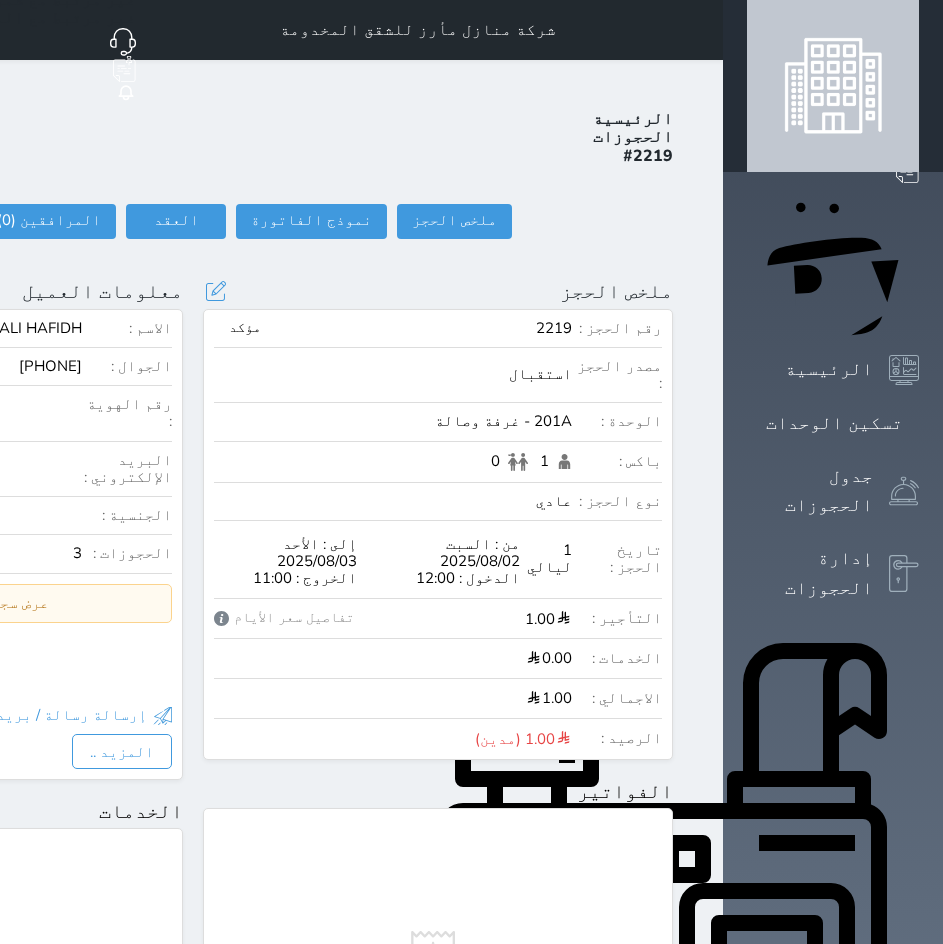 drag, startPoint x: 814, startPoint y: 334, endPoint x: 797, endPoint y: 335, distance: 17.029387 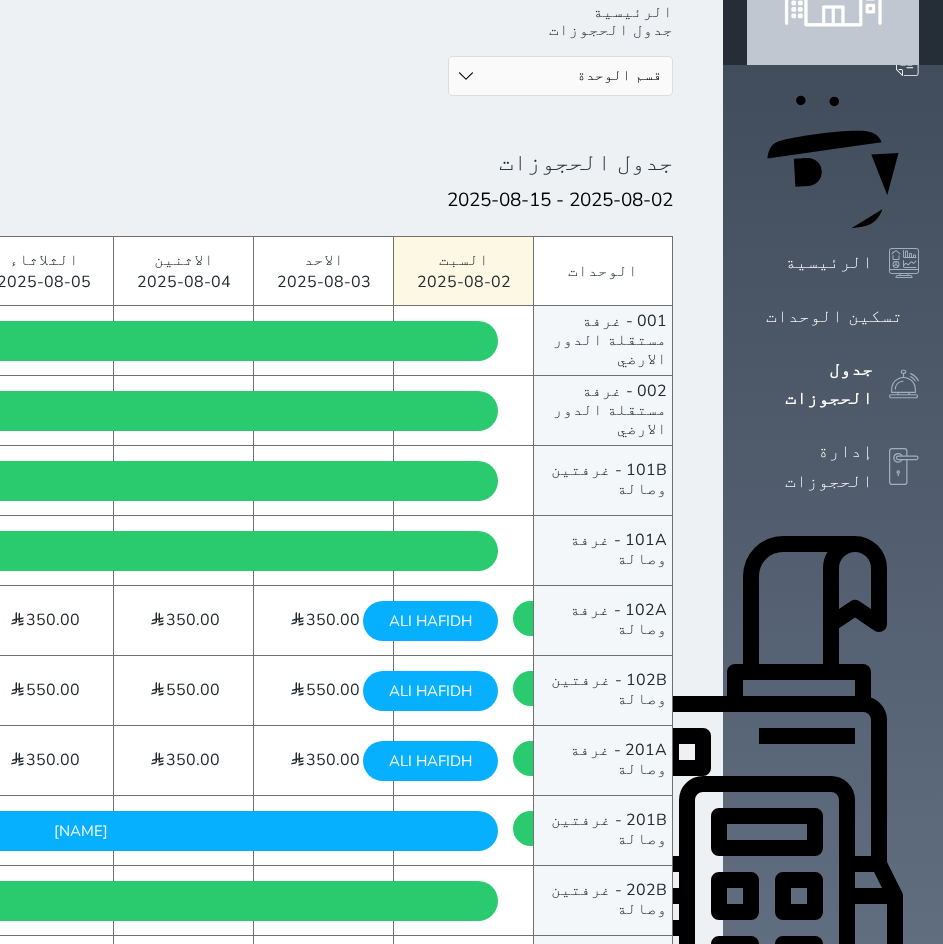 scroll, scrollTop: 200, scrollLeft: 0, axis: vertical 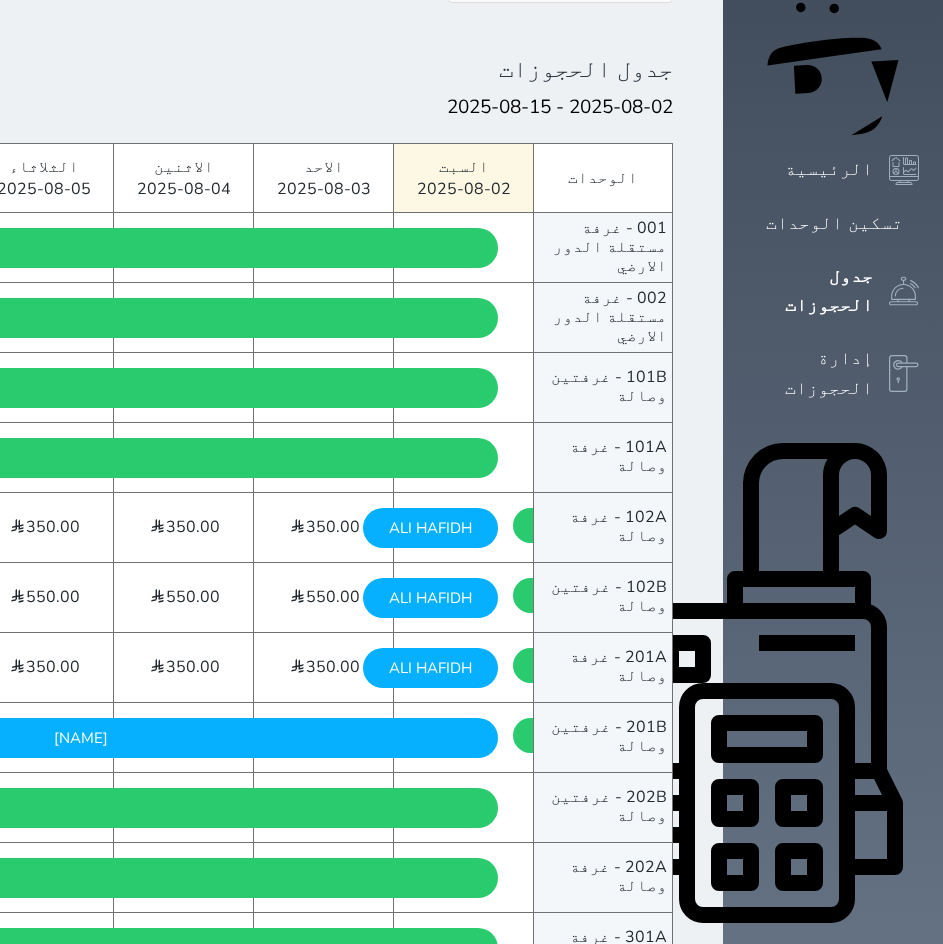 click on "ALI HAFIDH
السبت - 2025/08/02" at bounding box center [430, 598] 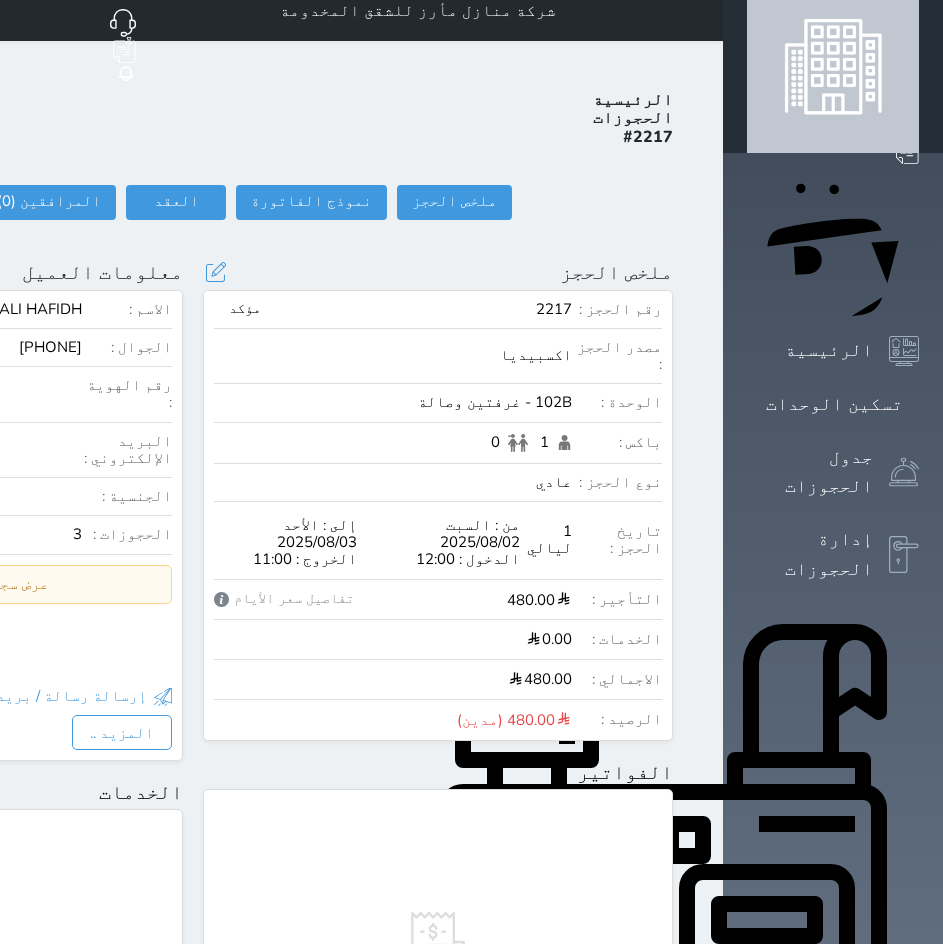 scroll, scrollTop: 0, scrollLeft: 0, axis: both 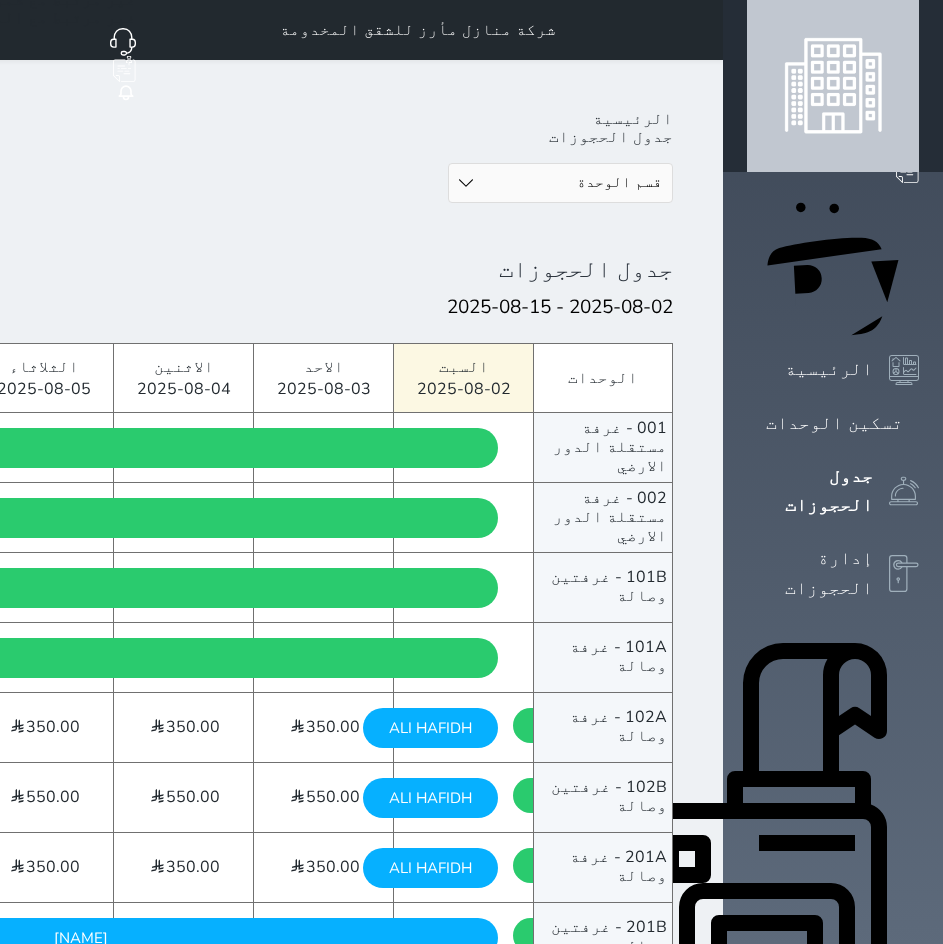 click on "ALI HAFIDH
السبت - 2025/08/02" at bounding box center [430, 728] 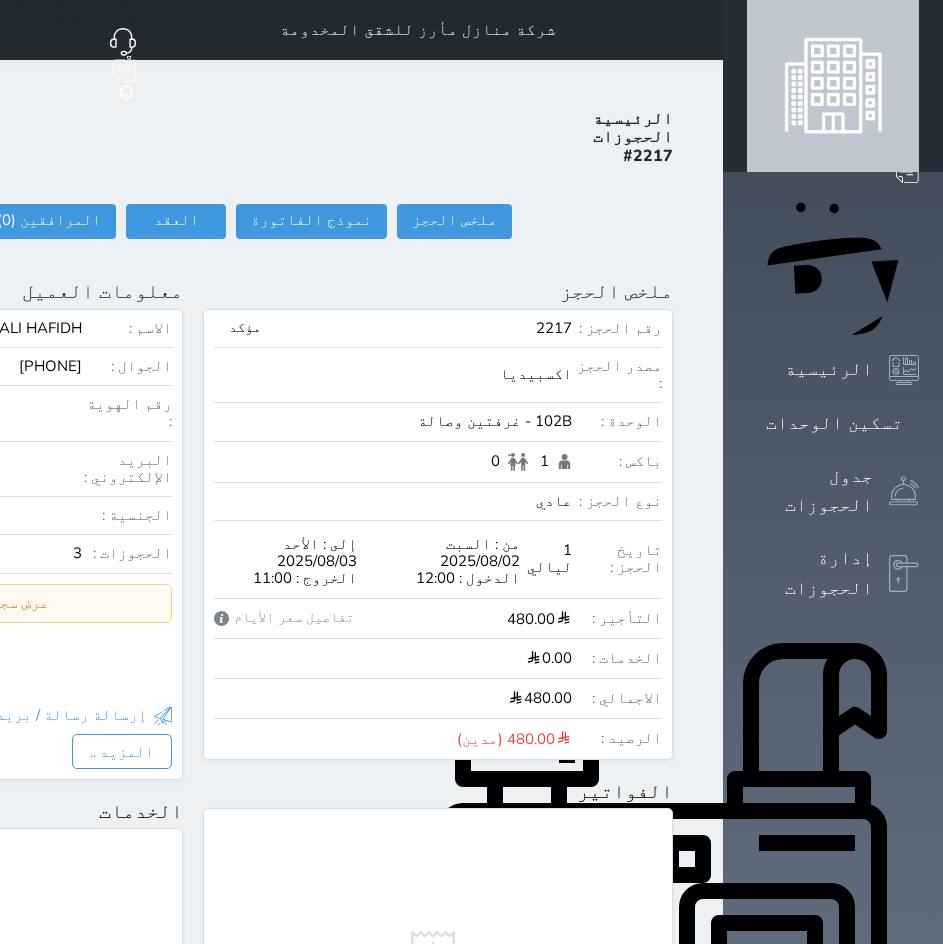 click at bounding box center [-275, 291] 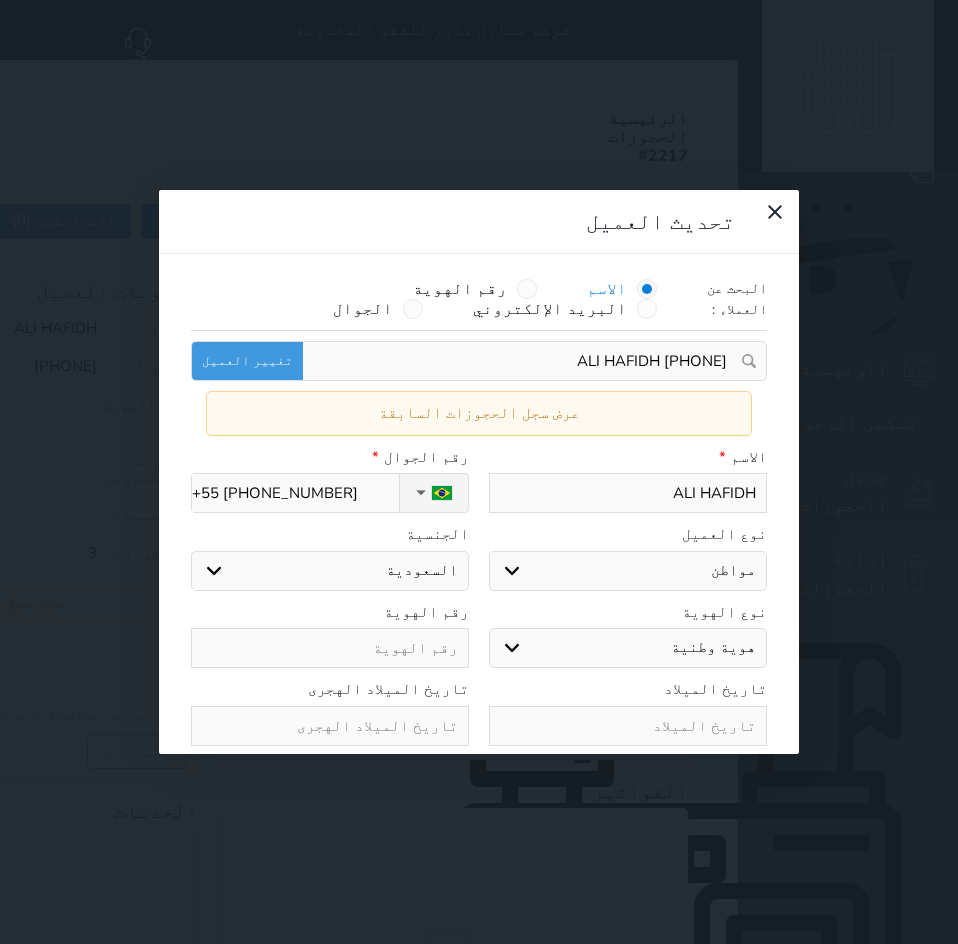 click on "ALI HAFIDH" at bounding box center (628, 493) 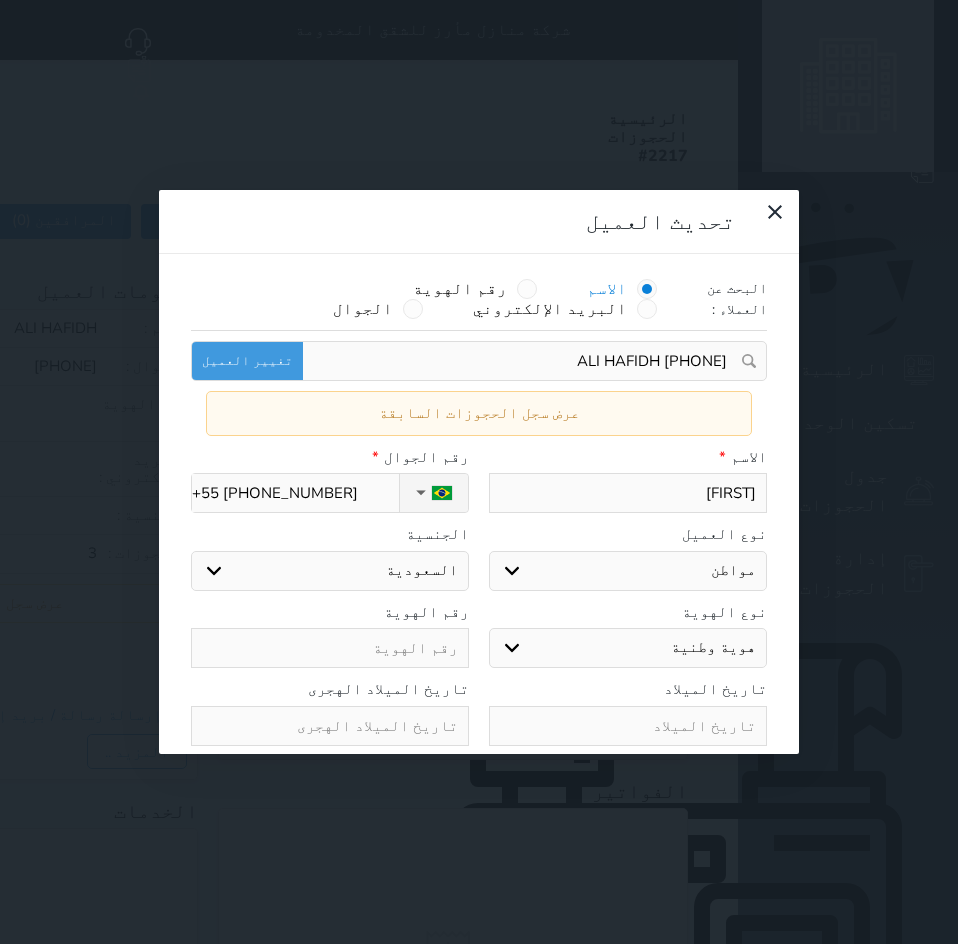 click on "[FIRST]" at bounding box center (628, 493) 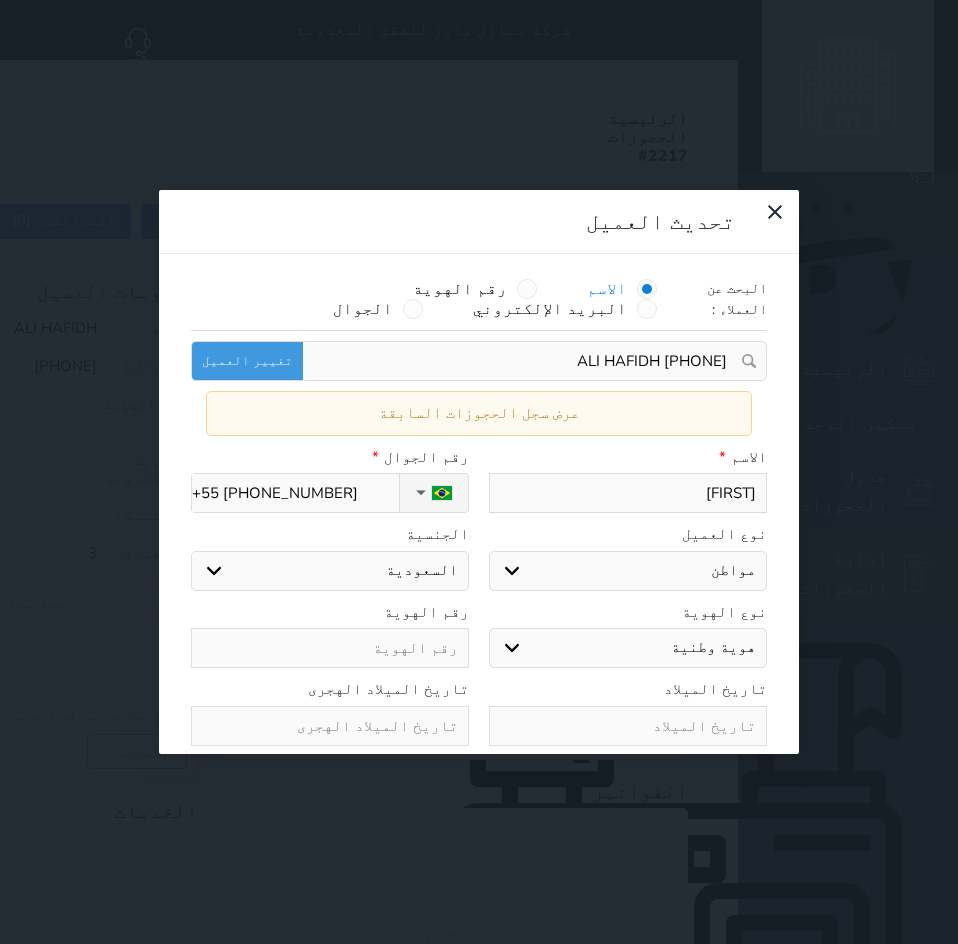 click on "[FIRST]" at bounding box center (628, 493) 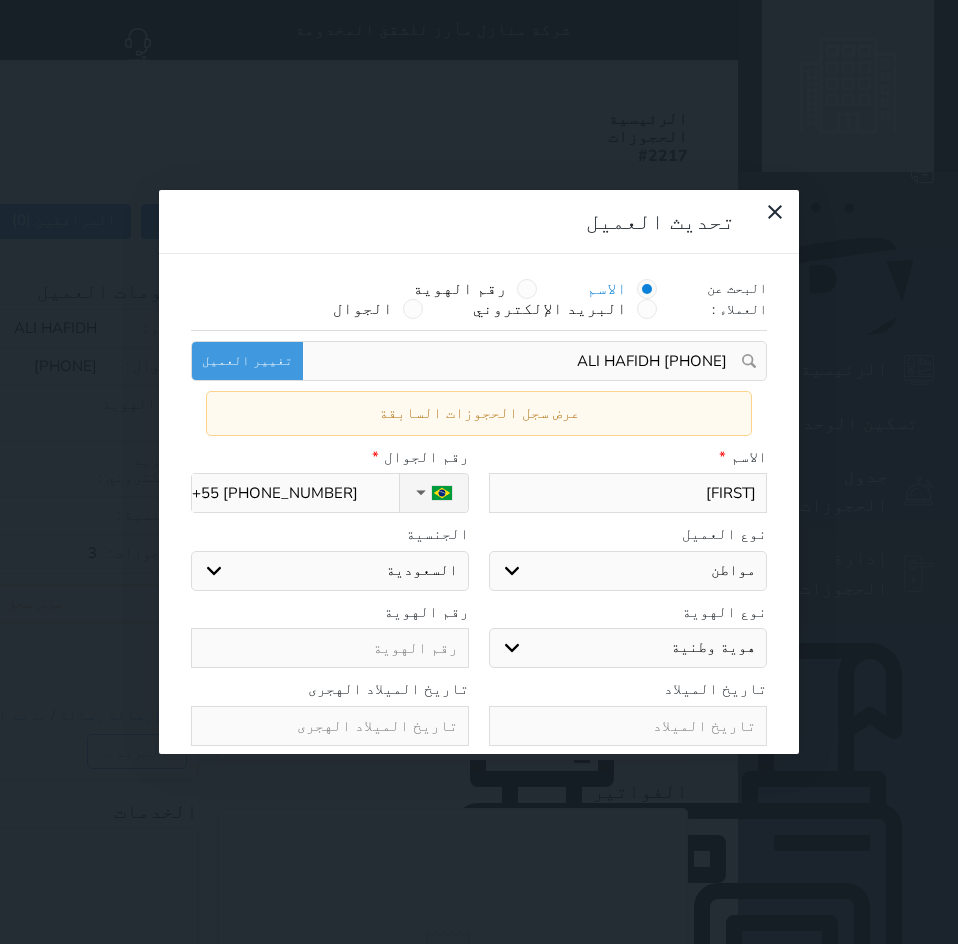 paste on "[LAST]" 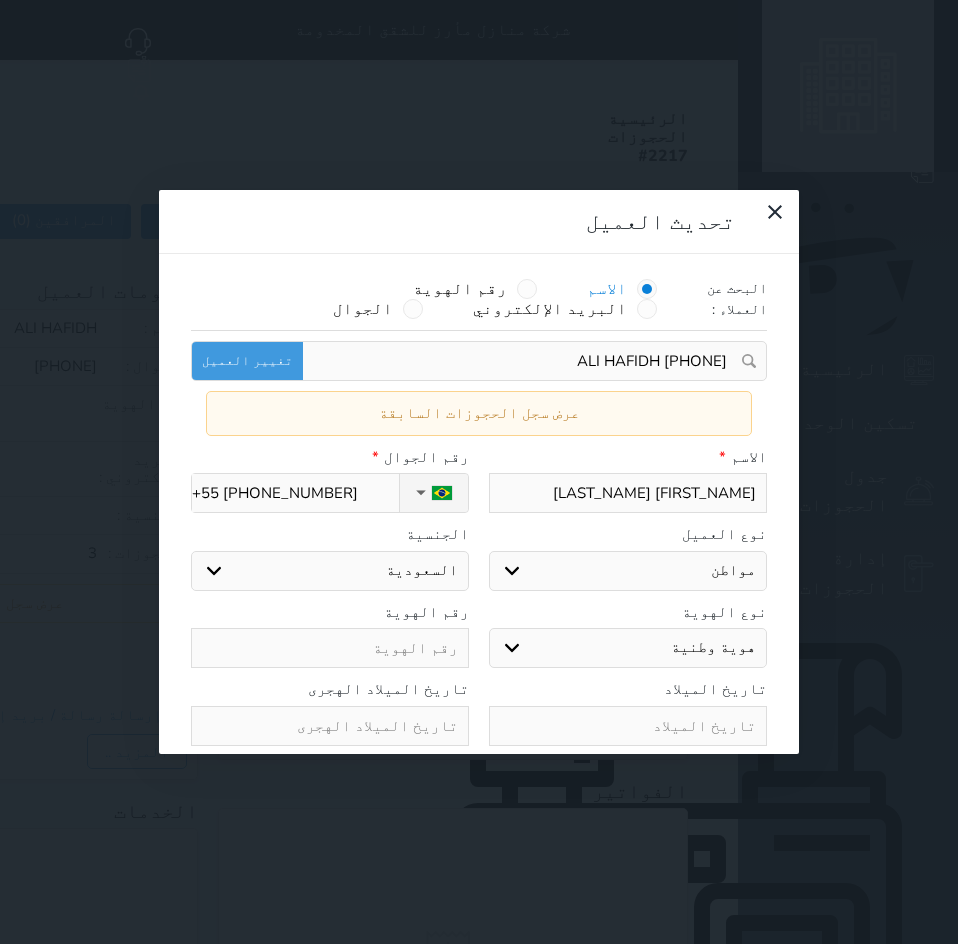 click on "[FIRST_NAME] [LAST_NAME]" at bounding box center [628, 493] 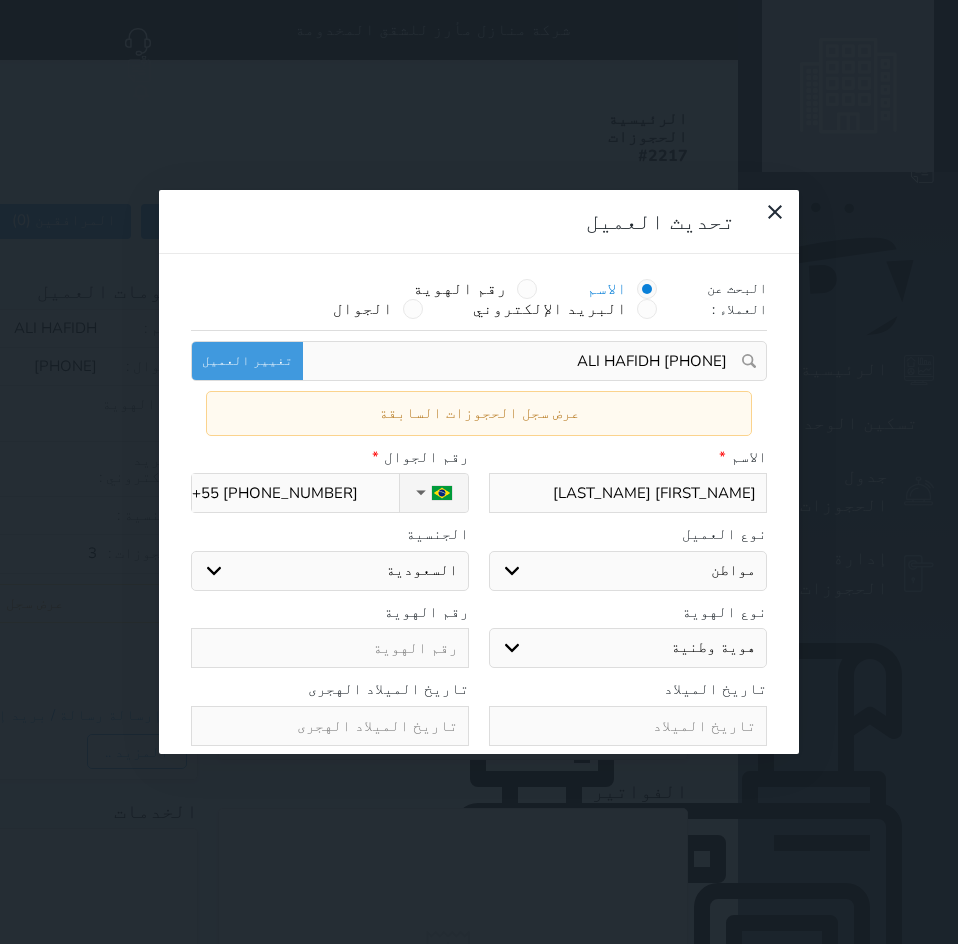 drag, startPoint x: 691, startPoint y: 283, endPoint x: 825, endPoint y: 285, distance: 134.01492 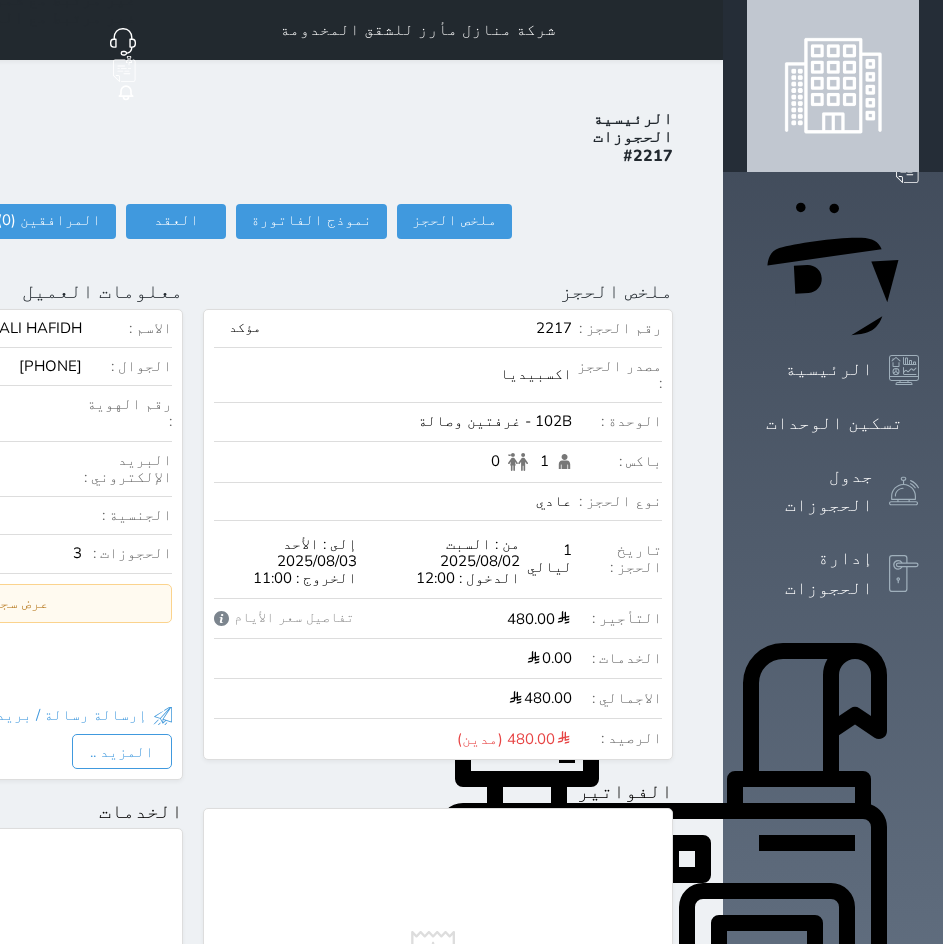 click at bounding box center (-275, 291) 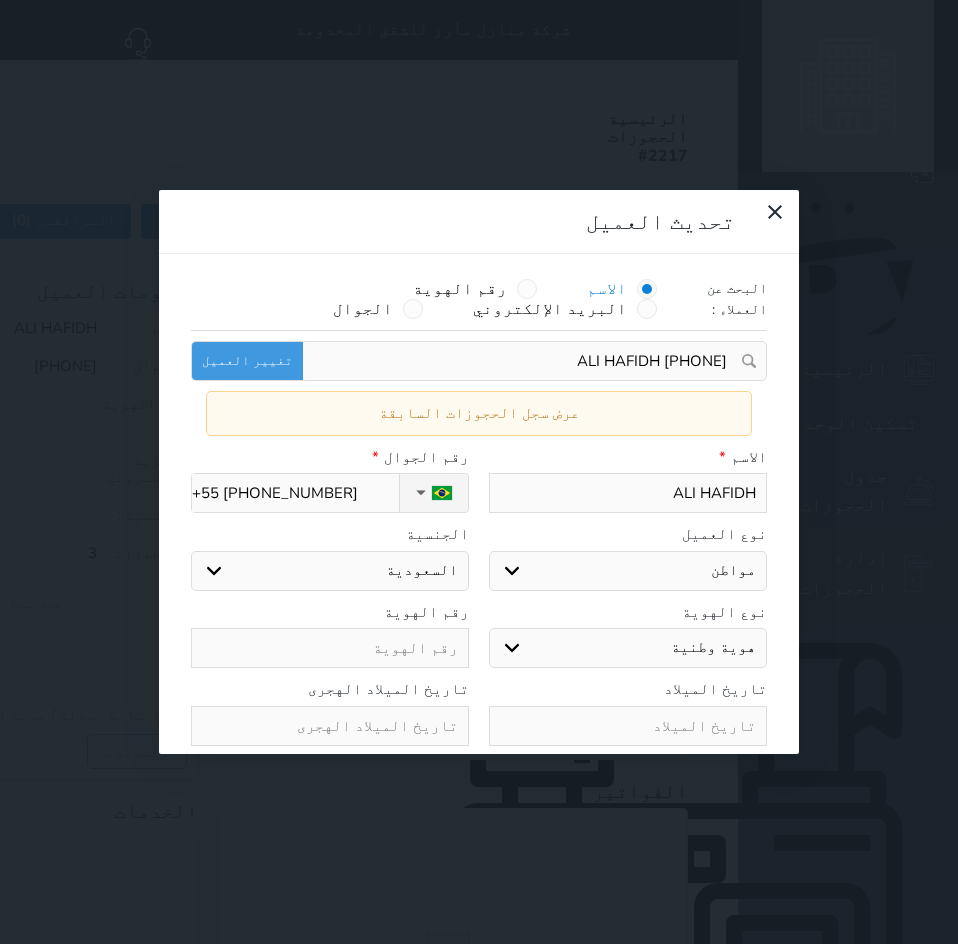 click on "تحديث العميل                 البحث عن العملاء :        الاسم       رقم الهوية       البريد الإلكتروني       الجوال       ALI HAFIDH [PHONE]     تغيير العميل            عرض سجل الحجوزات السابقة     الاسم *   ALI HAFIDH   رقم الجوال *       ▼     Afghanistan (‫افغانستان‬‎)   +93   Albania (Shqipëri)   +355   Algeria (‫الجزائر‬‎)   +213   American Samoa   +1684   Andorra   +376   Angola   +244   Anguilla   +1264   Antigua and Barbuda   +1268   Argentina   +54   Armenia (Հայաստան)   +374   Aruba   +297   Australia   +61   Austria (Österreich)   +43   Azerbaijan (Azərbaycan)   +994   Bahamas   +1242   Bahrain (‫البحرين‬‎)   +973   Bangladesh (বাংলাদেশ)   +880   Barbados   +1246   Belarus (Беларусь)   +375   Belgium (België)   +32   Belize   +501   Benin (Bénin)   +229   Bermuda   +1441   Bhutan (འབྲུག)   +975" at bounding box center (479, 472) 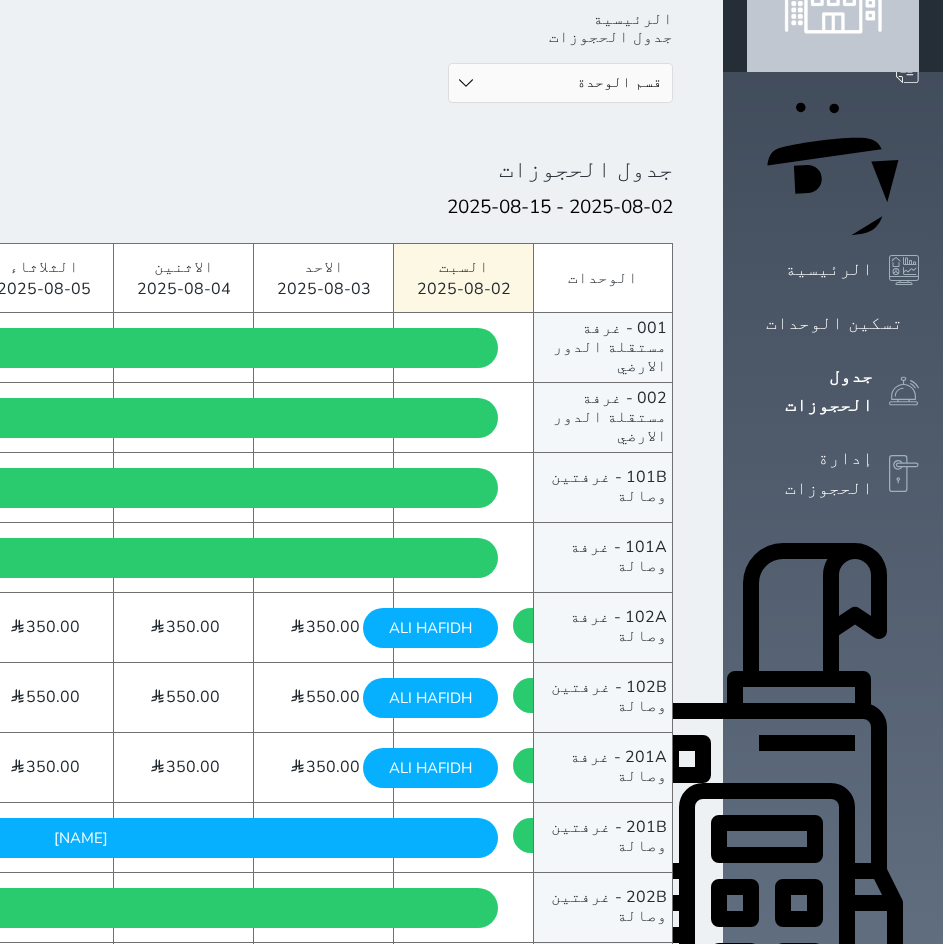 scroll, scrollTop: 200, scrollLeft: 0, axis: vertical 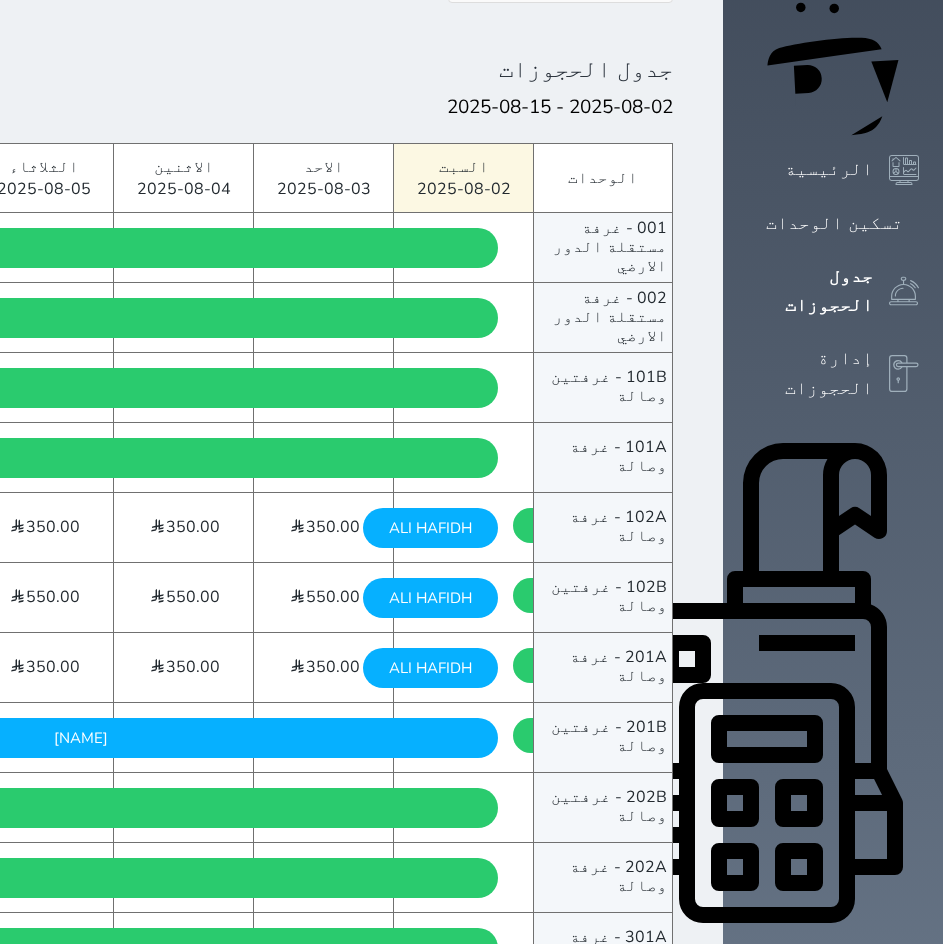 click on "ALI HAFIDH
السبت - 2025/08/02" at bounding box center [430, 668] 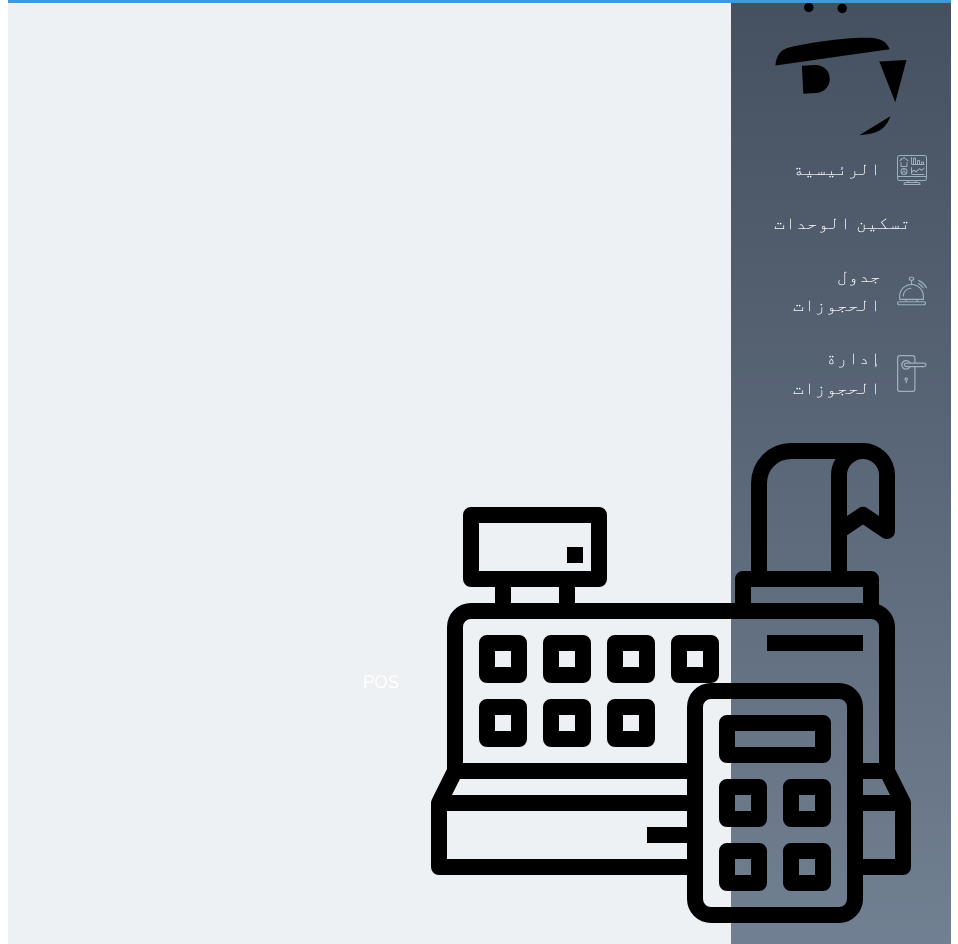 scroll, scrollTop: 0, scrollLeft: 0, axis: both 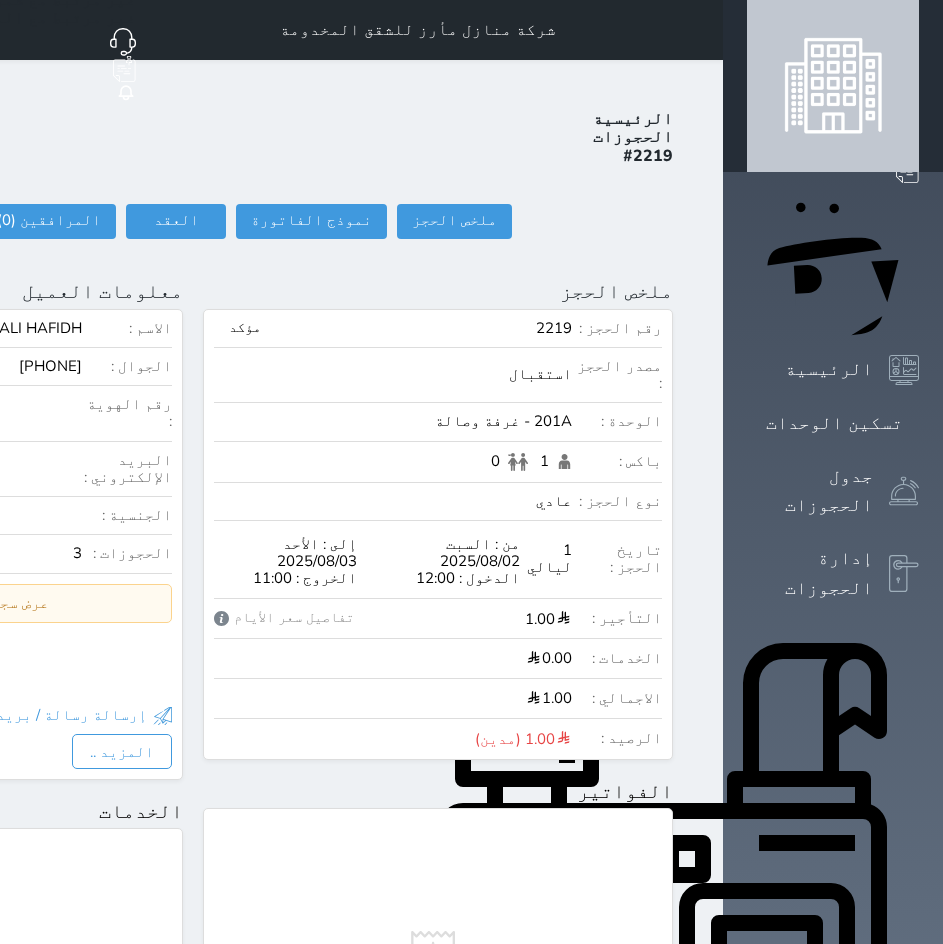 click at bounding box center [-275, 291] 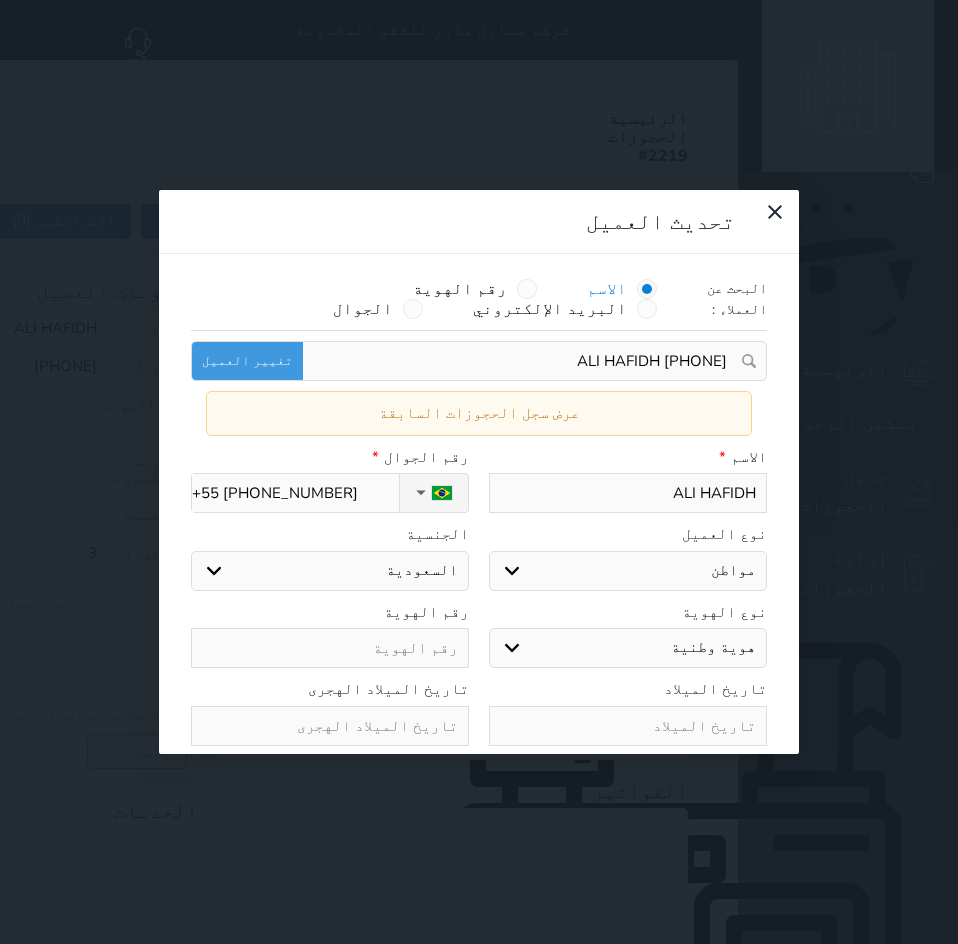 click on "ALI HAFIDH" at bounding box center (628, 493) 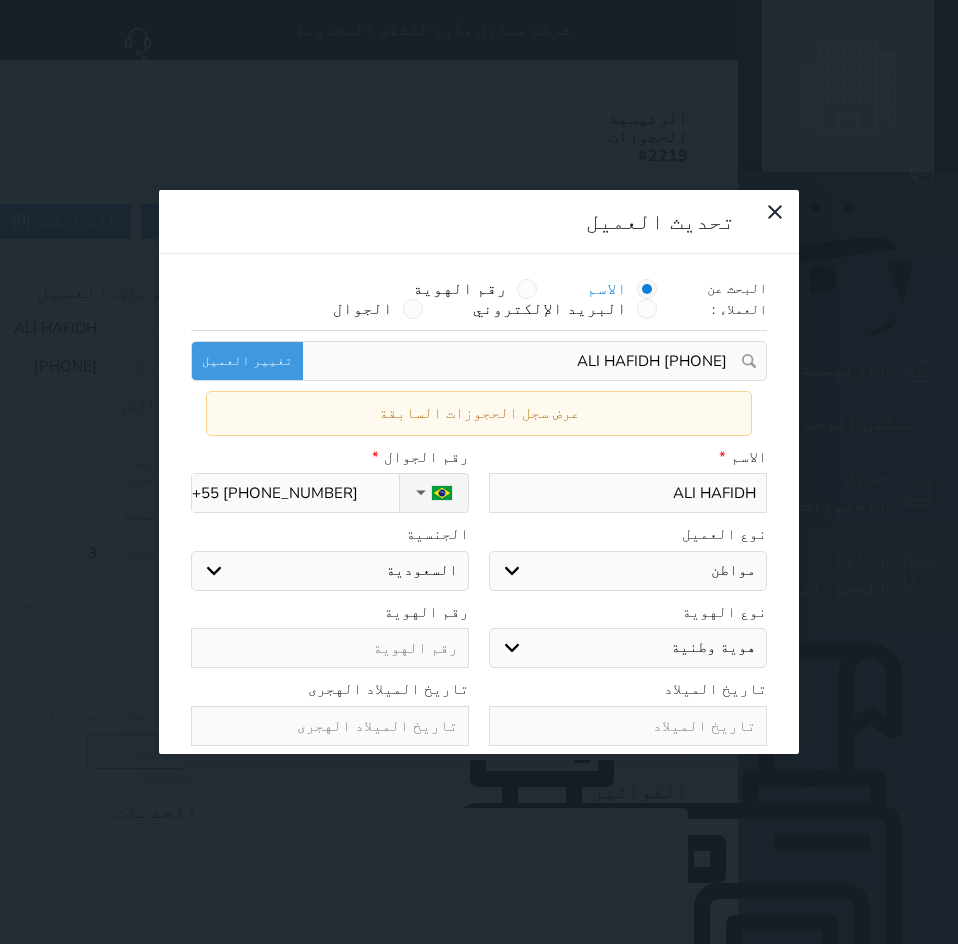 drag, startPoint x: 675, startPoint y: 278, endPoint x: 685, endPoint y: 277, distance: 10.049875 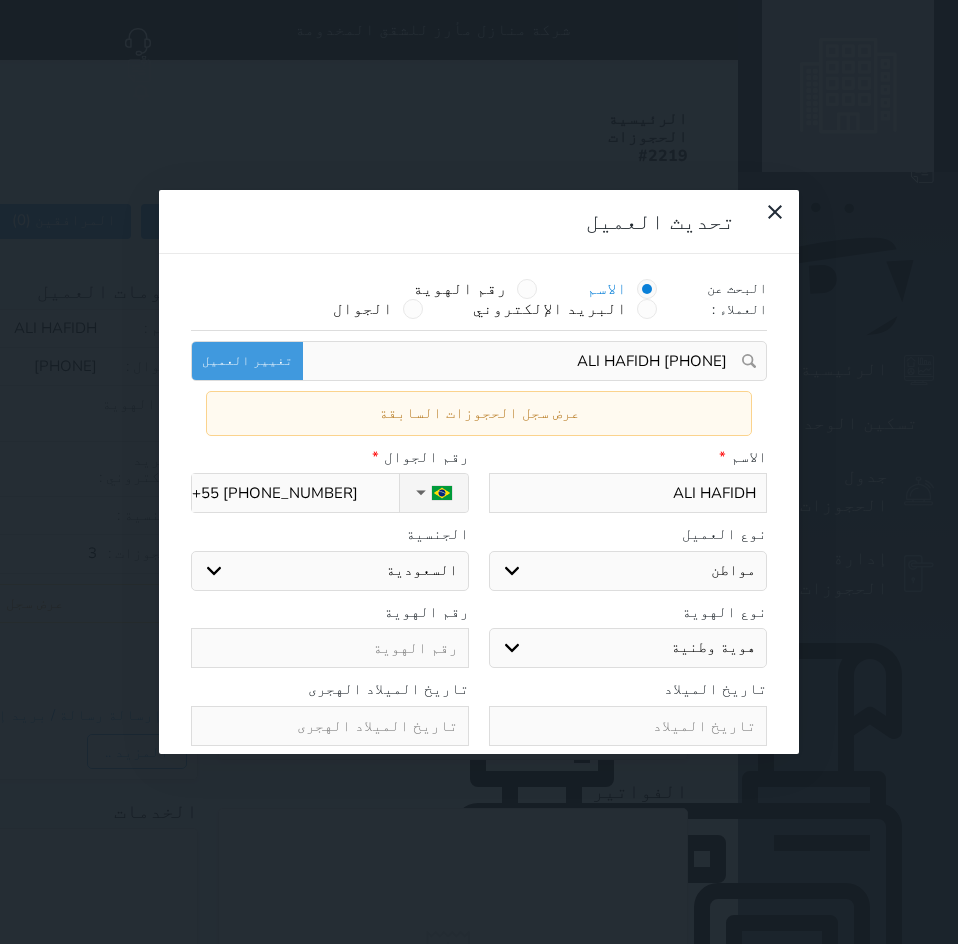 click on "ALI HAFIDH" at bounding box center (628, 493) 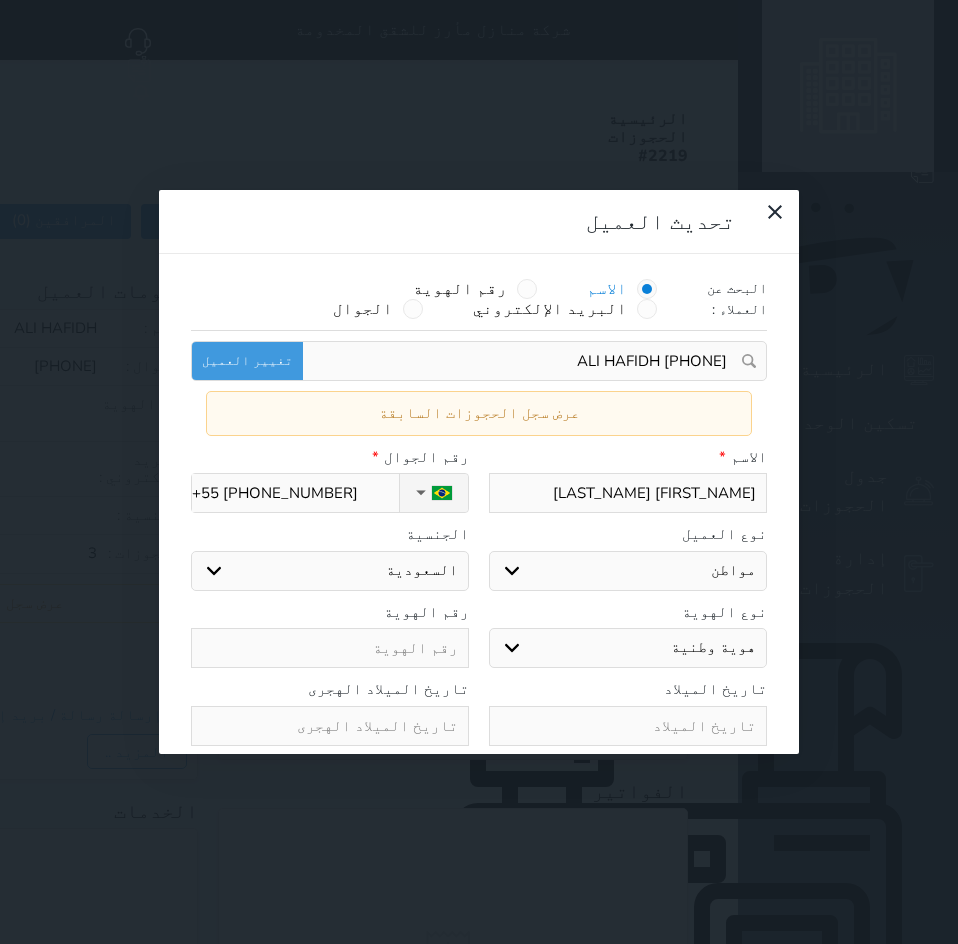 click on "[FIRST_NAME] [LAST_NAME]" at bounding box center [628, 493] 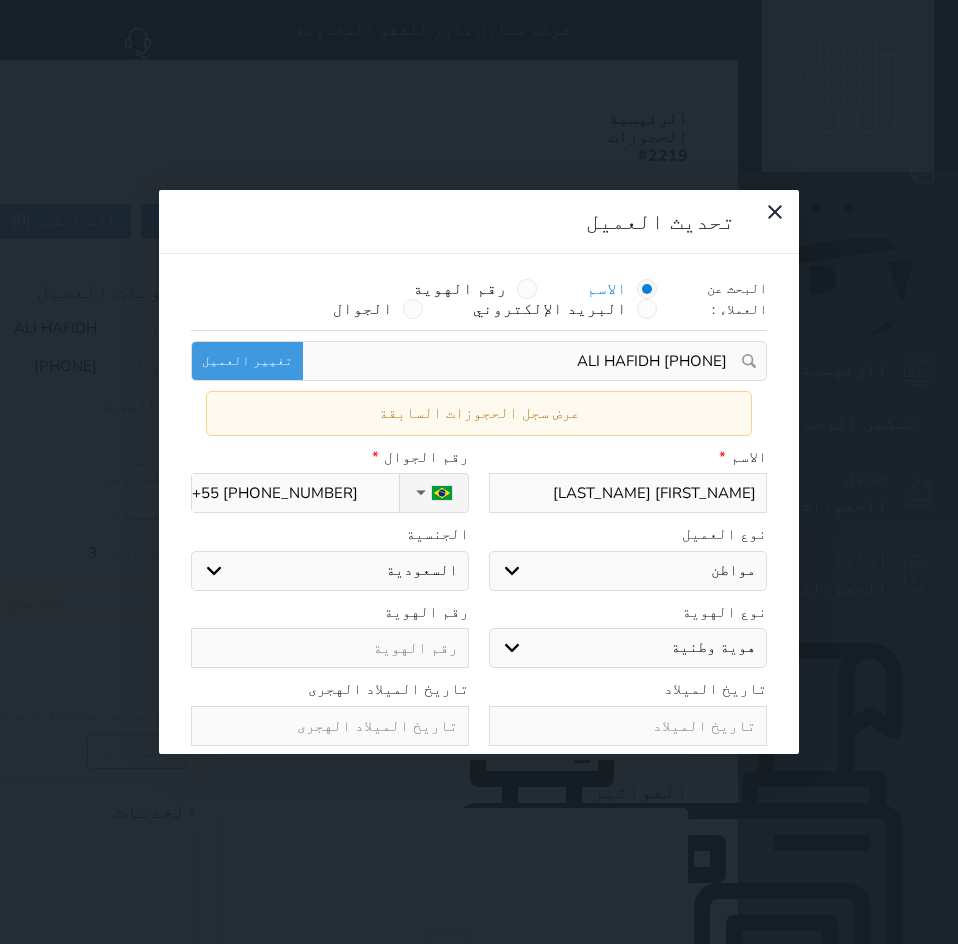 drag, startPoint x: 709, startPoint y: 302, endPoint x: 791, endPoint y: 304, distance: 82.02438 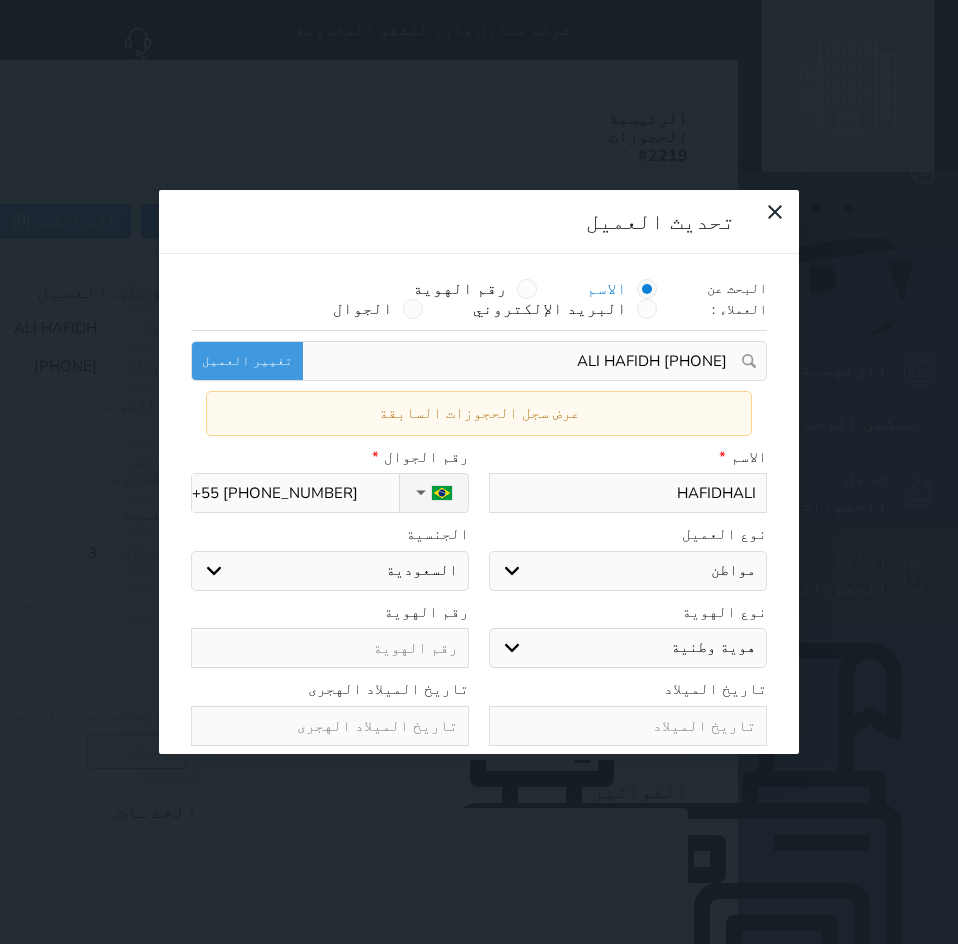 click on "HAFIDHALI" at bounding box center (628, 493) 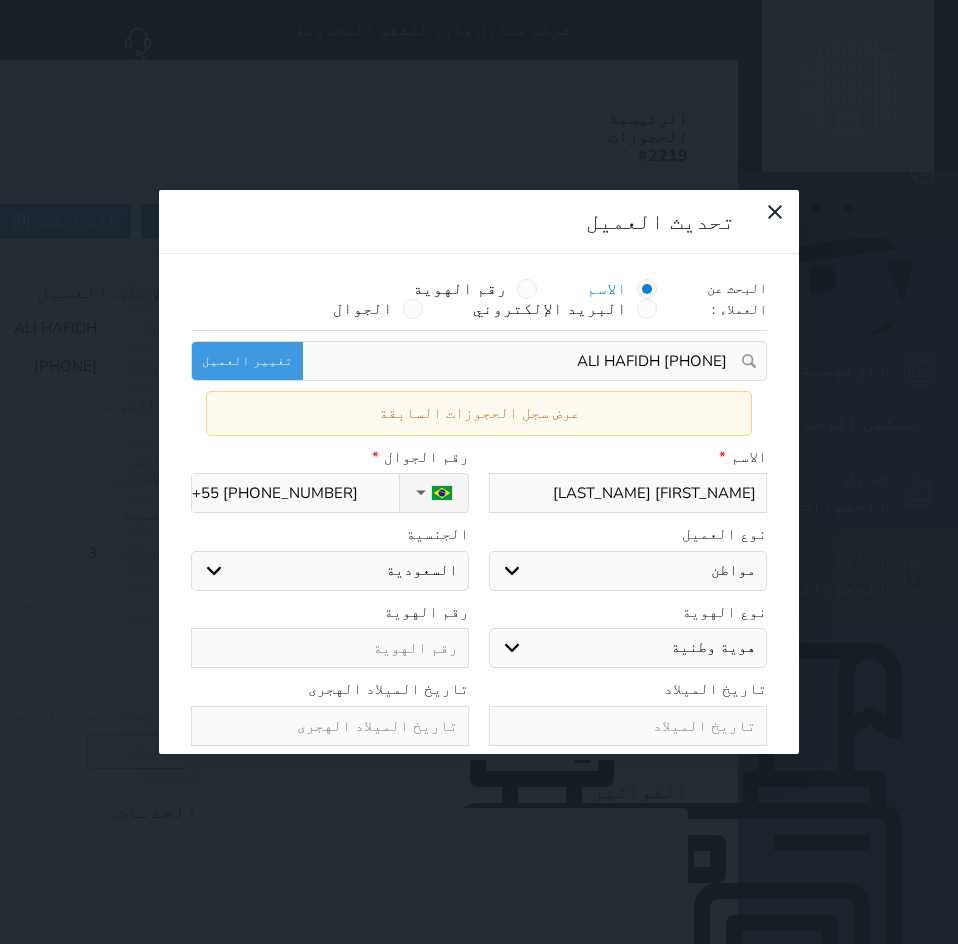 click on "[FIRST_NAME] [LAST_NAME]" at bounding box center [628, 493] 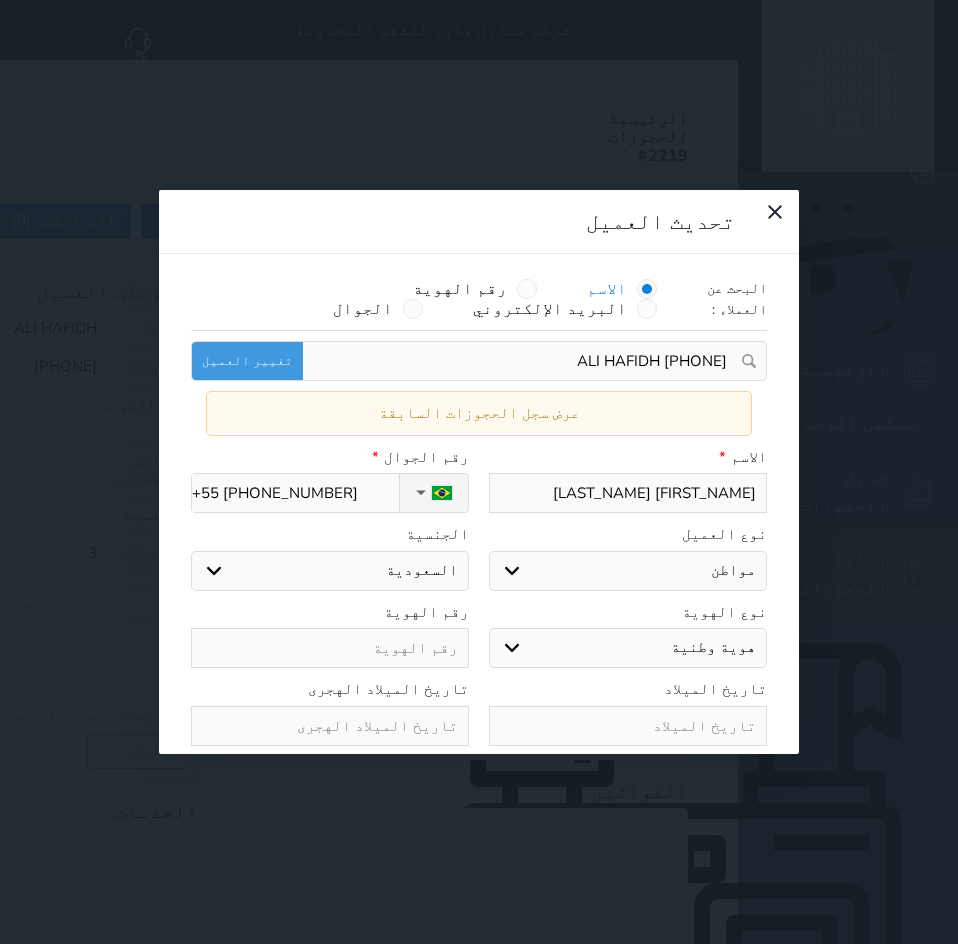 click on "[FIRST_NAME] [LAST_NAME]" at bounding box center [628, 493] 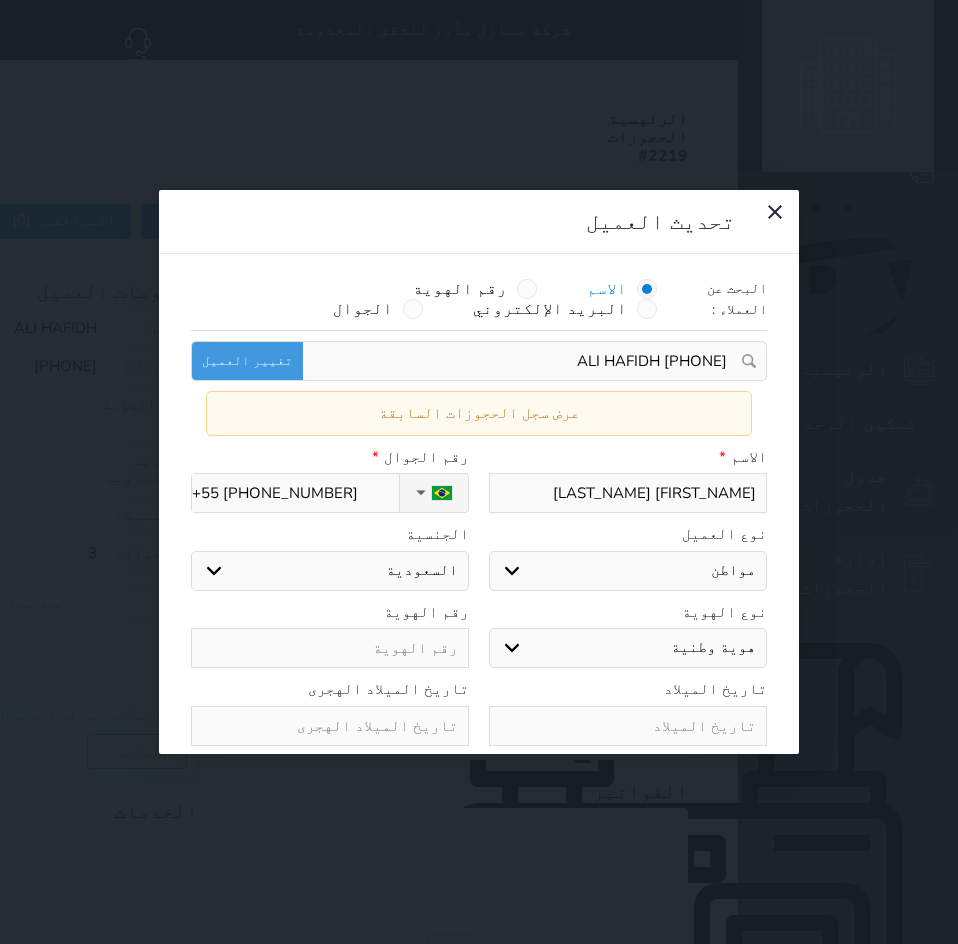 drag, startPoint x: 702, startPoint y: 280, endPoint x: 771, endPoint y: 290, distance: 69.72087 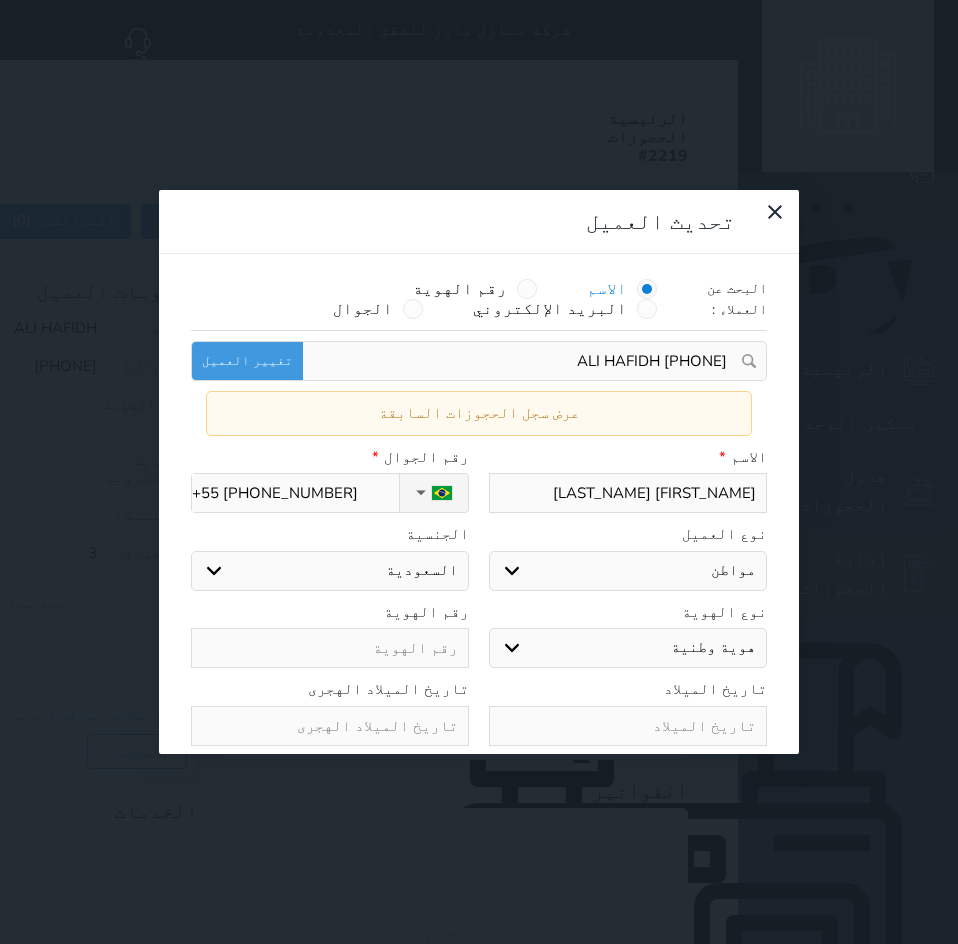 click on "[FIRST_NAME] [LAST_NAME]" at bounding box center [628, 493] 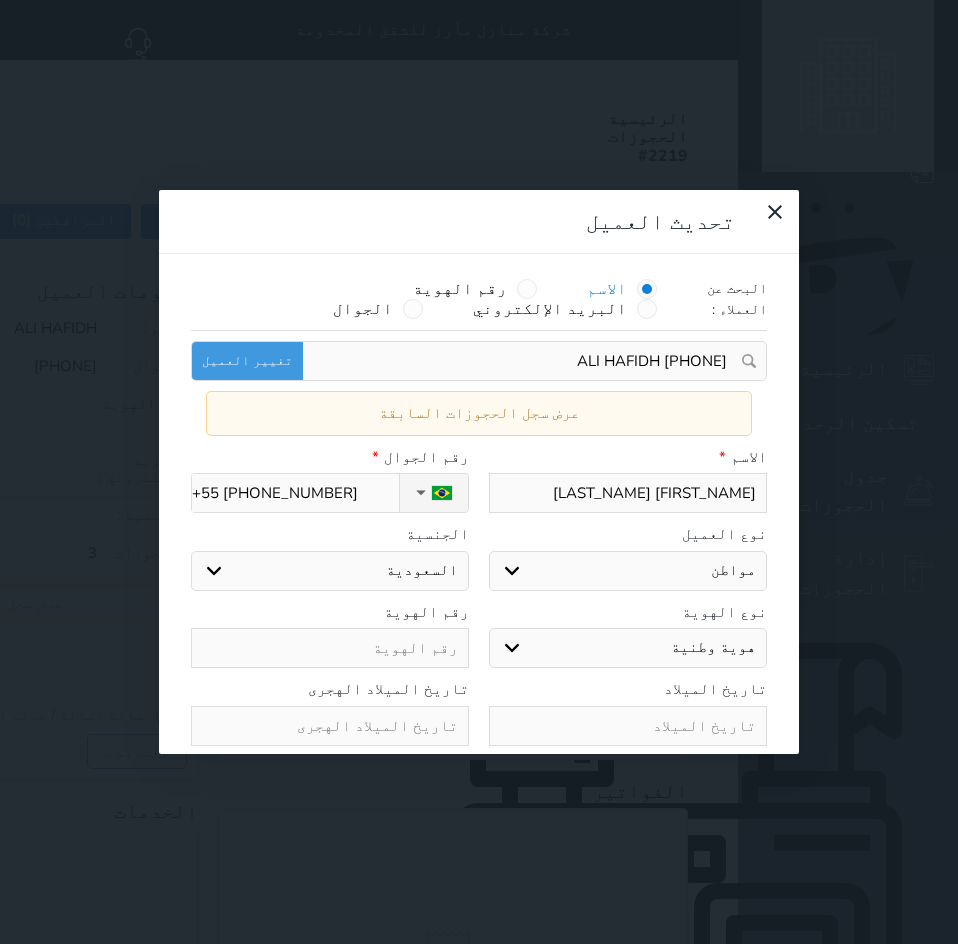 click on "[FIRST_NAME] [LAST_NAME]" at bounding box center [628, 493] 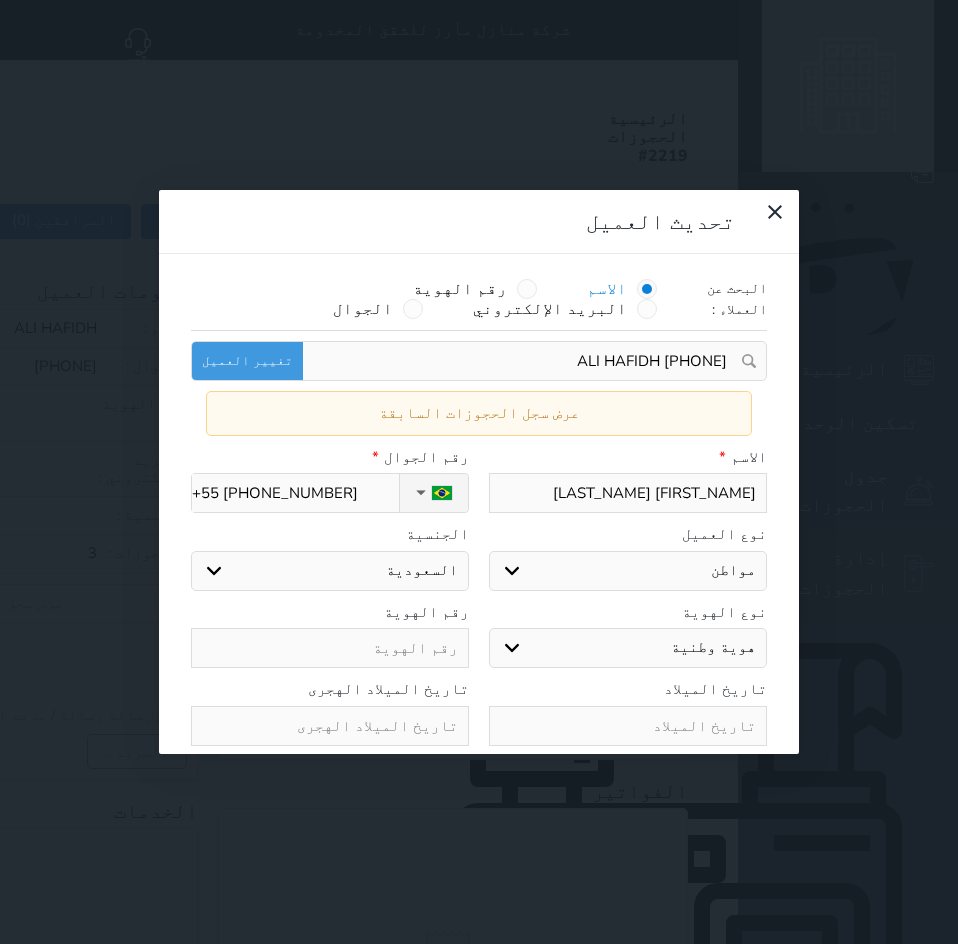 click on "تحديث العميل                 البحث عن العملاء :        الاسم       رقم الهوية       البريد الإلكتروني       الجوال       [NAME] +55[PHONE_NUMBER]     تغيير العميل            عرض سجل الحجوزات السابقة     الاسم *   [NAME]   رقم الجوال *       ▼     Afghanistan (‫افغانستان‬‎)   +93   Albania (Shqipëri)   +355   Algeria (‫الجزائر‬‎)   +213   American Samoa   +1684   Andorra   +376   Angola   +244   Anguilla   +1264   Antigua and Barbuda   +1268   Argentina   +54   Armenia (Հայաստան)   +374   Aruba   +297   Australia   +61   Austria (Österreich)   +43   Azerbaijan (Azərbaycan)   +994   Bahamas   +1242   Bahrain (‫البحرين‬‎)   +973   Bangladesh (বাংলাদেশ)   +880   Barbados   +1246   Belarus (Беларусь)   +375   Belgium (België)   +32   Belize   +501   Benin (Bénin)   +229   Bermuda   +1441   Bhutan (འབྲུག)   +975" at bounding box center (479, 472) 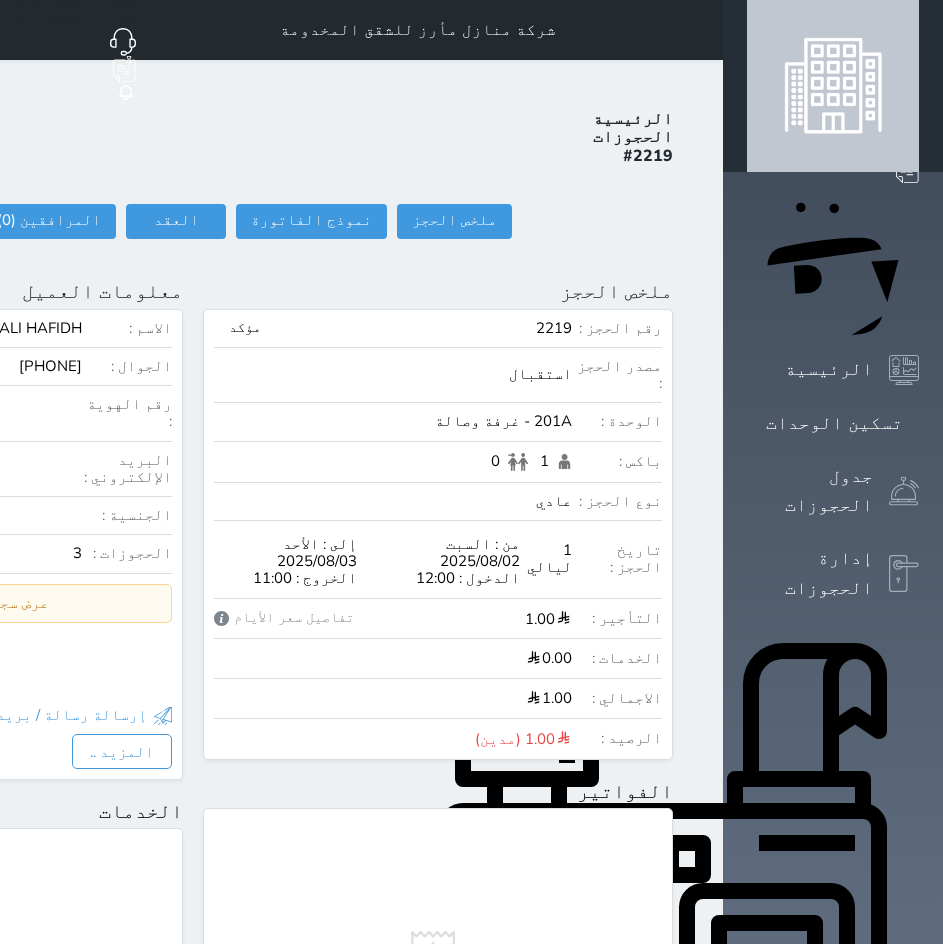 click at bounding box center (-275, 291) 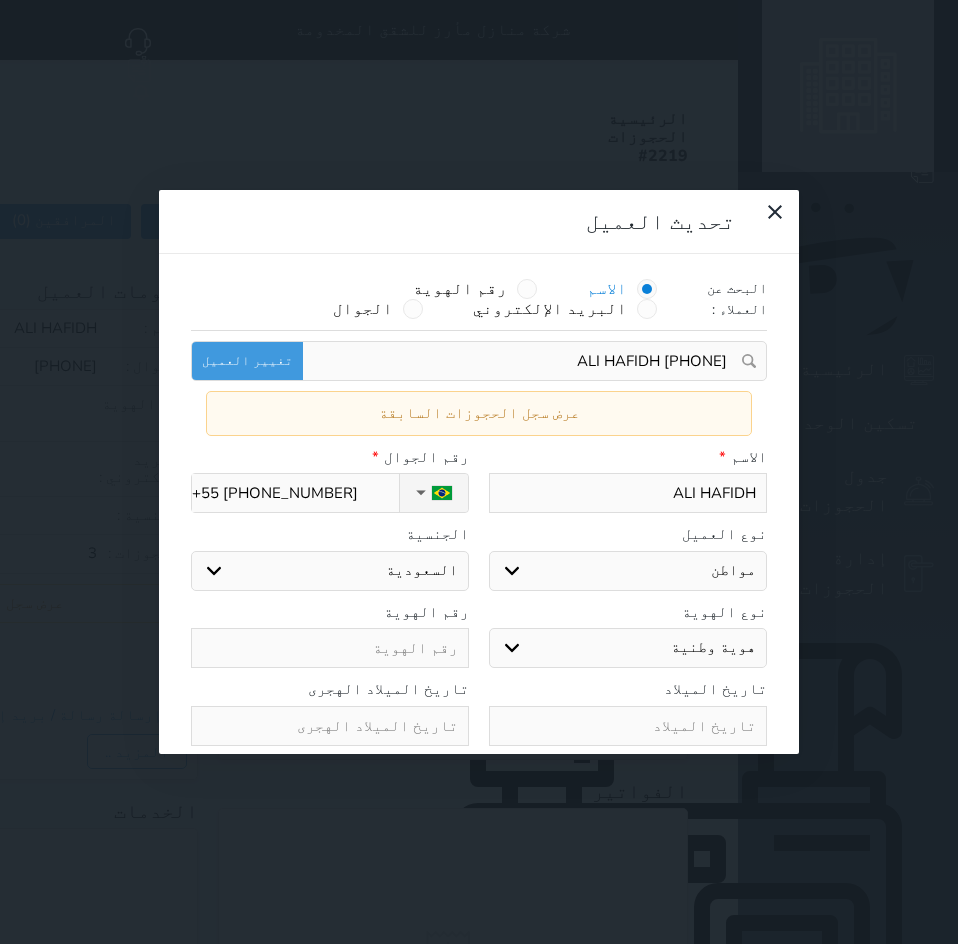 click on "ALI HAFIDH" at bounding box center (628, 493) 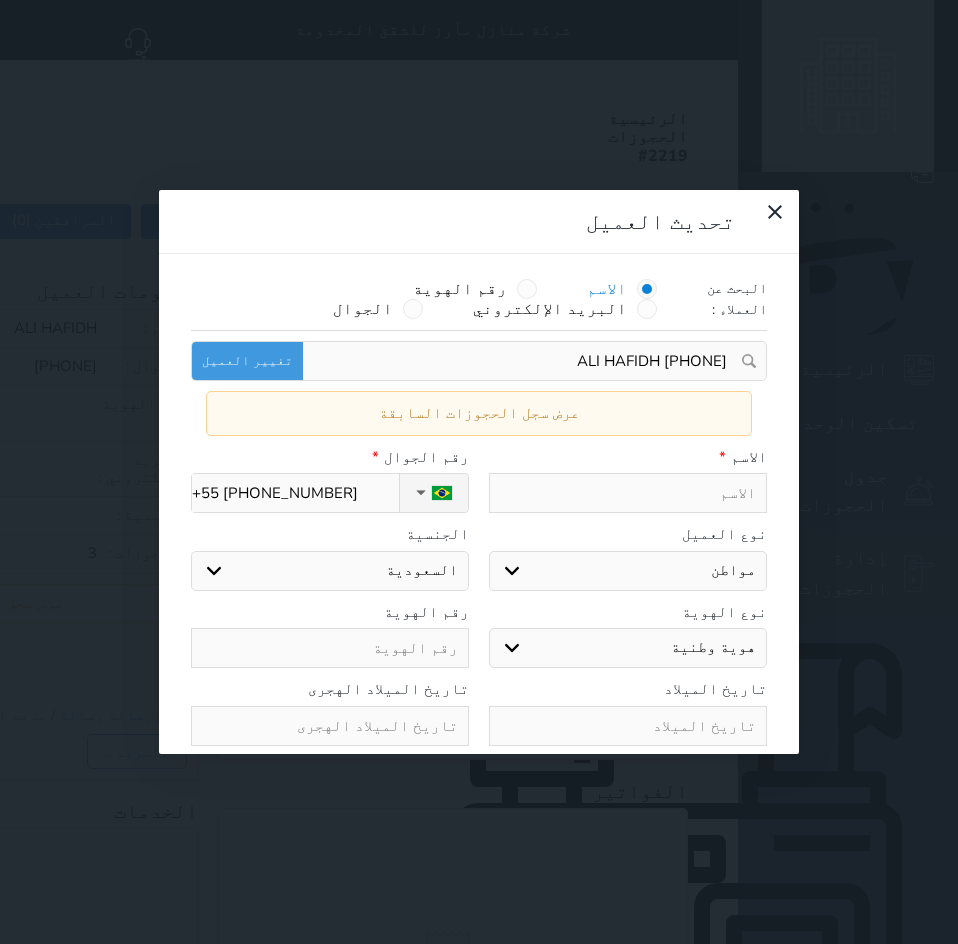 paste on "[LAST]" 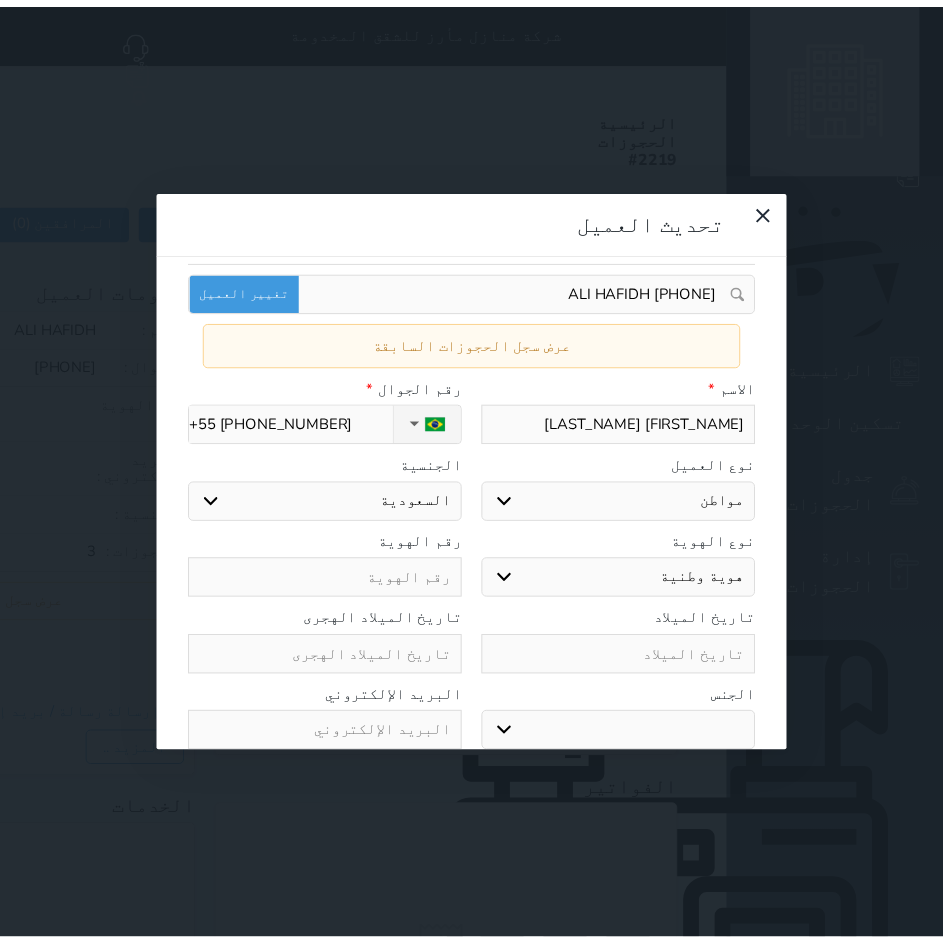 scroll, scrollTop: 99, scrollLeft: 0, axis: vertical 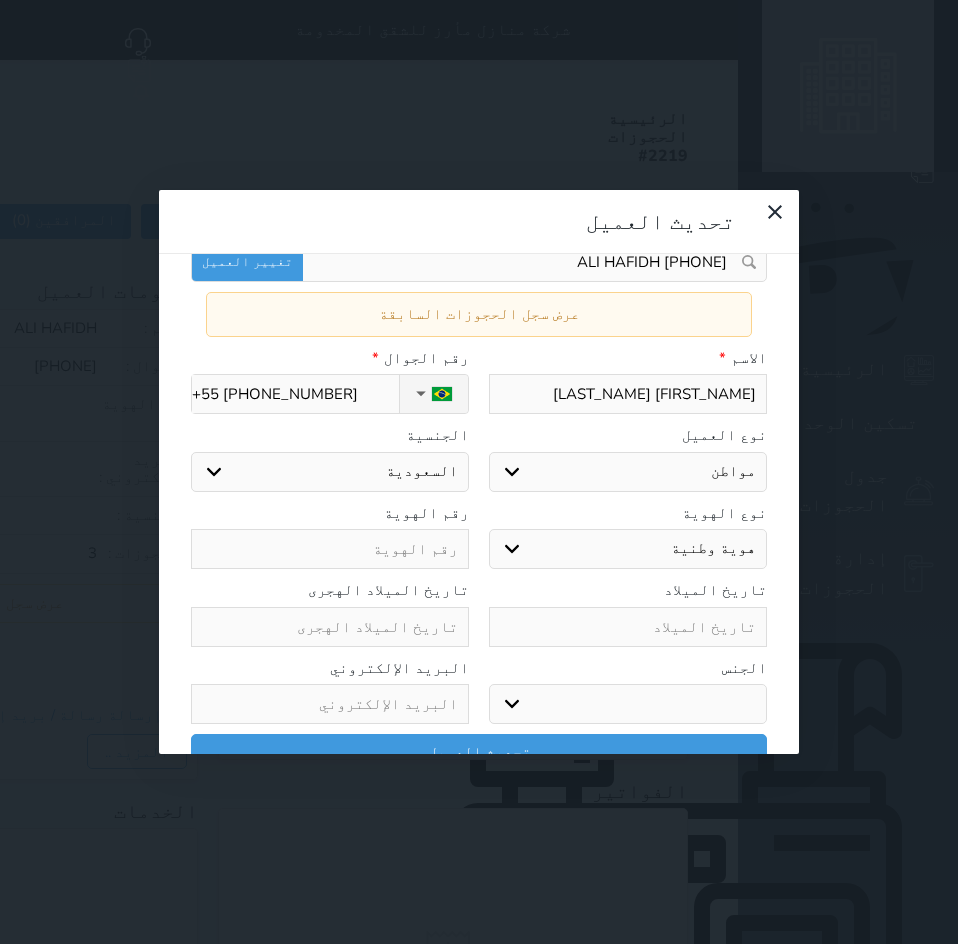 click on "البحث عن العملاء :        الاسم       رقم الهوية       البريد الإلكتروني       الجوال       ALI HAFIDH [PHONE]     تغيير العميل            عرض سجل الحجوزات السابقة     الاسم *   HAFIDH ALI   رقم الجوال *       ▼     Afghanistan (‫افغانستان‬‎)   +93   Albania (Shqipëri)   +355   Algeria (‫الجزائر‬‎)   +213   American Samoa   +1684   Andorra   +376   Angola   +244   Anguilla   +1264   Antigua and Barbuda   +1268   Argentina   +54   Armenia (Հայաստան)   +374   Aruba   +297   Australia   +61   Austria (Österreich)   +43   Azerbaijan (Azərbaycan)   +994   Bahamas   +1242   Bahrain (‫البحرين‬‎)   +973   Bangladesh (বাংলাদেশ)   +880   Barbados   +1246   Belarus (Беларусь)   +375   Belgium (België)   +32   Belize   +501   Benin (Bénin)   +229   Bermuda   +1441   Bhutan (འབྲུག)   +975   Bolivia   +591     +387   Botswana   +267" at bounding box center (479, 479) 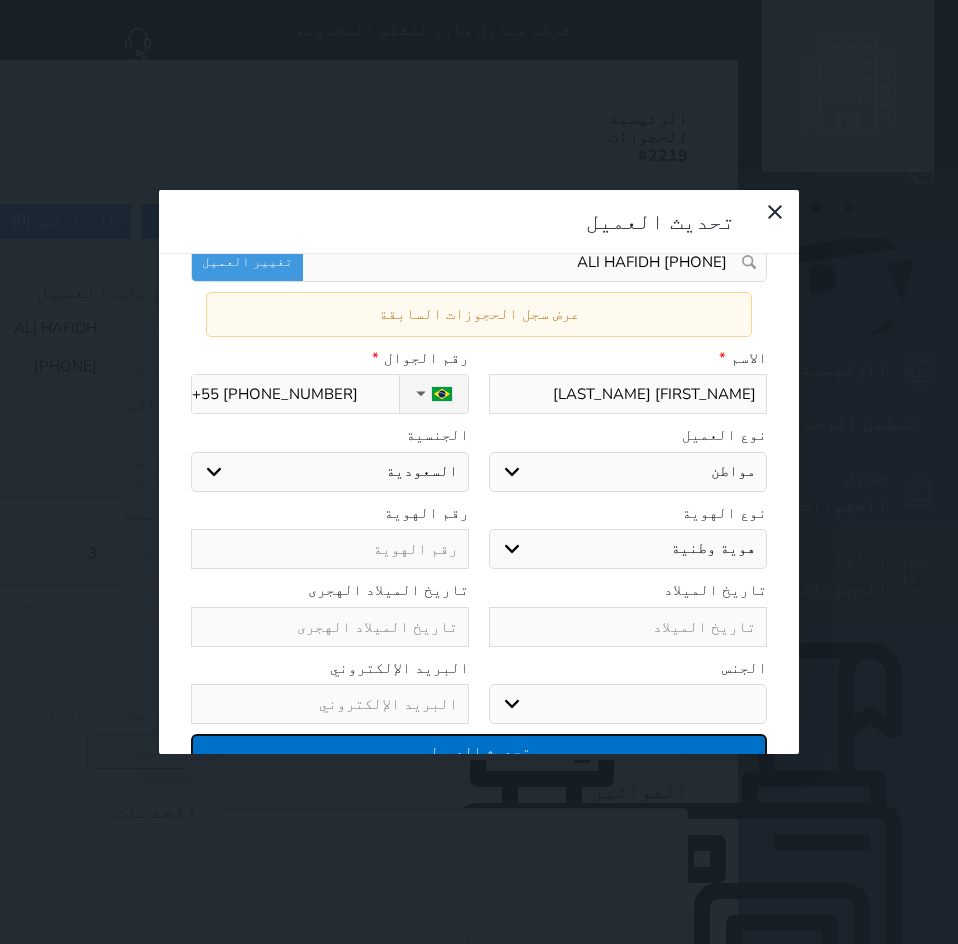 click on "تحديث العميل" at bounding box center [479, 751] 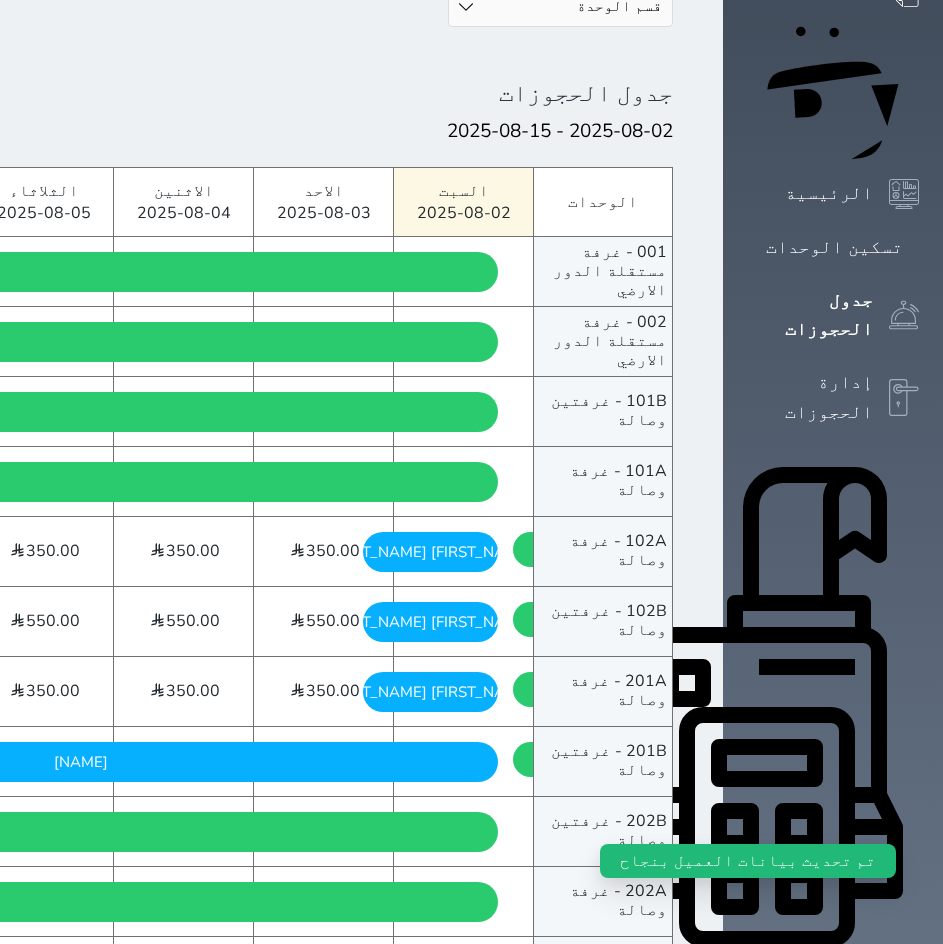 scroll, scrollTop: 200, scrollLeft: 0, axis: vertical 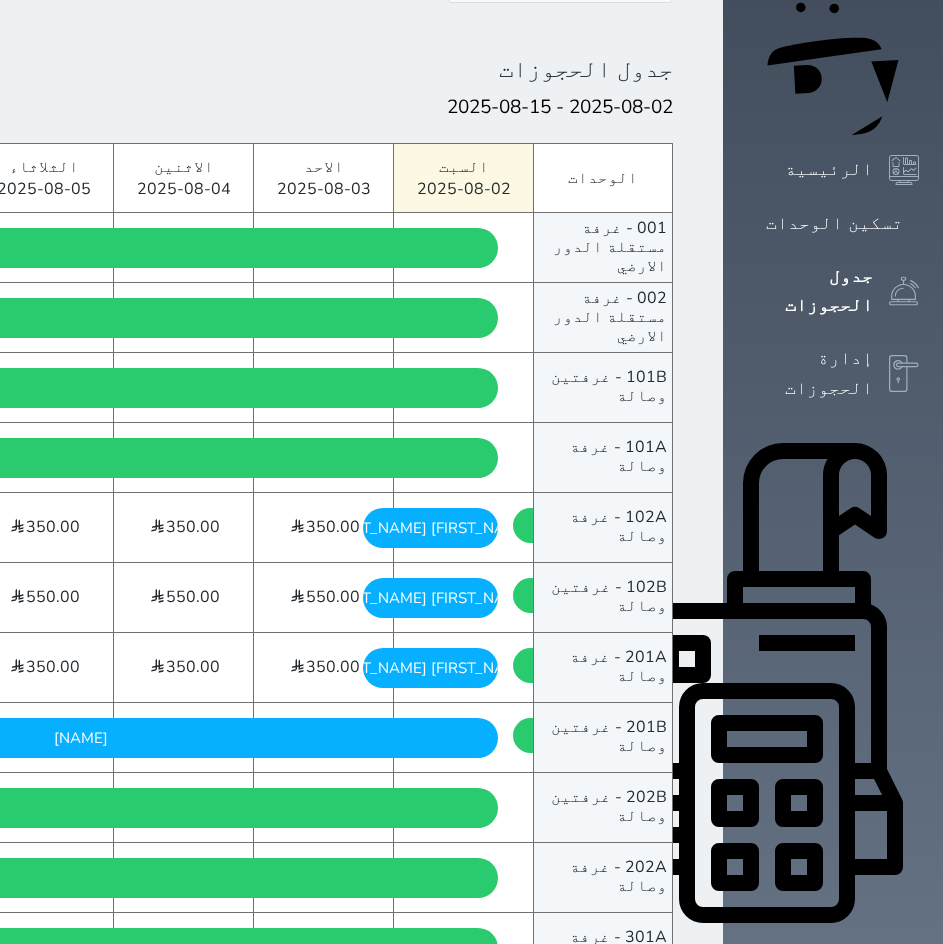 click on "[FIRST_NAME] [LAST_NAME]
السبت - [YEAR]/08/02" at bounding box center (430, 668) 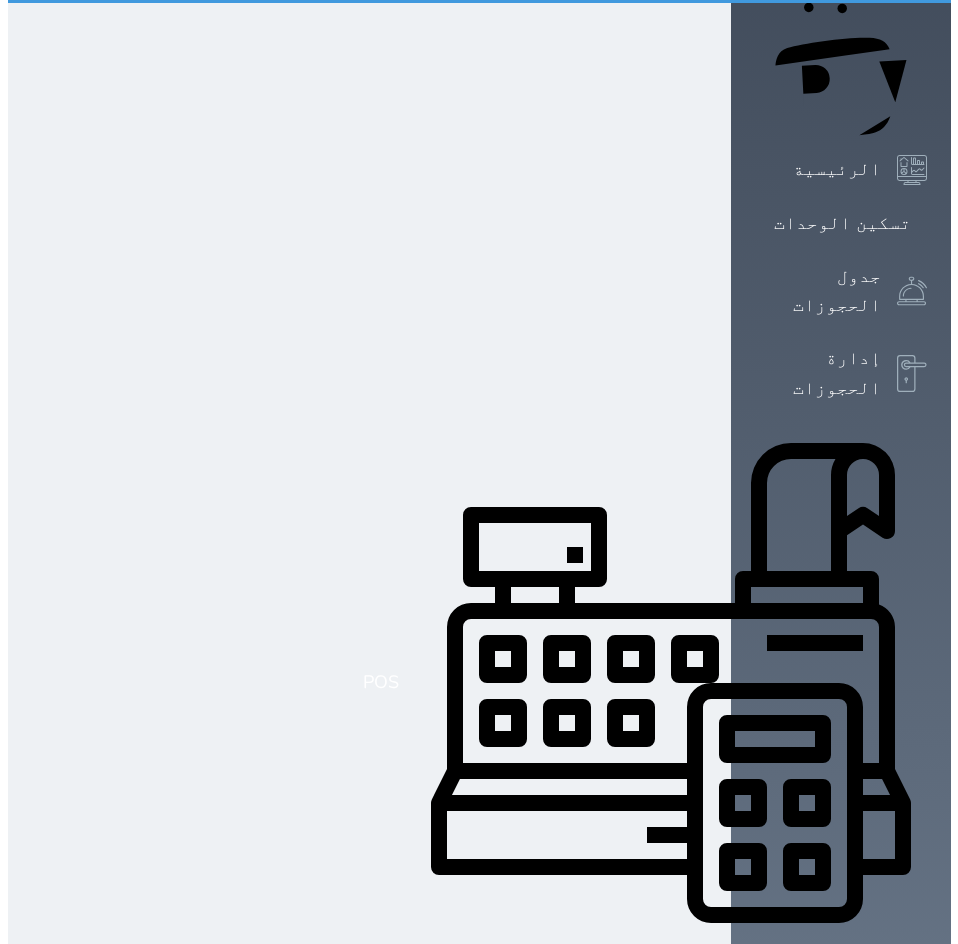 scroll, scrollTop: 0, scrollLeft: 0, axis: both 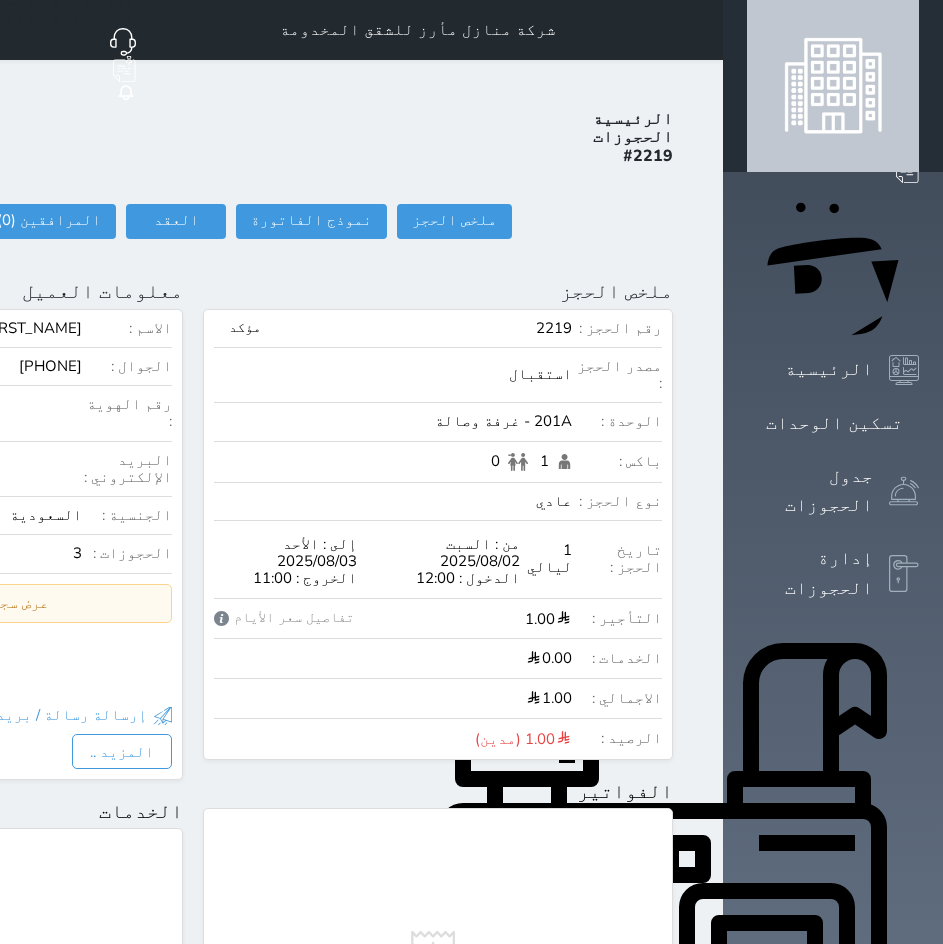 click on "معلومات العميل           تحديث العميل                 البحث عن العملاء :        الاسم       رقم الهوية       البريد الإلكتروني       الجوال       [FIRST_NAME] [LAST_NAME] +55[PHONE_NUMBER]     تغيير العميل                الاسم *   [FIRST_NAME] [LAST_NAME]   رقم الجوال *       ▼     Afghanistan (‫افغانستان‬‎)   +93   Albania (Shqipëri)   +355   Algeria (‫الجزائر‬‎)   +213   American Samoa   +1684   Andorra   +376   Angola   +244   Anguilla   +1264   Antigua and Barbuda   +1268   Argentina   +54   Armenia (Հայաստան)   +374   Aruba   +297   Australia   +61   Austria (Österreich)   +43   Azerbaijan (Azərbaycan)   +994   Bahamas   +1242   Bahrain (‫البحرين‬‎)   +973   Bangladesh (বাংলাদেশ)   +880   Barbados   +1246   Belarus (Беларусь)   +375   Belgium (België)   +32   Belize   +501   Benin (Bénin)   +229   Bermuda   +1441   Bhutan (འབྲུག)   +975   Bolivia" at bounding box center (-52, 291) 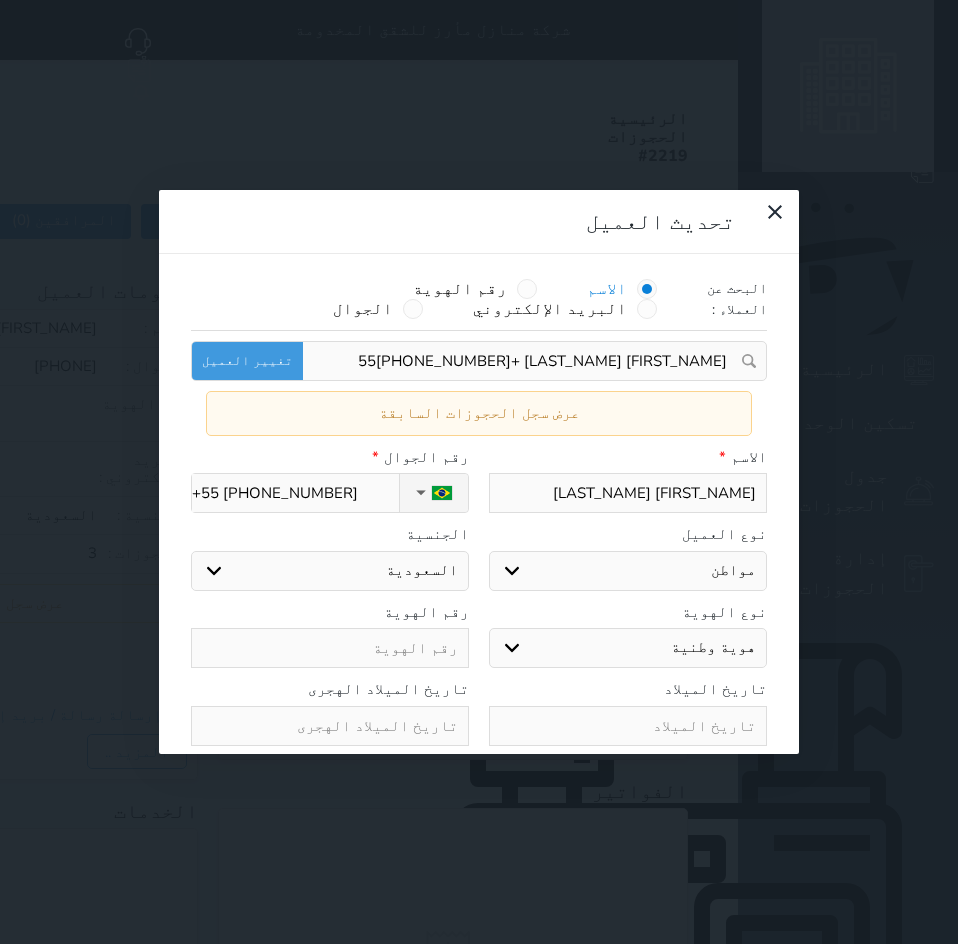 click on "[FIRST_NAME] [LAST_NAME]" at bounding box center [628, 493] 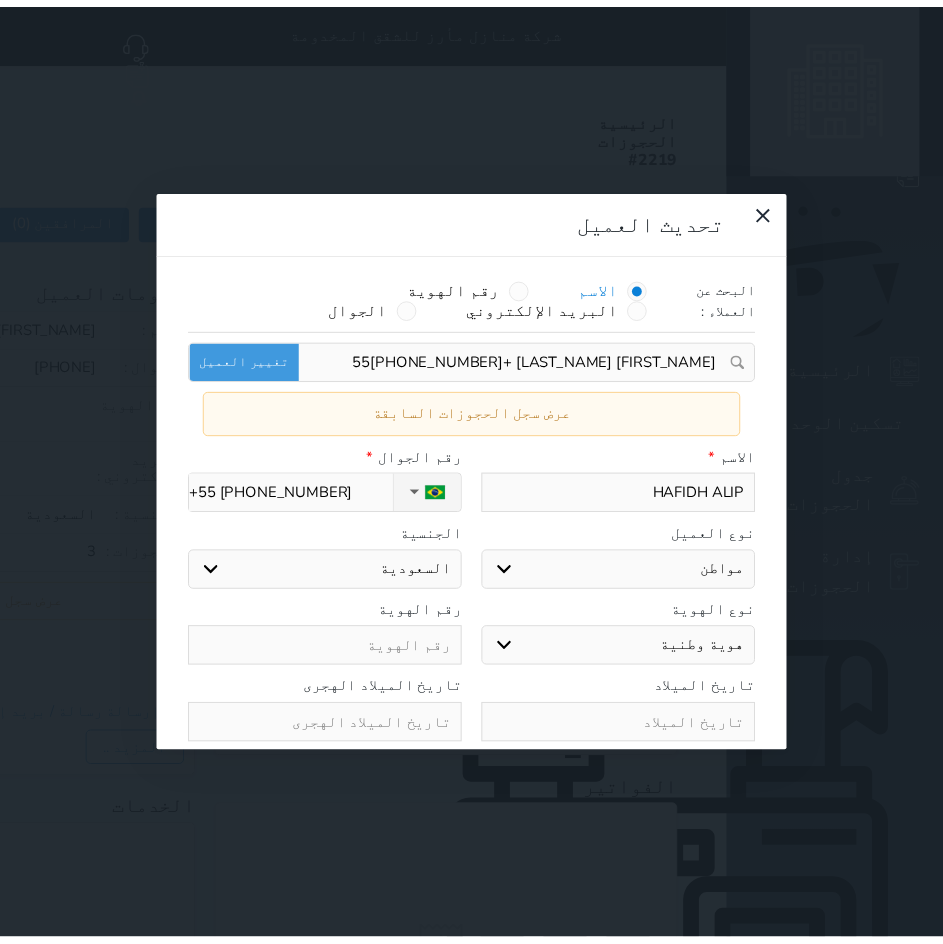 scroll, scrollTop: 99, scrollLeft: 0, axis: vertical 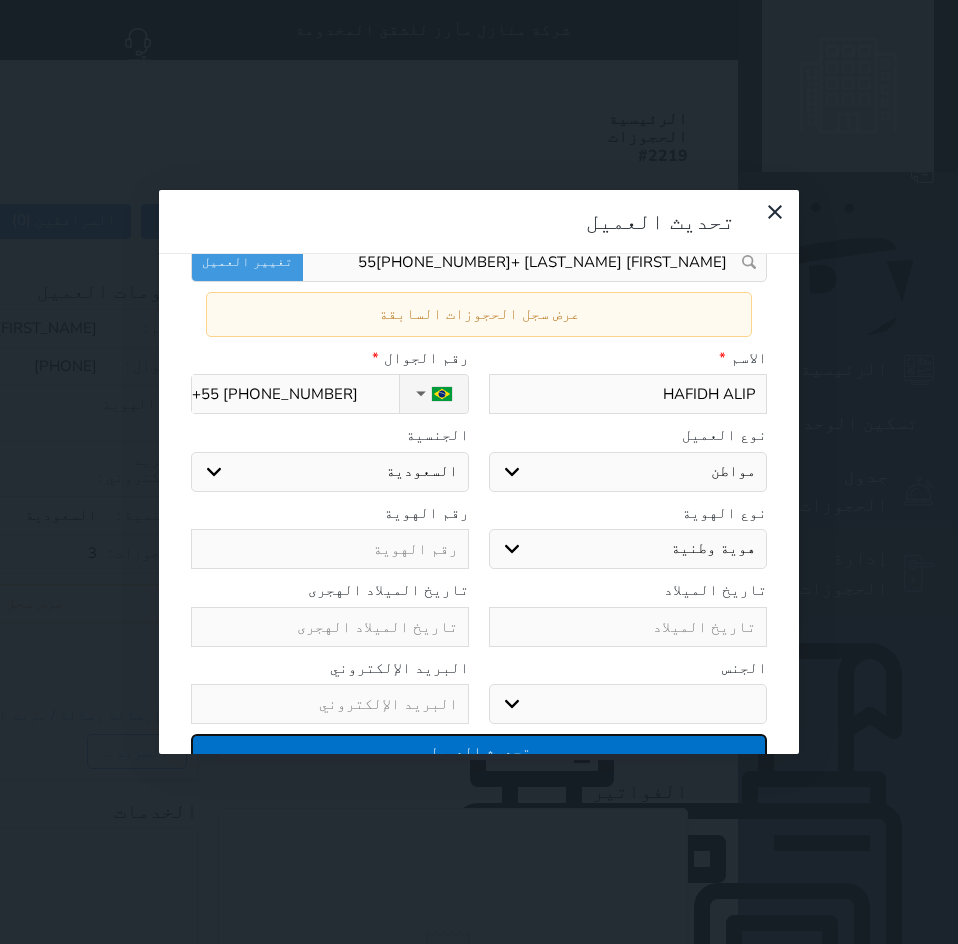 click on "تحديث العميل" at bounding box center [479, 751] 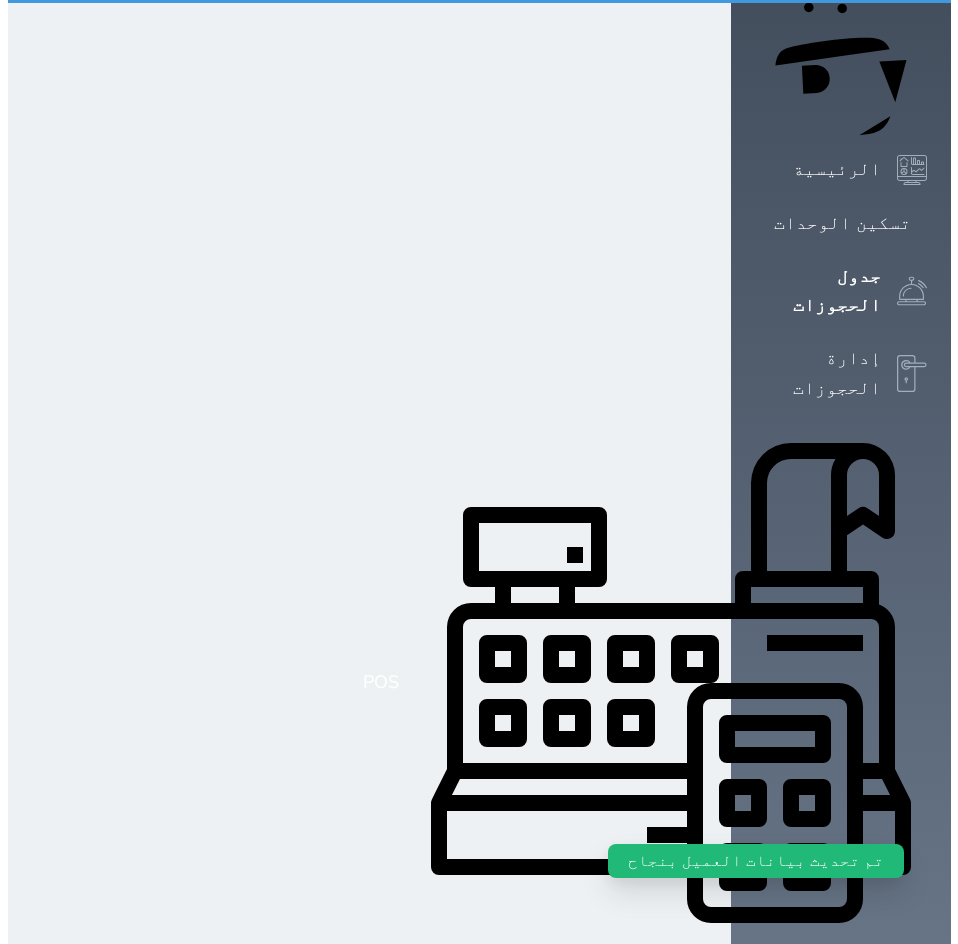 scroll, scrollTop: 0, scrollLeft: 0, axis: both 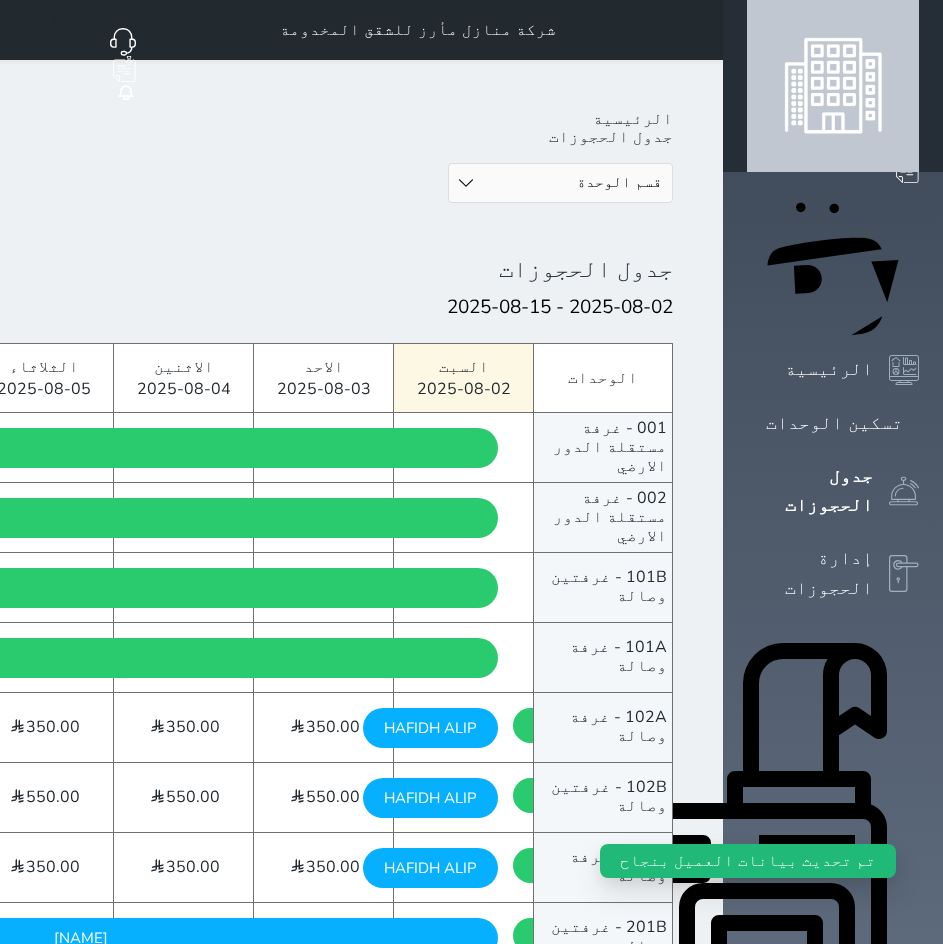 click on "HAFIDH ALIP
السبت - 2025/08/02" at bounding box center (430, 728) 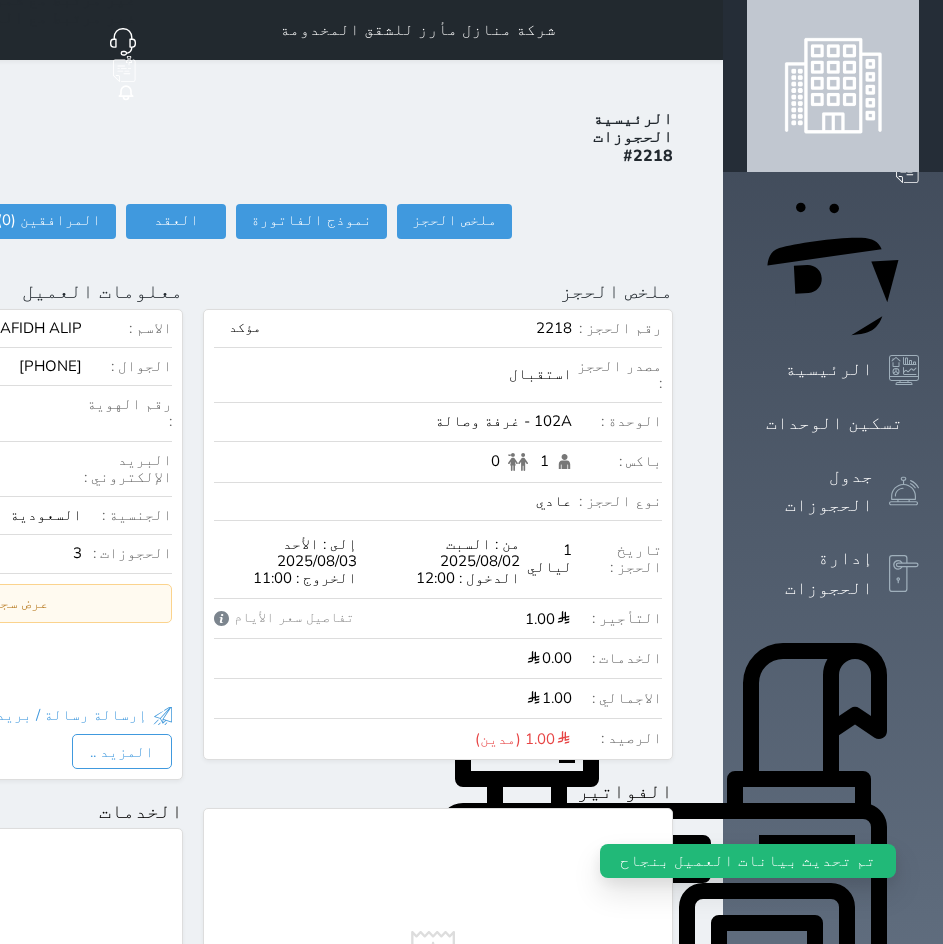 click at bounding box center [-275, 291] 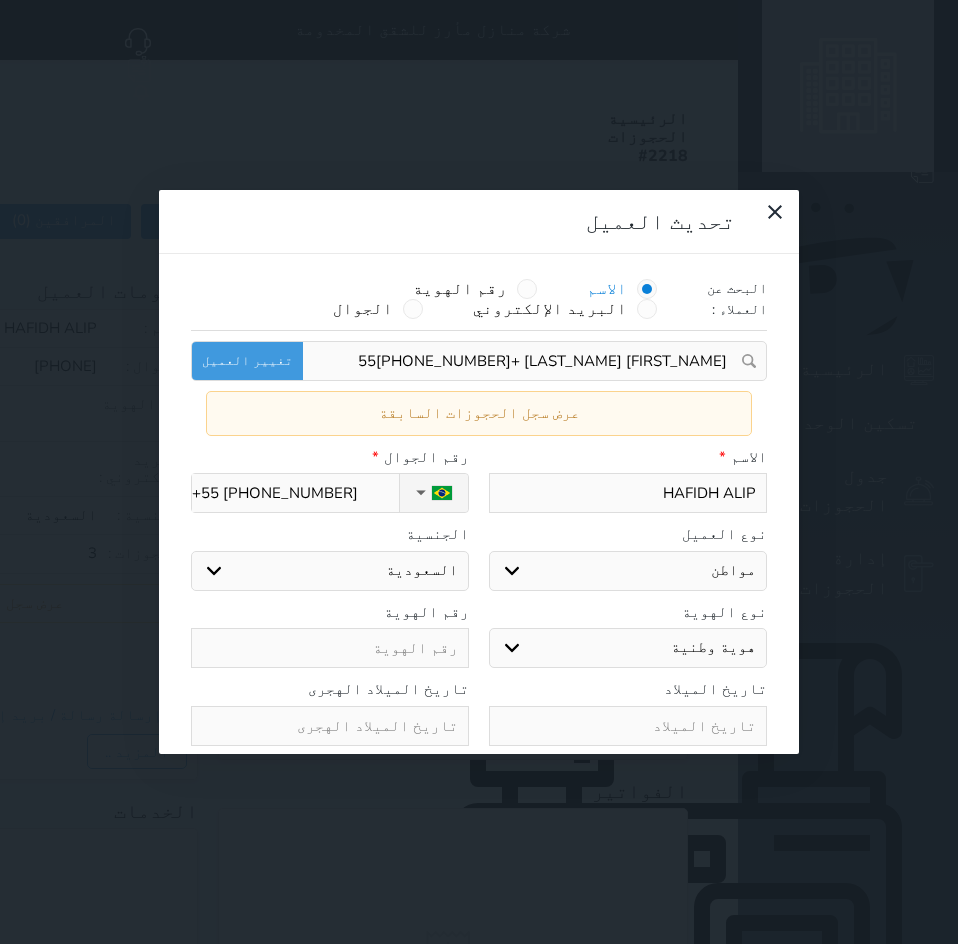 click on "HAFIDH ALIP" at bounding box center (628, 493) 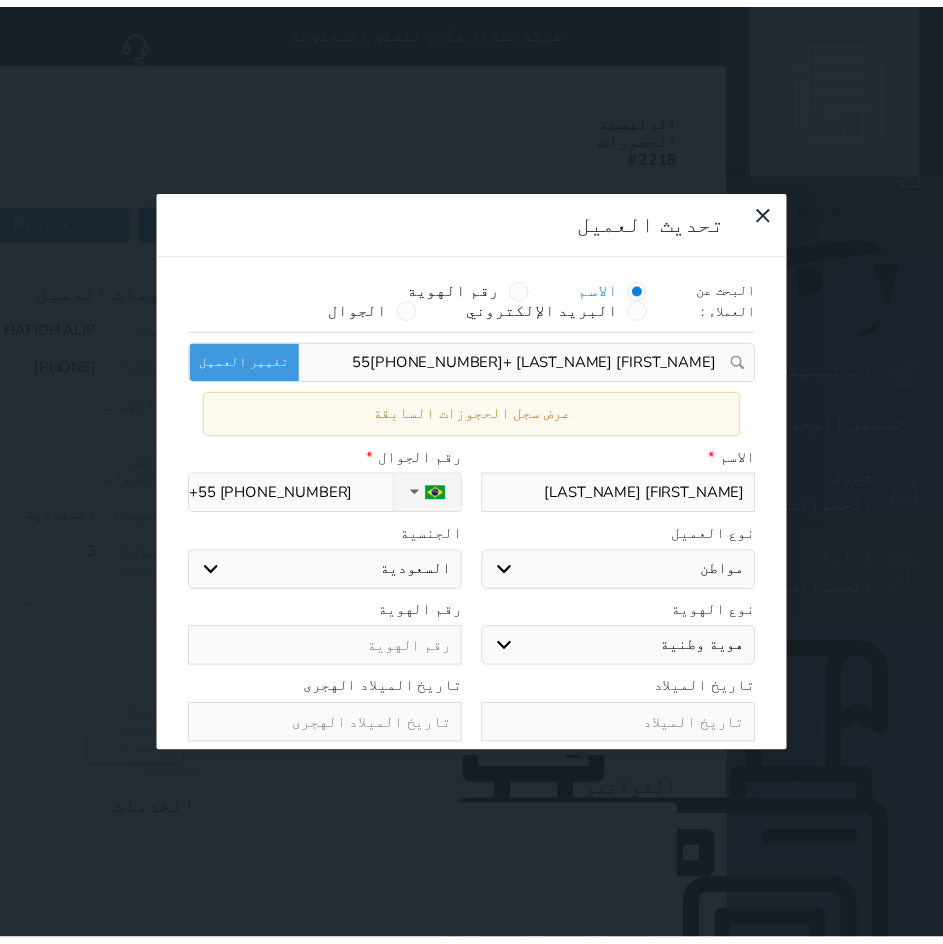 scroll, scrollTop: 99, scrollLeft: 0, axis: vertical 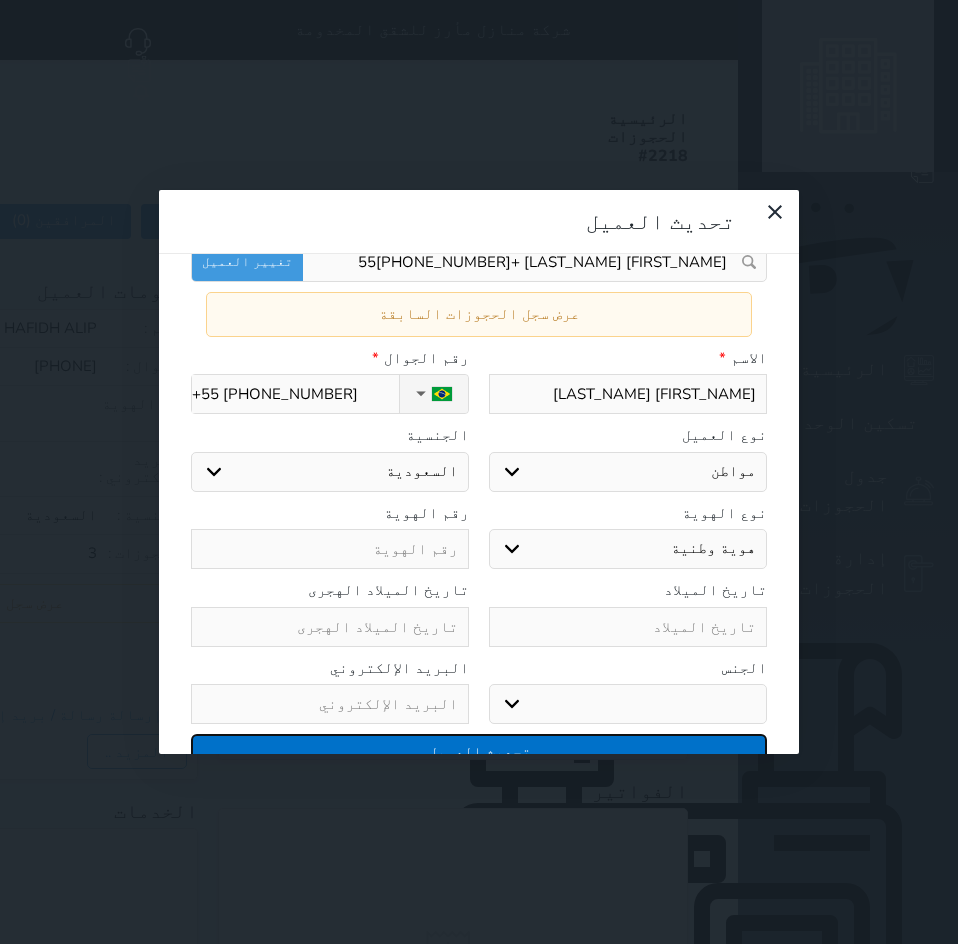 click on "تحديث العميل" at bounding box center [479, 751] 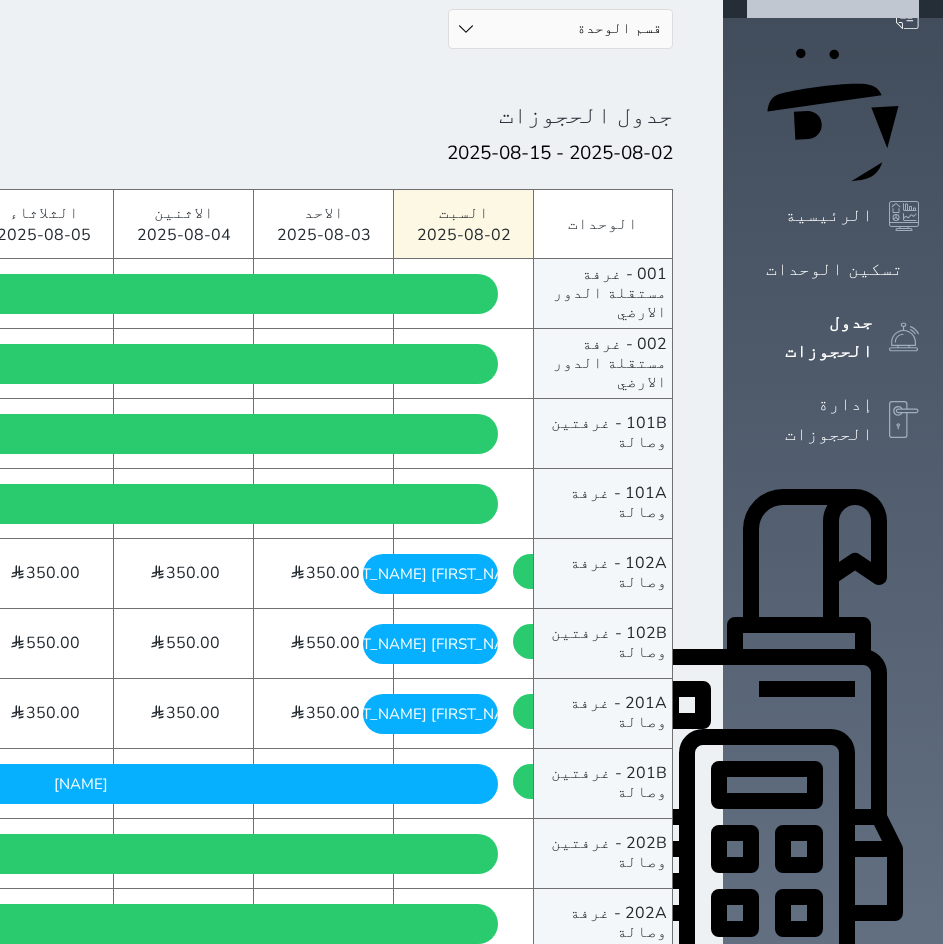 scroll, scrollTop: 0, scrollLeft: 0, axis: both 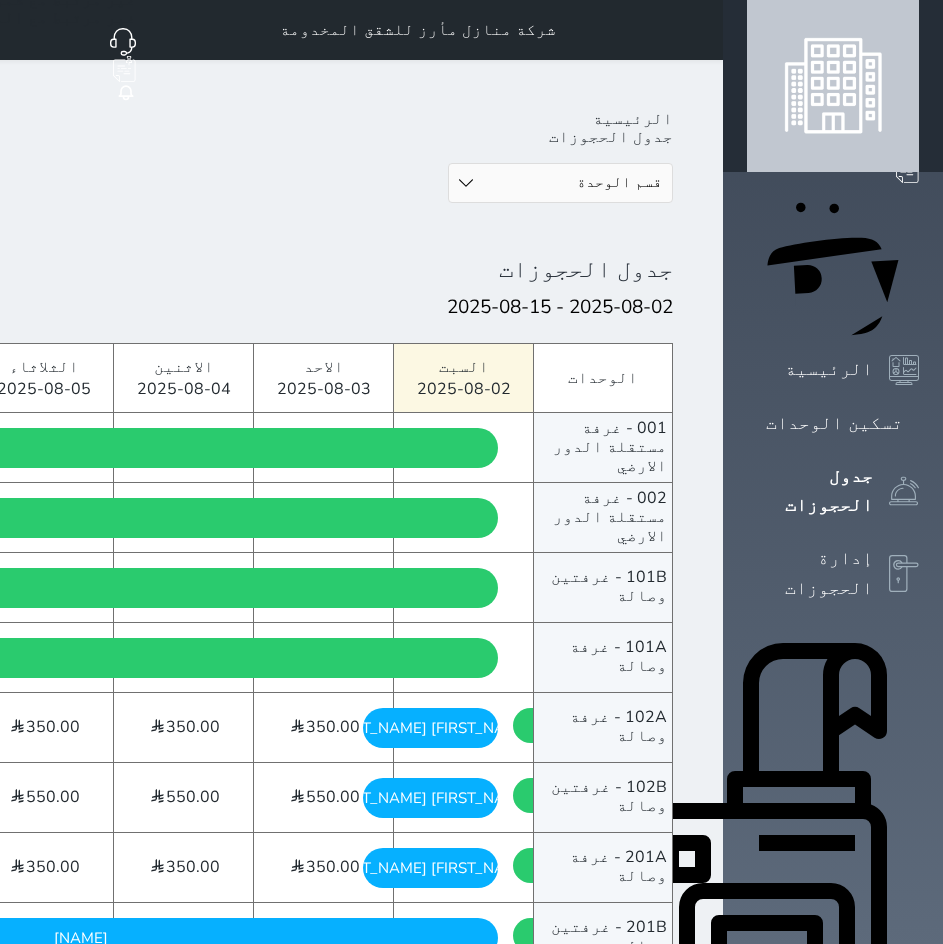 click at bounding box center [699, 30] 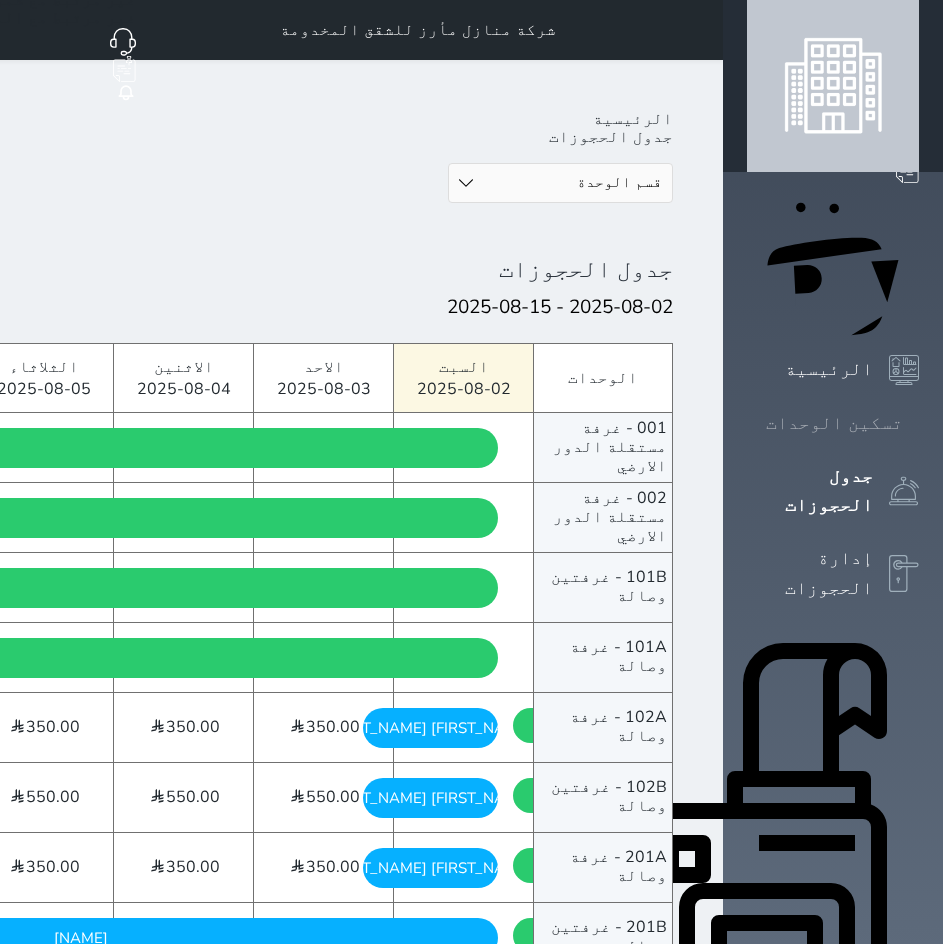 click on "تسكين الوحدات" at bounding box center (834, 423) 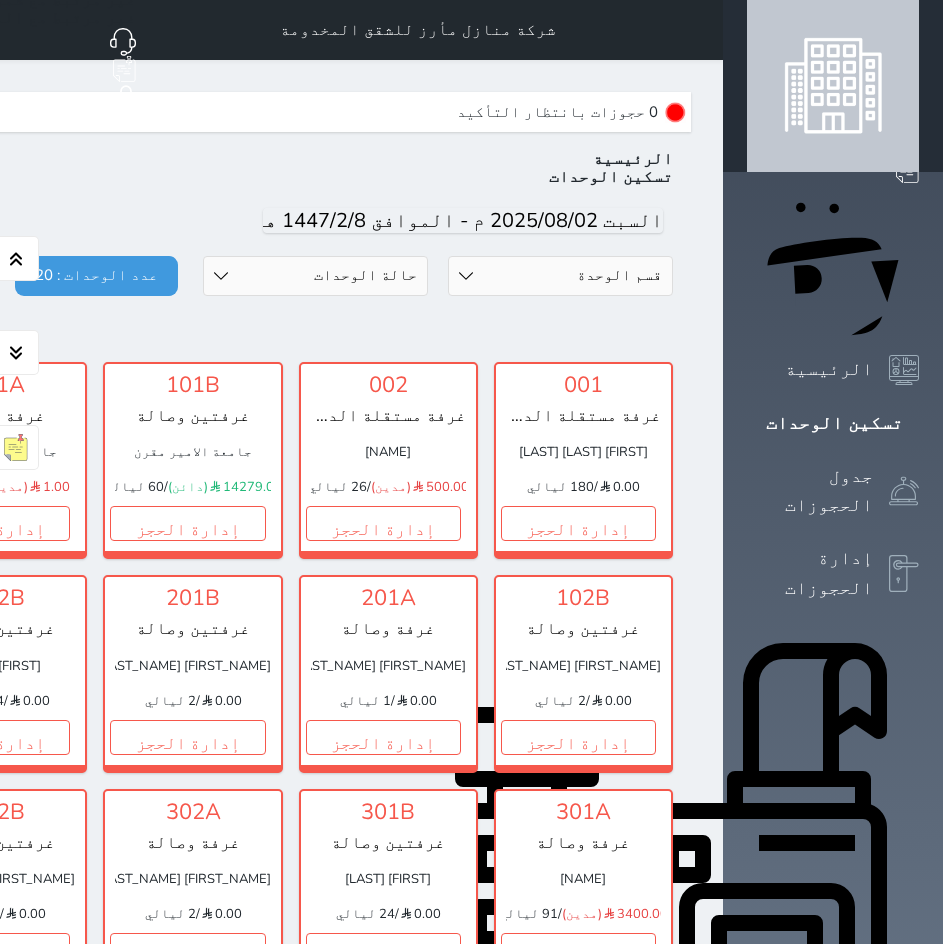 click on "شركة منازل مأرز للشقق المخدومة
حجز جماعي جديد   حجز جديد   غير مرتبط مع منصة زاتكا المرحلة الثانية   غير مرتبط مع شموس   غير مرتبط مع المنصة الوطنية للرصد السياحي             إشعار   الغرفة   النزيل   المصدر
يوسف علي" at bounding box center [193, 30] 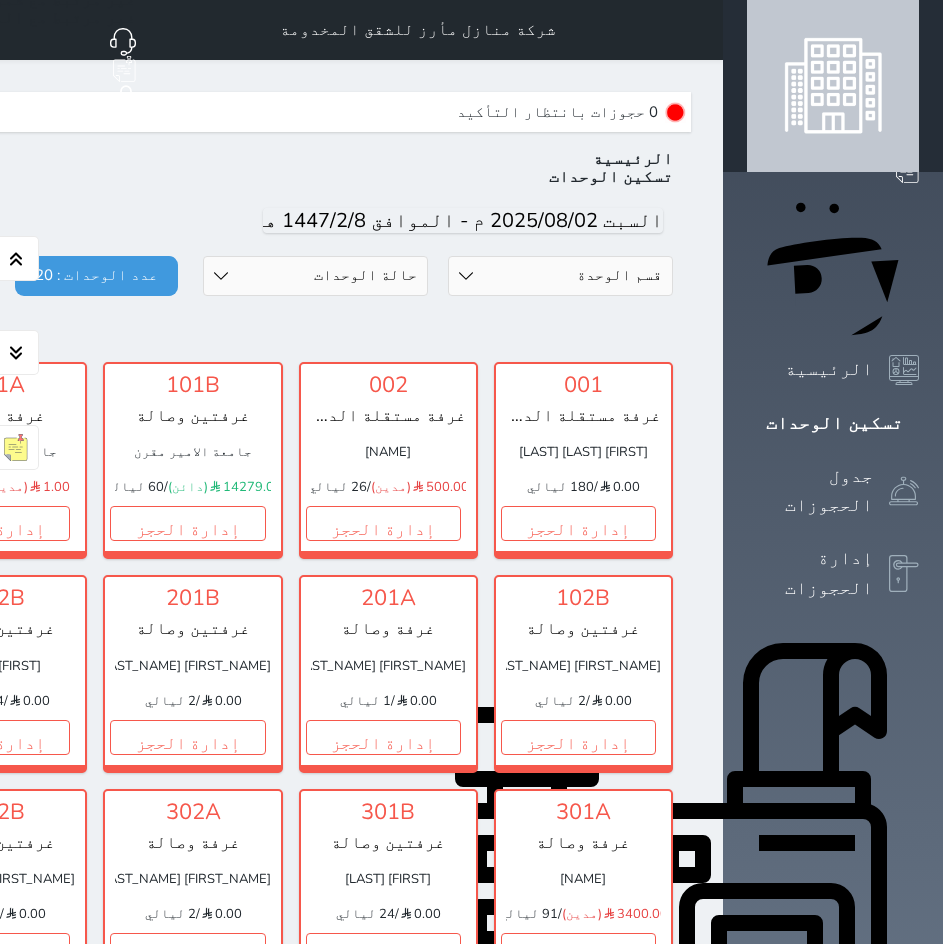 click at bounding box center (699, 30) 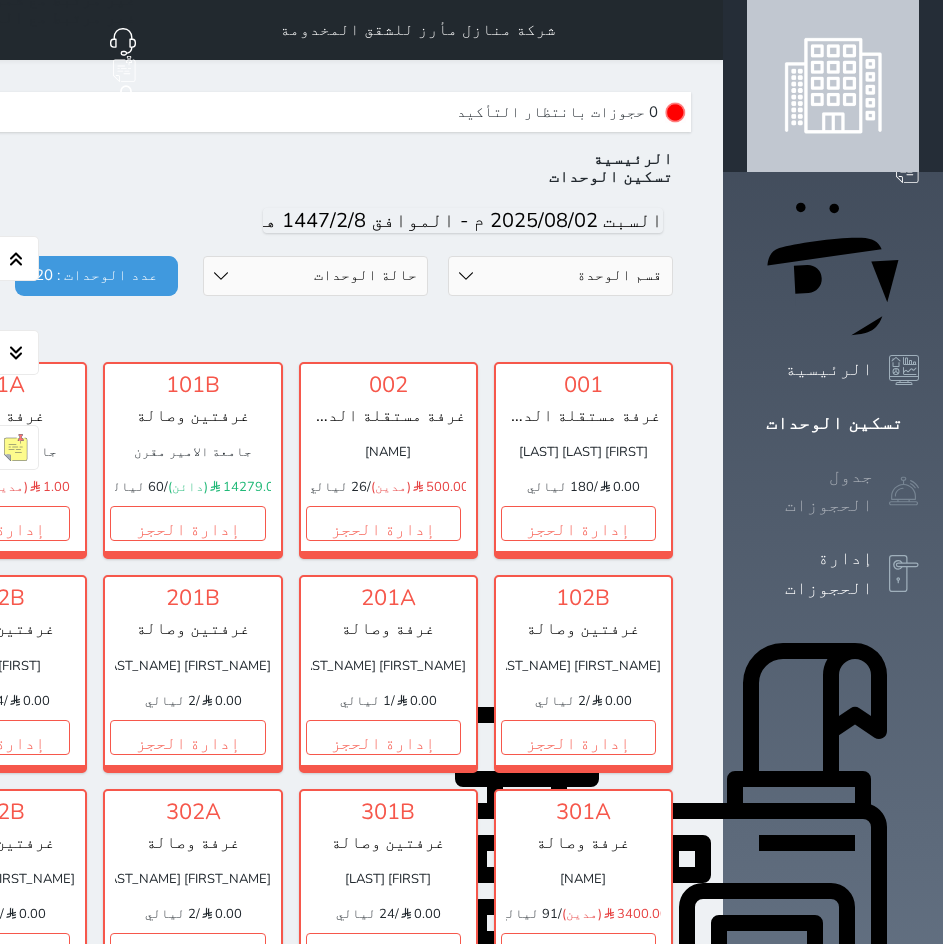 click 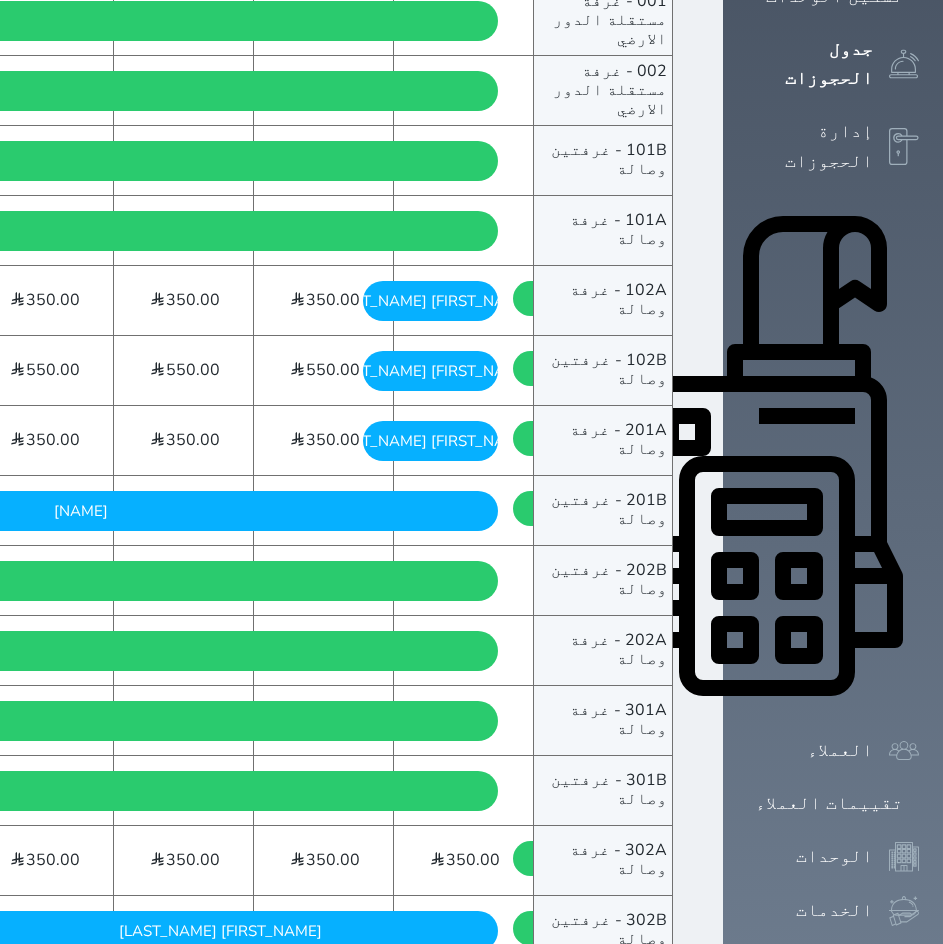 scroll, scrollTop: 452, scrollLeft: 0, axis: vertical 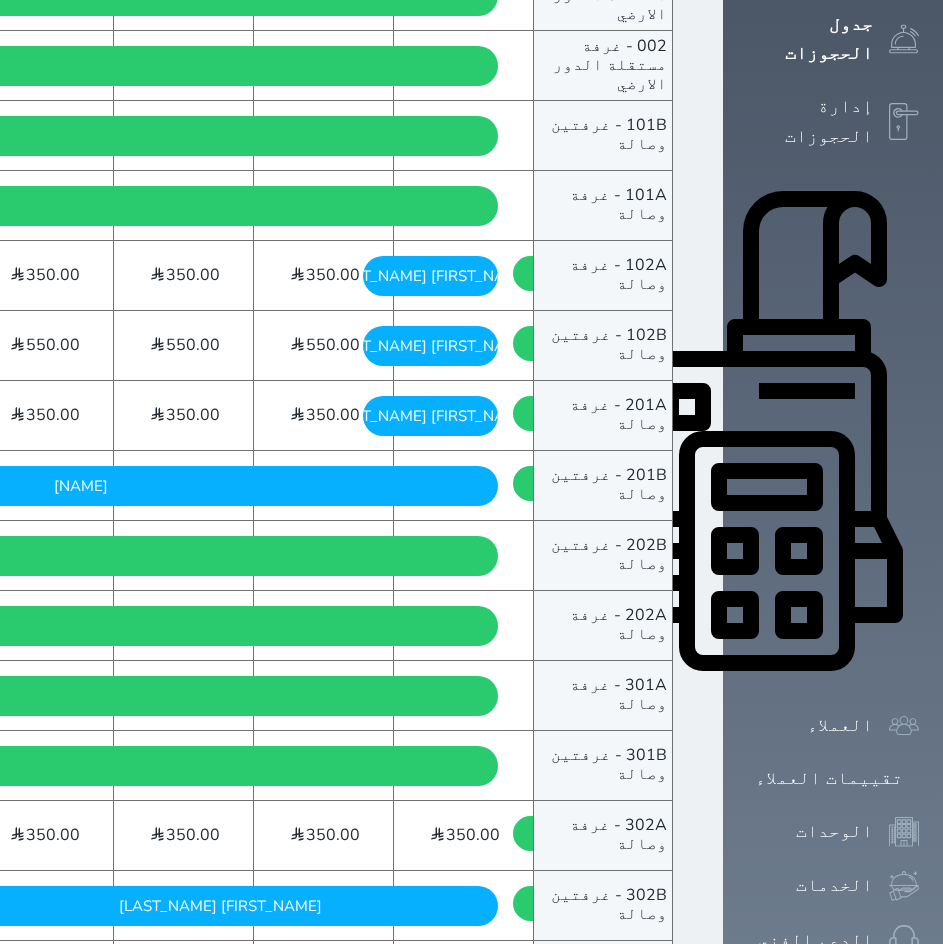 click on "[NAME]" at bounding box center [-270, 626] 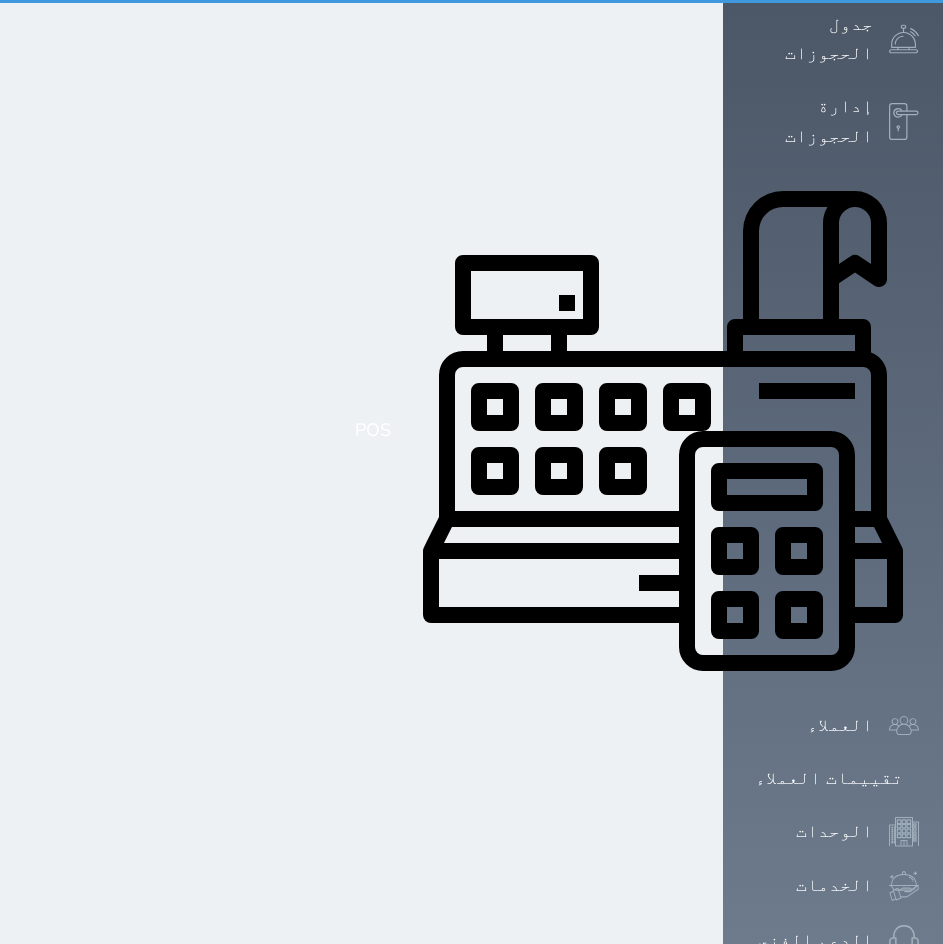 scroll, scrollTop: 0, scrollLeft: 0, axis: both 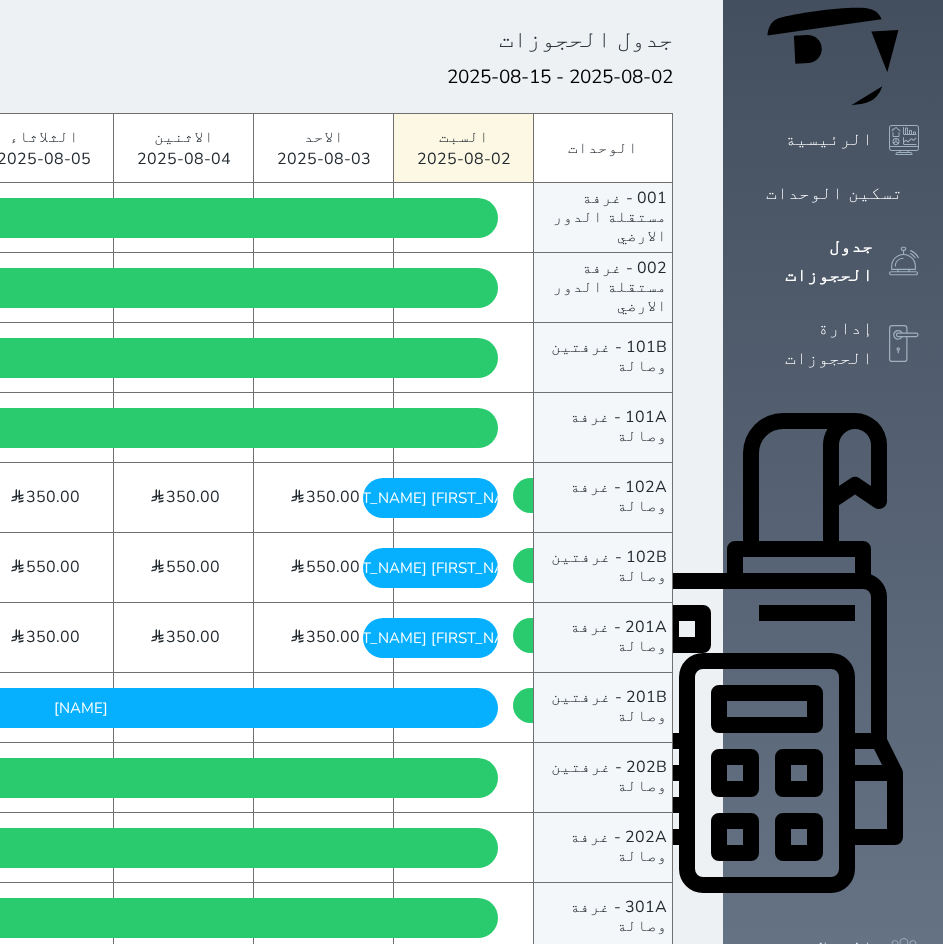 click on "202B - غرفتين وصالة" at bounding box center [603, 777] 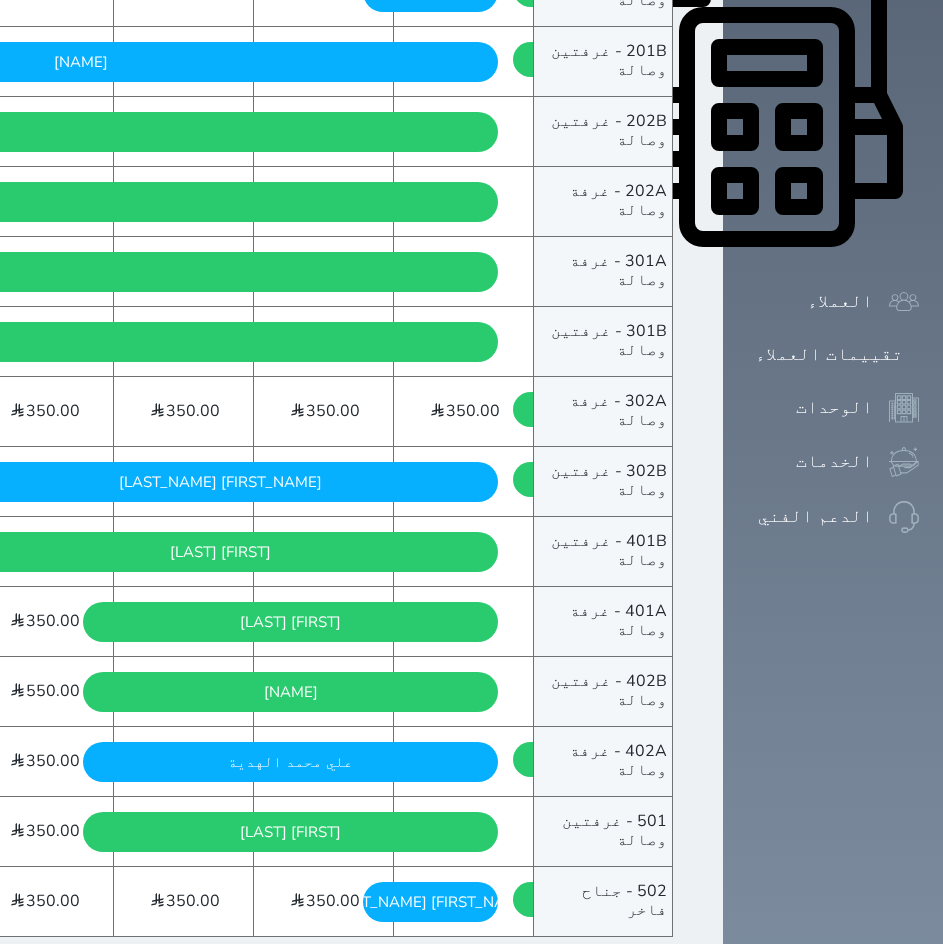 scroll, scrollTop: 895, scrollLeft: 0, axis: vertical 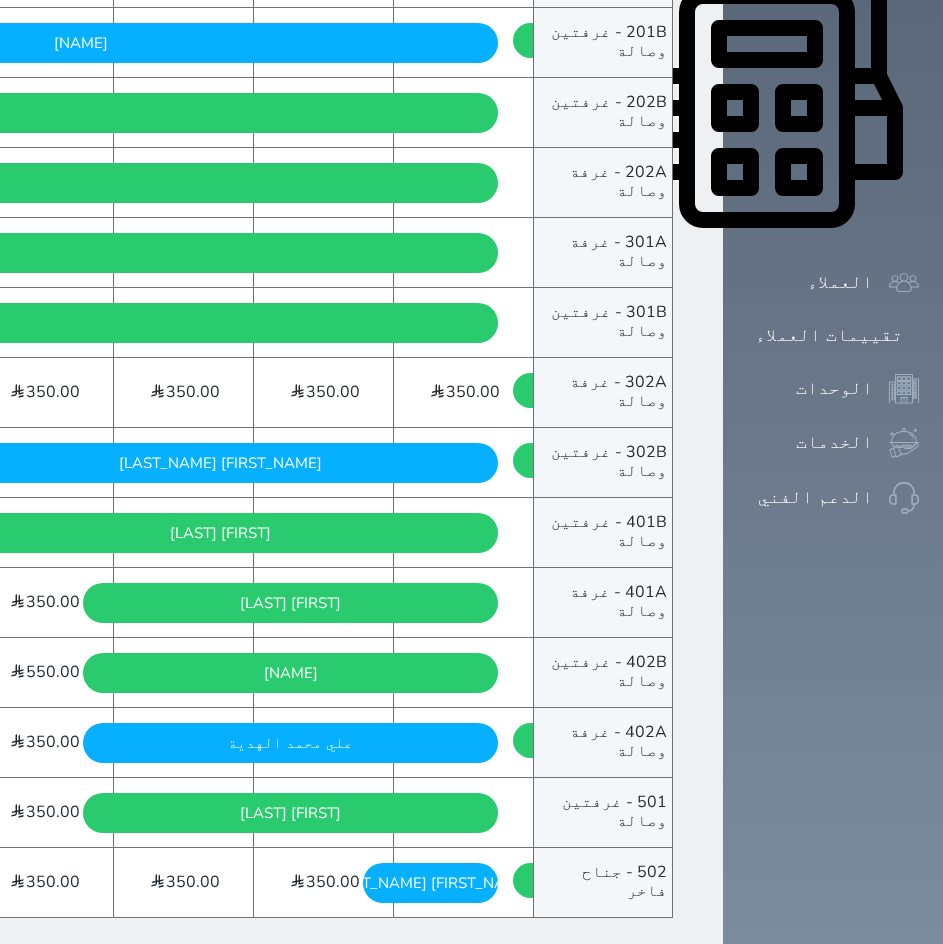click on "[PERSON]
السبت - [DATE]" at bounding box center (290, 743) 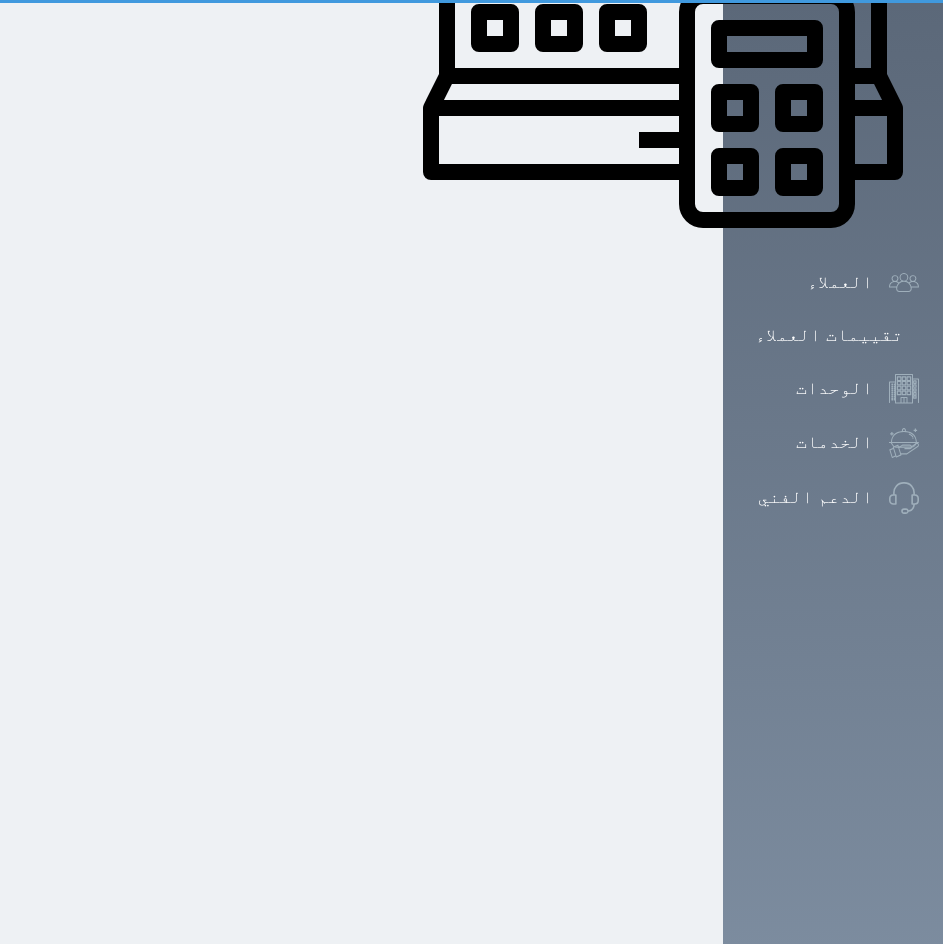 scroll, scrollTop: 0, scrollLeft: 0, axis: both 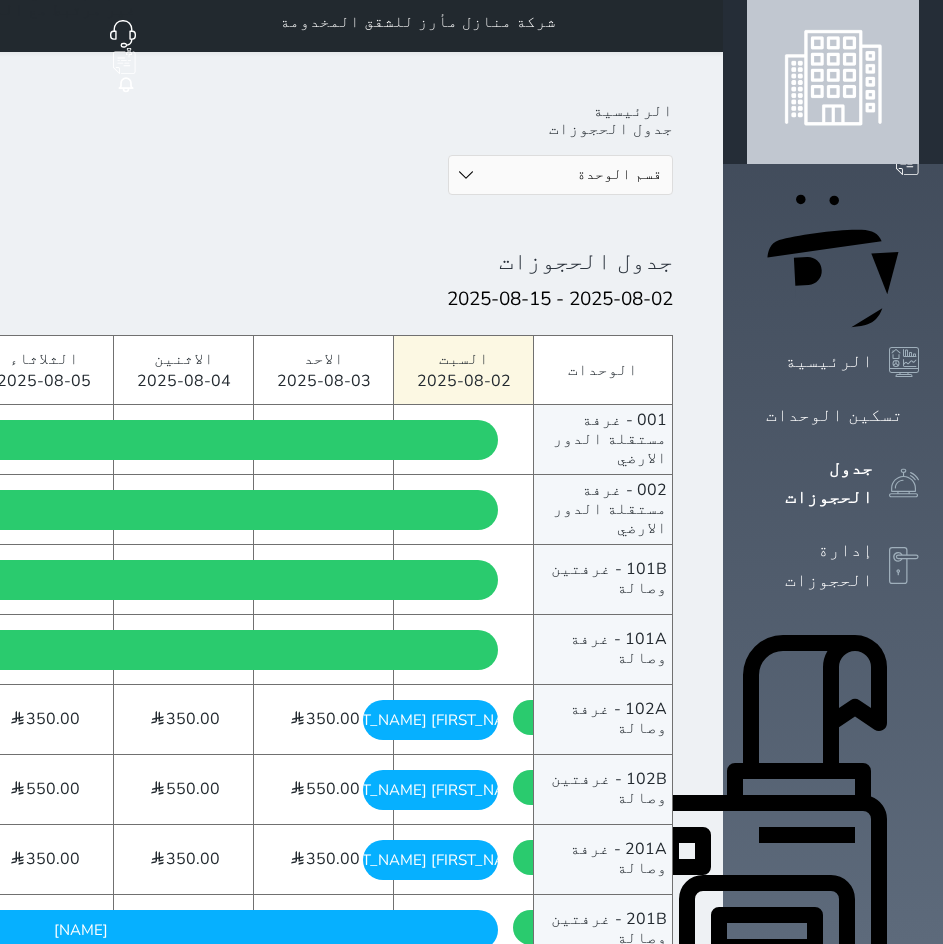 click on "الرئيسية جدول الحجوزات
قسم الوحدة
غرفة عزاب
جناح دور ارضي
شاليه
غرفة مستقلة
غرفة وصالة
غرفتين وصالة
جدول الحجوزات    2025-08-02 - 2025-08-15
<
>
اليوم
الوحدات     001 - غرفة مستقلة الدور الارضي   002 - غرفة مستقلة الدور الارضي   101B - غرفتين وصالة   101A - غرفة وصالة   102A - غرفة وصالة   102B - غرفتين وصالة   201A - غرفة وصالة   201B - غرفتين وصالة   202B - غرفتين وصالة   202A - غرفة وصالة   301A - غرفة وصالة   301B - غرفتين وصالة" at bounding box center (193, 972) 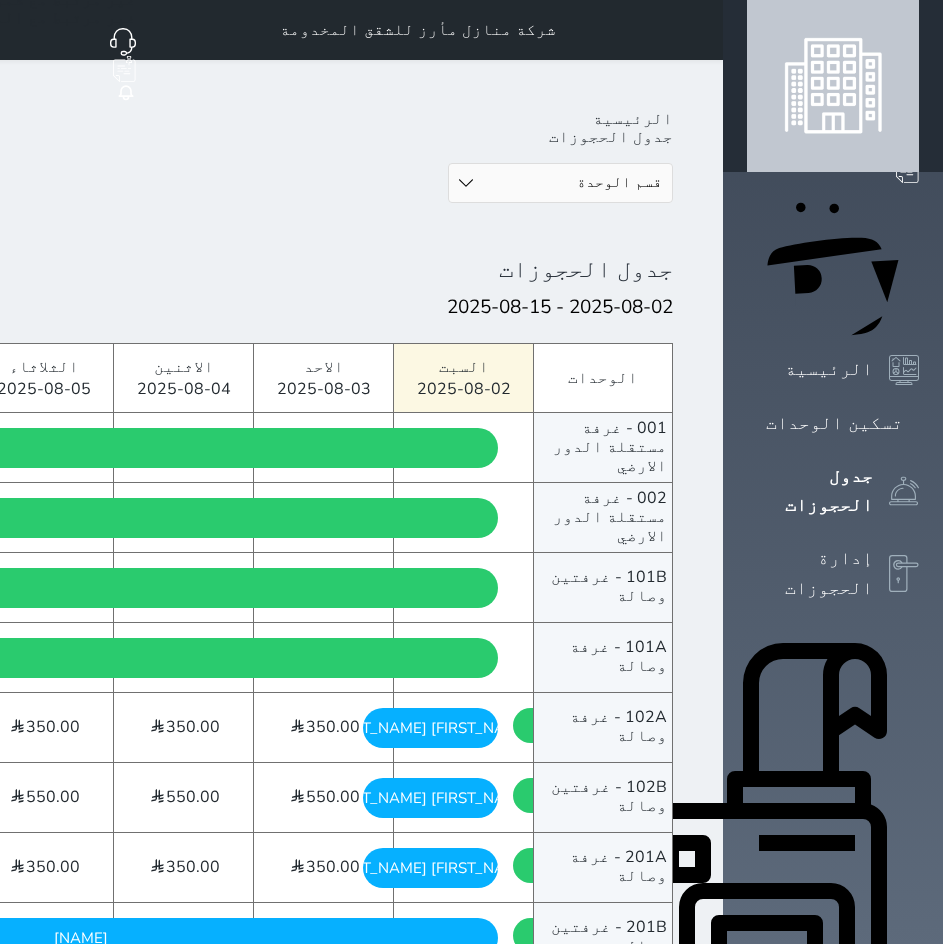 click on "قسم الوحدة
غرفة عزاب
جناح دور ارضي
شاليه
غرفة مستقلة
غرفة وصالة
غرفتين وصالة" at bounding box center [560, 183] 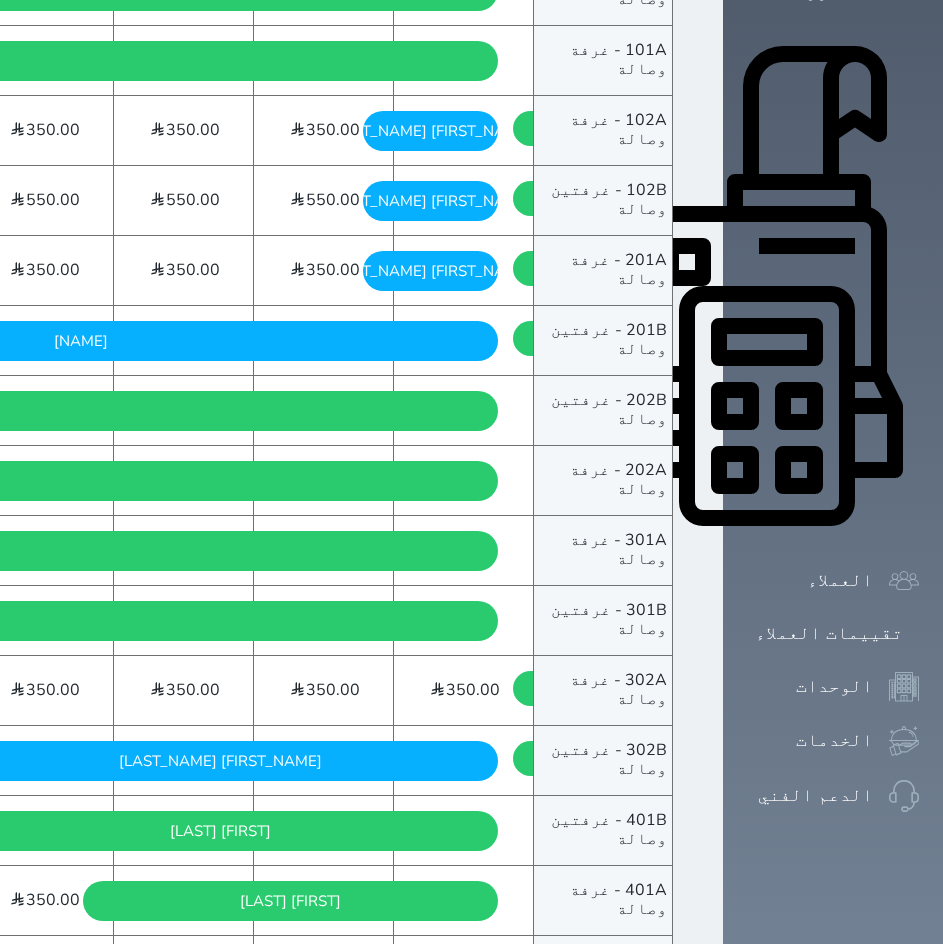 scroll, scrollTop: 895, scrollLeft: 0, axis: vertical 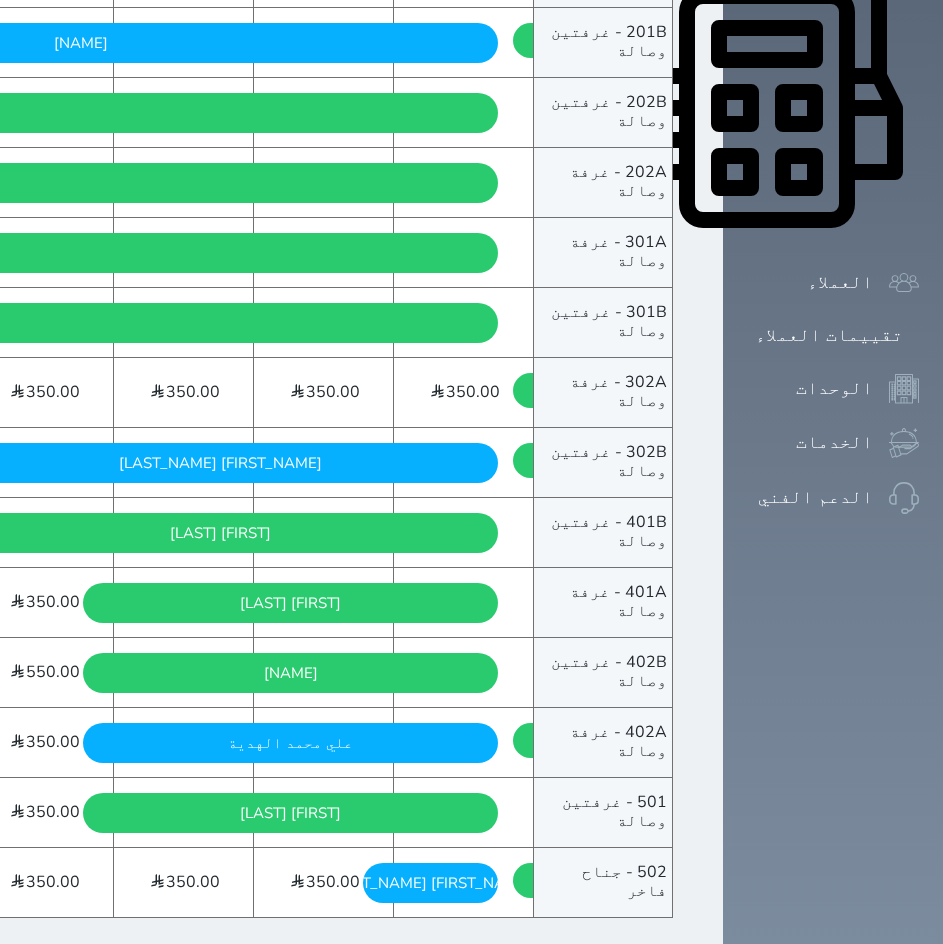 click on "[FIRST] [LAST]
السبت - 2025/08/02" at bounding box center (220, 463) 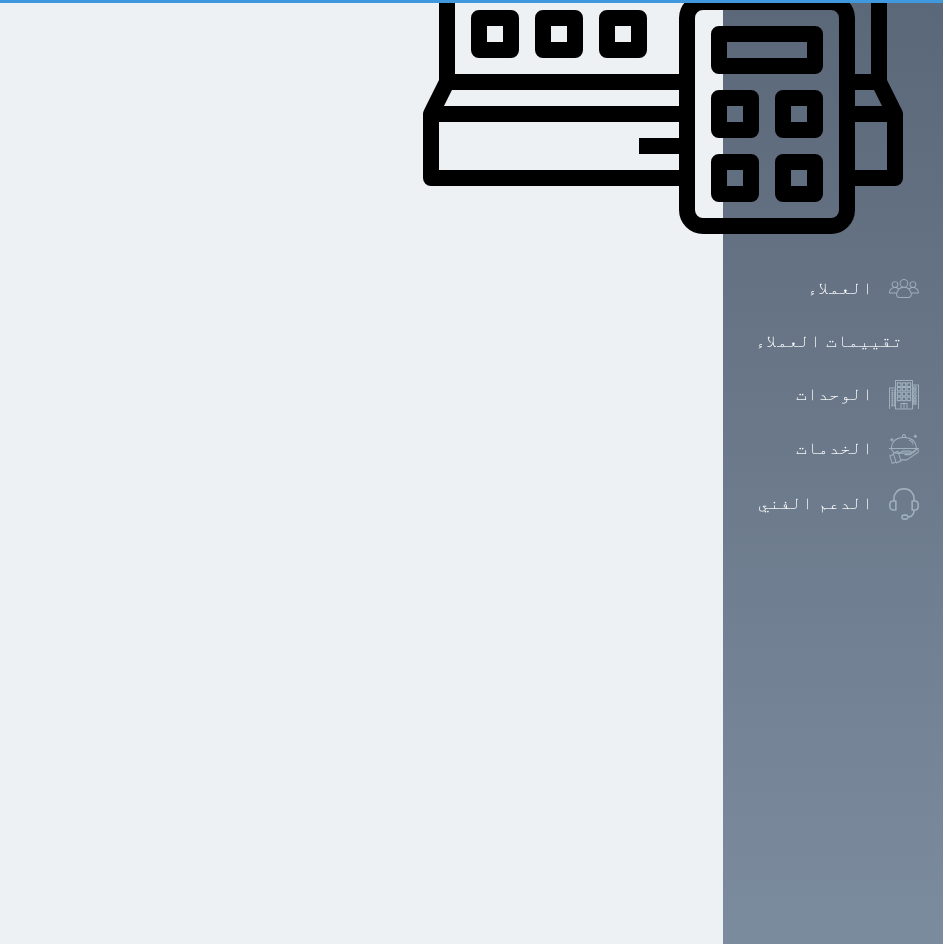 scroll, scrollTop: 0, scrollLeft: 0, axis: both 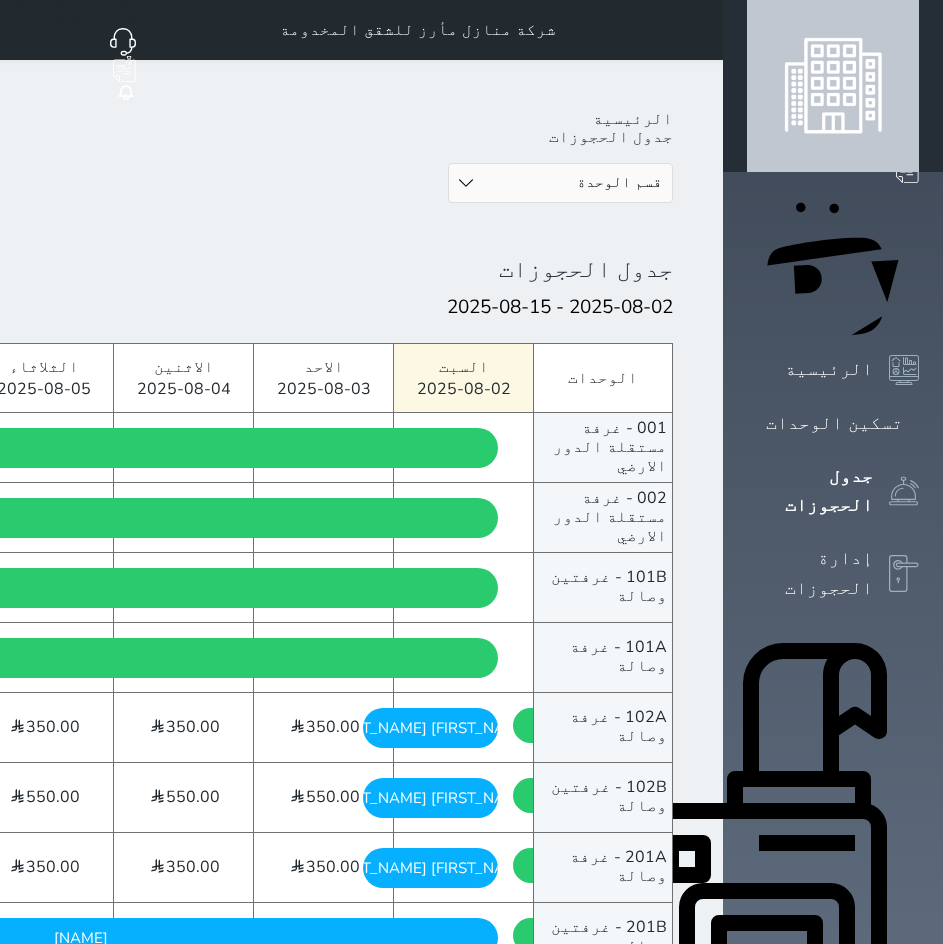 click on "[FIRST] [LAST]
السبت - 2025/08/02" at bounding box center [80, 938] 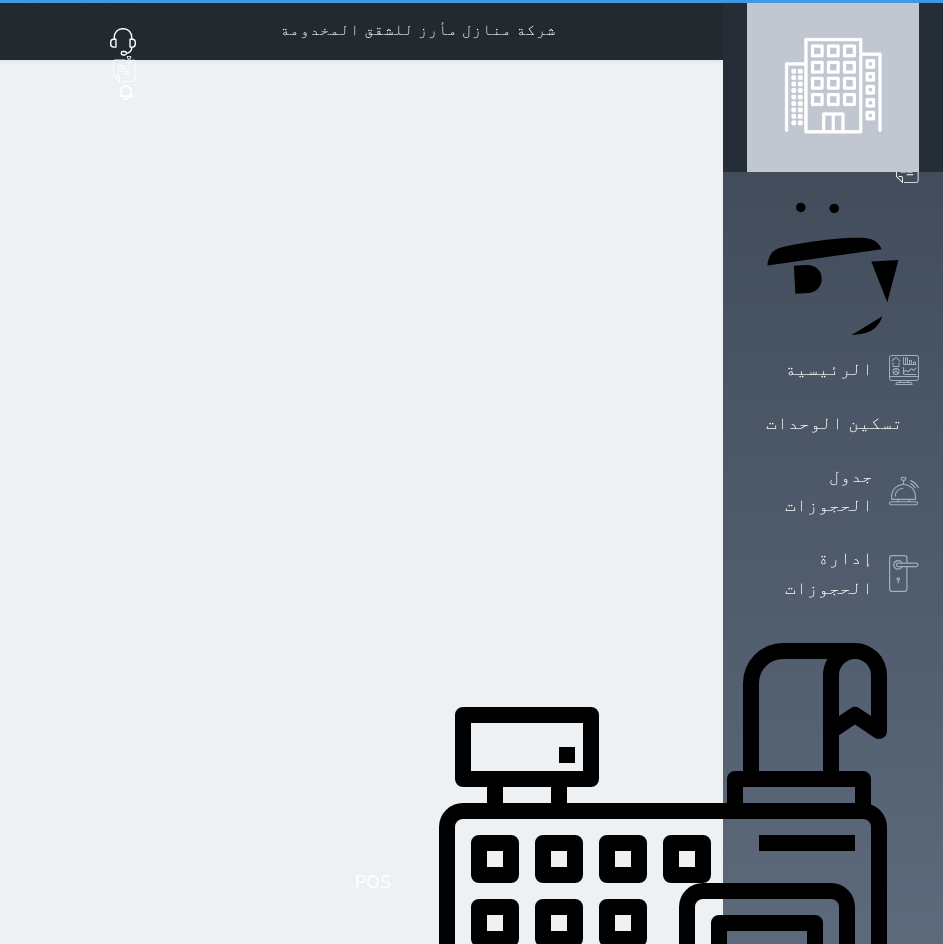click on "شركة منازل مأرز للشقق المخدومة
حجز جماعي جديد   حجز جديد   غير مرتبط مع منصة زاتكا المرحلة الثانية   غير مرتبط مع شموس   غير مرتبط مع المنصة الوطنية للرصد السياحي             إشعار   الغرفة   النزيل   المصدر
[NAME]
الرئيسية جدول الحجوزات
قسم الوحدة
غرفة عزاب
جناح دور ارضي
شاليه
غرفة مستقلة
غرفة وصالة
غرفتين وصالة
جدول الحجوزات    [YEAR]-08-02 - [YEAR]-08-15
<
>
اليوم
الوحدات" at bounding box center [193, 950] 